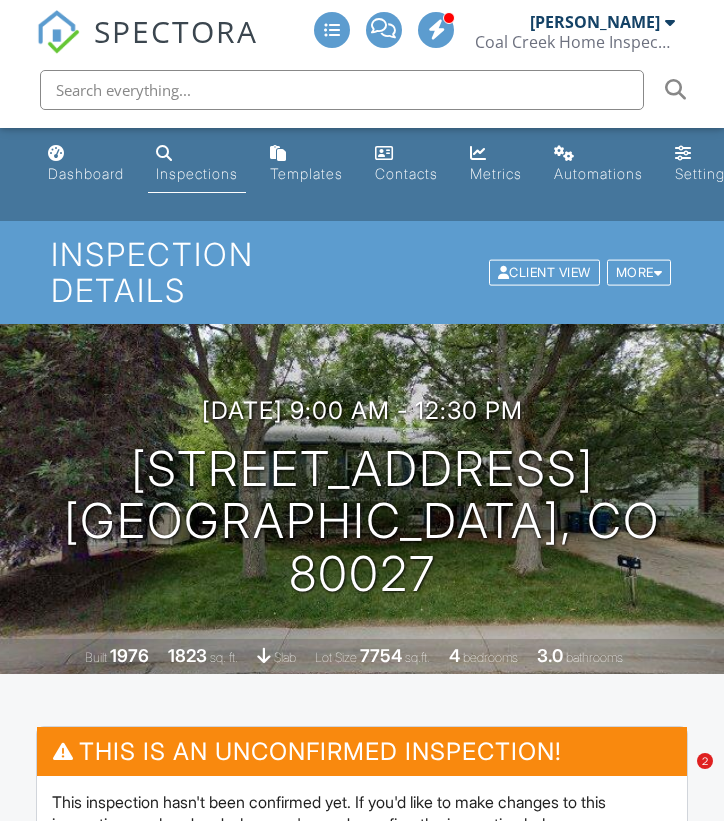 scroll, scrollTop: 298, scrollLeft: 0, axis: vertical 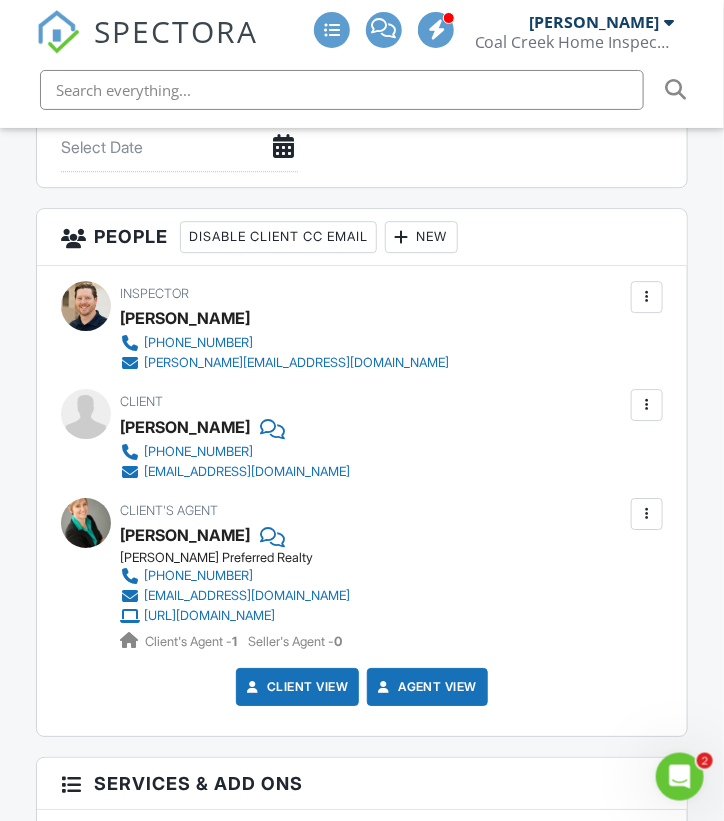 click on "New" at bounding box center (421, 237) 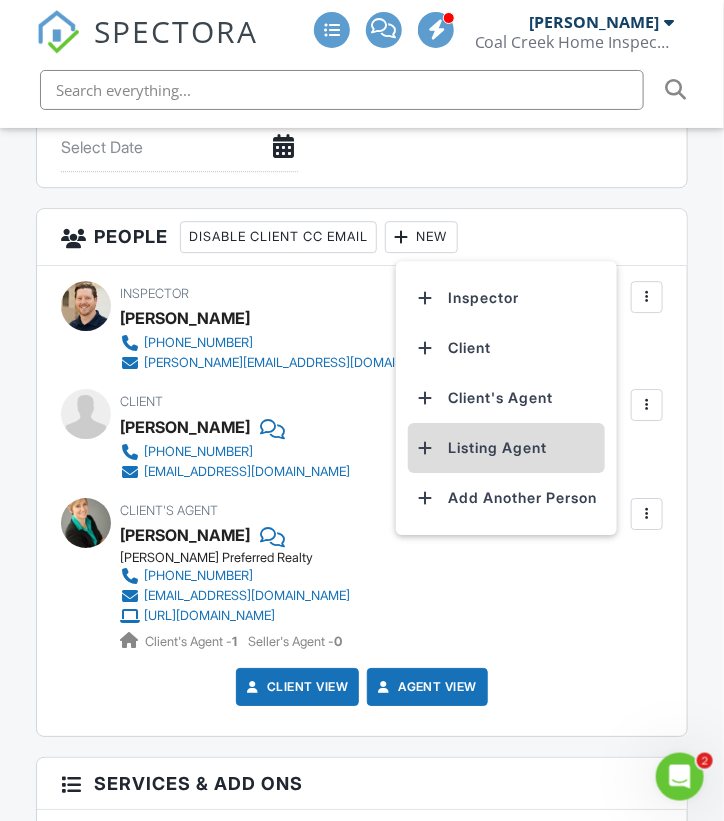 click on "Listing Agent" at bounding box center (506, 448) 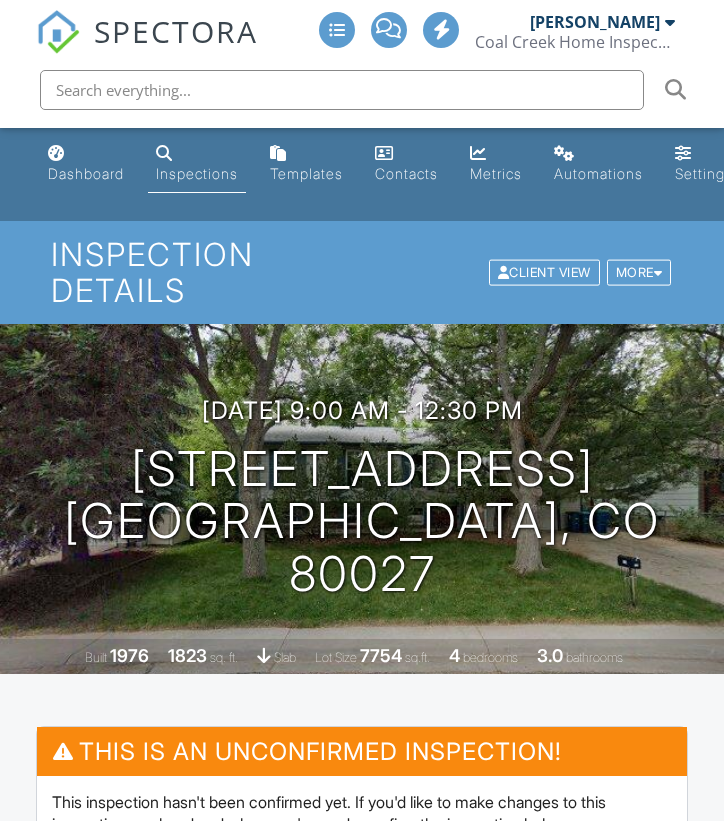 scroll, scrollTop: 1198, scrollLeft: 0, axis: vertical 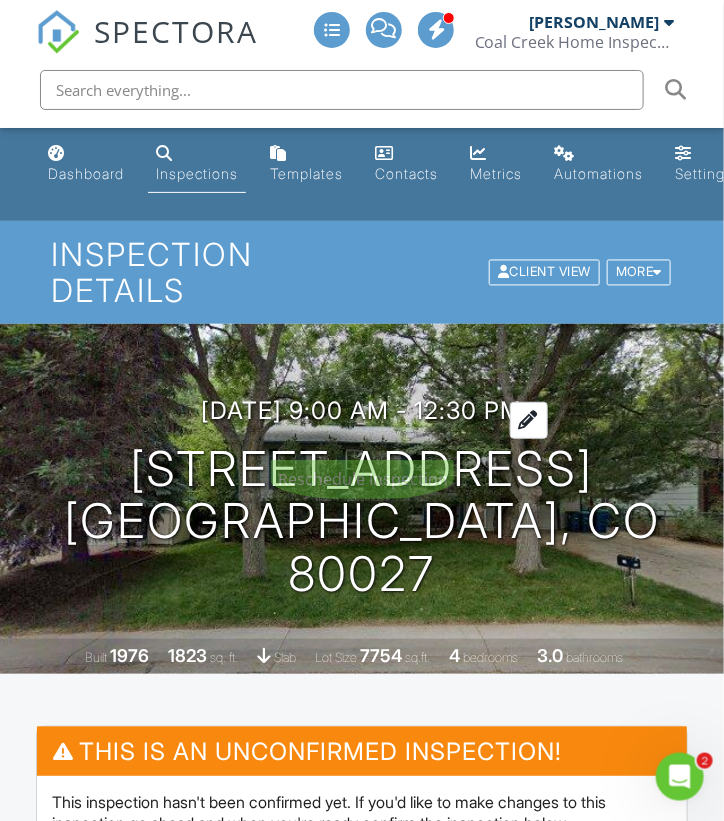 click on "07/16/2025  9:00 am
- 12:30 pm" at bounding box center (362, 410) 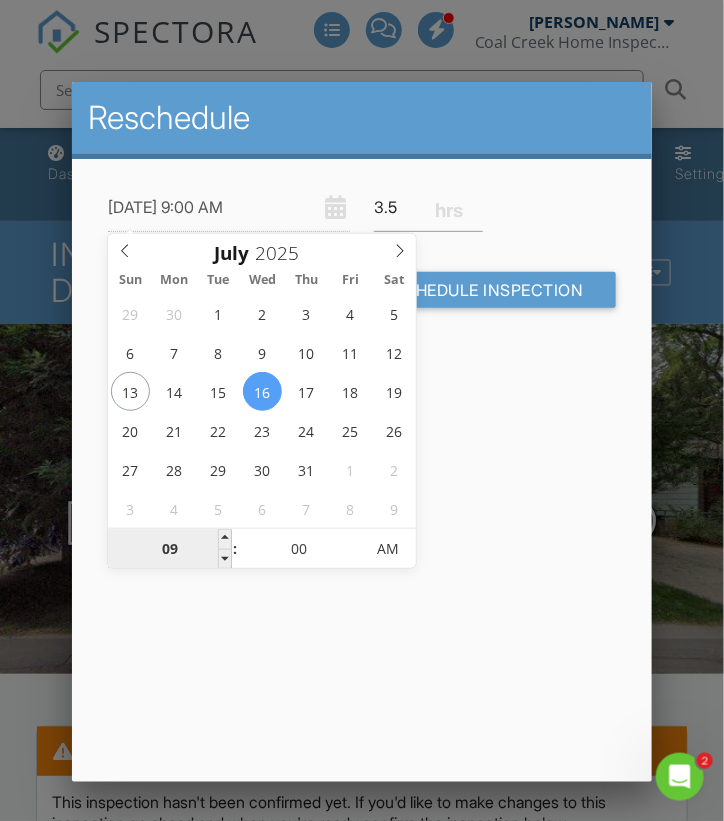 click on "09" at bounding box center (169, 550) 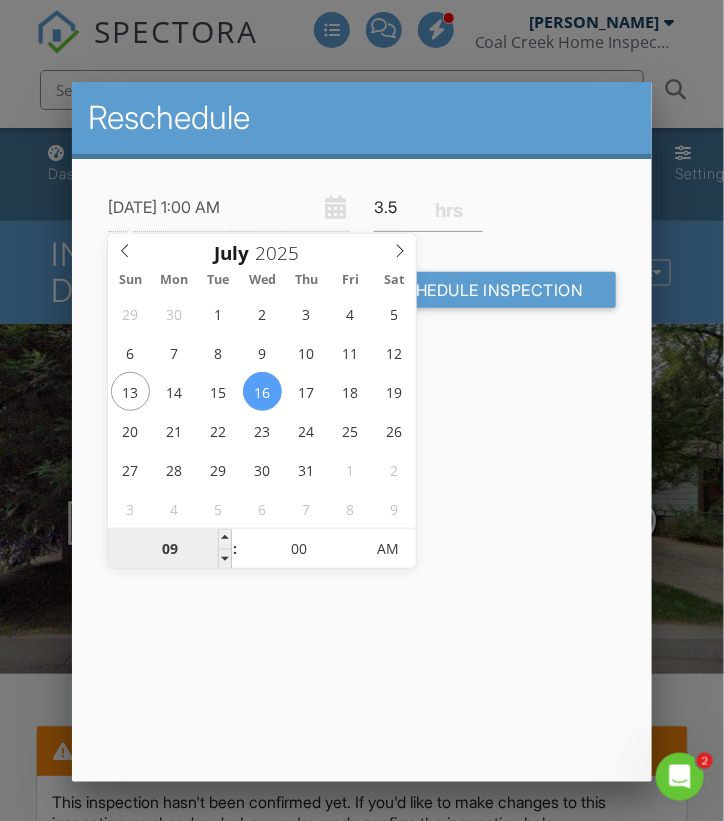 type on "01" 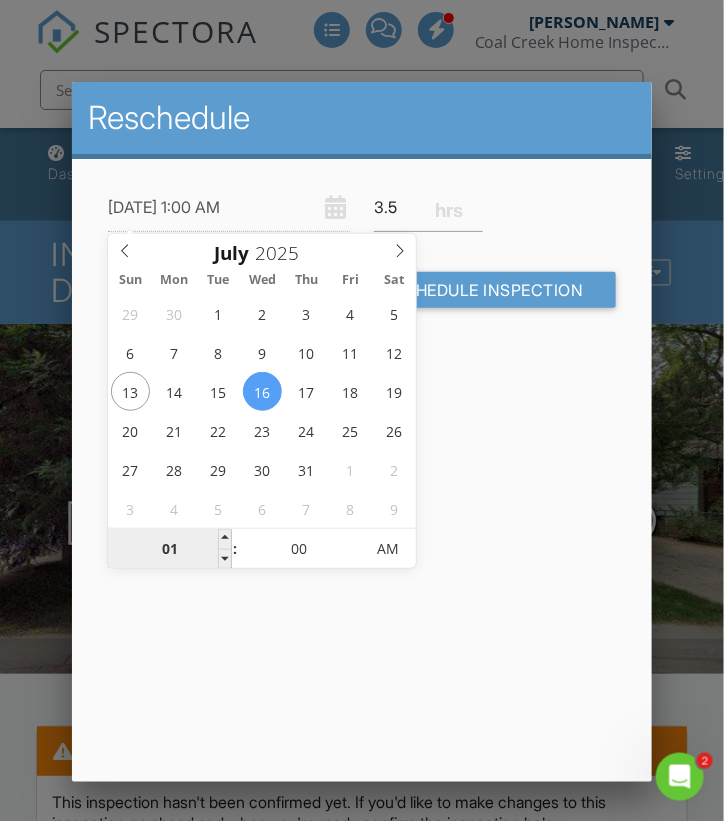 type on "07/16/2025 12:00 AM" 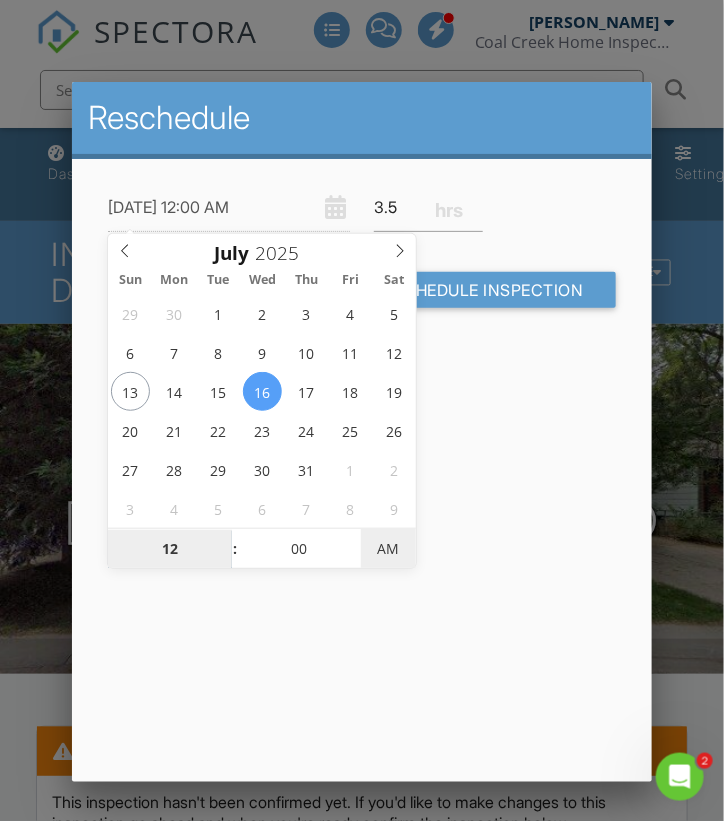 type on "07/16/2025 12:00 PM" 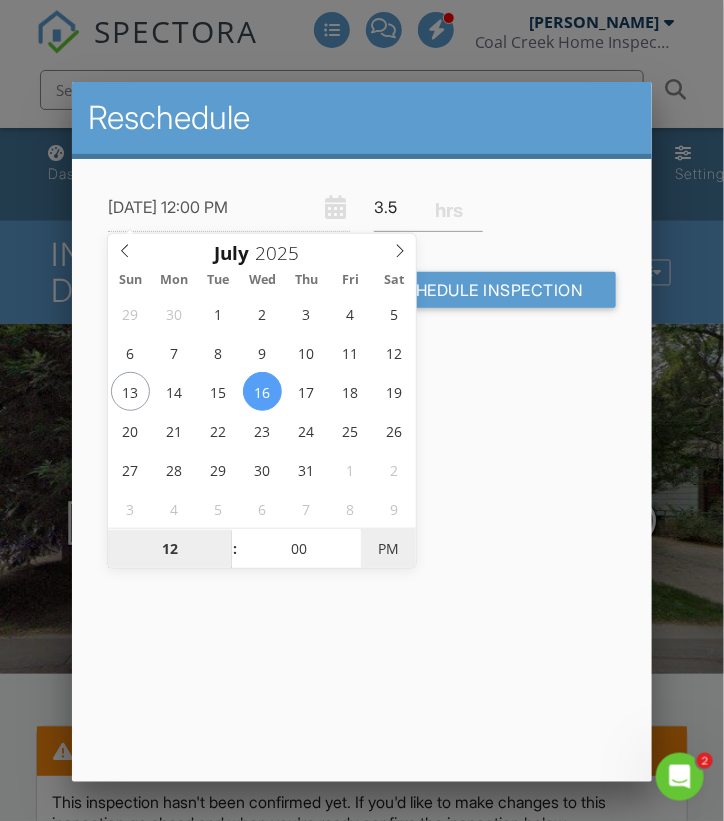 click on "PM" at bounding box center (388, 549) 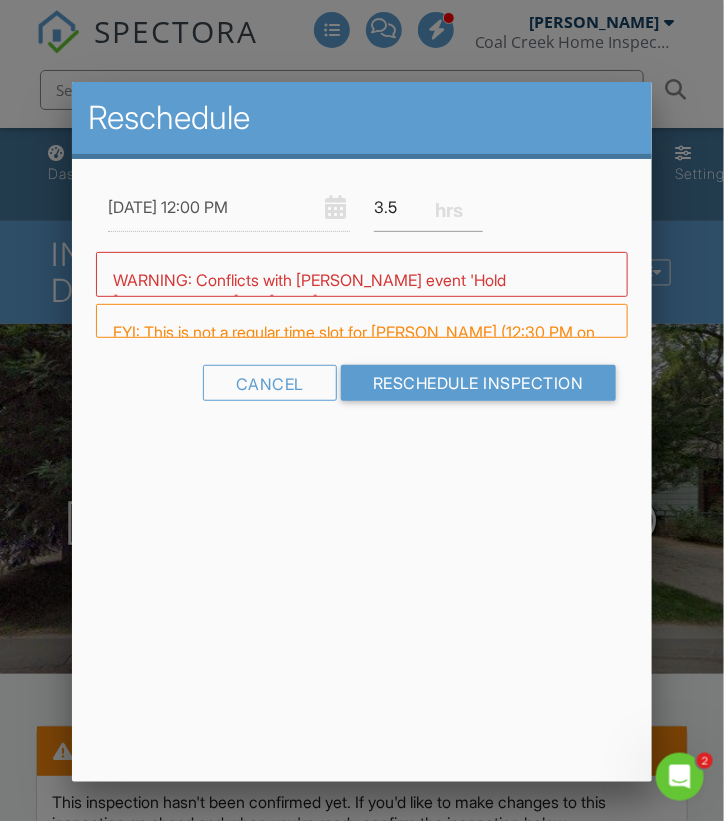 click on "Reschedule
07/16/2025 12:00 PM
3.5
Warning: this date/time is in the past.
WARNING: Conflicts with Anthony Kuchem's event 'Hold Jennifer' on 07/16/2025 12:00 pm -  4:00 pm. Conflicts with Anthony Kuchem's event 'Out of office' on 07/16/2025 12:00 am - 12:00 am.
FYI: This is not a regular time slot for Anthony Kuchem (12:30 PM on Wednesdays).  Set up availability here.
Cancel
Reschedule Inspection" at bounding box center (361, 432) 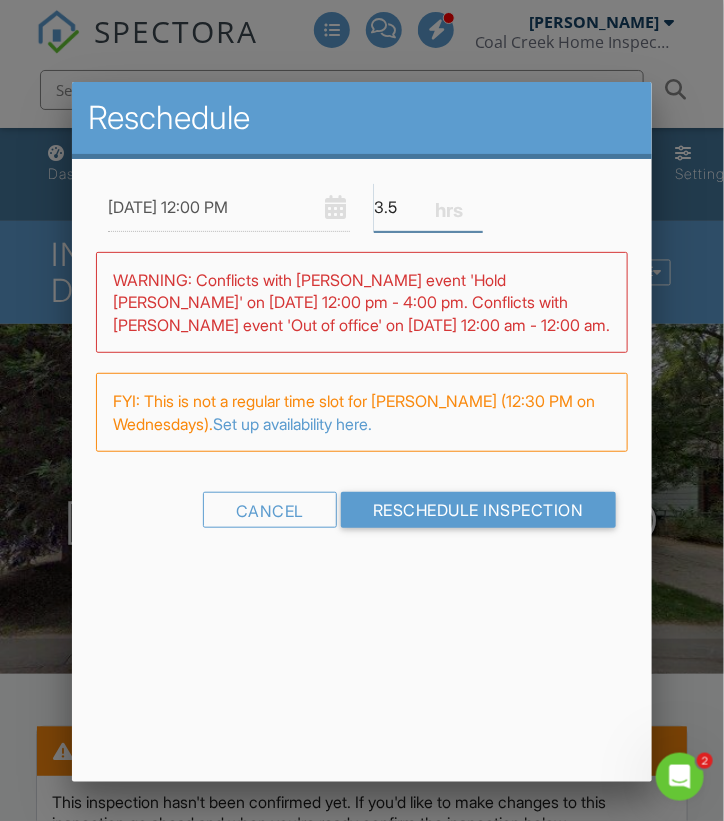 click on "3.5" at bounding box center [428, 207] 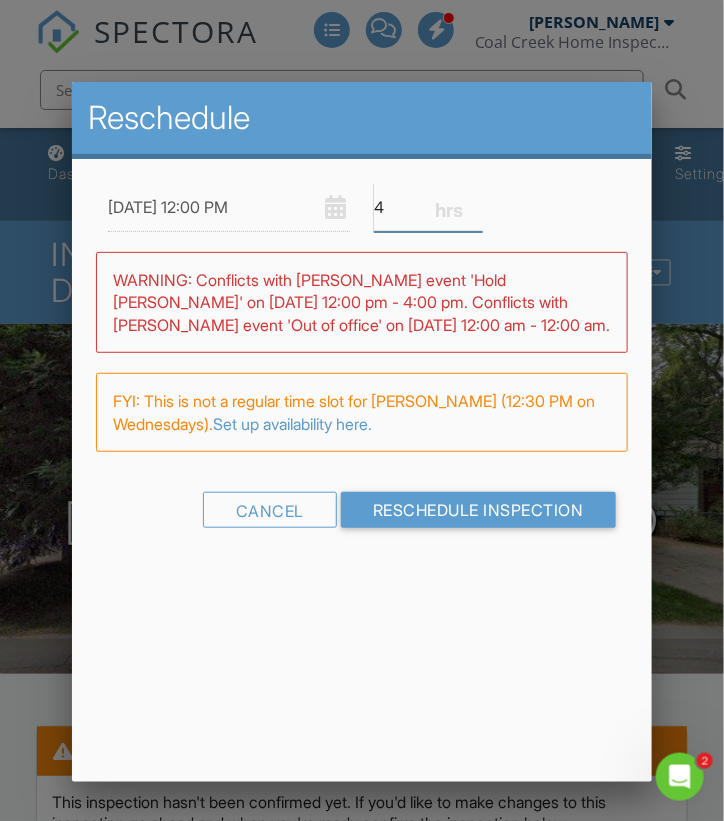type on "4" 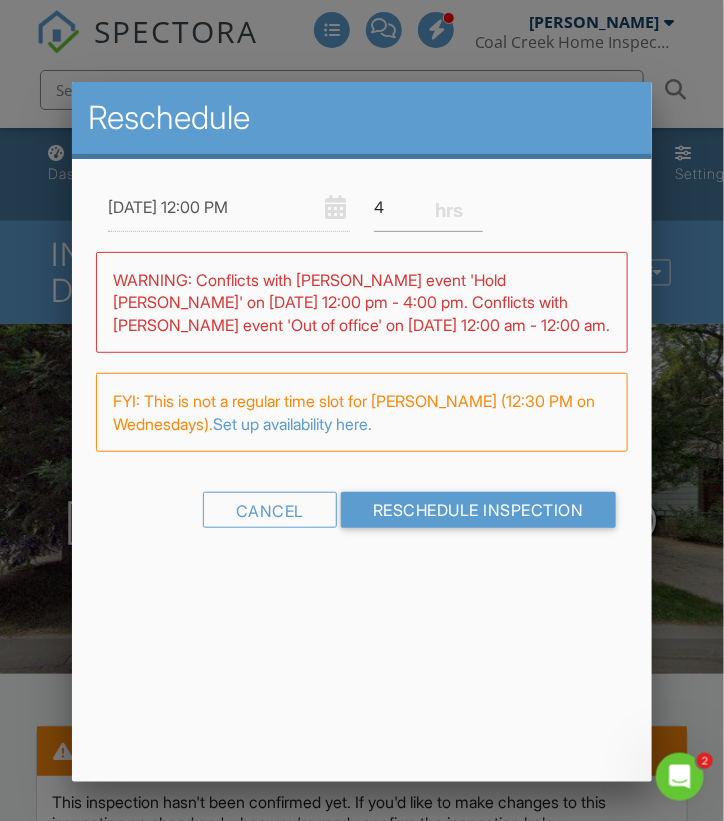 click on "Reschedule
07/16/2025 12:00 PM
4
Warning: this date/time is in the past.
WARNING: Conflicts with Anthony Kuchem's event 'Hold Jennifer' on 07/16/2025 12:00 pm -  4:00 pm. Conflicts with Anthony Kuchem's event 'Out of office' on 07/16/2025 12:00 am - 12:00 am.
FYI: This is not a regular time slot for Anthony Kuchem (12:30 PM on Wednesdays).  Set up availability here.
Cancel
Reschedule Inspection" at bounding box center [361, 432] 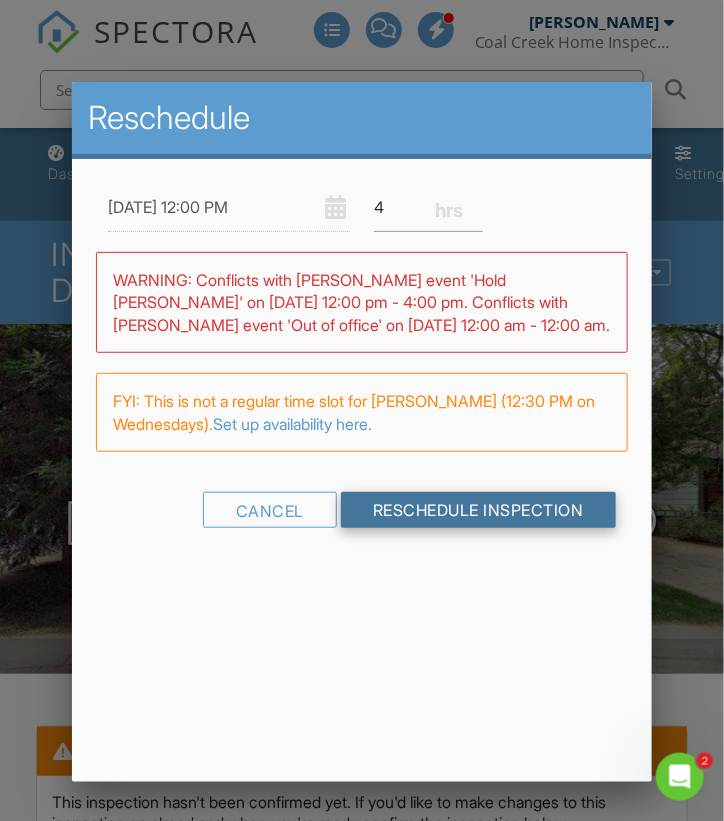 click on "Reschedule Inspection" at bounding box center (478, 510) 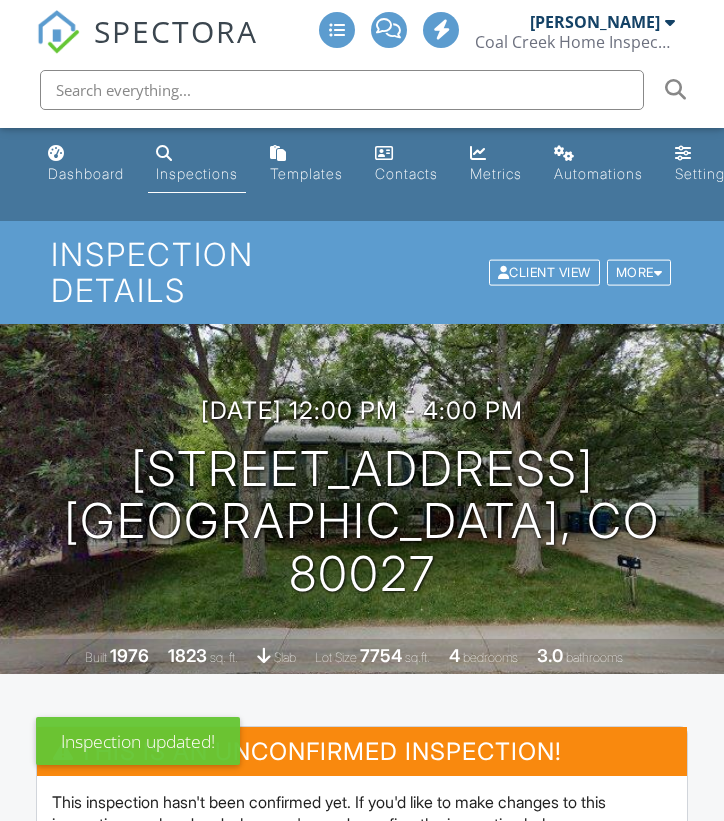 scroll, scrollTop: 0, scrollLeft: 0, axis: both 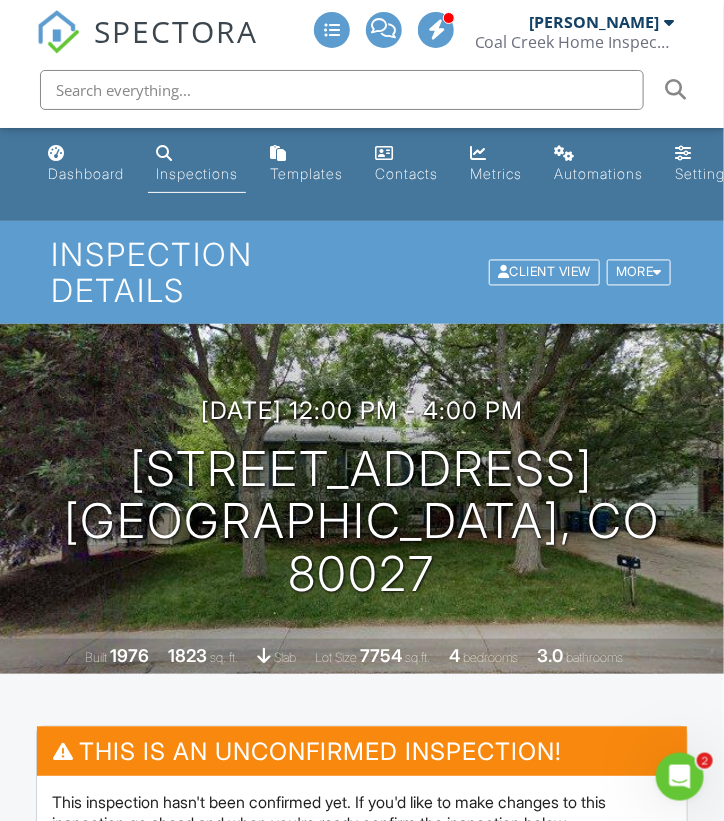 click on "Inspections" at bounding box center (197, 164) 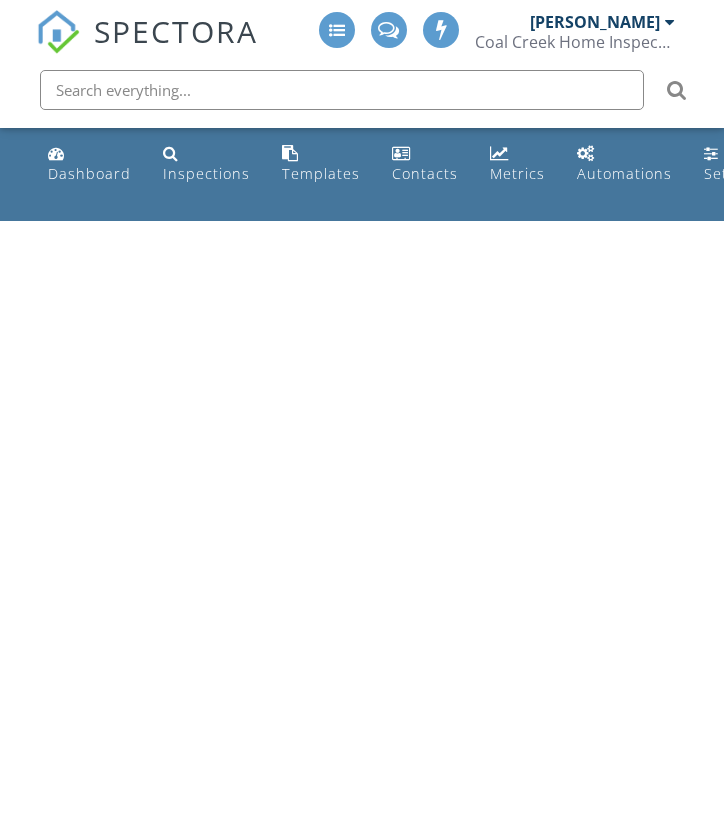 scroll, scrollTop: 0, scrollLeft: 0, axis: both 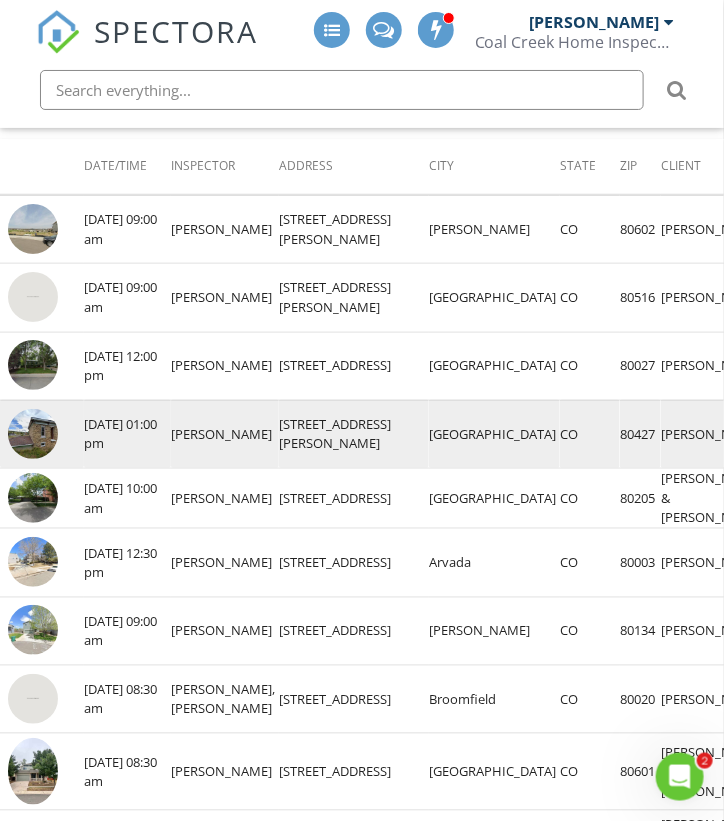 click at bounding box center [33, 434] 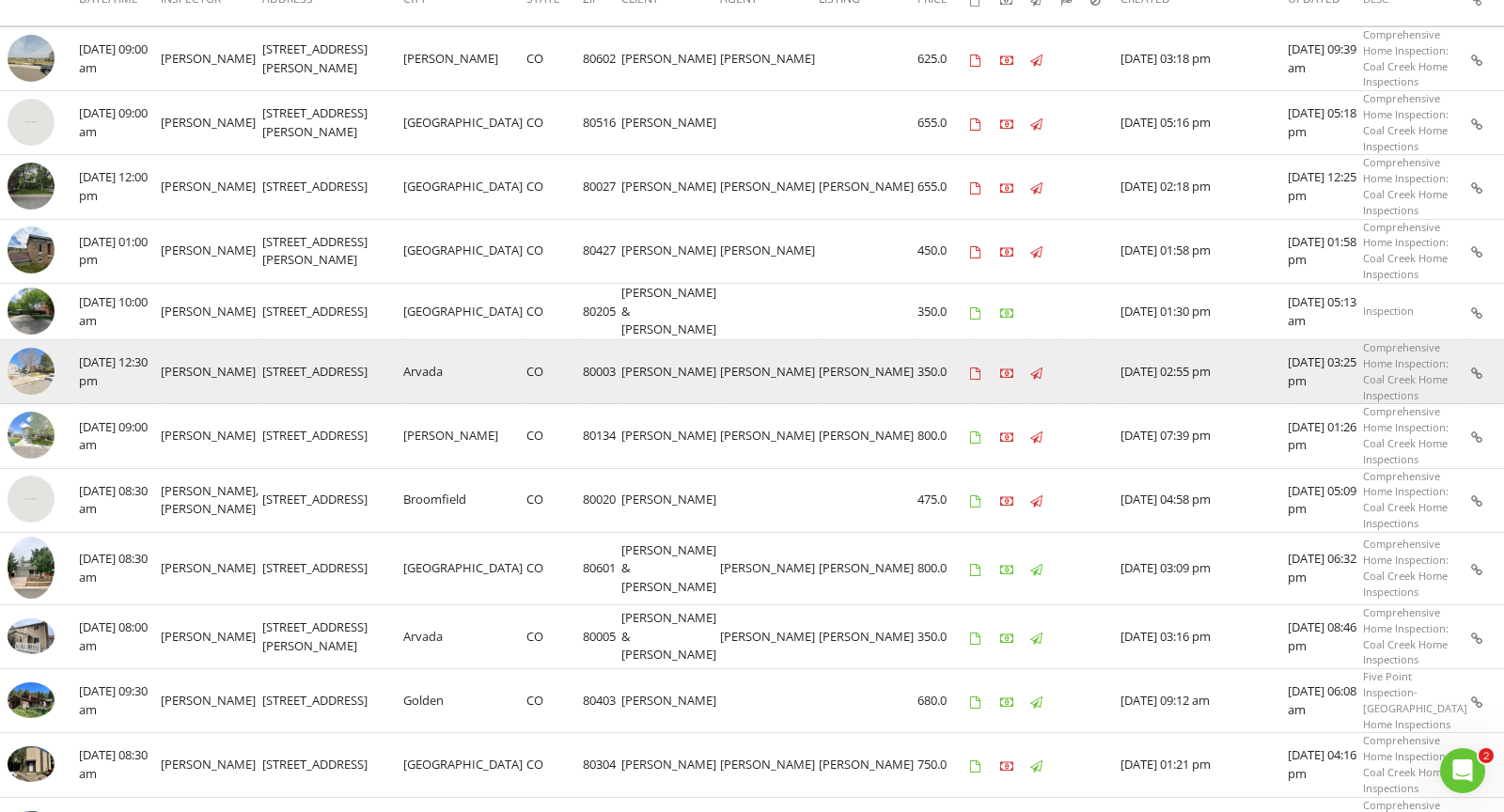 scroll, scrollTop: 285, scrollLeft: 0, axis: vertical 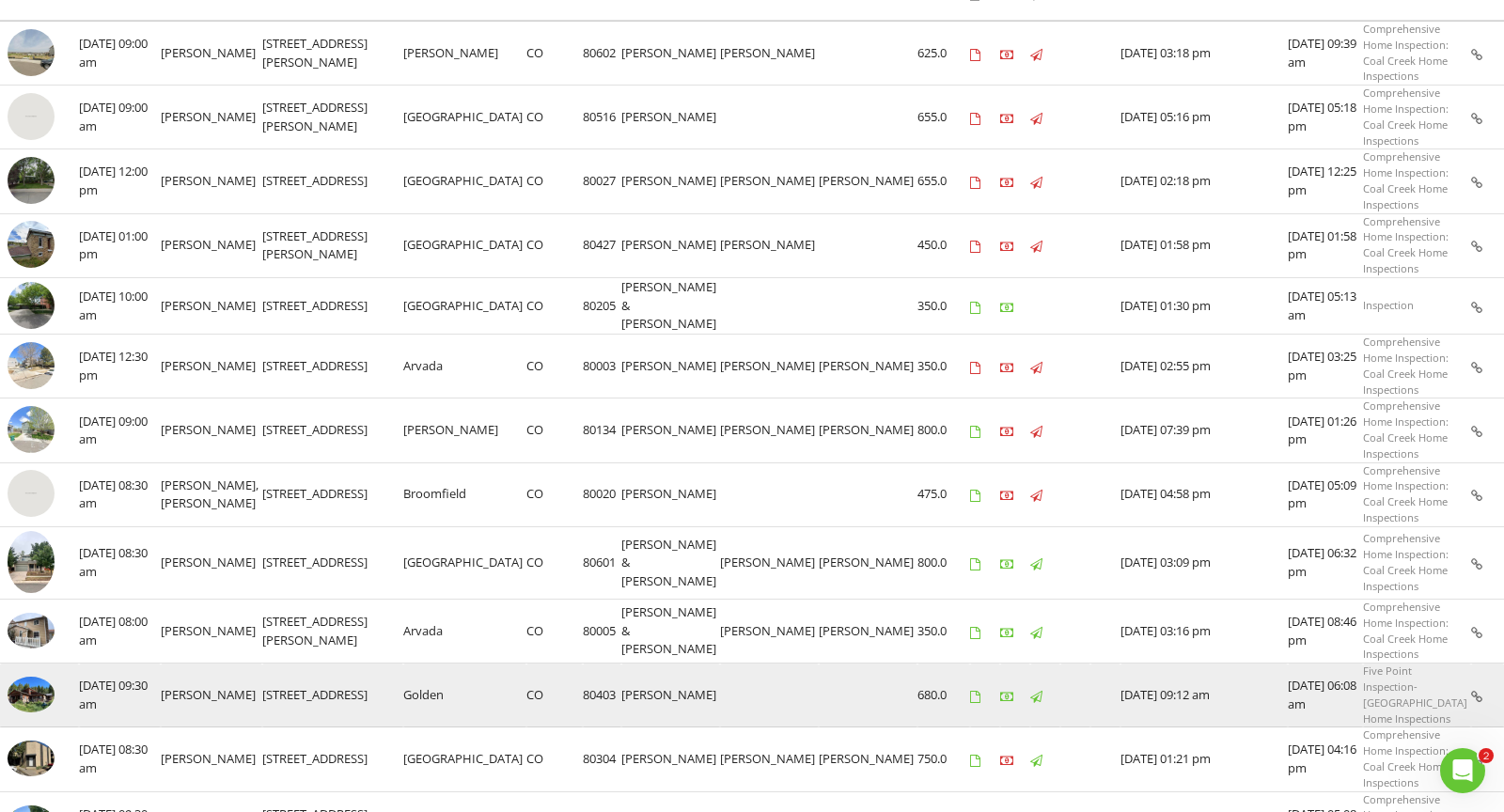 click at bounding box center [31, 695] 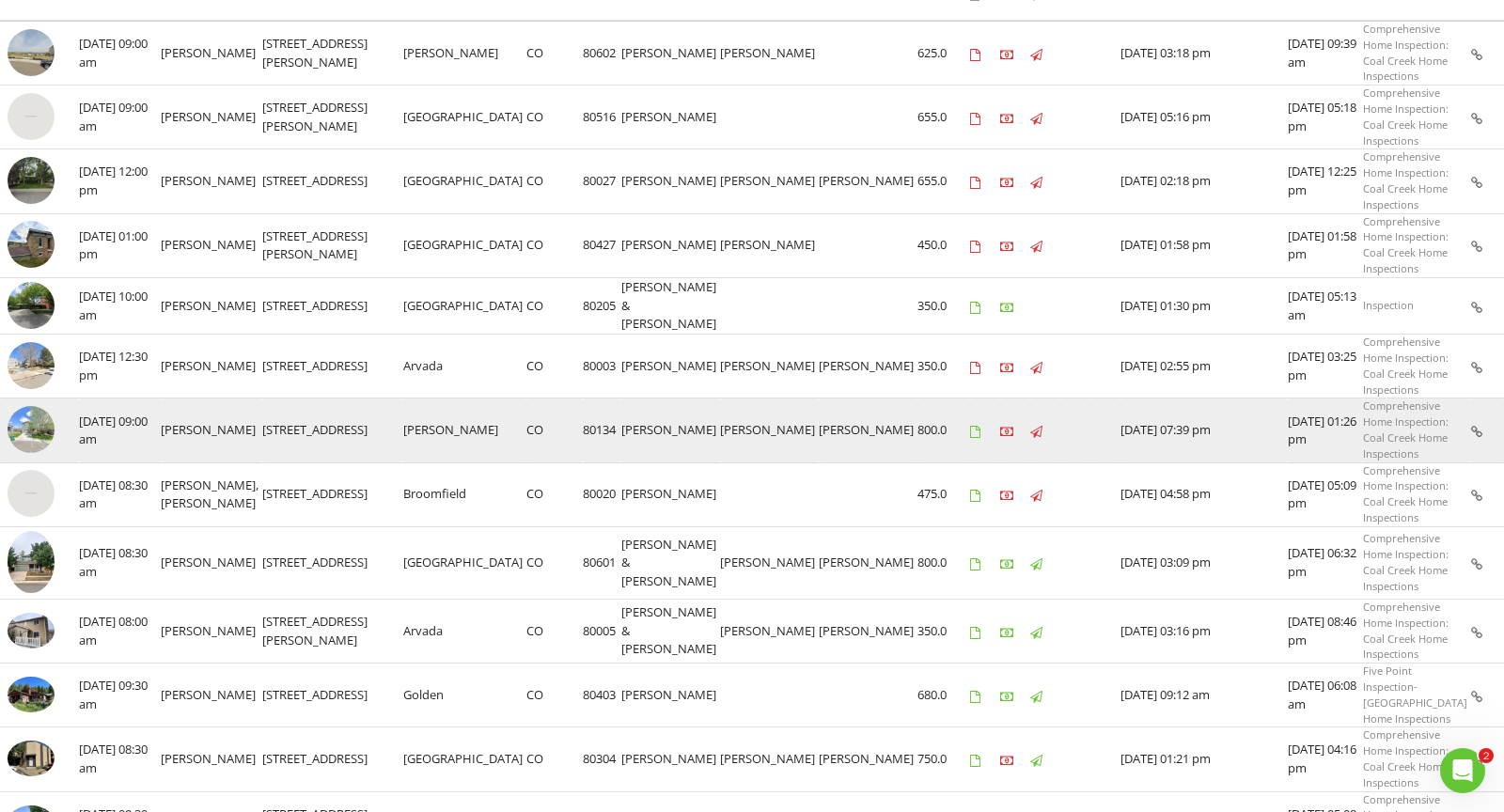 scroll, scrollTop: 0, scrollLeft: 0, axis: both 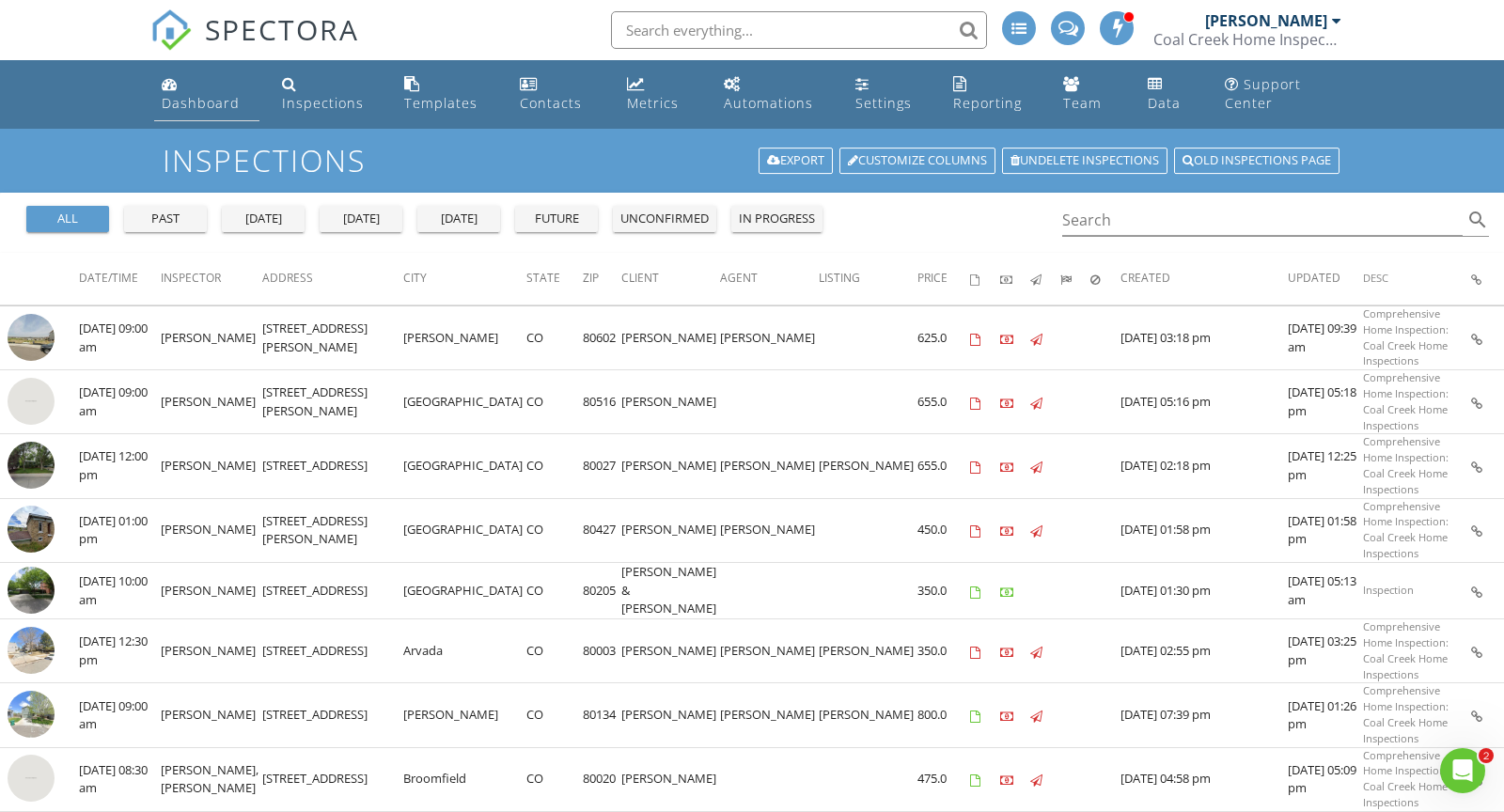 click on "Dashboard" at bounding box center [207, 94] 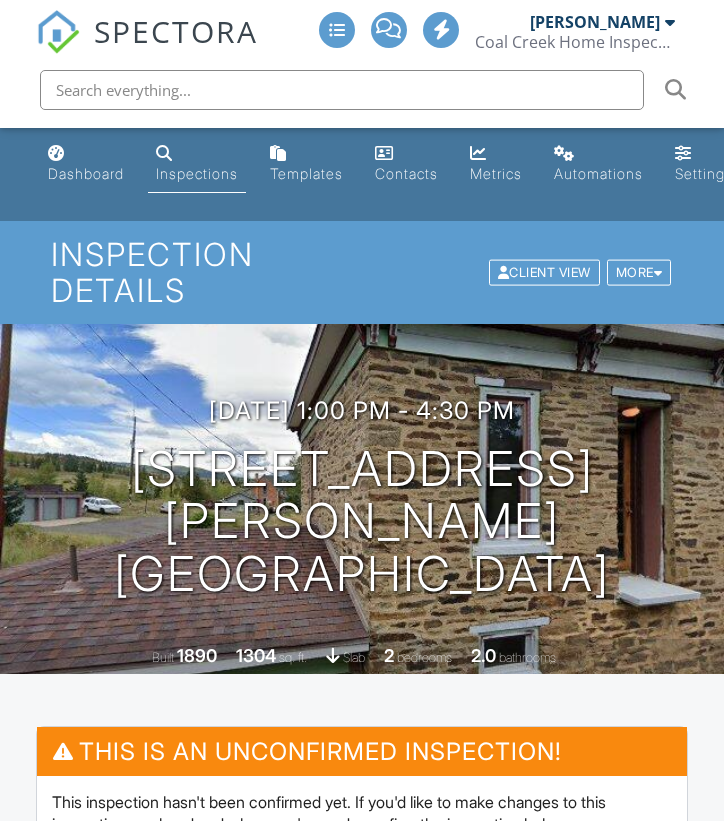 scroll, scrollTop: 131, scrollLeft: 0, axis: vertical 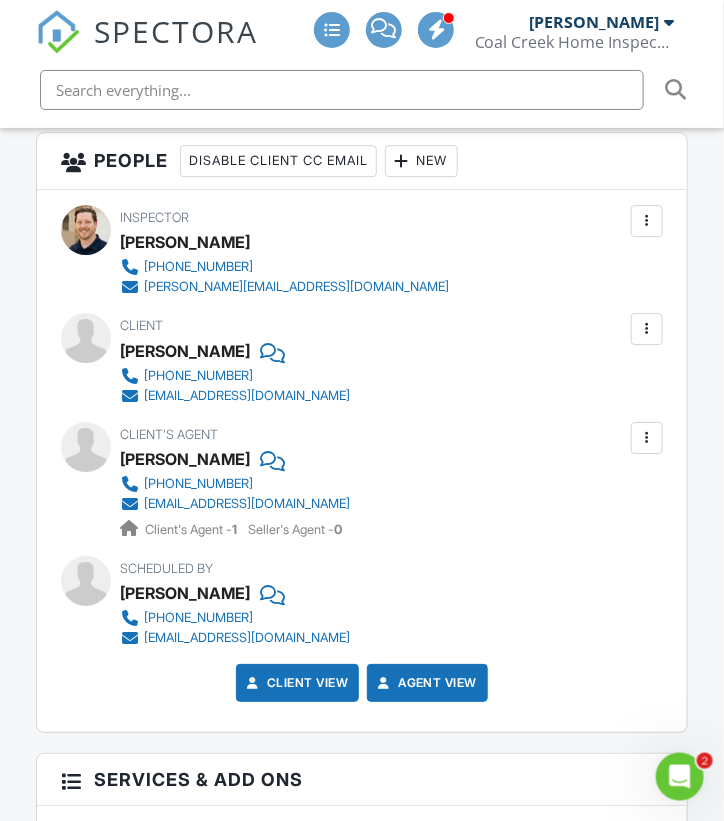 click at bounding box center (402, 161) 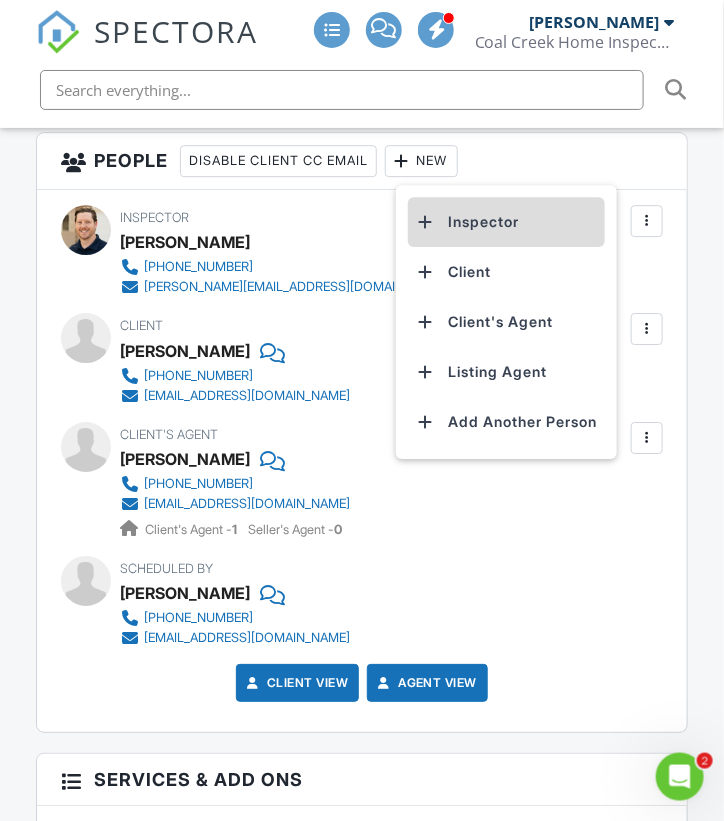 click on "Inspector" at bounding box center [506, 222] 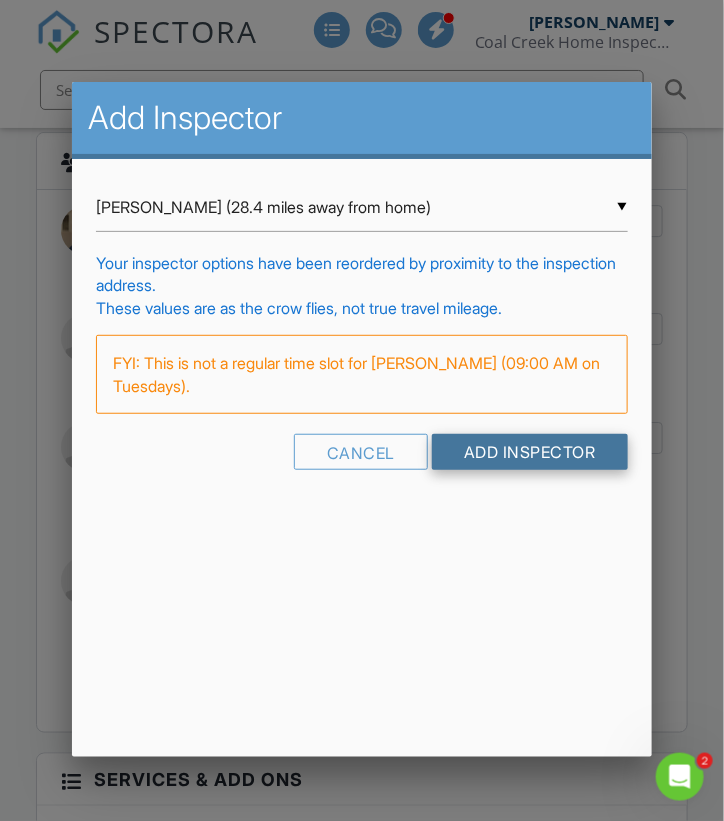 click on "Add Inspector" at bounding box center [530, 452] 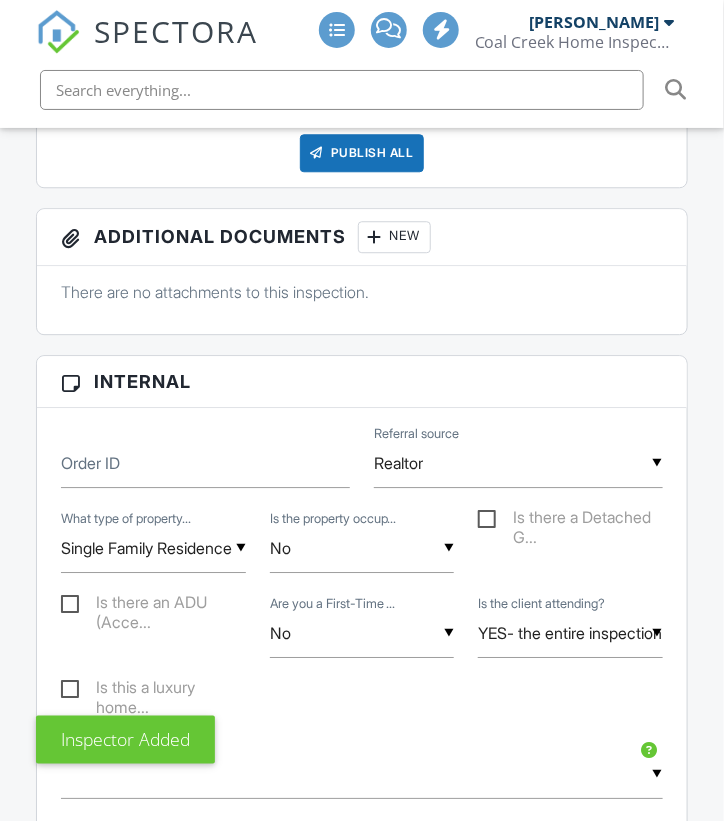 scroll, scrollTop: 1207, scrollLeft: 0, axis: vertical 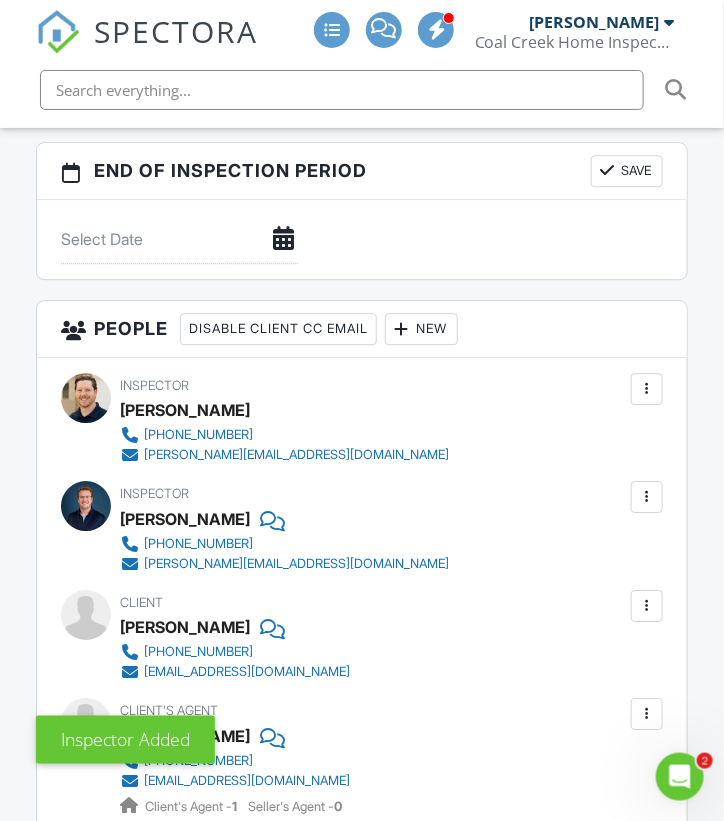 click at bounding box center [647, 389] 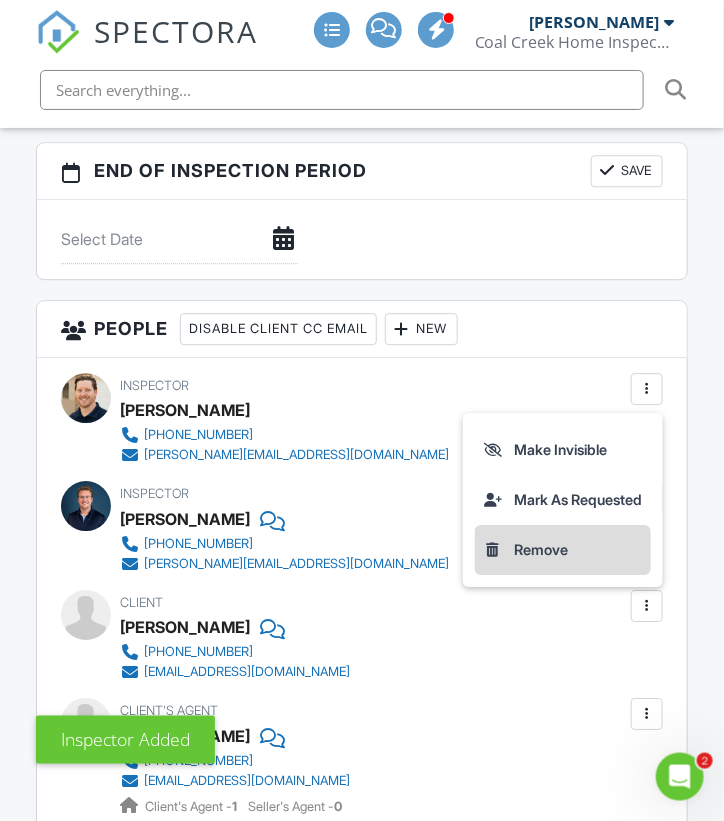 click on "Remove" at bounding box center [563, 550] 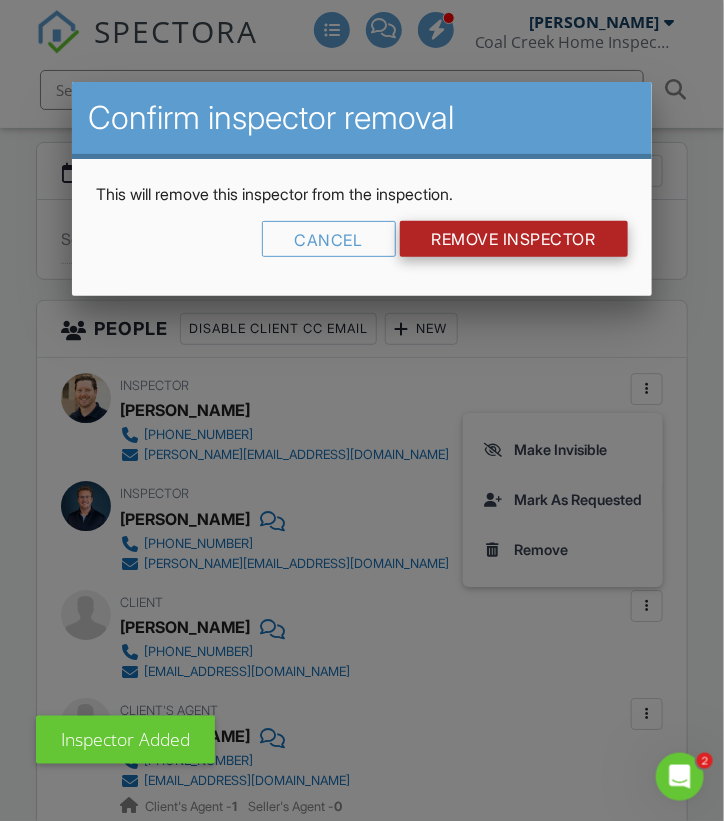 click on "Remove Inspector" at bounding box center [514, 239] 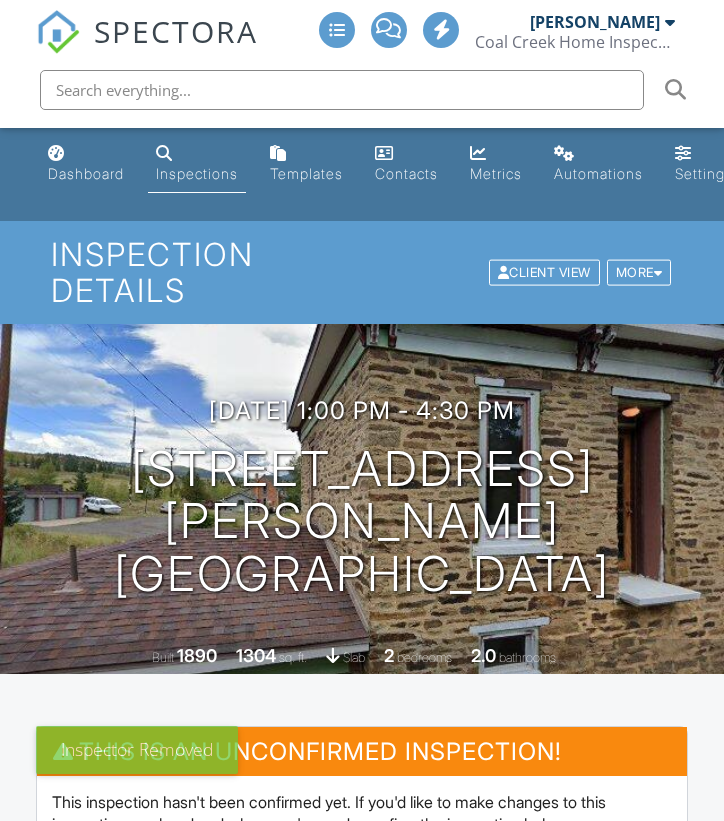 scroll, scrollTop: 0, scrollLeft: 0, axis: both 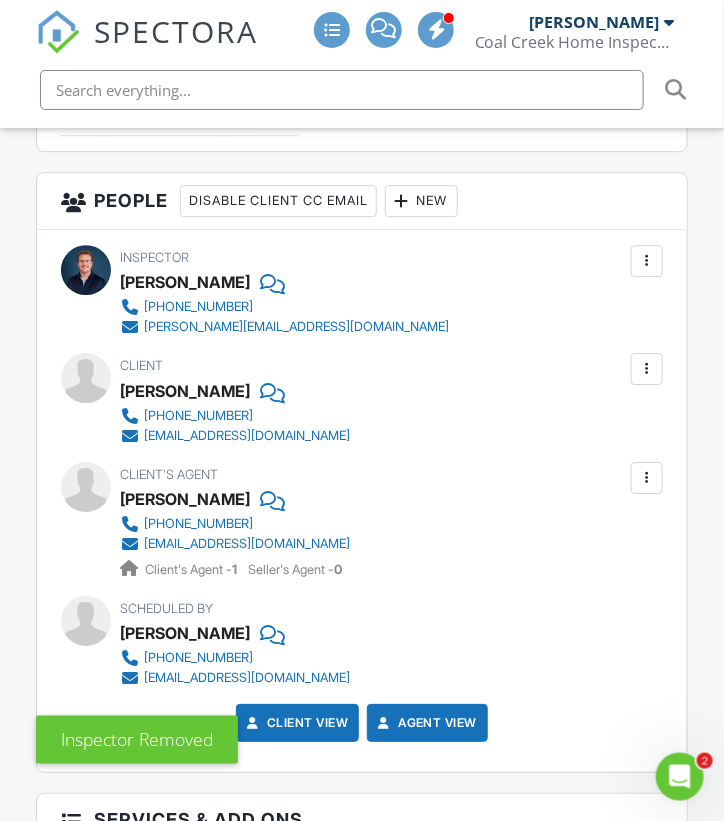 click on "New" at bounding box center [421, 201] 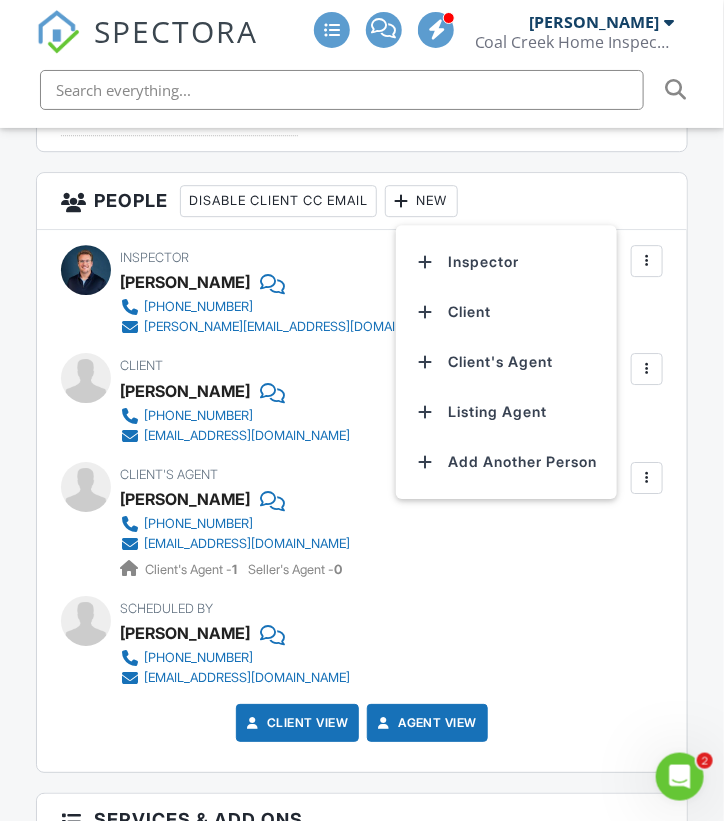 click on "Reports
Locked
Attach
New
Comprehensive Home Inspection
Comprehensive Home Inspection: Coal Creek Home Inspections
Edit
View
Comprehensive Home Inspection
Comprehensive Home Inspection: Coal Creek Home Inspections
This report will be built from your template on [DATE]  3:00am
Quick Publish
Copy
Build Now
[GEOGRAPHIC_DATA]
Publish All
Checking report completion
Publish report?
Before publishing from the web, click "Preview/Publish" in the Report Editor to save your changes ( don't know where that is? ). If this is not clicked, your latest changes may not appear in the report.
This will make this report available to your client and/or agent. It will not send out a notification.
To send an email, use 'Publish All' below or jump into the report and use the 'Publish' button there.
Cancel
Publish
To" at bounding box center (362, -835) 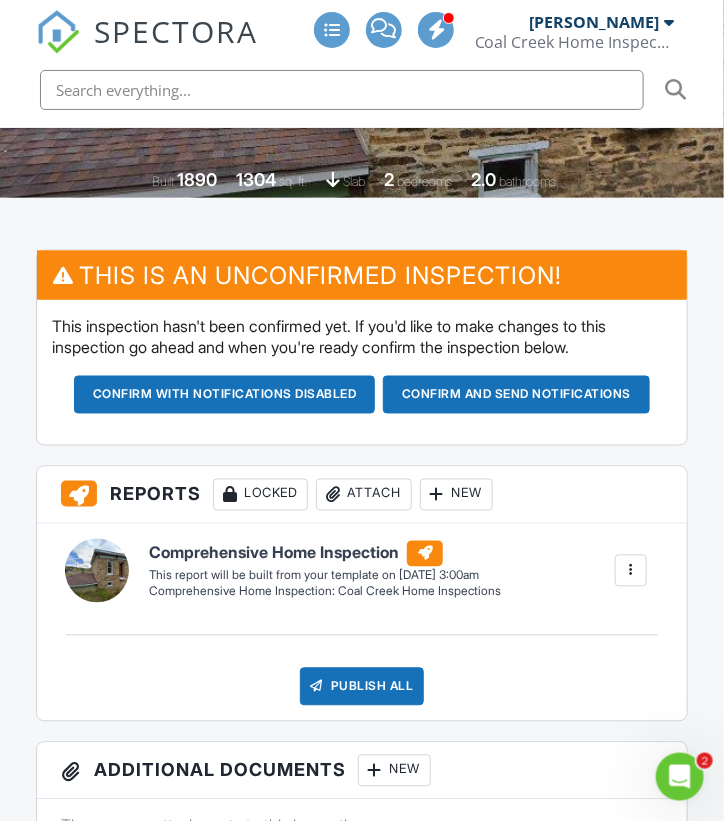 scroll, scrollTop: 474, scrollLeft: 0, axis: vertical 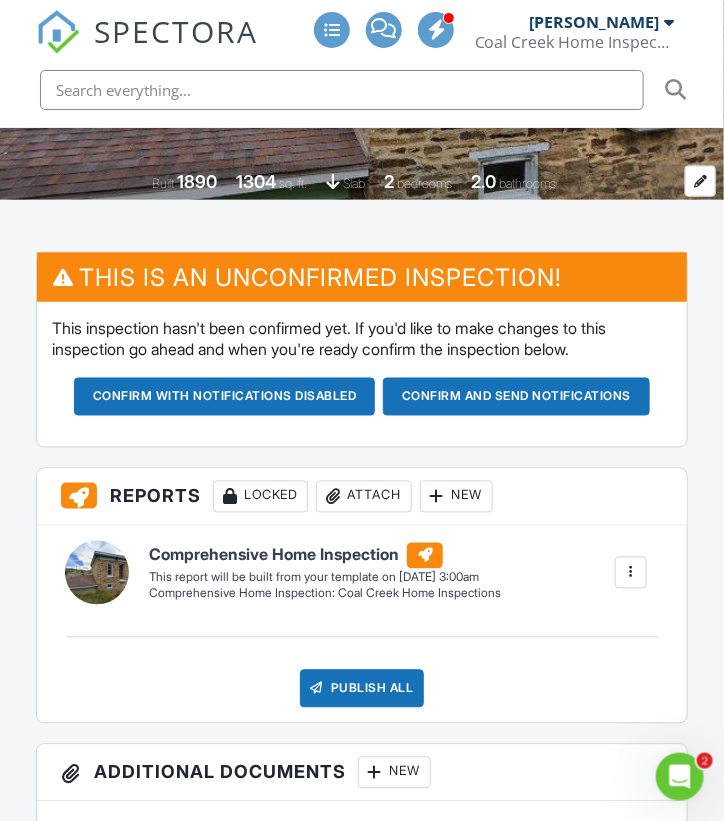 click on "bedrooms" at bounding box center (424, 183) 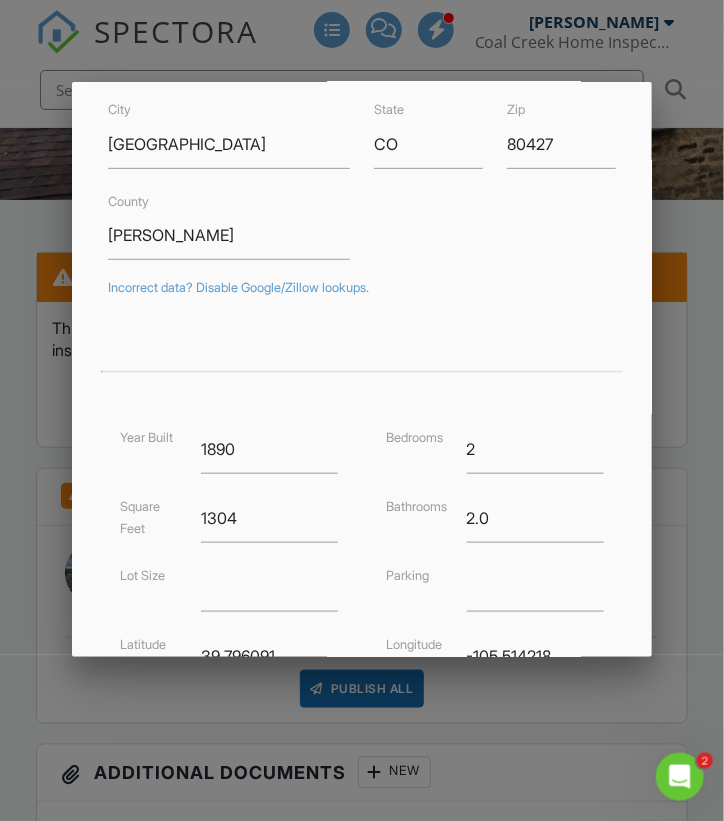 scroll, scrollTop: 180, scrollLeft: 0, axis: vertical 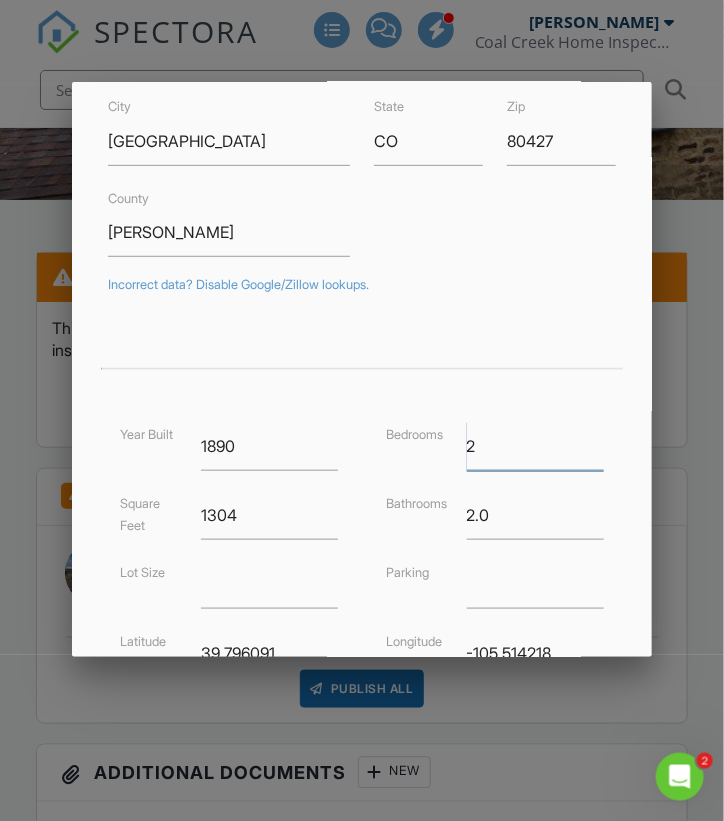 click on "2" at bounding box center (535, 446) 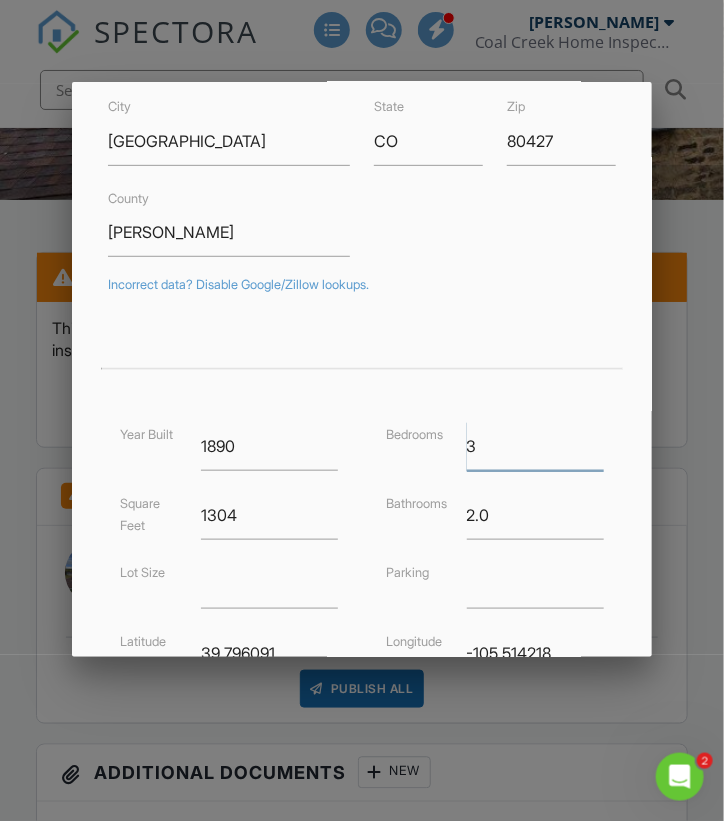 type on "3" 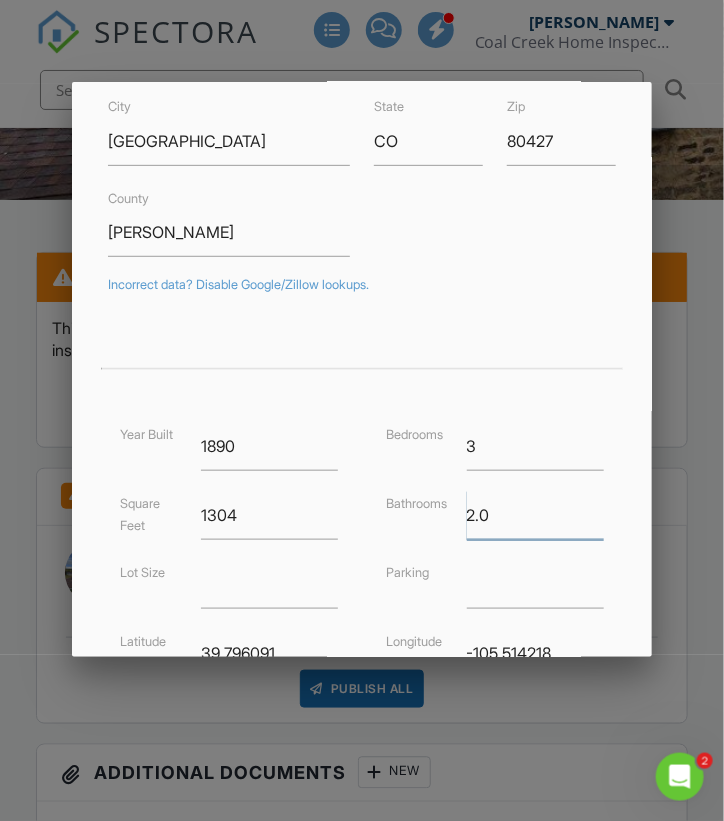 click on "2.0" at bounding box center (535, 515) 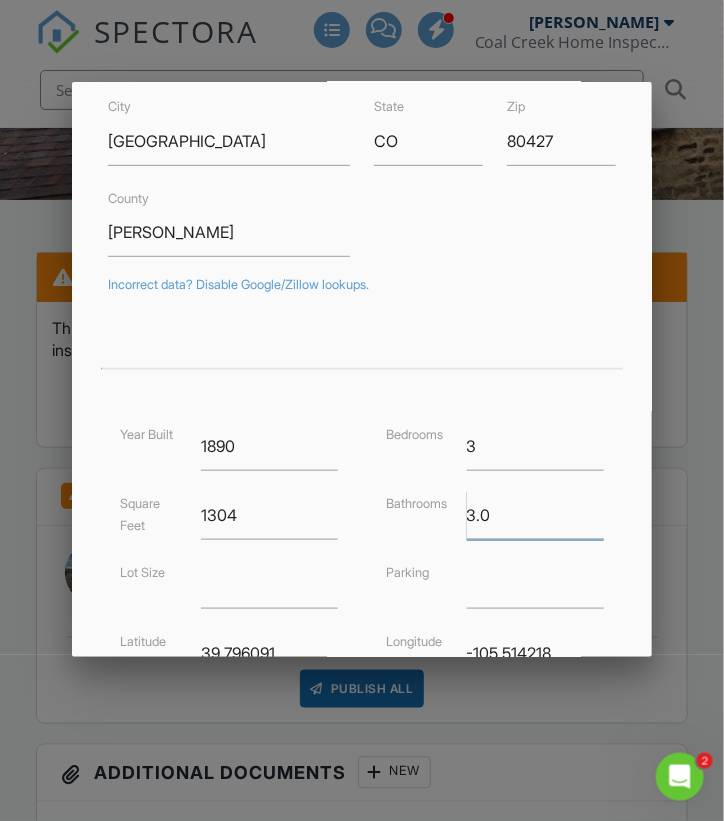 scroll, scrollTop: 420, scrollLeft: 0, axis: vertical 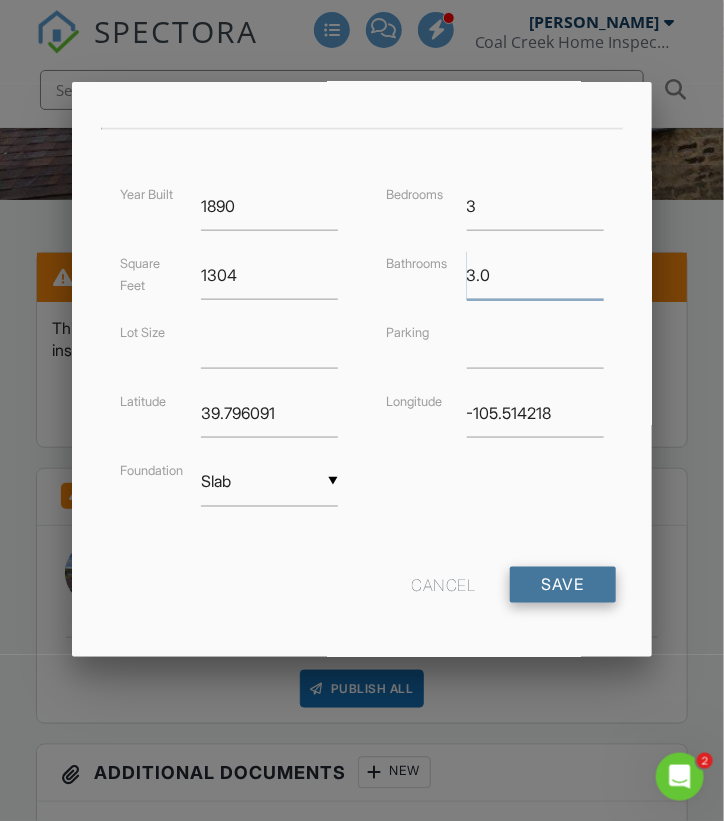 type on "3.0" 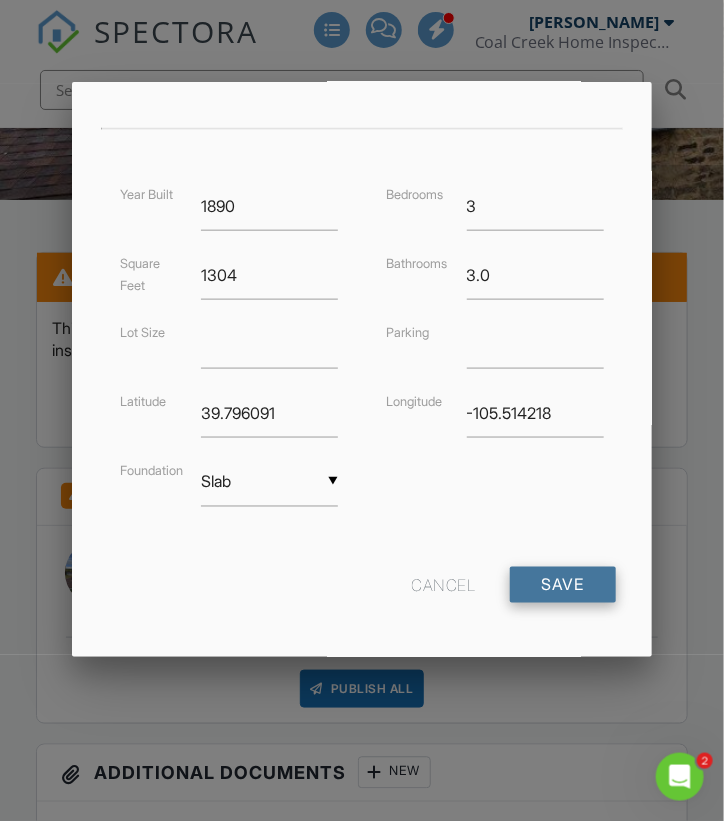 click on "Save" at bounding box center (563, 585) 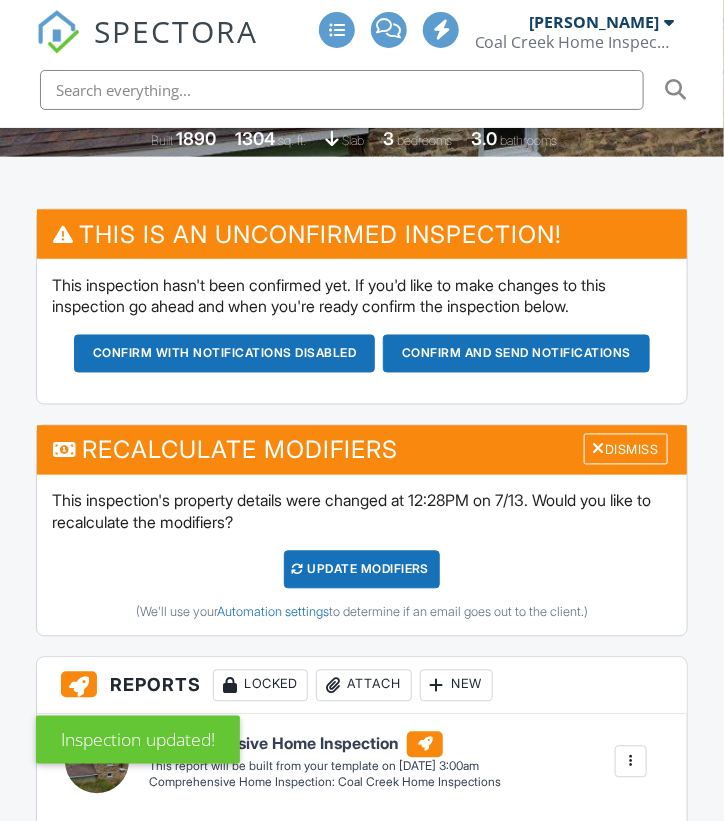 scroll, scrollTop: 517, scrollLeft: 0, axis: vertical 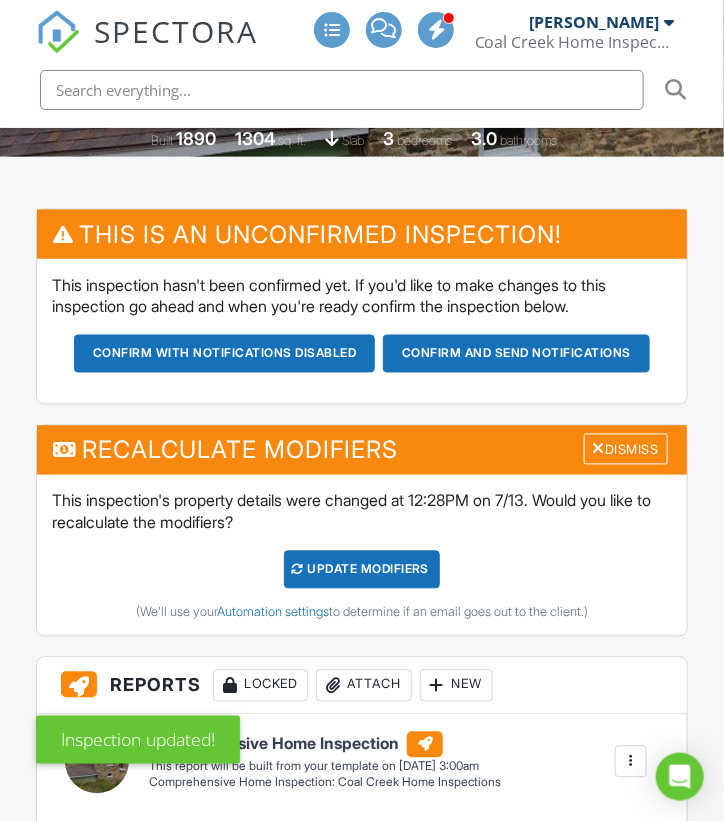 click on "UPDATE Modifiers" at bounding box center (362, 570) 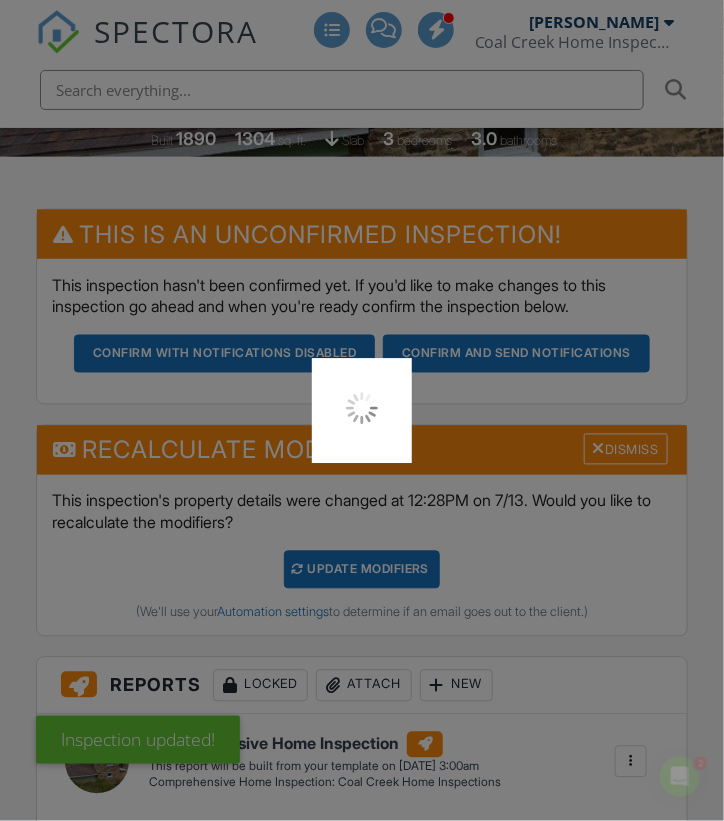 scroll, scrollTop: 0, scrollLeft: 0, axis: both 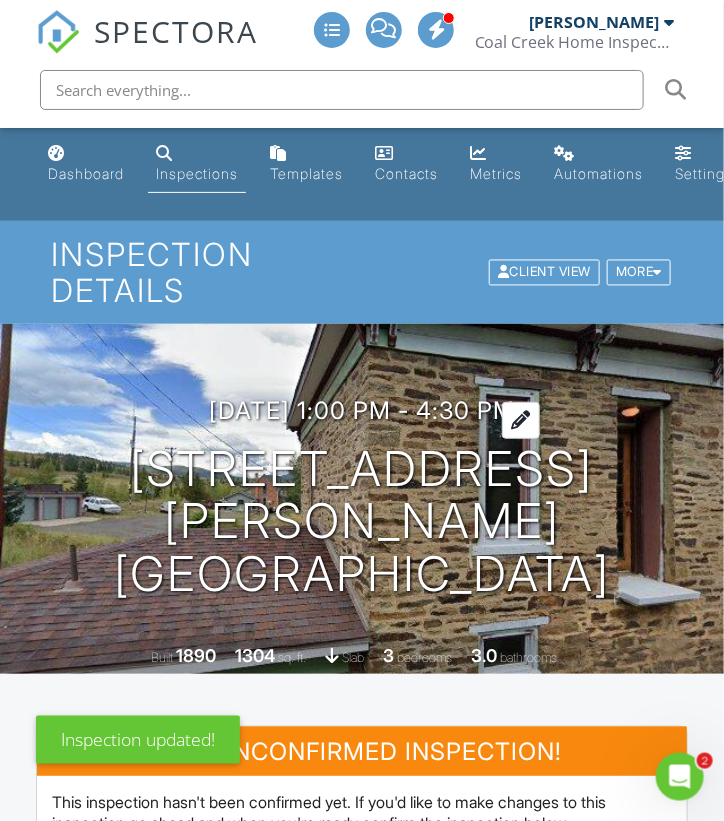 click on "07/15/2025  1:00 pm
- 4:30 pm" at bounding box center (362, 410) 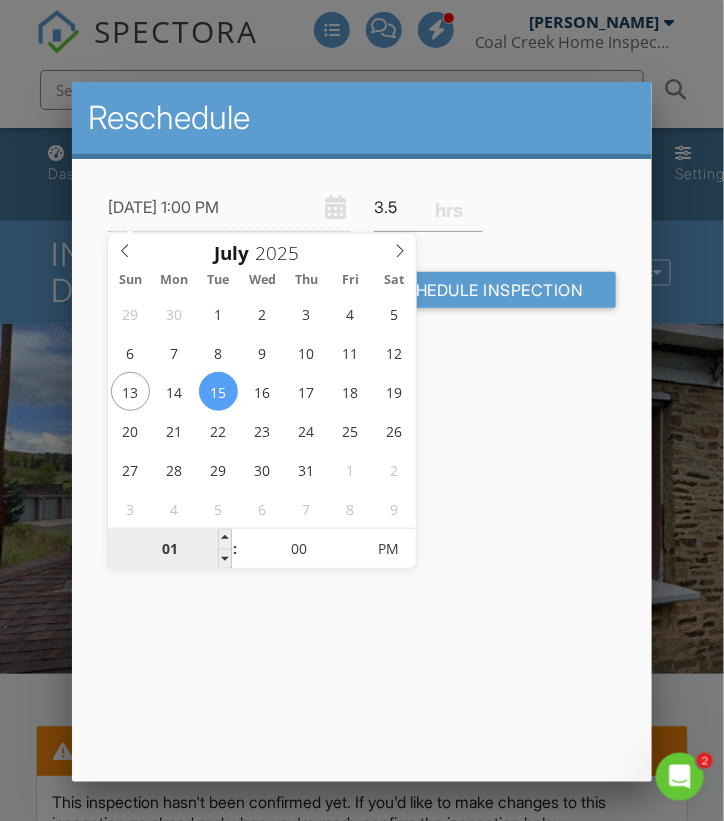 click on "01" at bounding box center (169, 550) 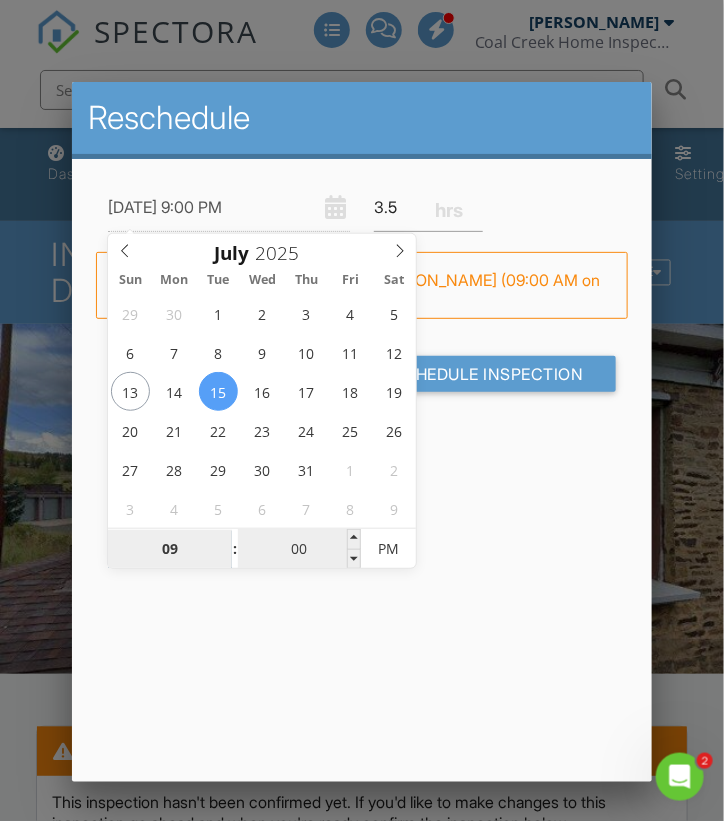 type on "09" 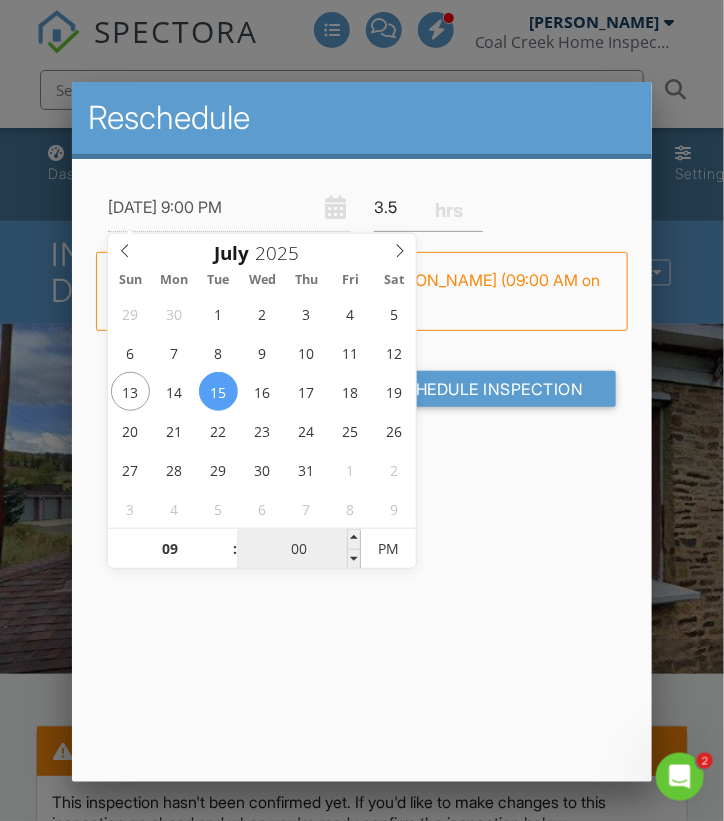 click on "00" at bounding box center [299, 550] 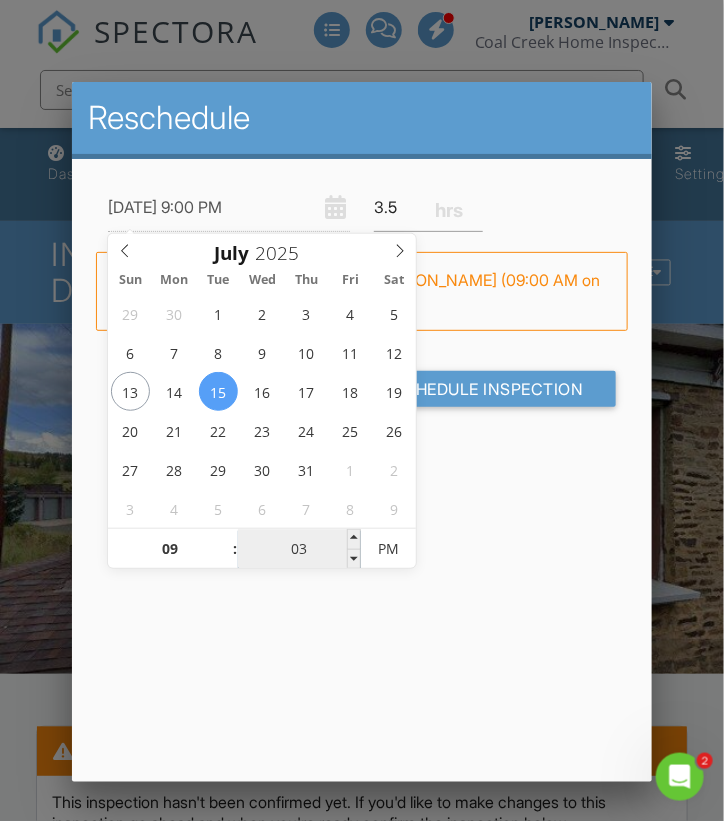 type on "07/15/2025 9:03 PM" 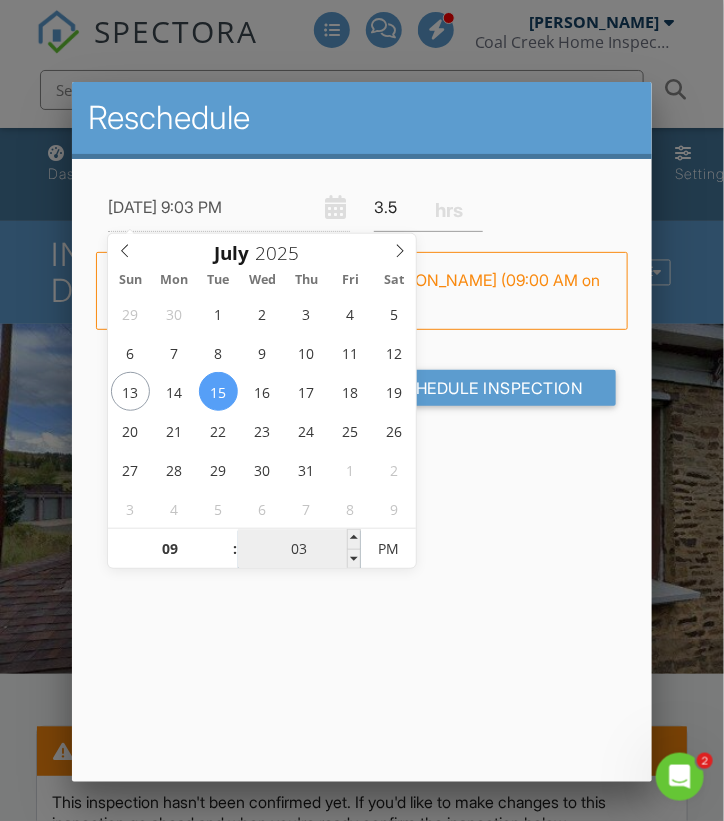 type on "30" 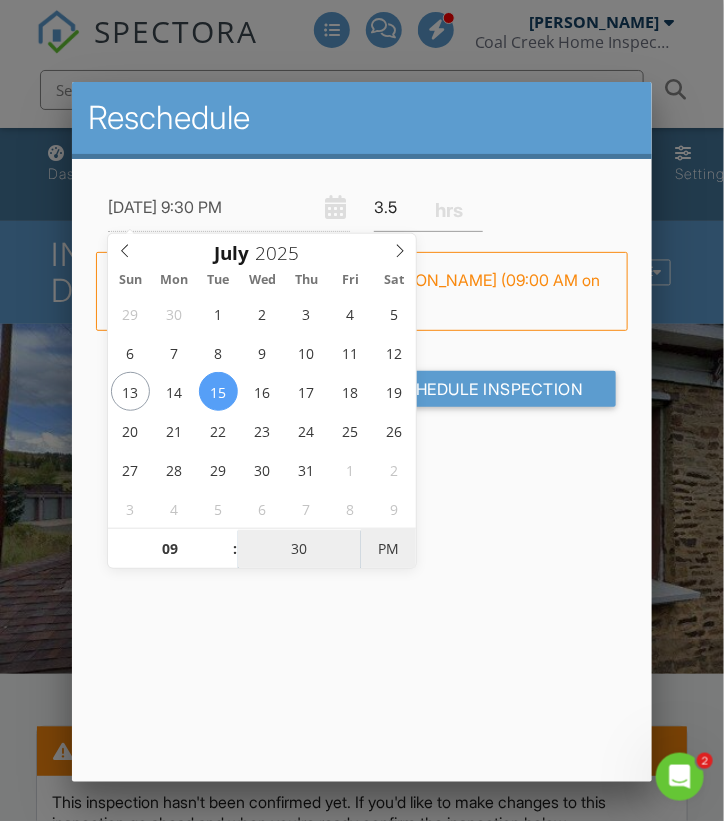 type on "07/15/2025 9:30 AM" 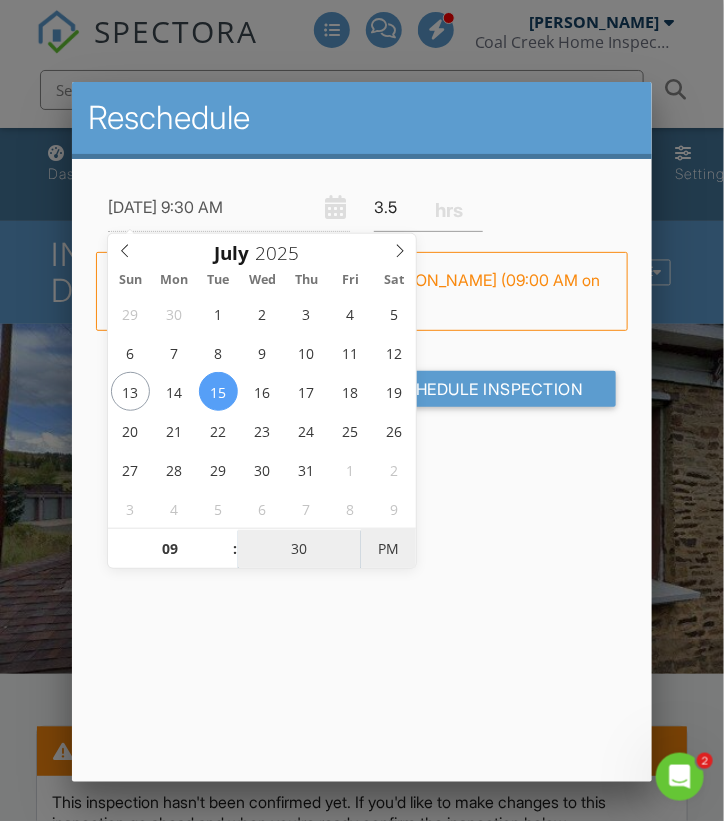 click on "PM" at bounding box center (388, 549) 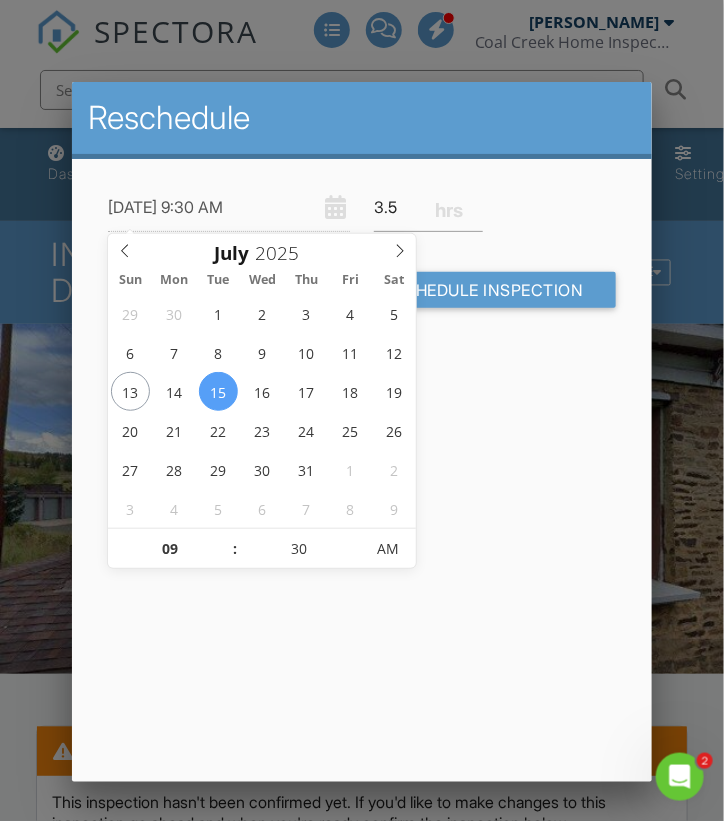 click on "Reschedule
07/15/2025 9:30 AM
3.5
Warning: this date/time is in the past.
FYI: This is not a regular time slot for Stephen Cissel (09:00 AM on Tuesdays).
Cancel
Reschedule Inspection" at bounding box center (361, 432) 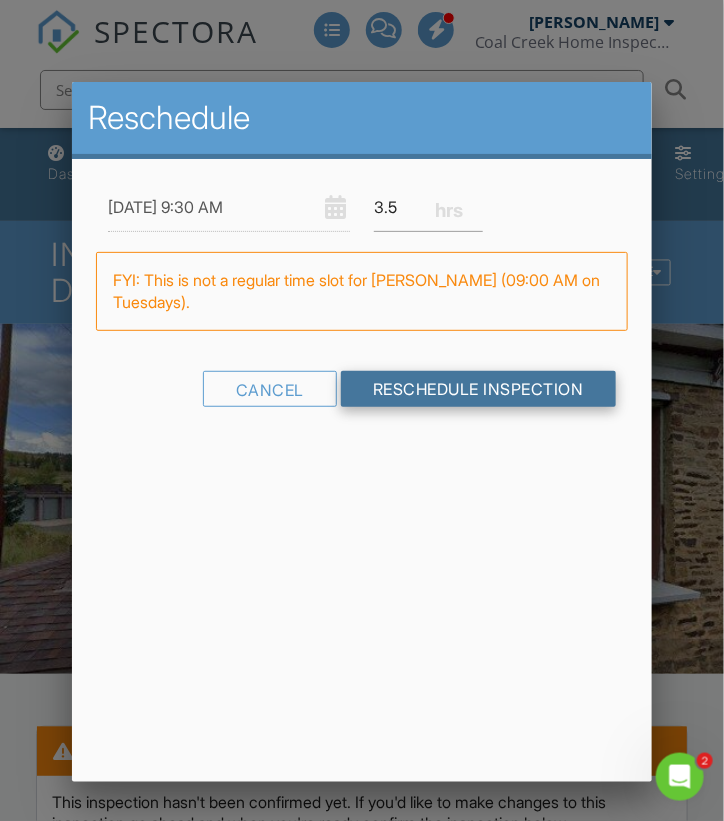 click on "Reschedule Inspection" at bounding box center [478, 389] 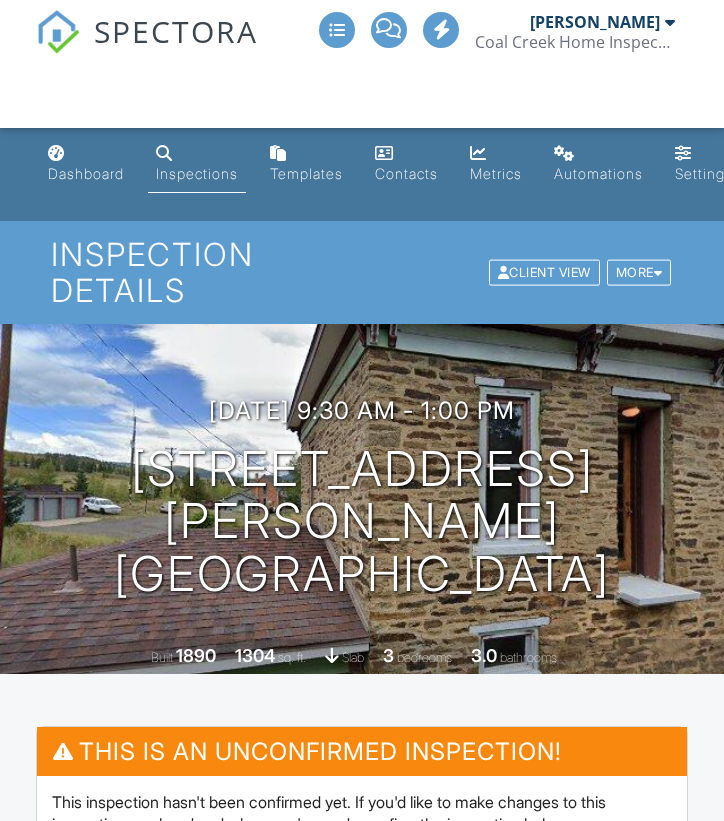 scroll, scrollTop: 0, scrollLeft: 0, axis: both 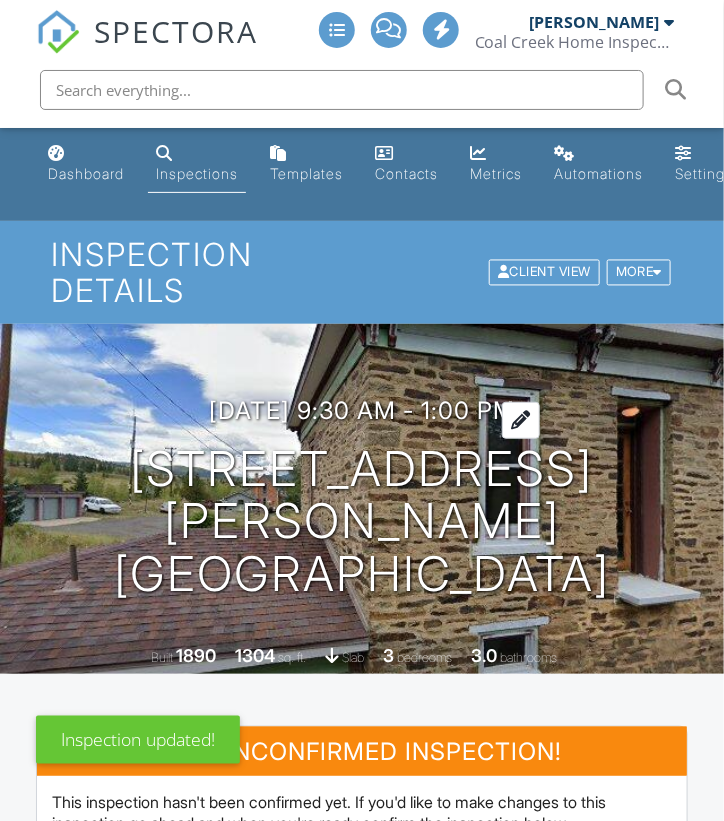 click on "07/15/2025  9:30 am
- 1:00 pm" at bounding box center (362, 410) 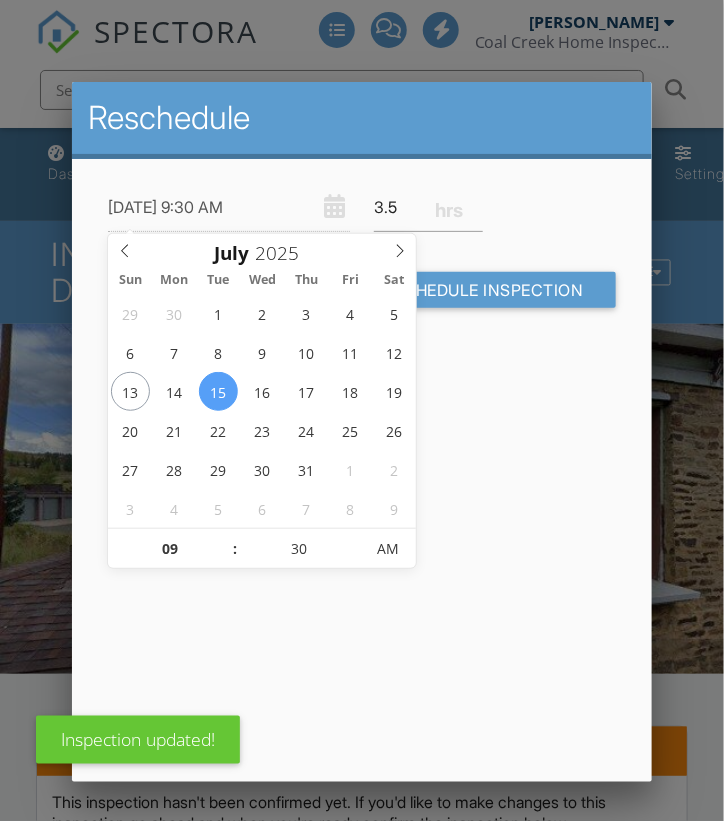 scroll, scrollTop: 0, scrollLeft: 0, axis: both 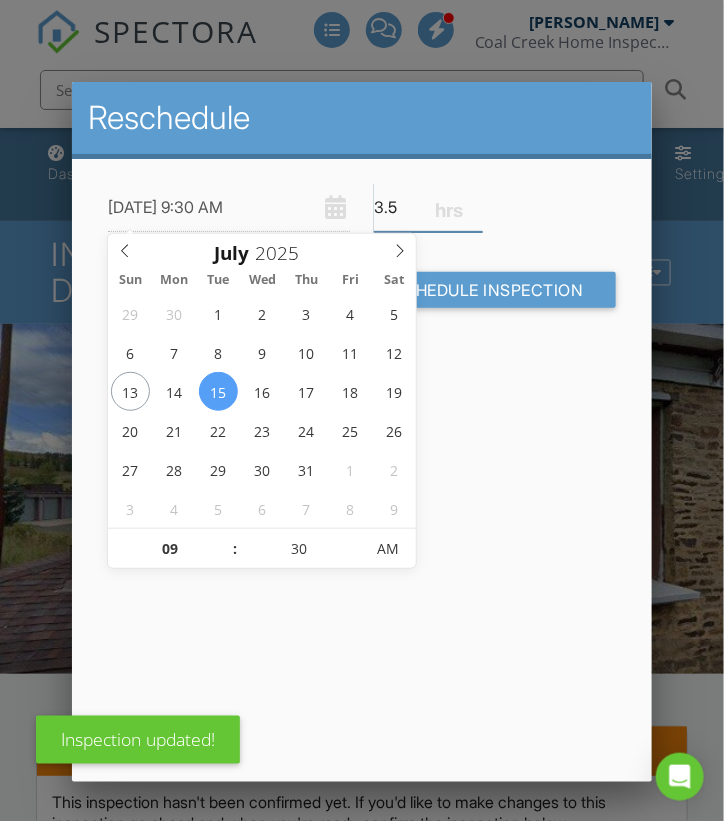 click on "3.5" at bounding box center (428, 207) 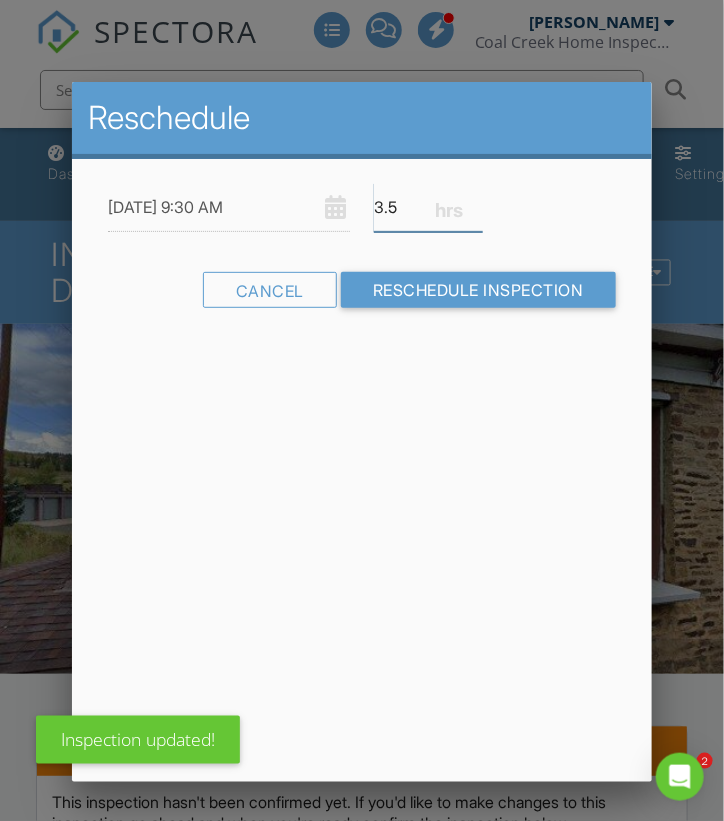 click on "3.5" at bounding box center (428, 207) 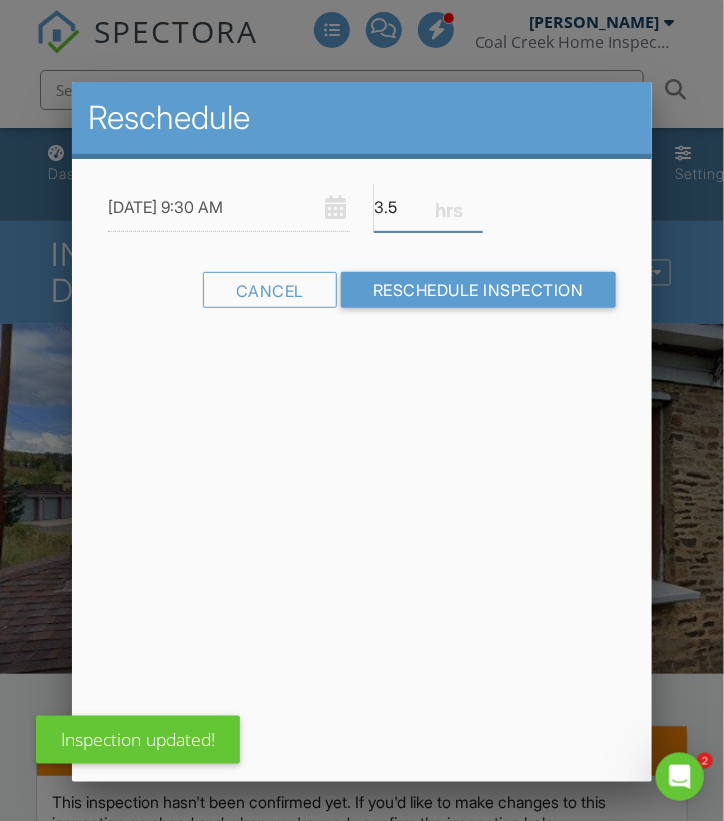 scroll, scrollTop: 0, scrollLeft: 0, axis: both 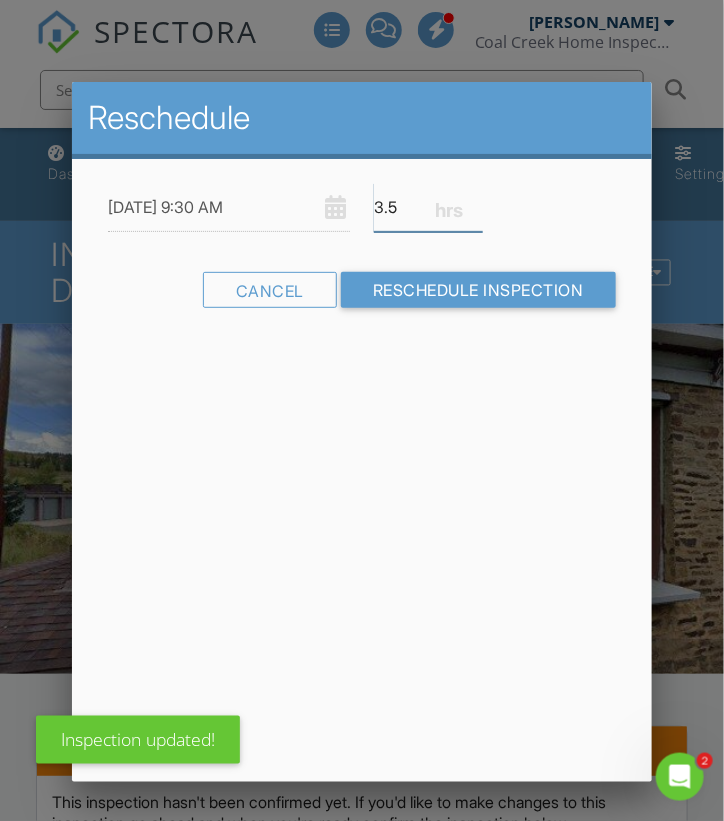click on "3.5" at bounding box center (428, 207) 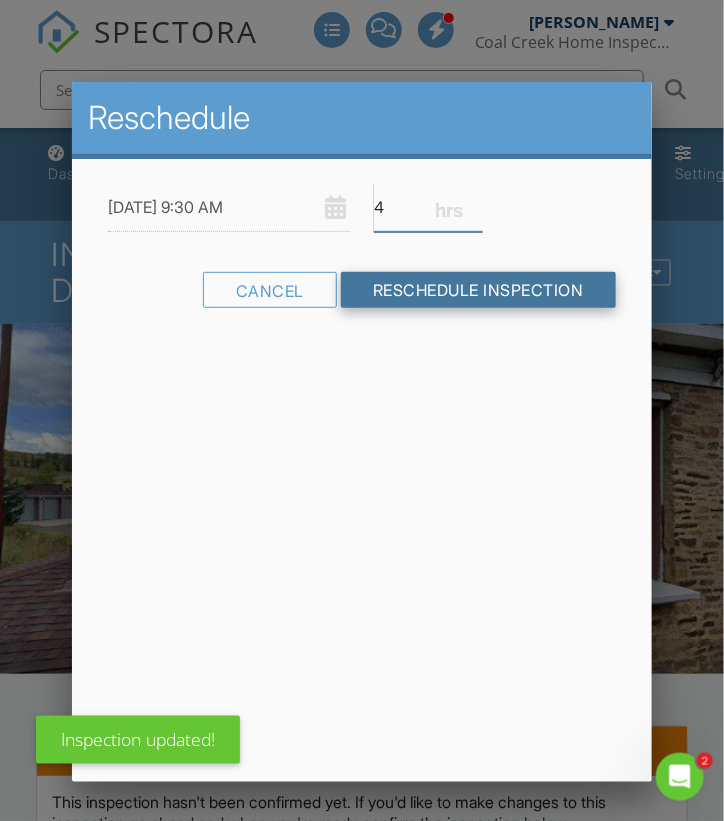 type on "4" 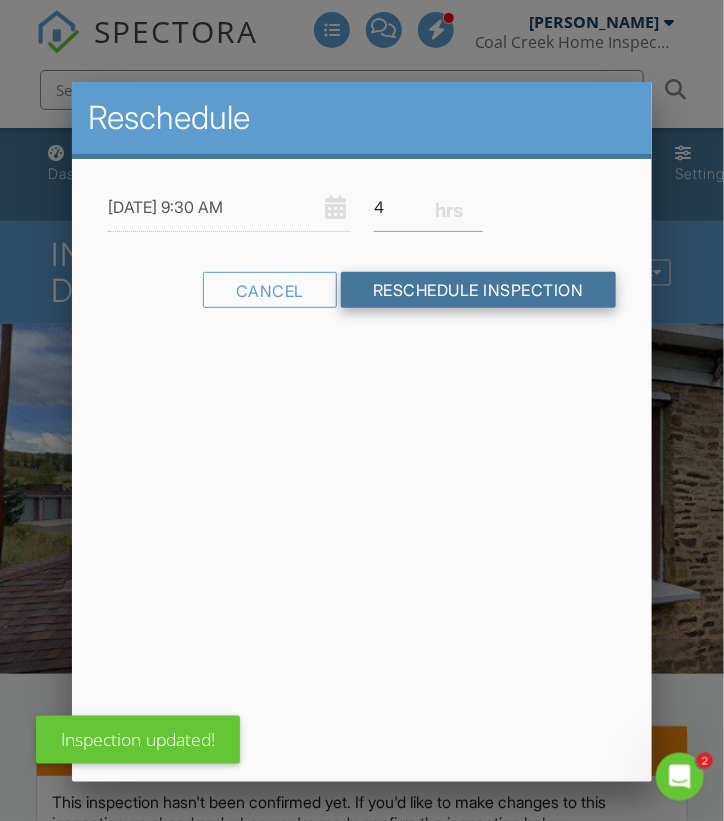 click on "Reschedule Inspection" at bounding box center [478, 290] 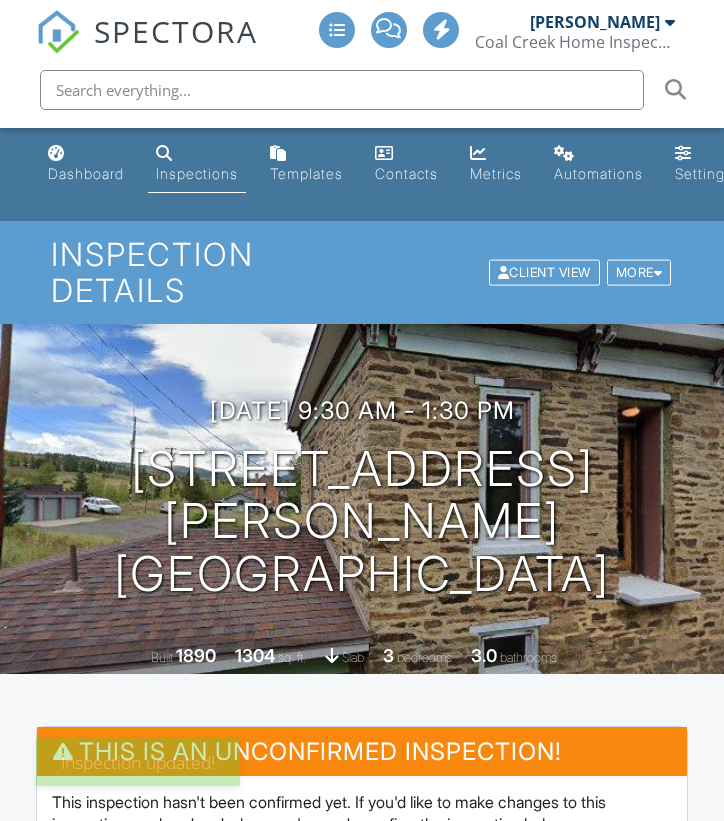 scroll, scrollTop: 0, scrollLeft: 0, axis: both 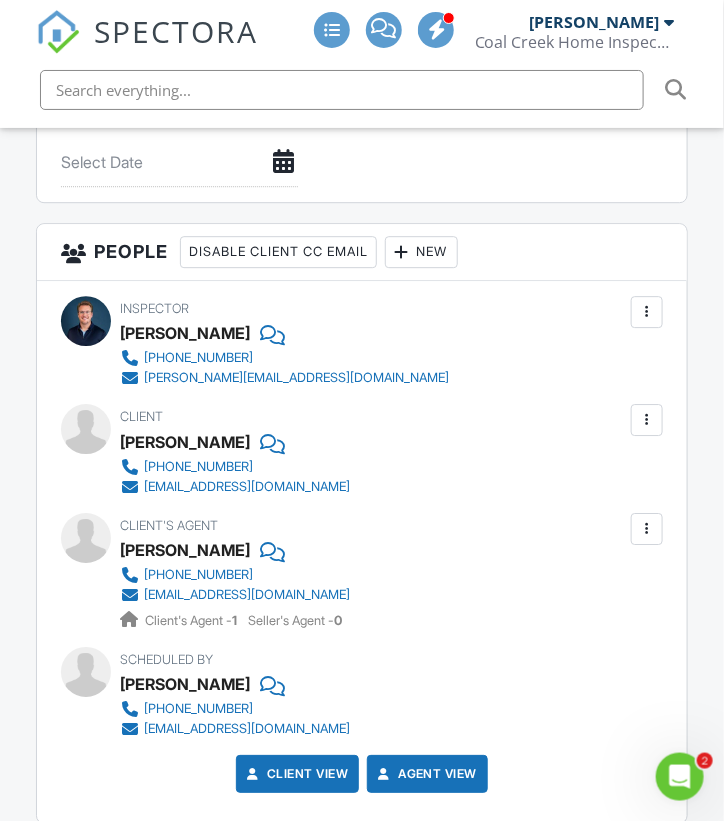 click on "New" at bounding box center (421, 252) 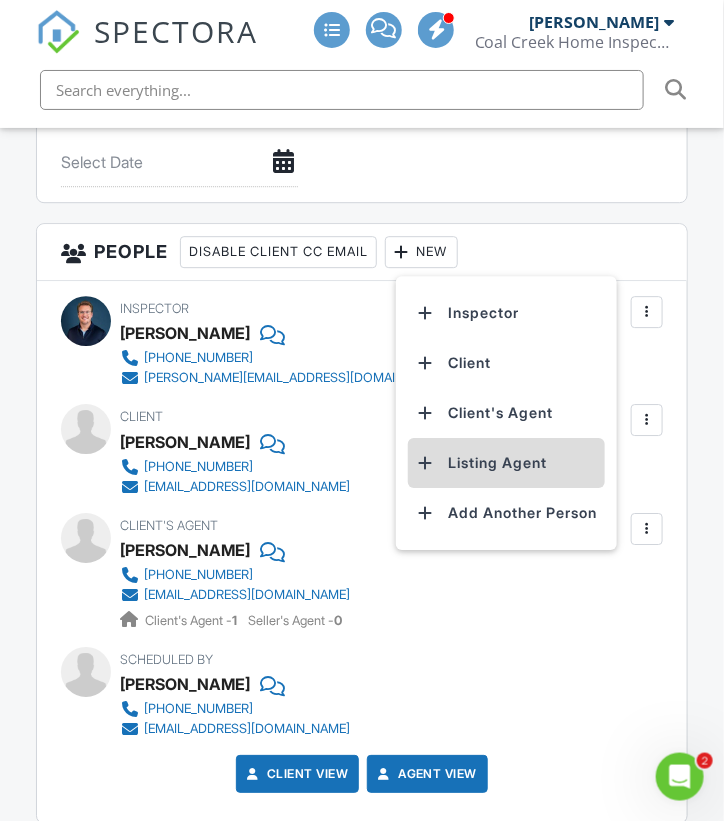 click on "Listing Agent" at bounding box center (506, 463) 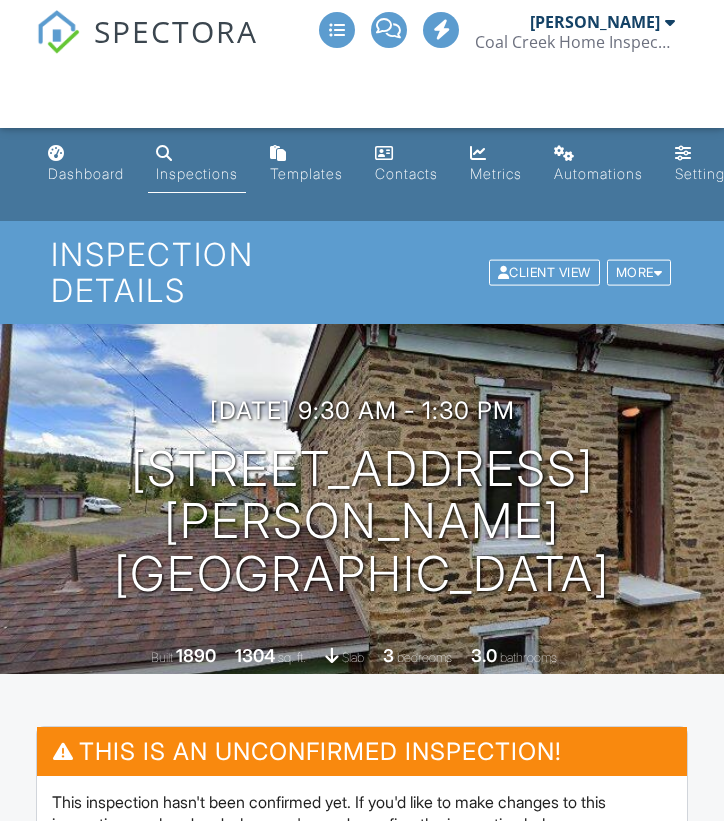 scroll, scrollTop: 2877, scrollLeft: 0, axis: vertical 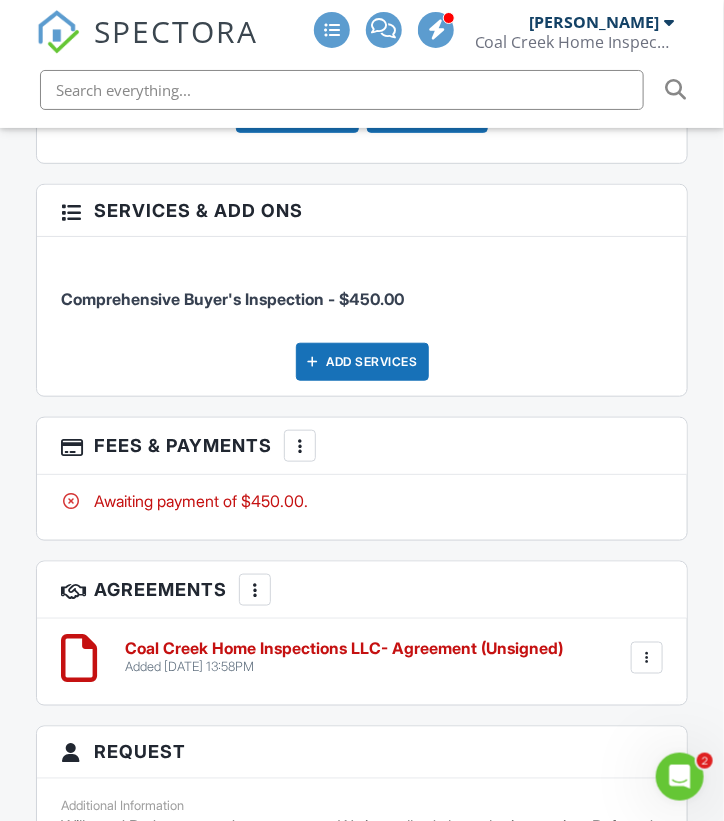 click on "Add Services" at bounding box center [362, 362] 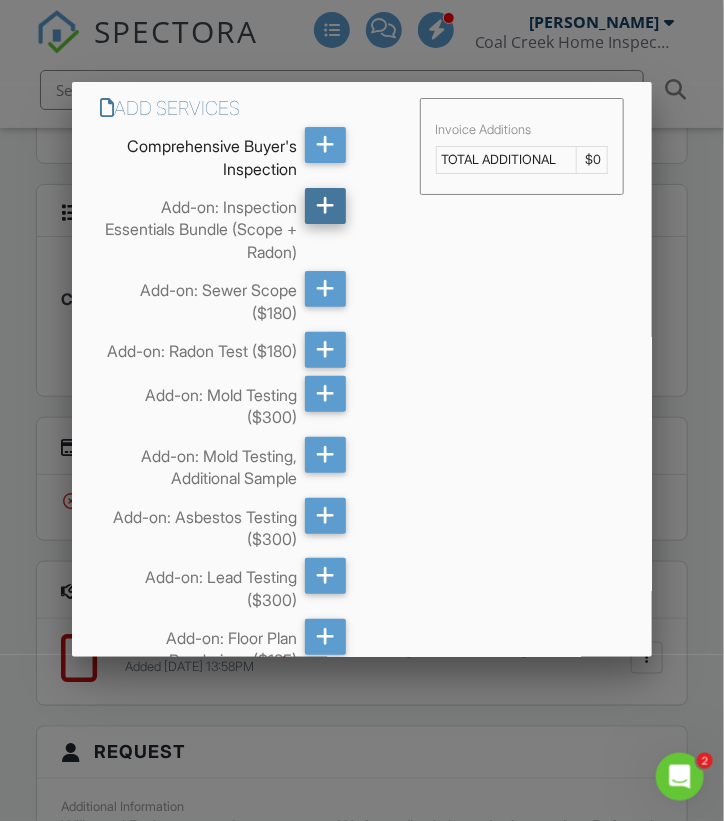 click at bounding box center (326, 206) 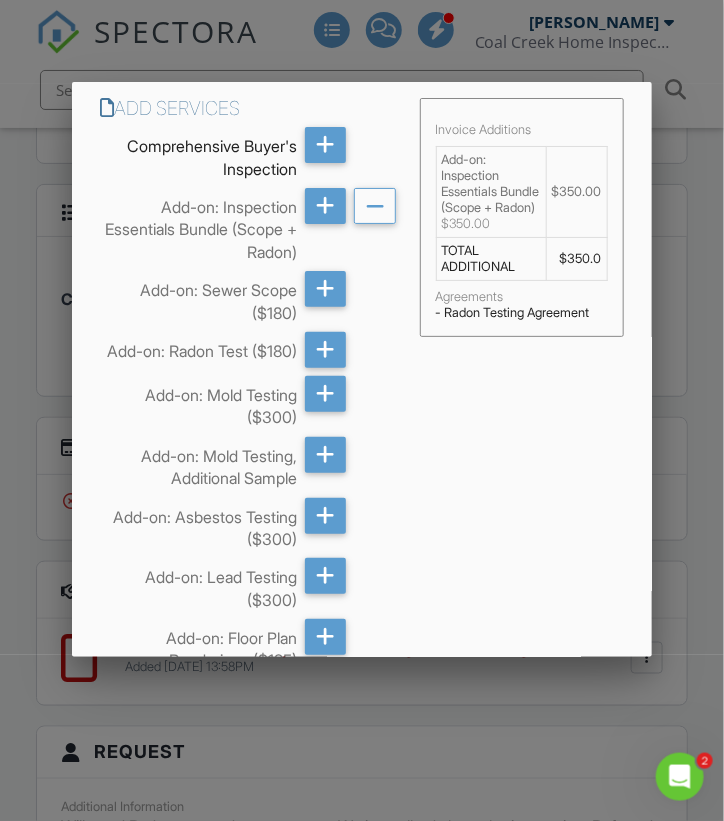 scroll, scrollTop: 3500, scrollLeft: 0, axis: vertical 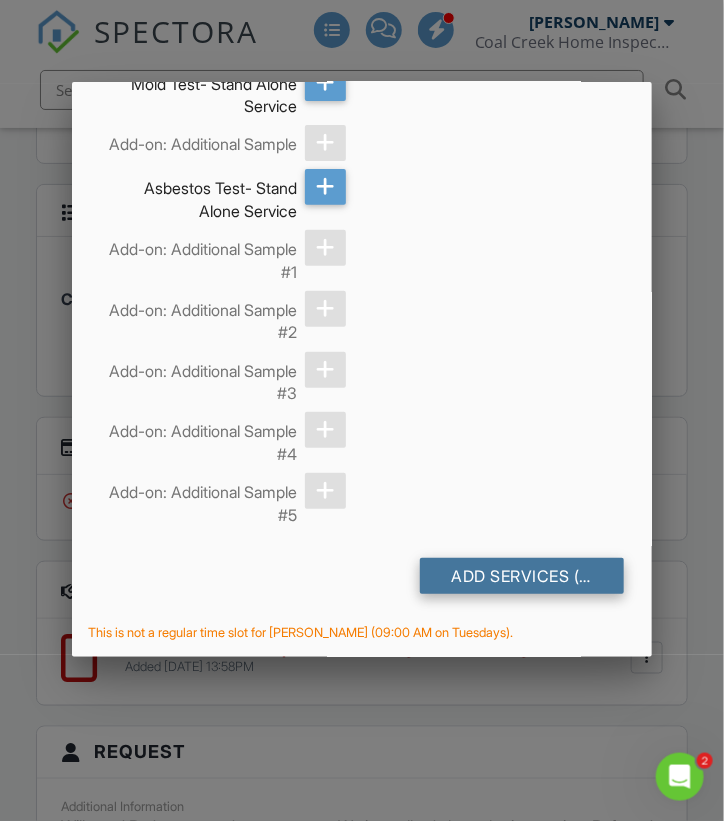 click on "Add Services
(+ $350.0)" at bounding box center (522, 576) 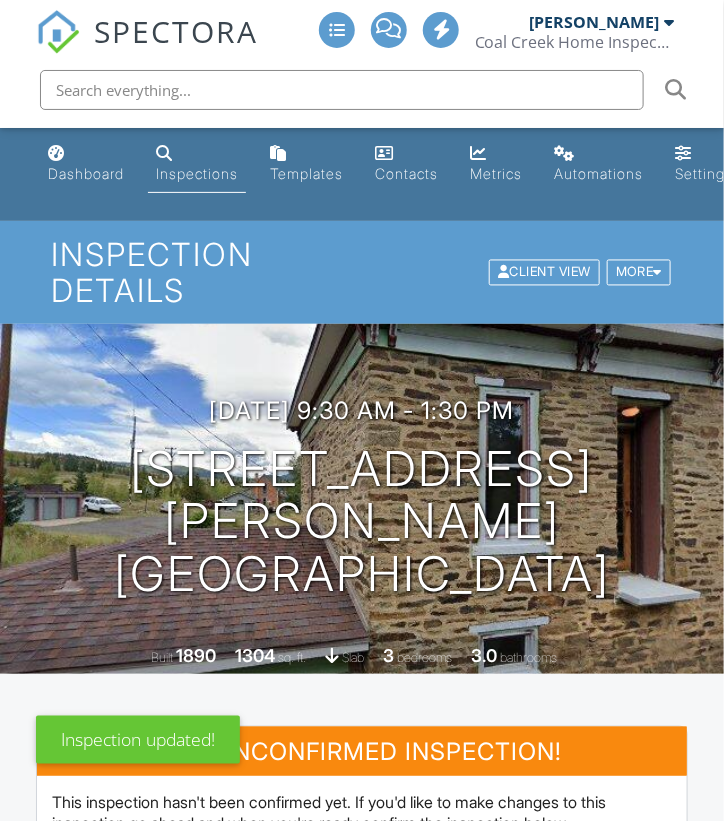 scroll, scrollTop: 373, scrollLeft: 0, axis: vertical 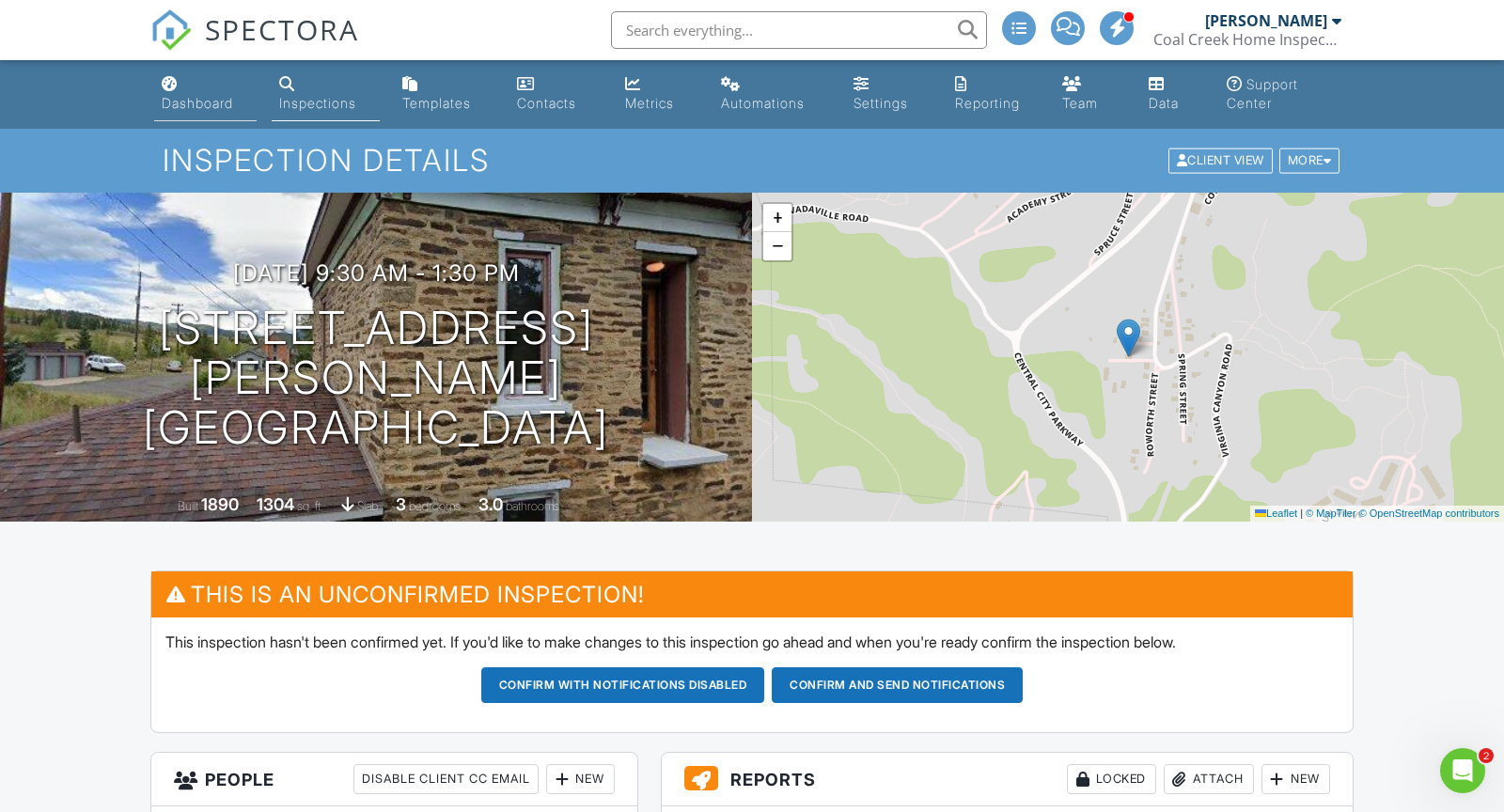 click at bounding box center (169, 84) 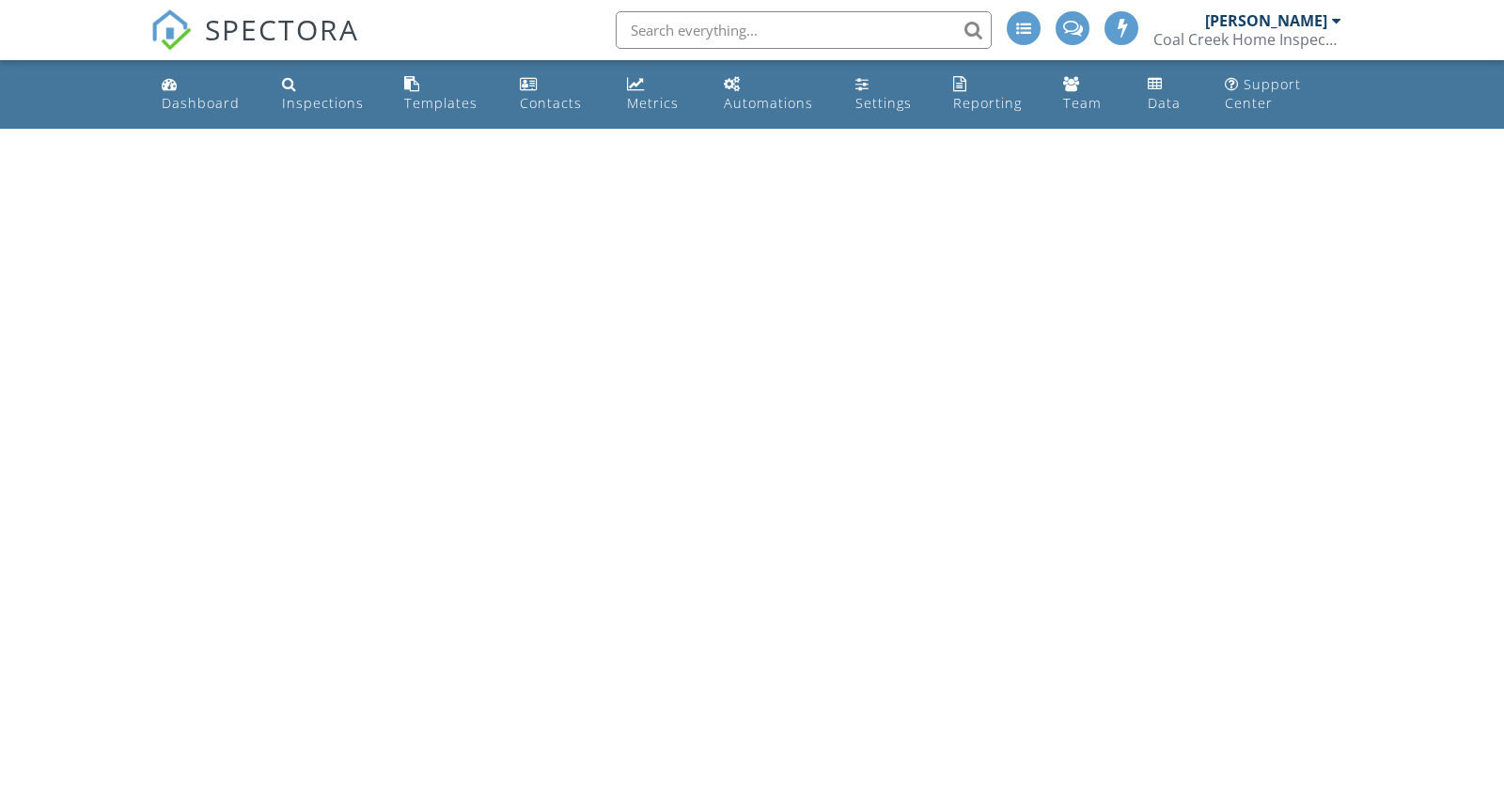 scroll, scrollTop: 0, scrollLeft: 0, axis: both 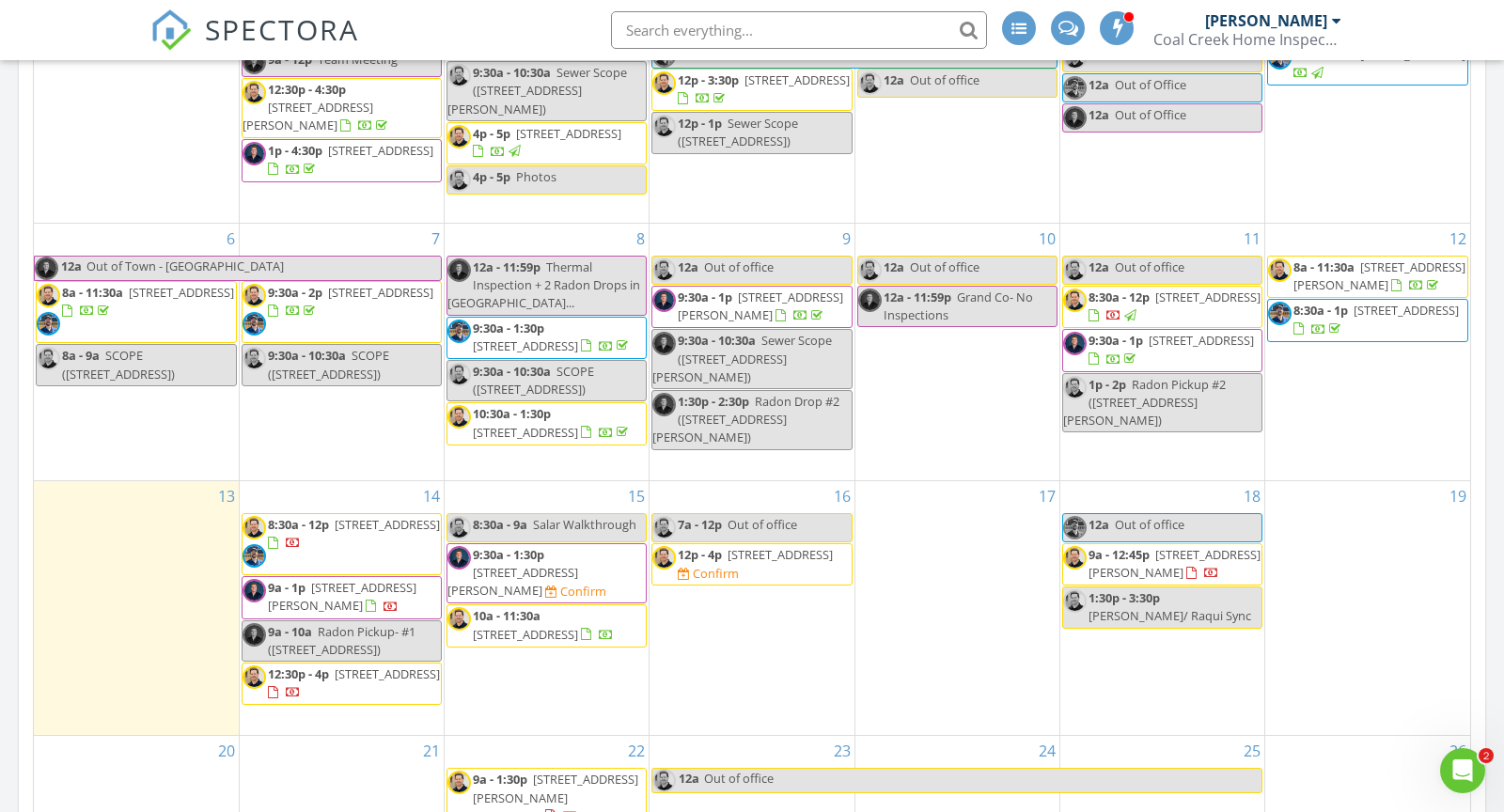 click on "9a - 1p
[STREET_ADDRESS][PERSON_NAME]" at bounding box center [341, 597] 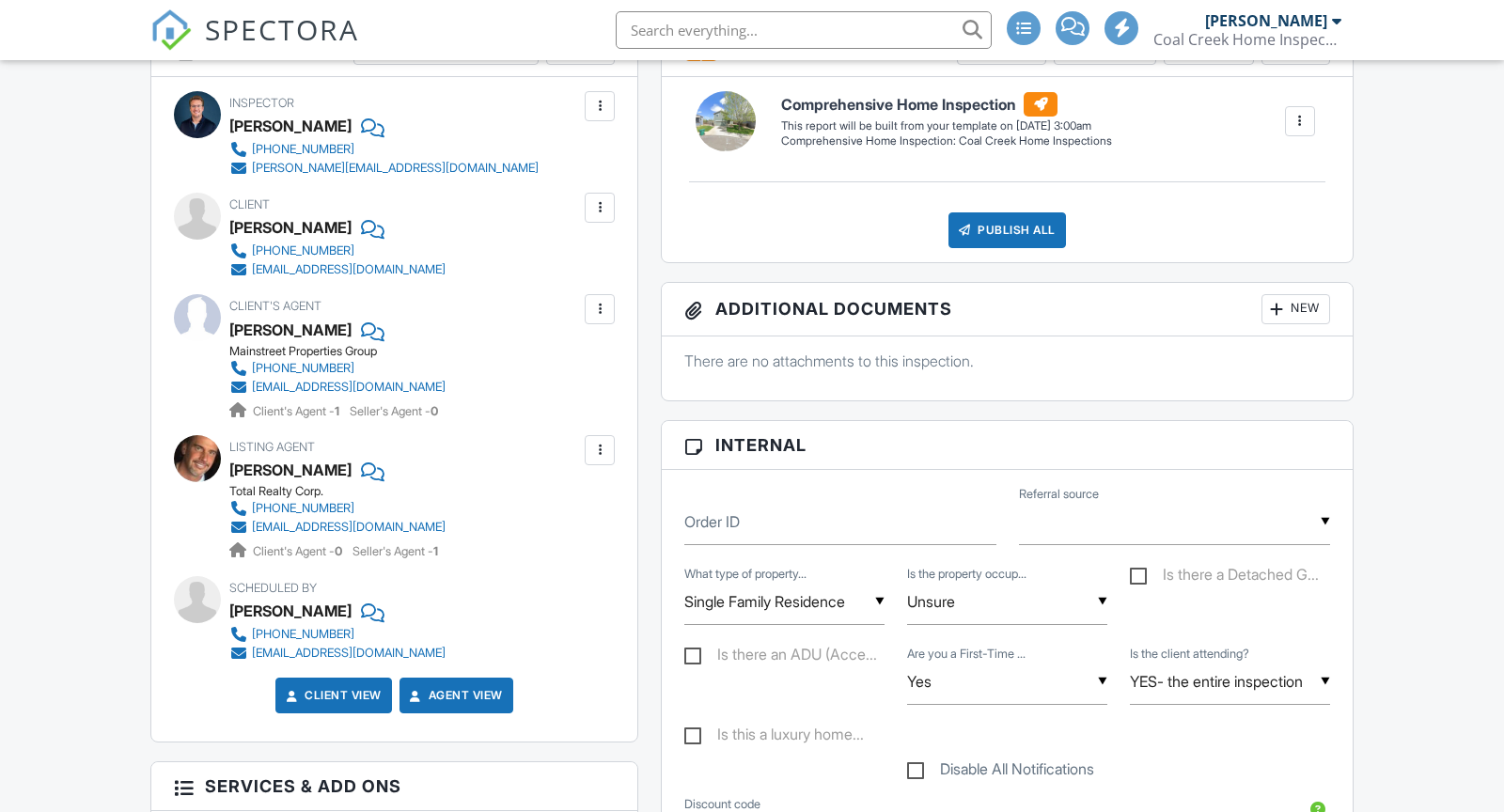 scroll, scrollTop: 1298, scrollLeft: 0, axis: vertical 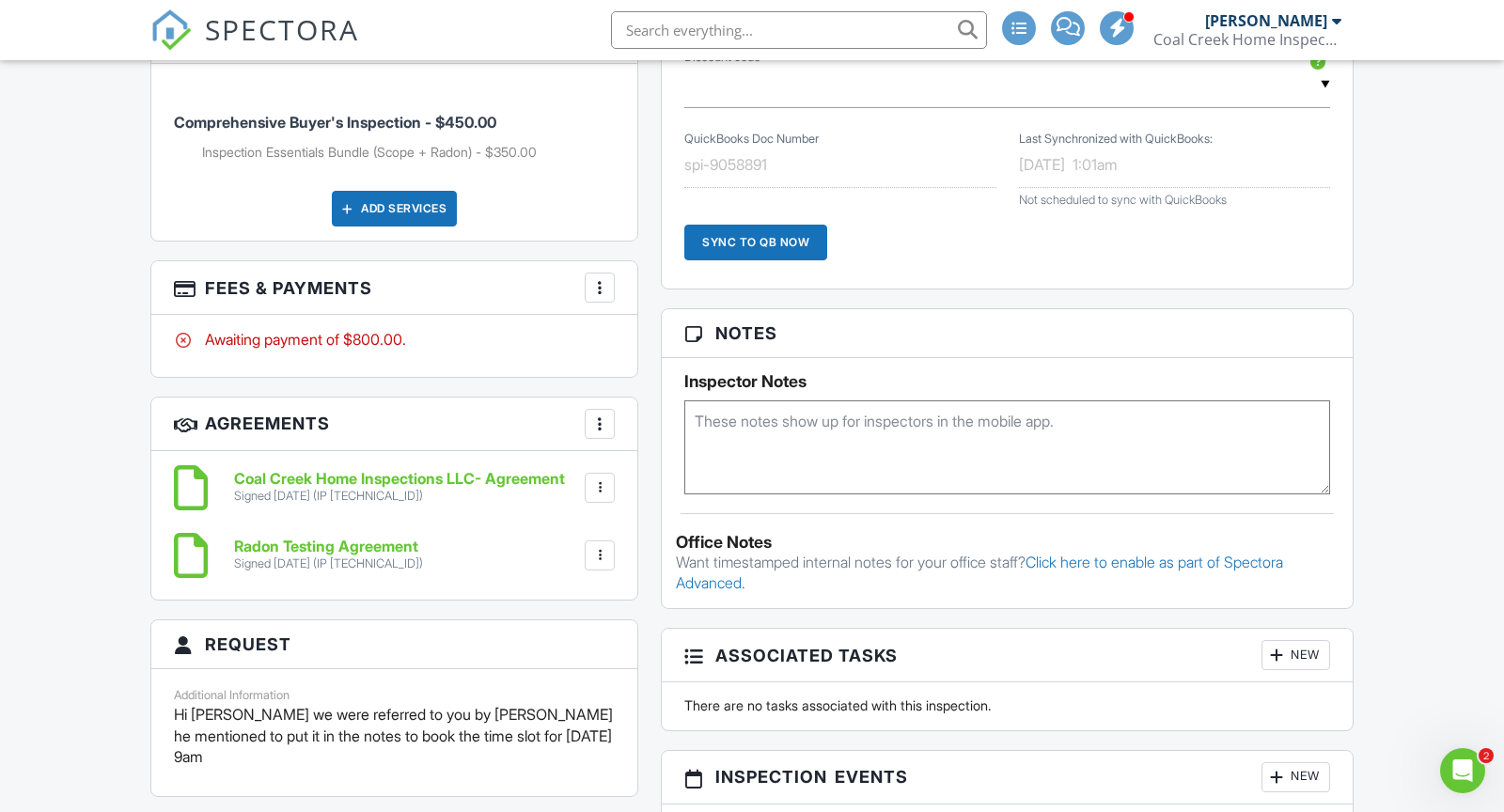 click at bounding box center [1007, 447] 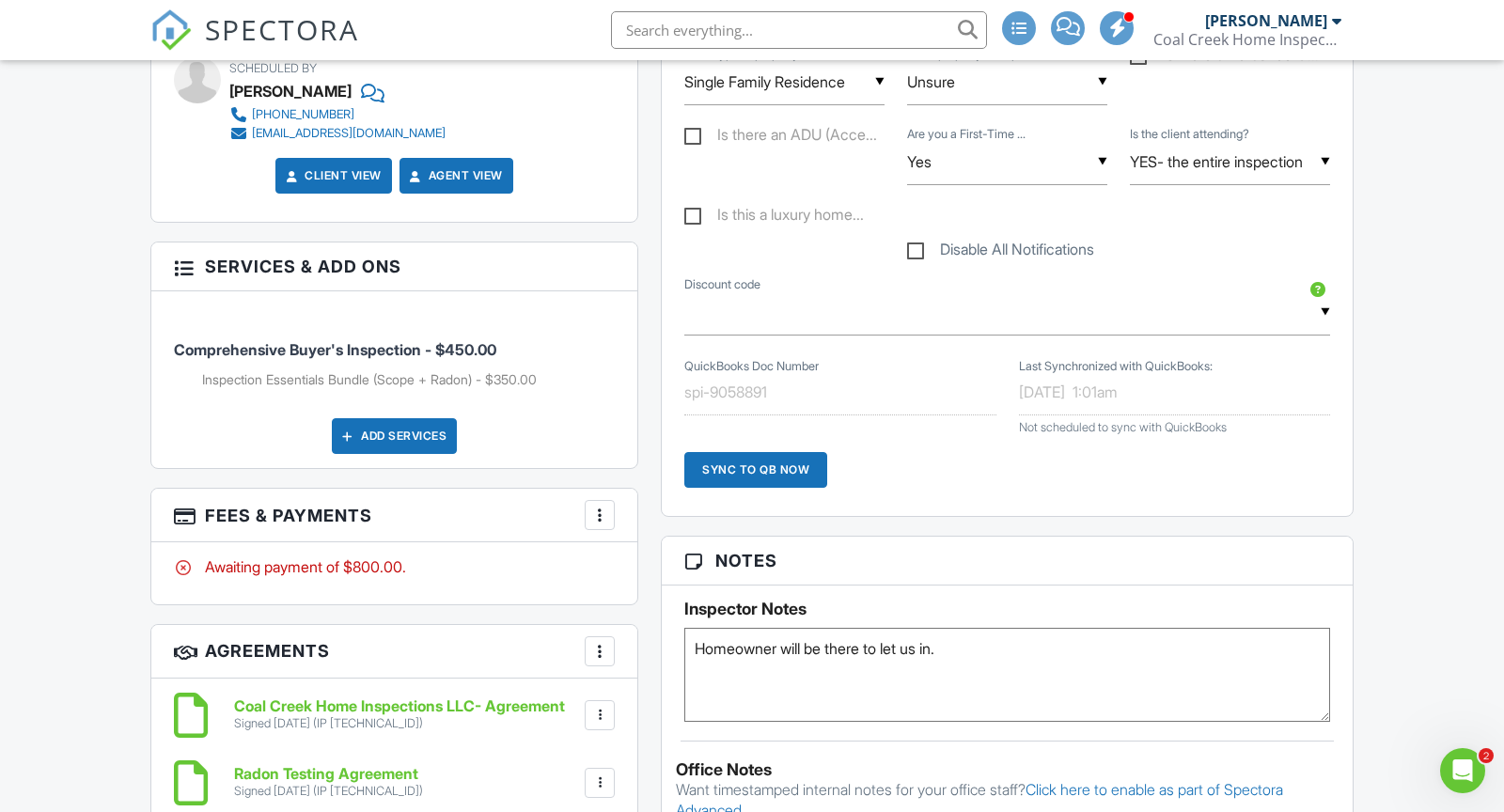 scroll, scrollTop: 1144, scrollLeft: 0, axis: vertical 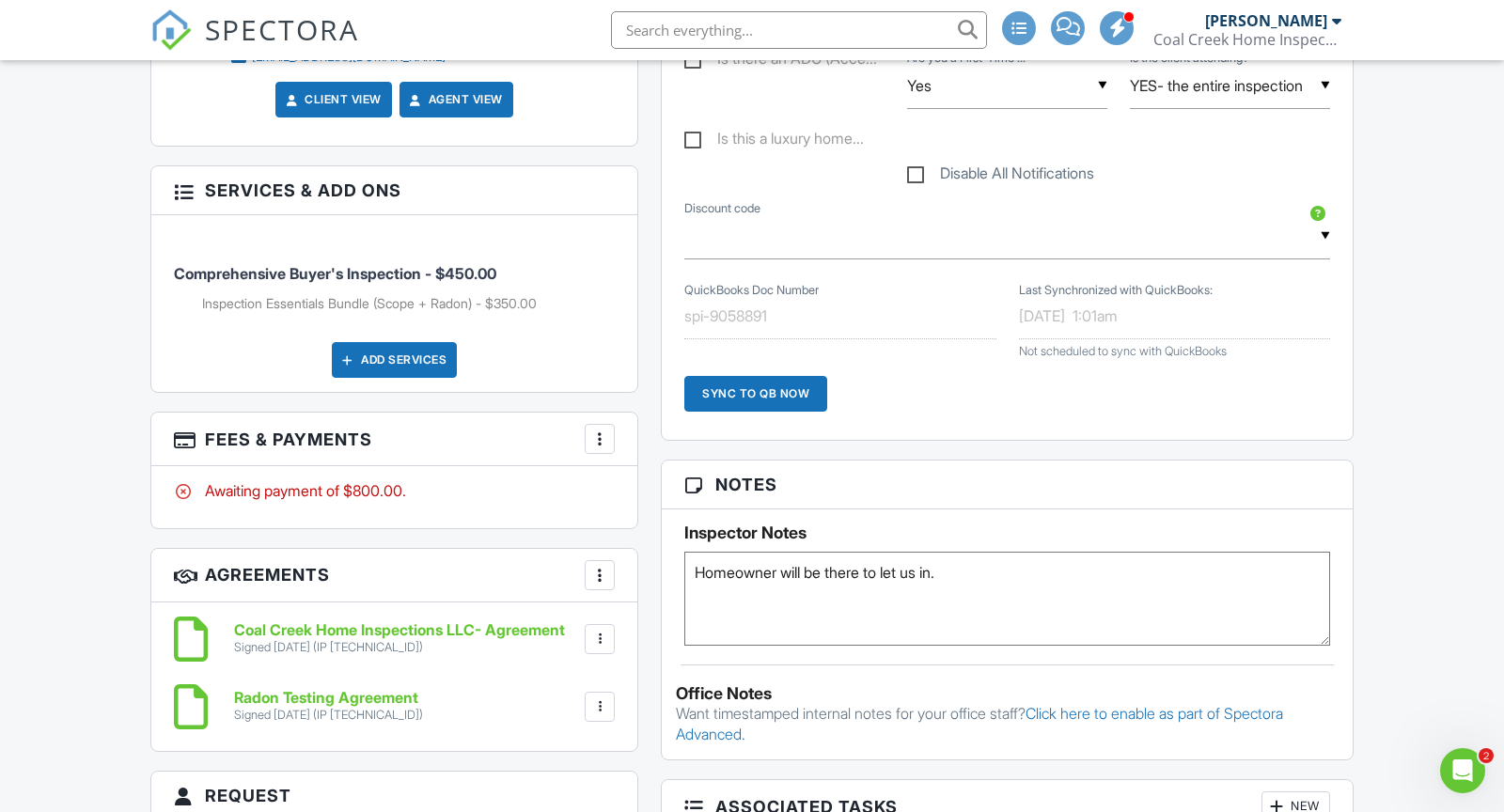 click on "Homeowner will be there to let us in." at bounding box center (1007, 599) 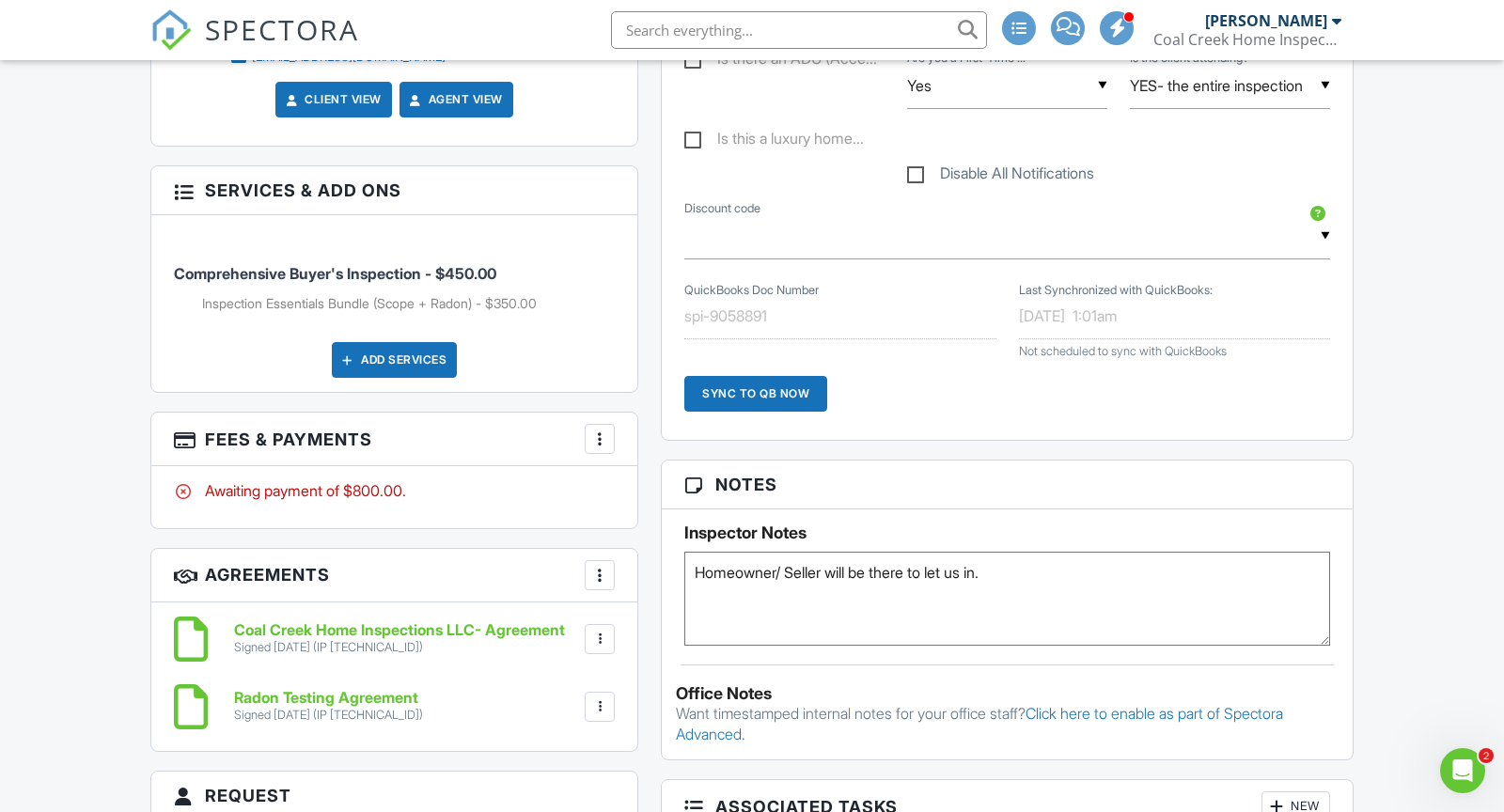 click on "Homeowner/ Seller will be there to let us in." at bounding box center [1007, 599] 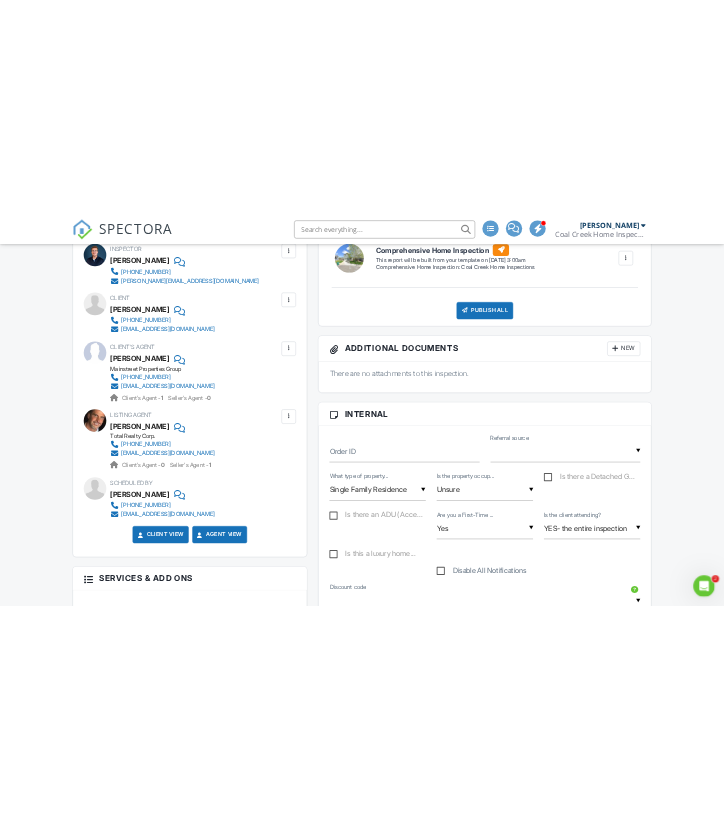 scroll, scrollTop: 610, scrollLeft: 0, axis: vertical 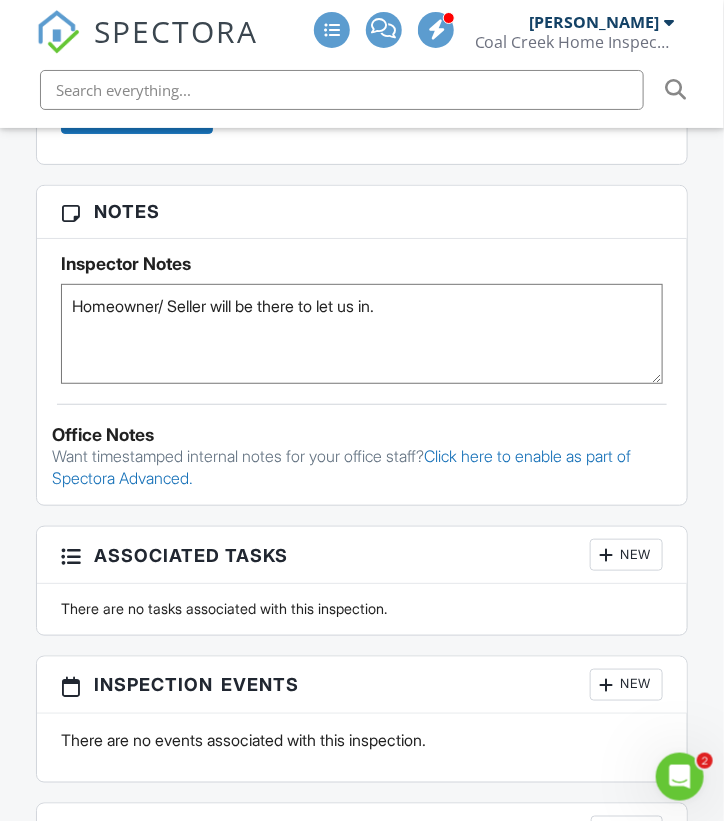 click on "Homeowner/ Seller will be there to let us in." at bounding box center [362, 334] 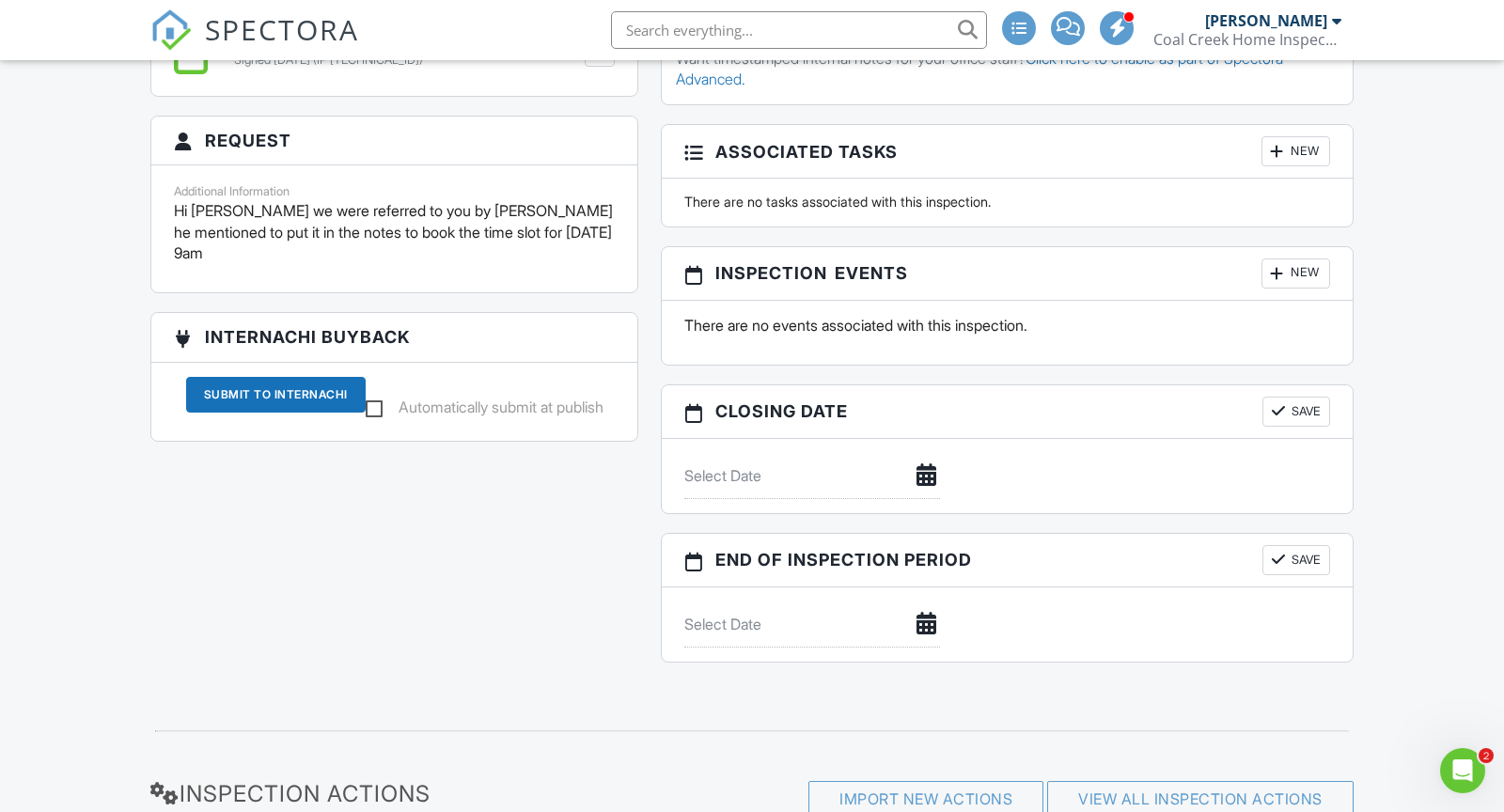 scroll, scrollTop: 1800, scrollLeft: 0, axis: vertical 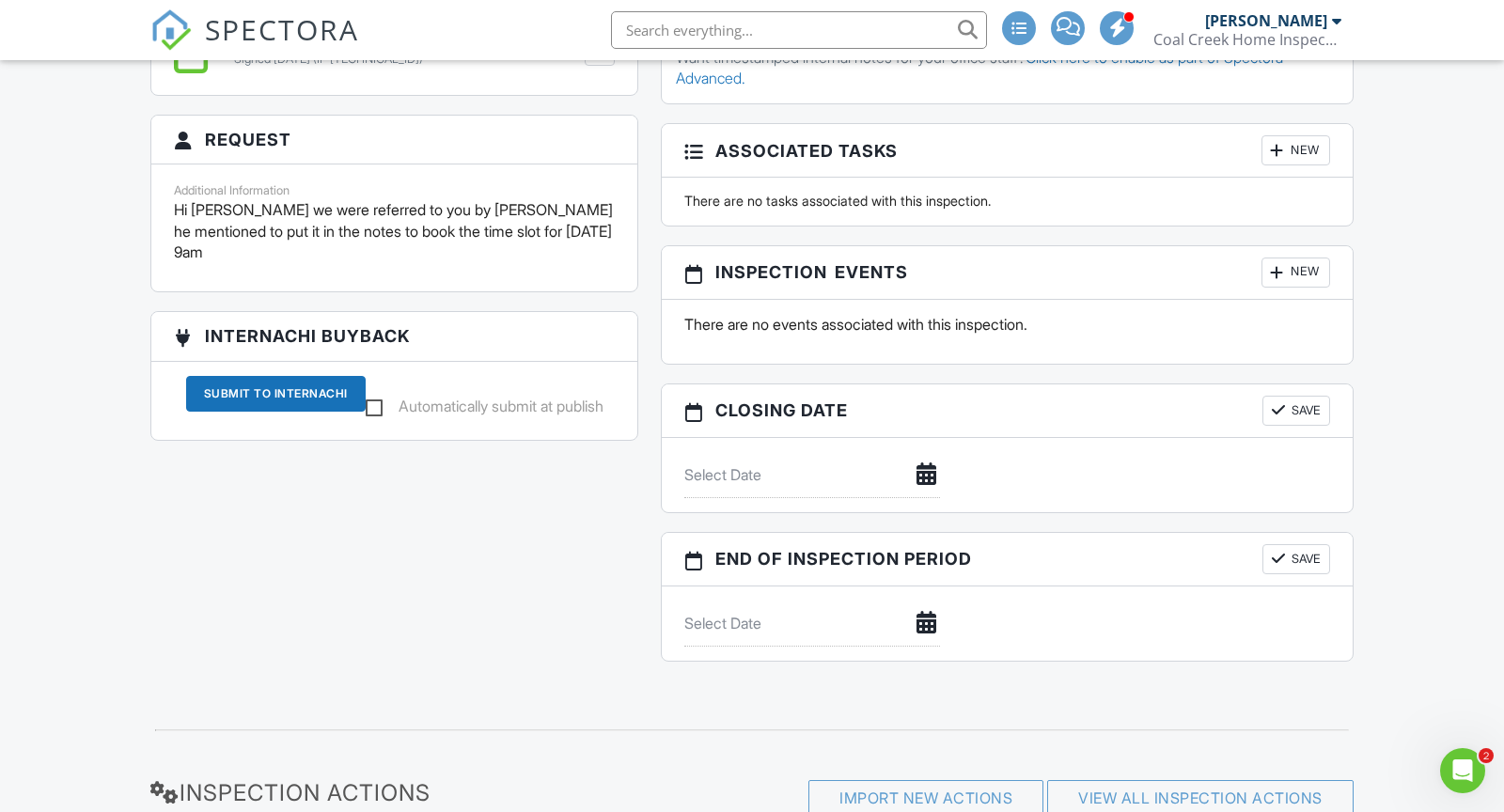 type on "Homeowner/ Seller will be there to let us in.
Client will be there around 10:15." 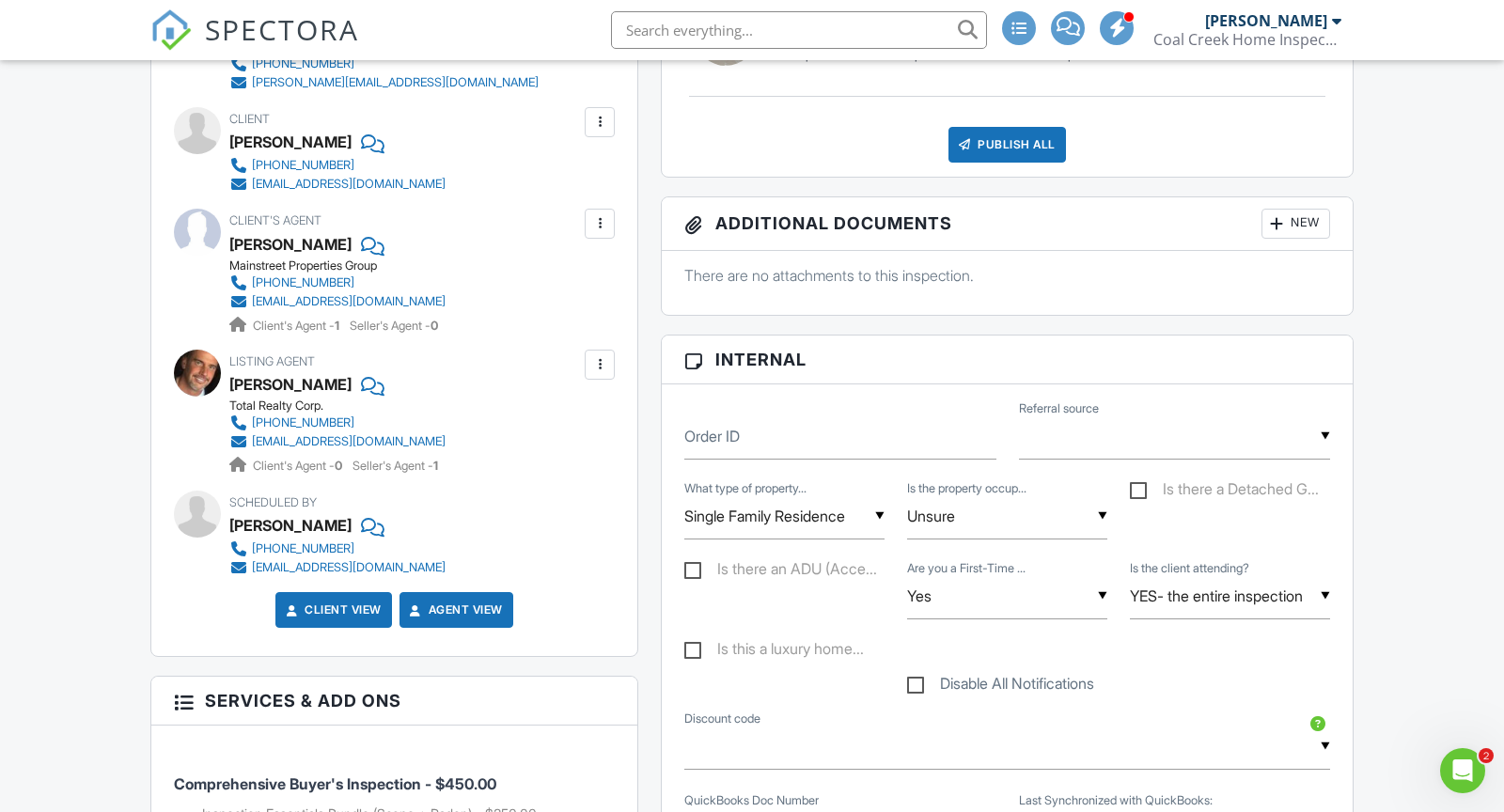 scroll, scrollTop: 621, scrollLeft: 0, axis: vertical 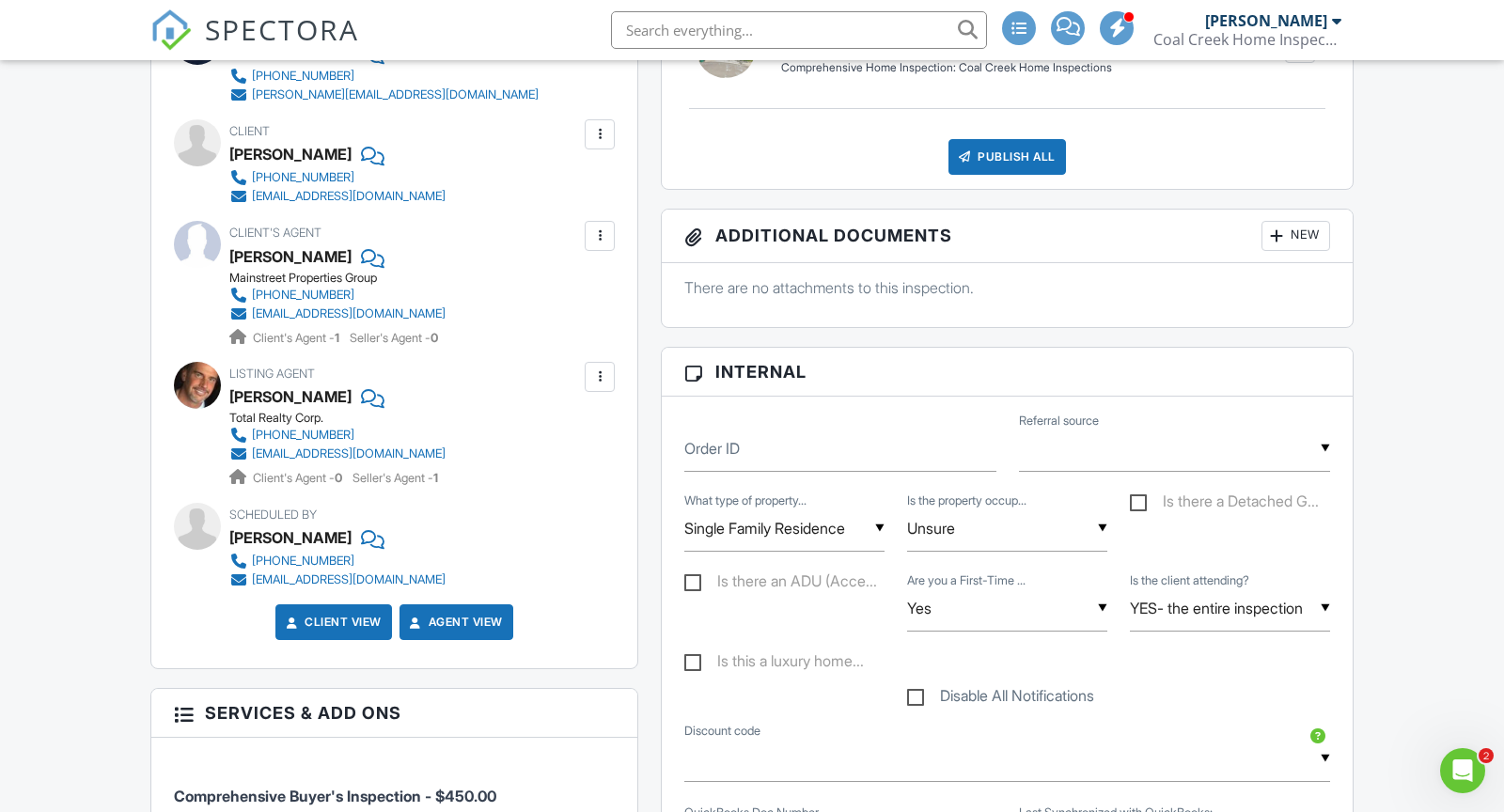 click on "Reports
Locked
Undelete
Attach
New
Comprehensive Home Inspection
Comprehensive Home Inspection: Coal Creek Home Inspections
Edit
View
Comprehensive Home Inspection
Comprehensive Home Inspection: Coal Creek Home Inspections
This report will be built from your template on 07/14/25  3:00am
Quick Publish
Copy
Build Now
Delete
Publish All
Checking report completion
Publish report?
Before publishing from the web, click "Preview/Publish" in the Report Editor to save your changes ( don't know where that is? ). If this is not clicked, your latest changes may not appear in the report.
This will make this report available to your client and/or agent. It will not send out a notification.
To send an email, use 'Publish All' below or jump into the report and use the 'Publish' button there.
Cancel
Publish" at bounding box center (1007, 904) 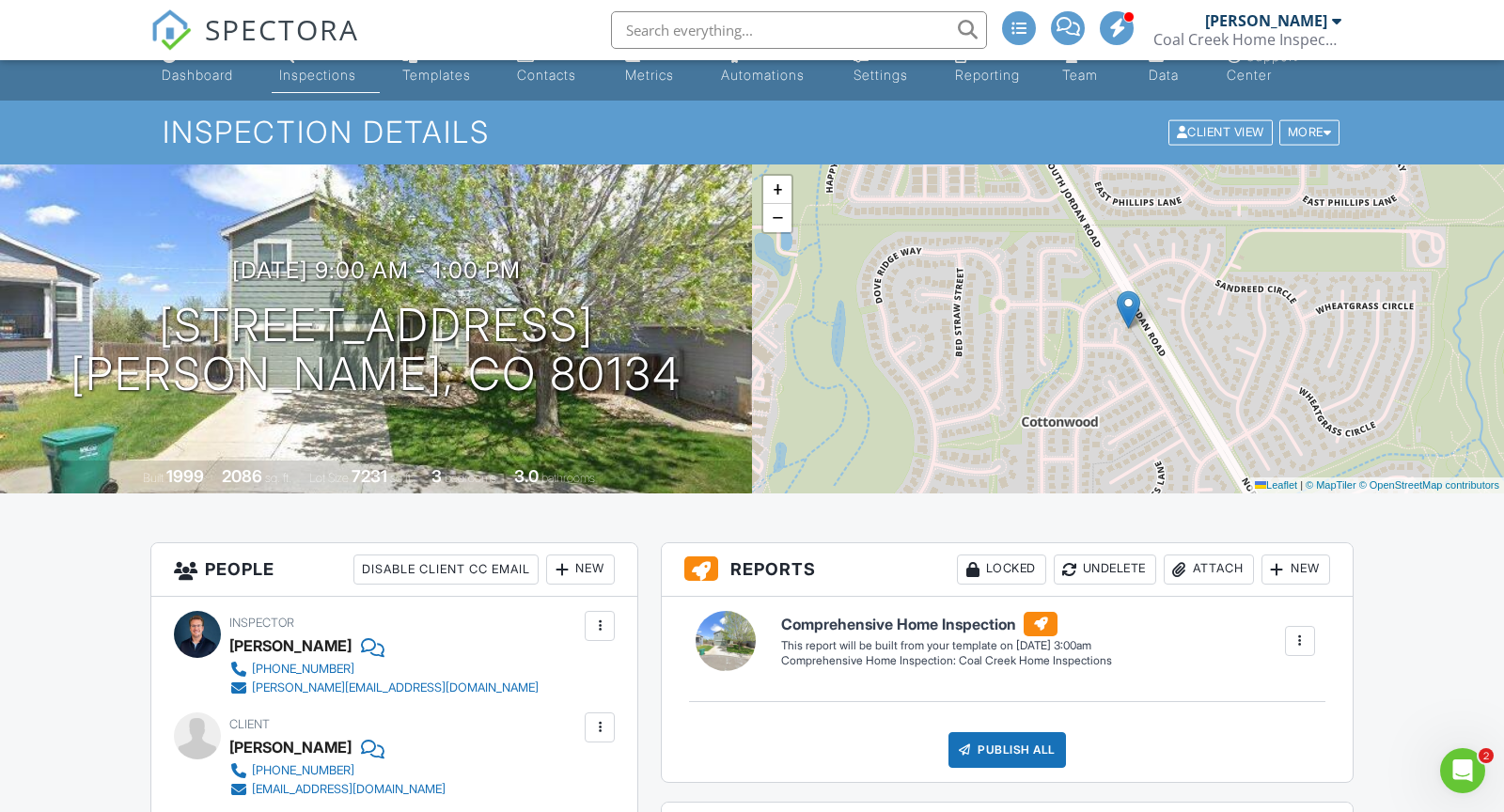 scroll, scrollTop: 0, scrollLeft: 0, axis: both 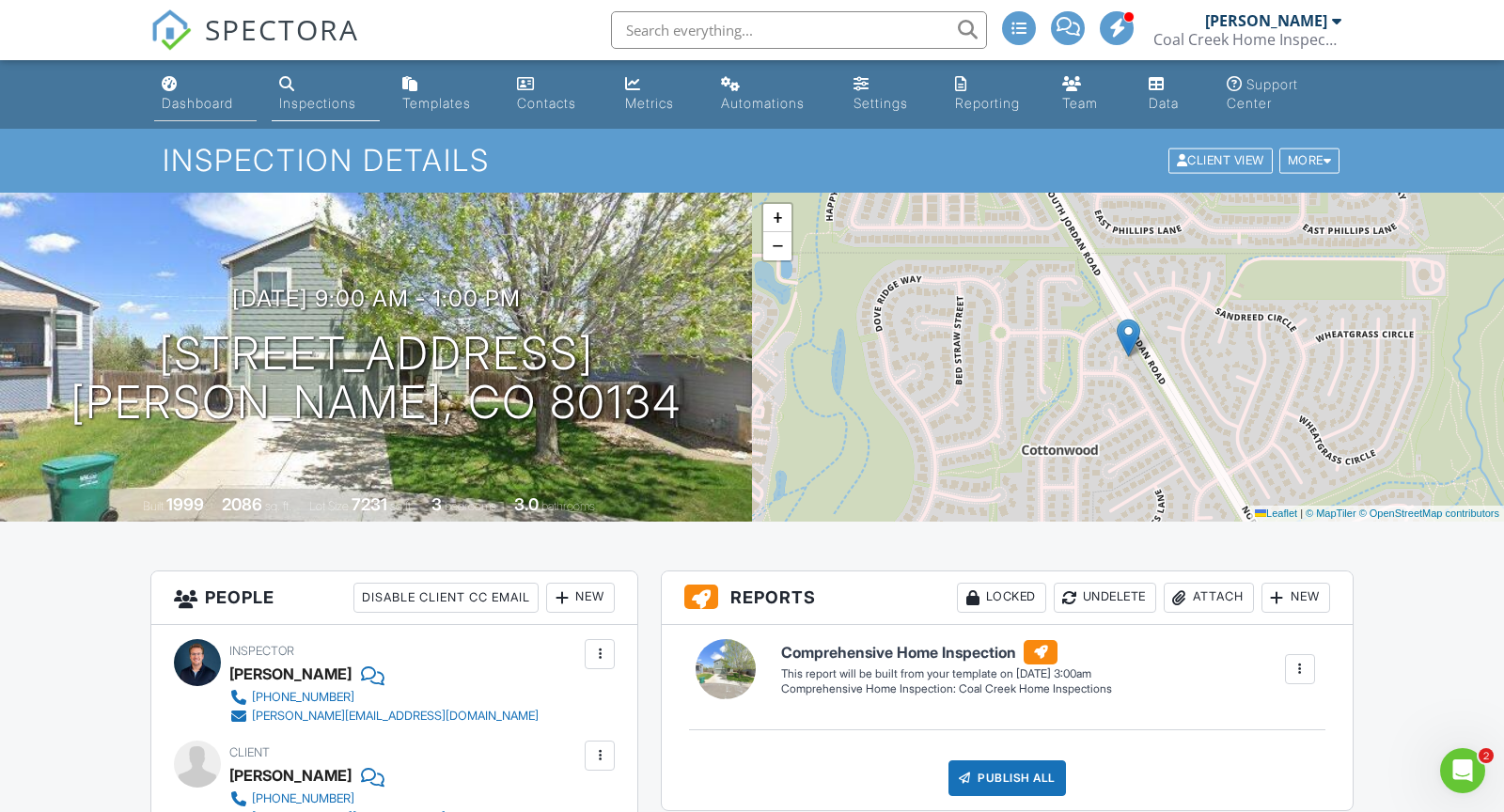 click on "Dashboard" at bounding box center [197, 102] 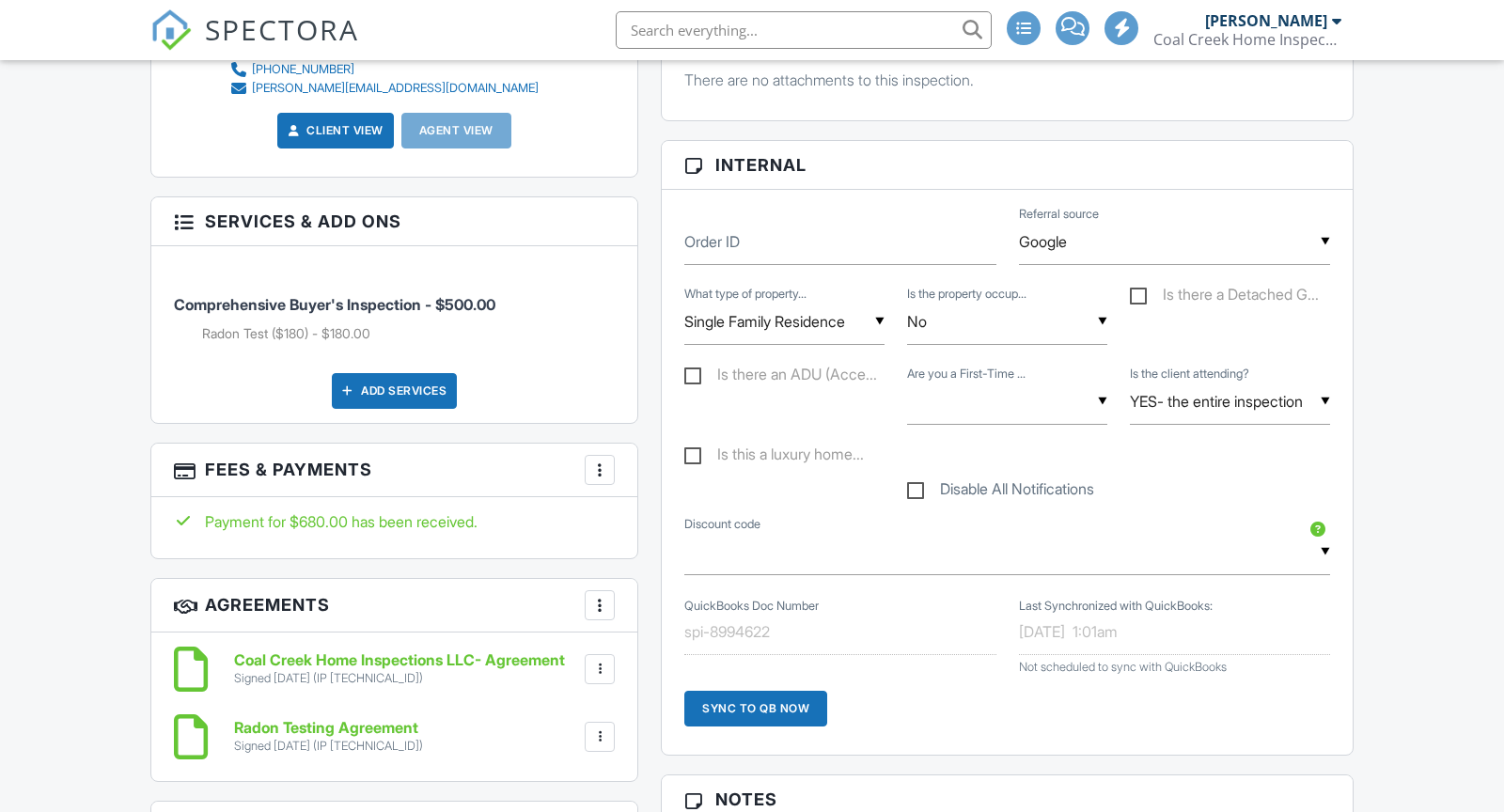 scroll, scrollTop: 878, scrollLeft: 0, axis: vertical 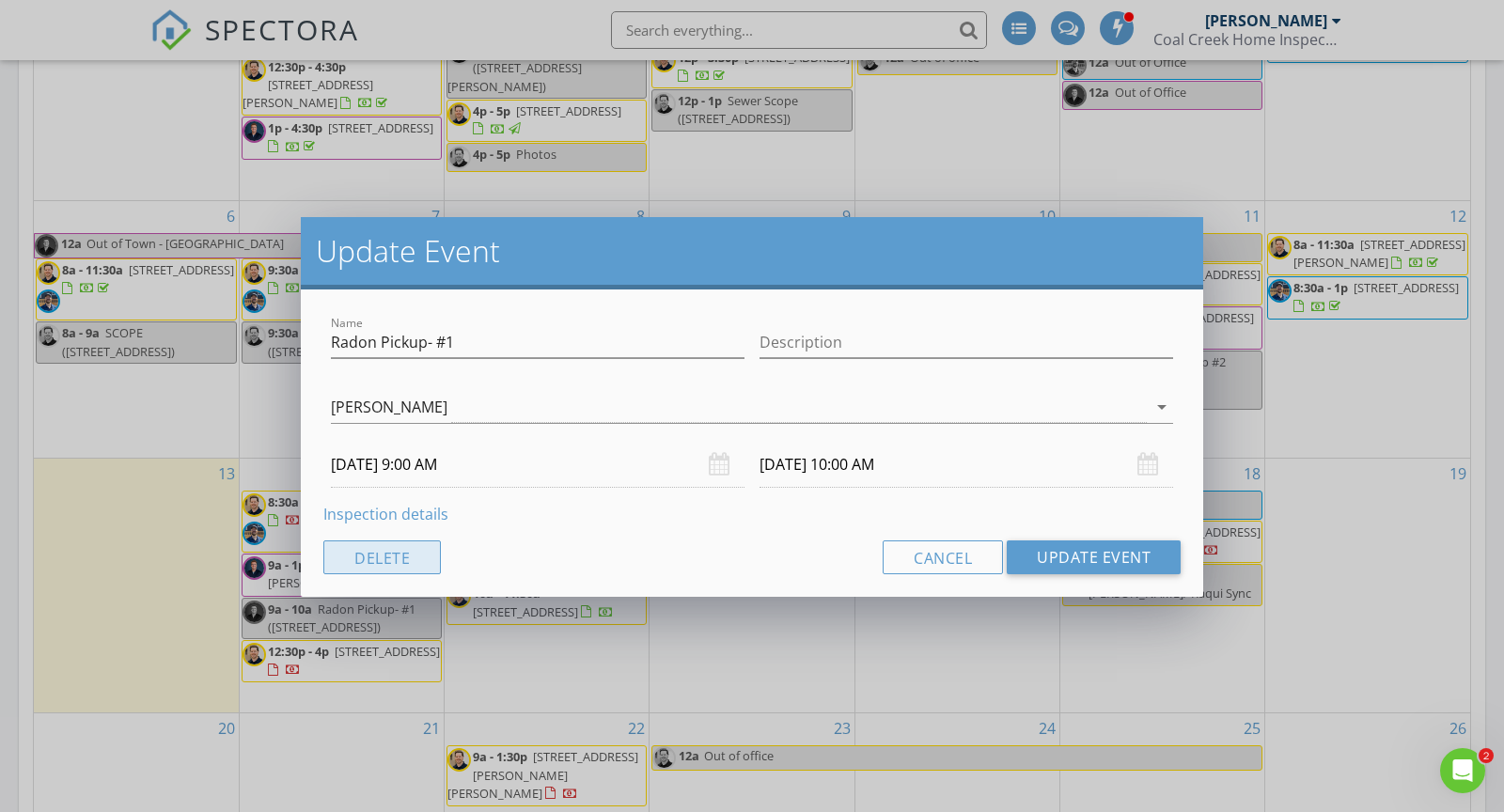 click on "Inspection details" at bounding box center (385, 514) 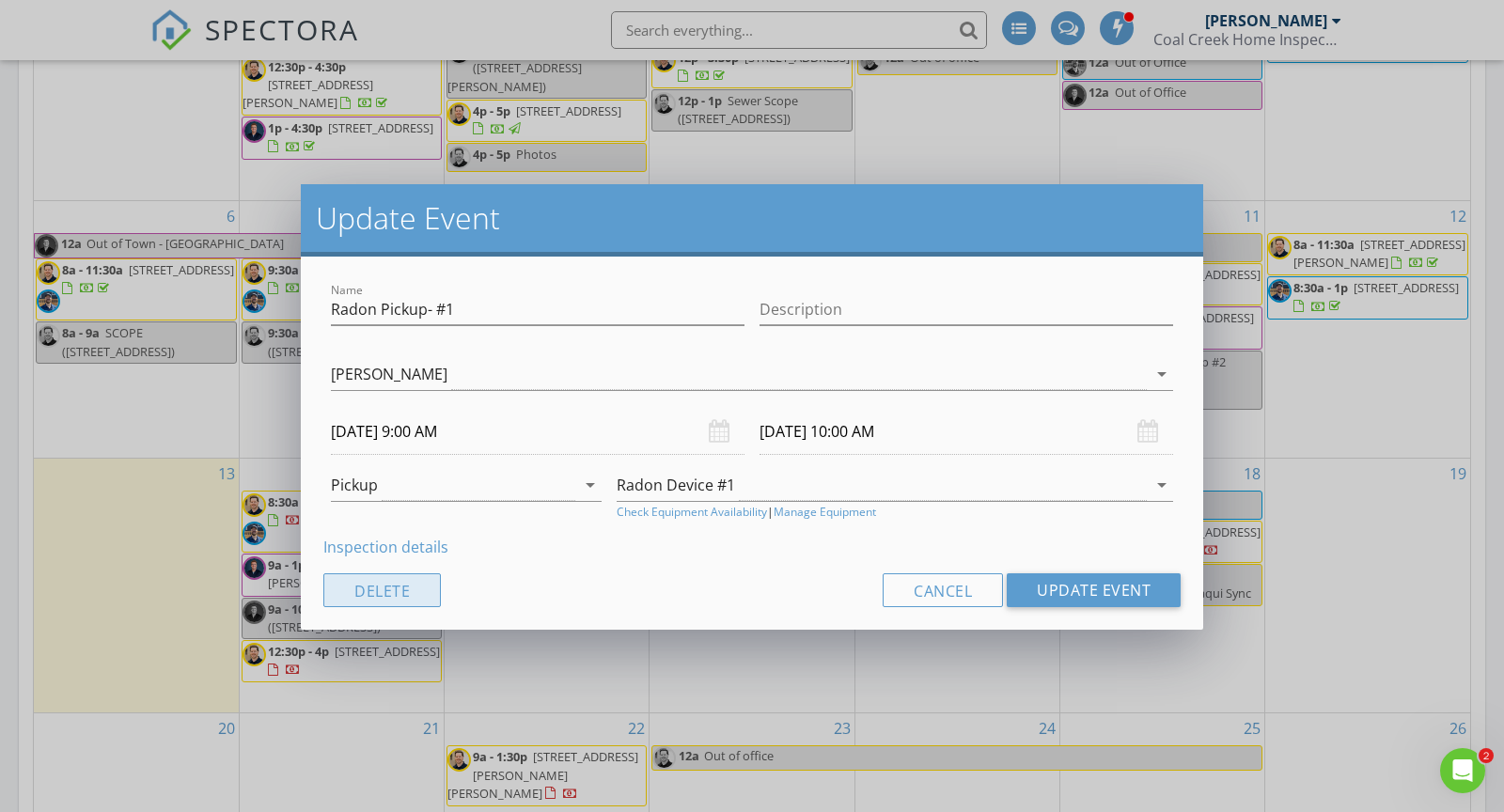 click on "Delete" at bounding box center (382, 590) 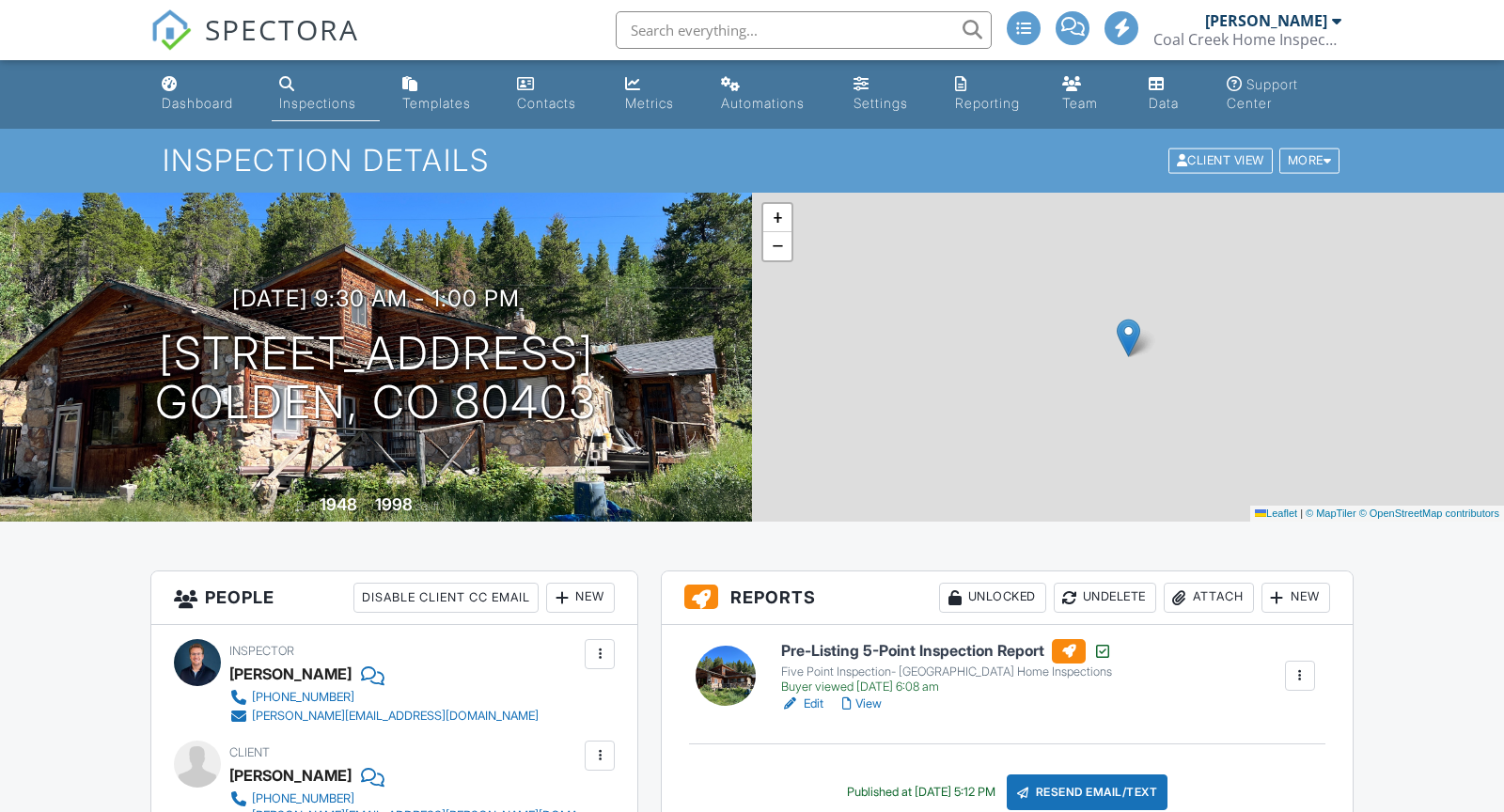 scroll, scrollTop: 0, scrollLeft: 0, axis: both 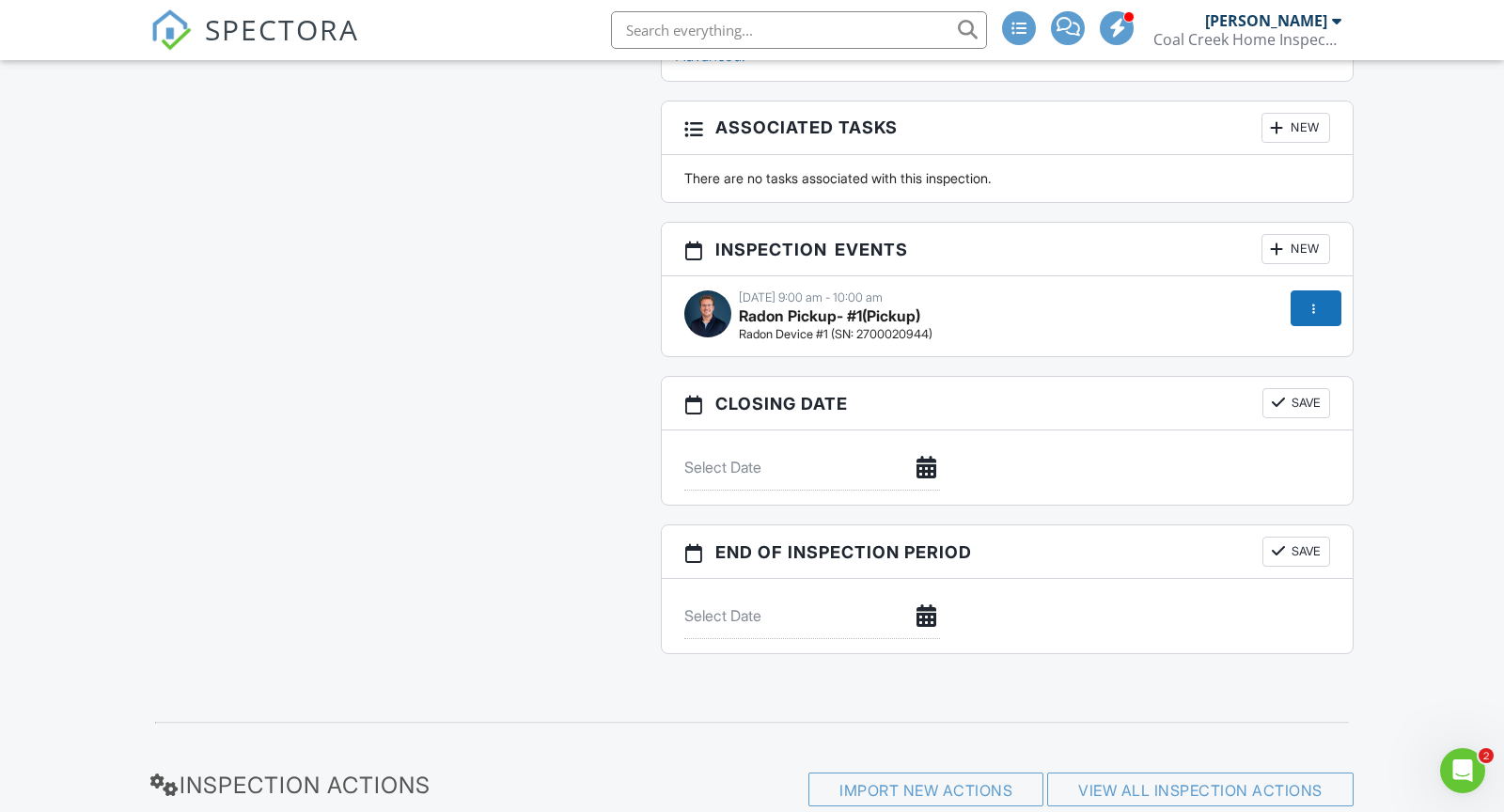 click at bounding box center [1314, 308] 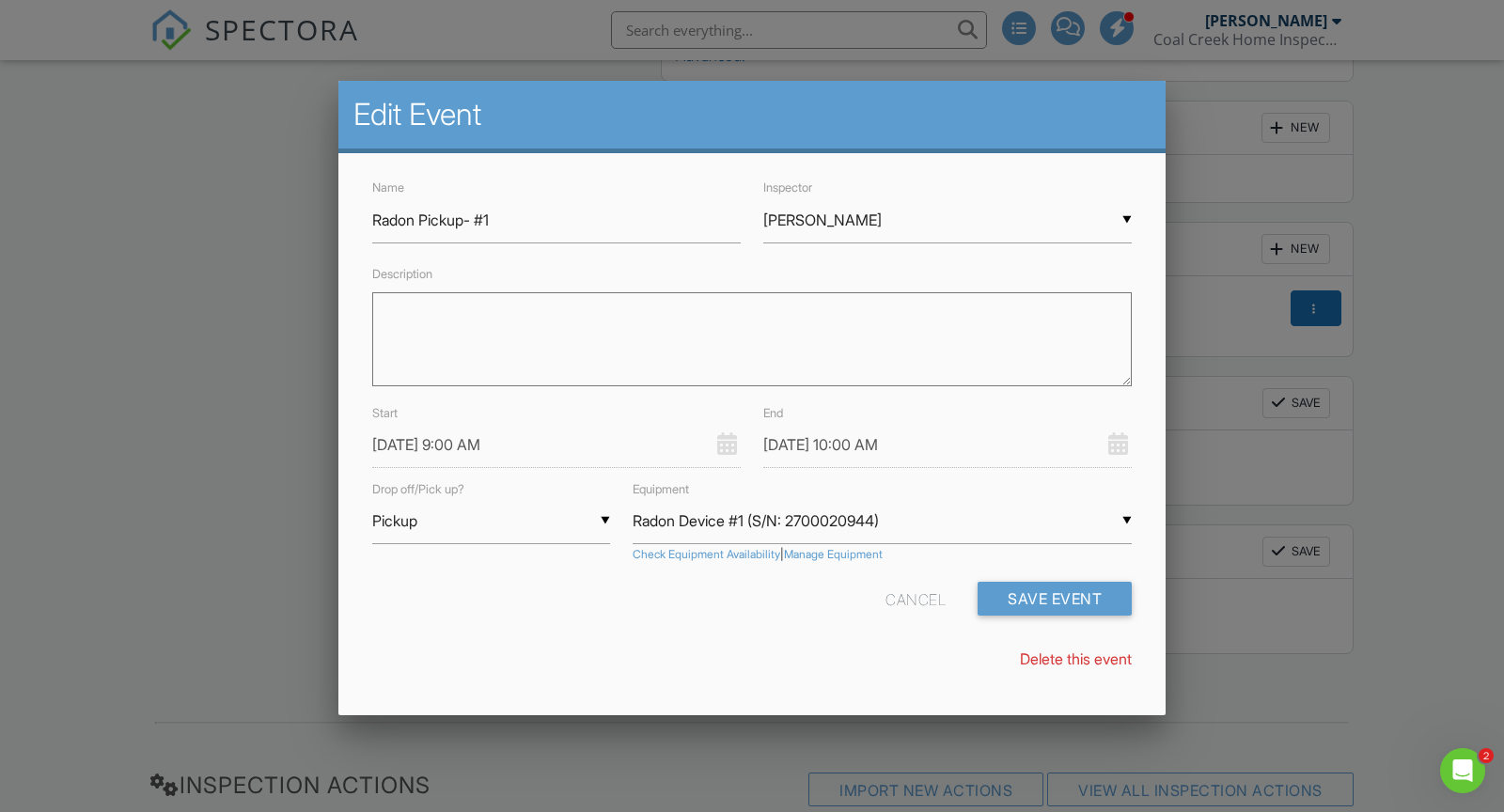 click on "Delete this event" at bounding box center (1075, 659) 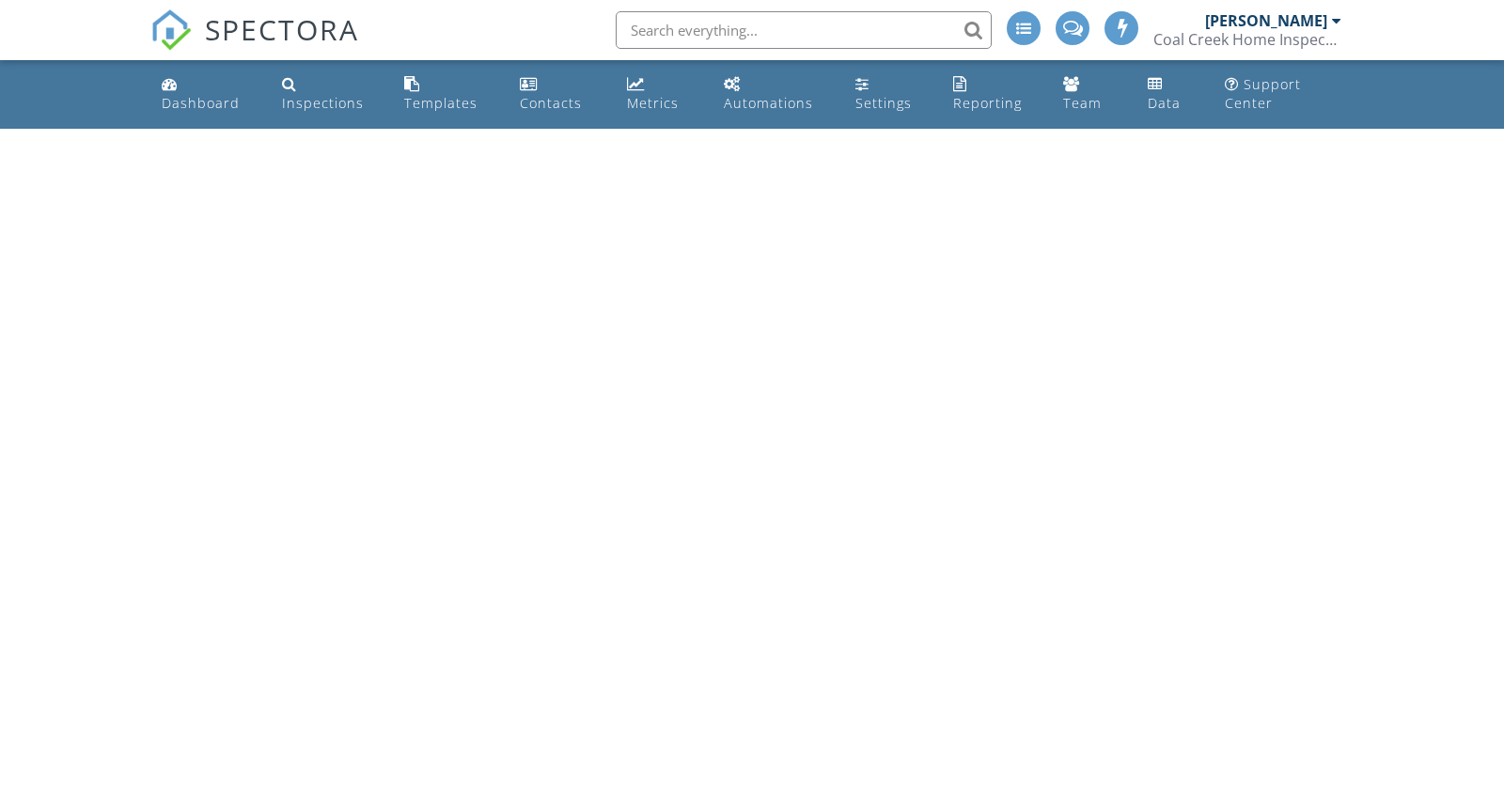 scroll, scrollTop: 0, scrollLeft: 0, axis: both 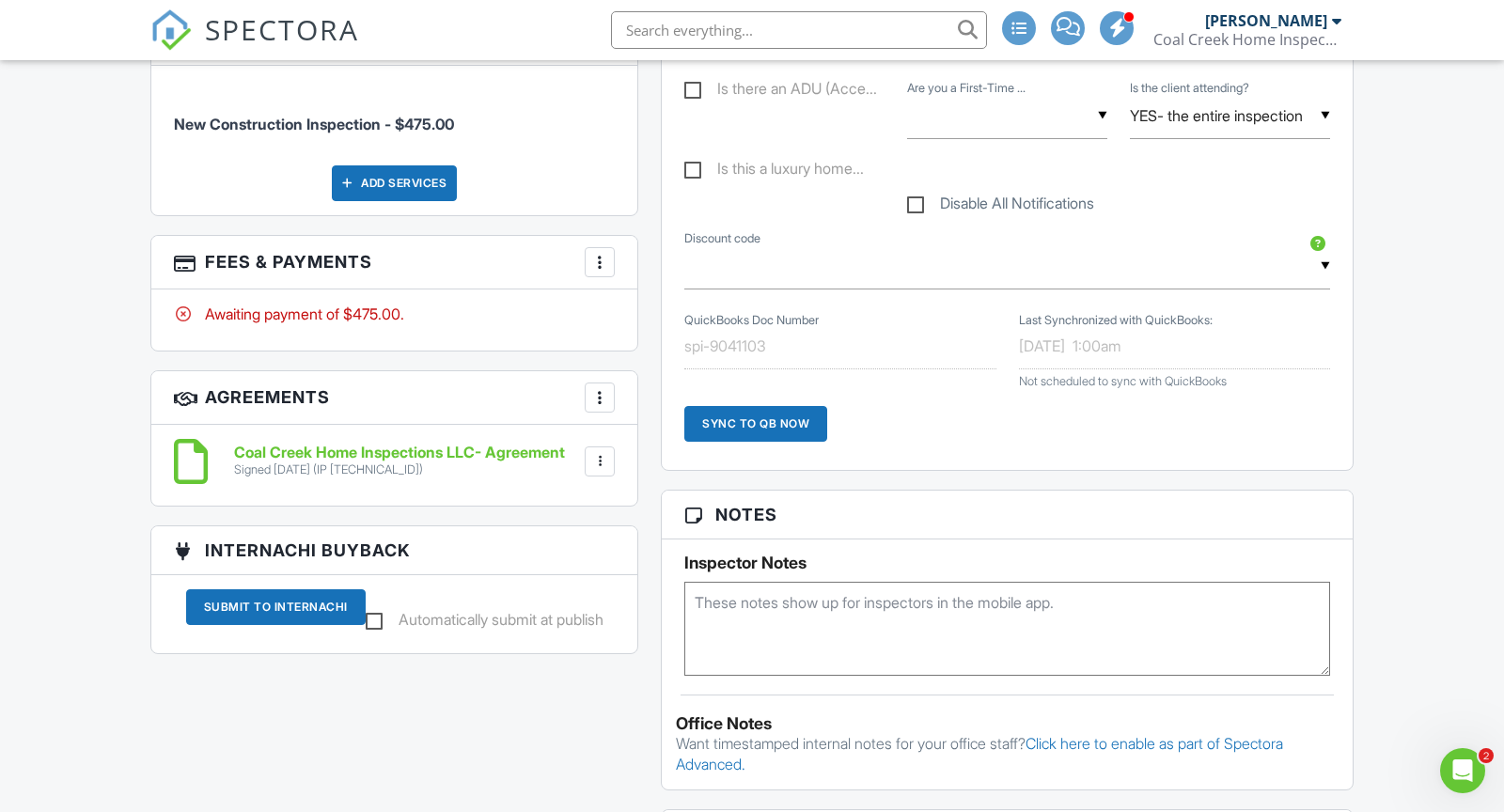 click at bounding box center [600, 262] 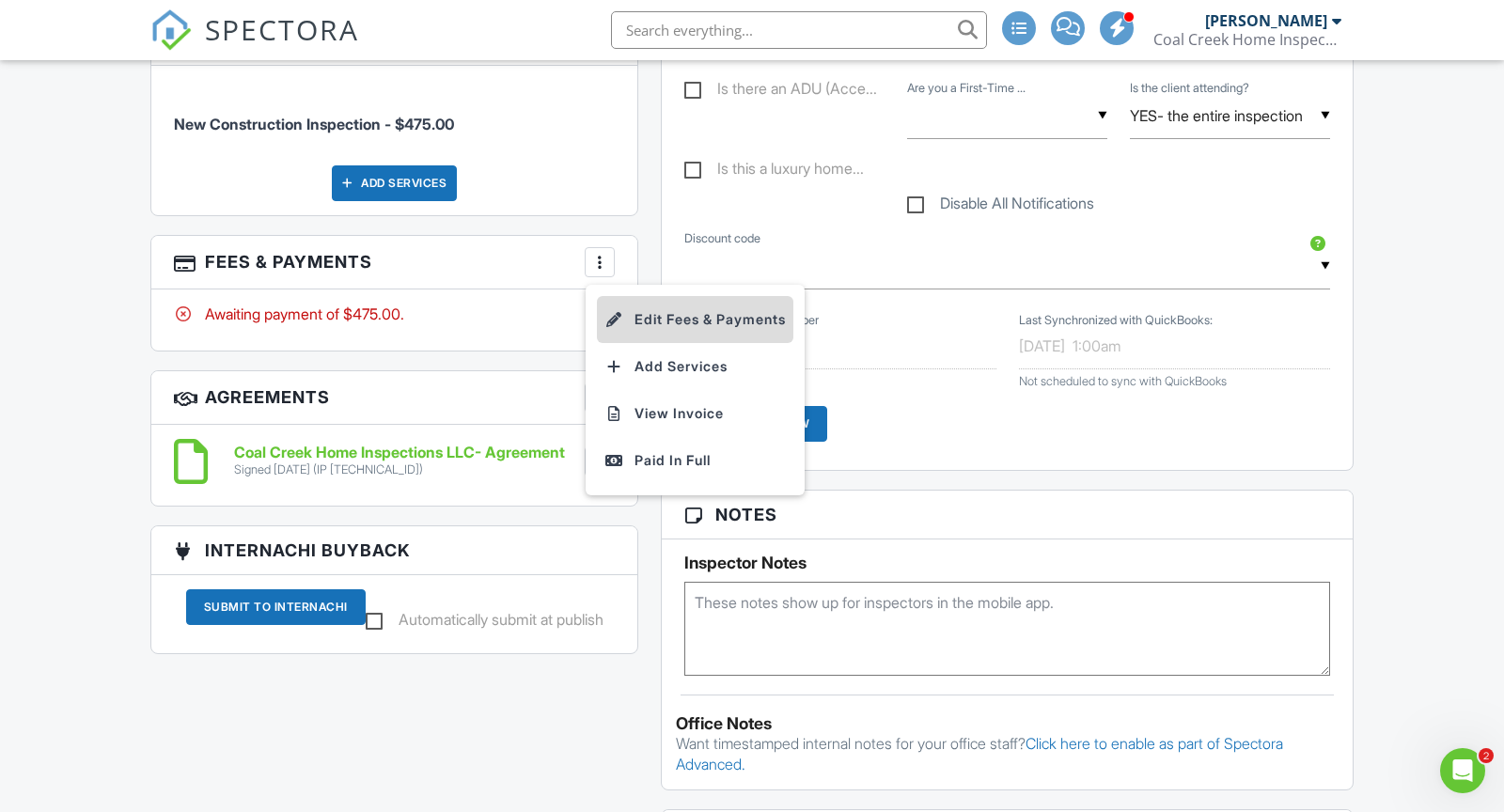 click on "Edit Fees & Payments" at bounding box center (695, 320) 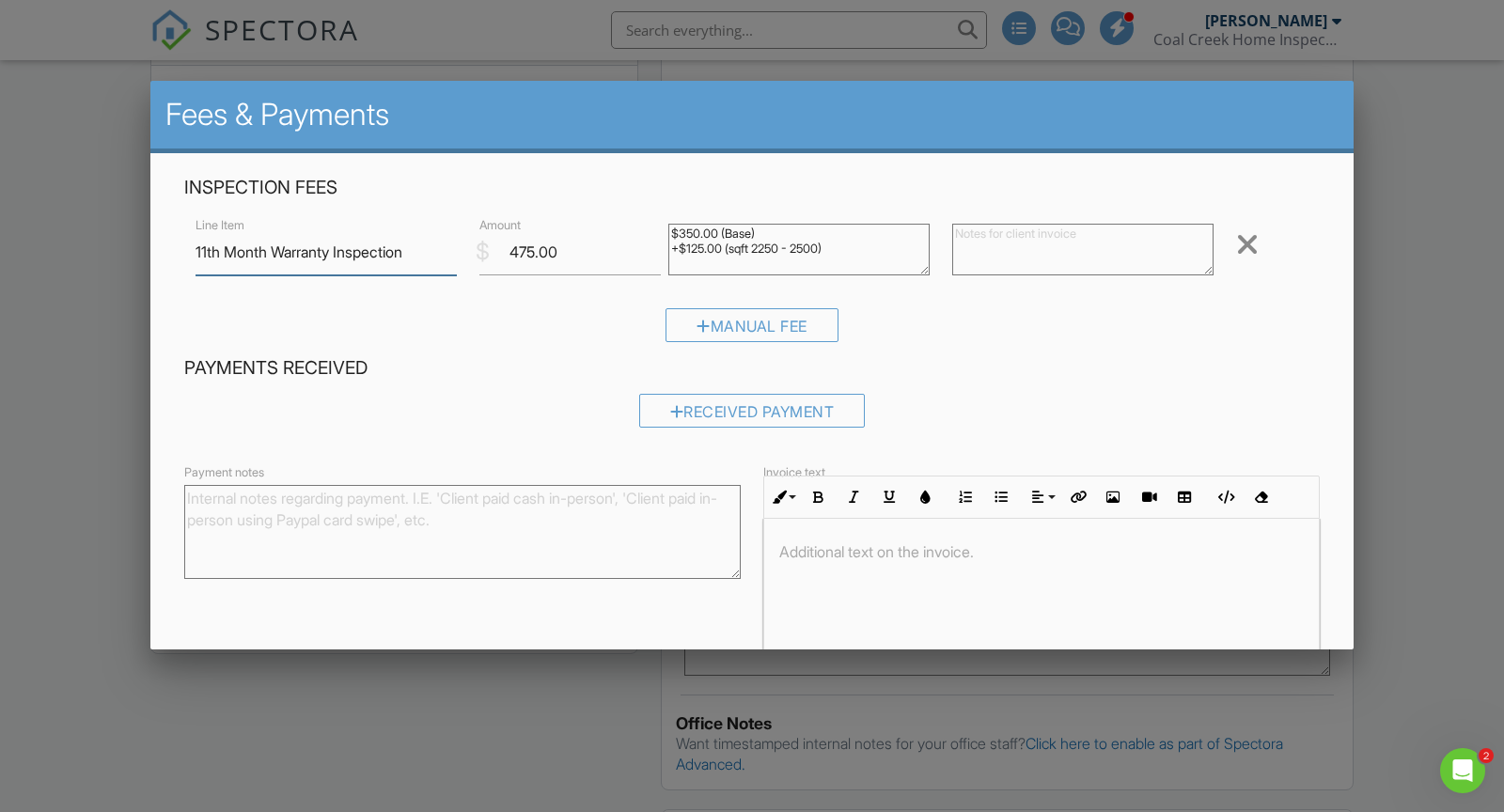 scroll, scrollTop: 99, scrollLeft: 0, axis: vertical 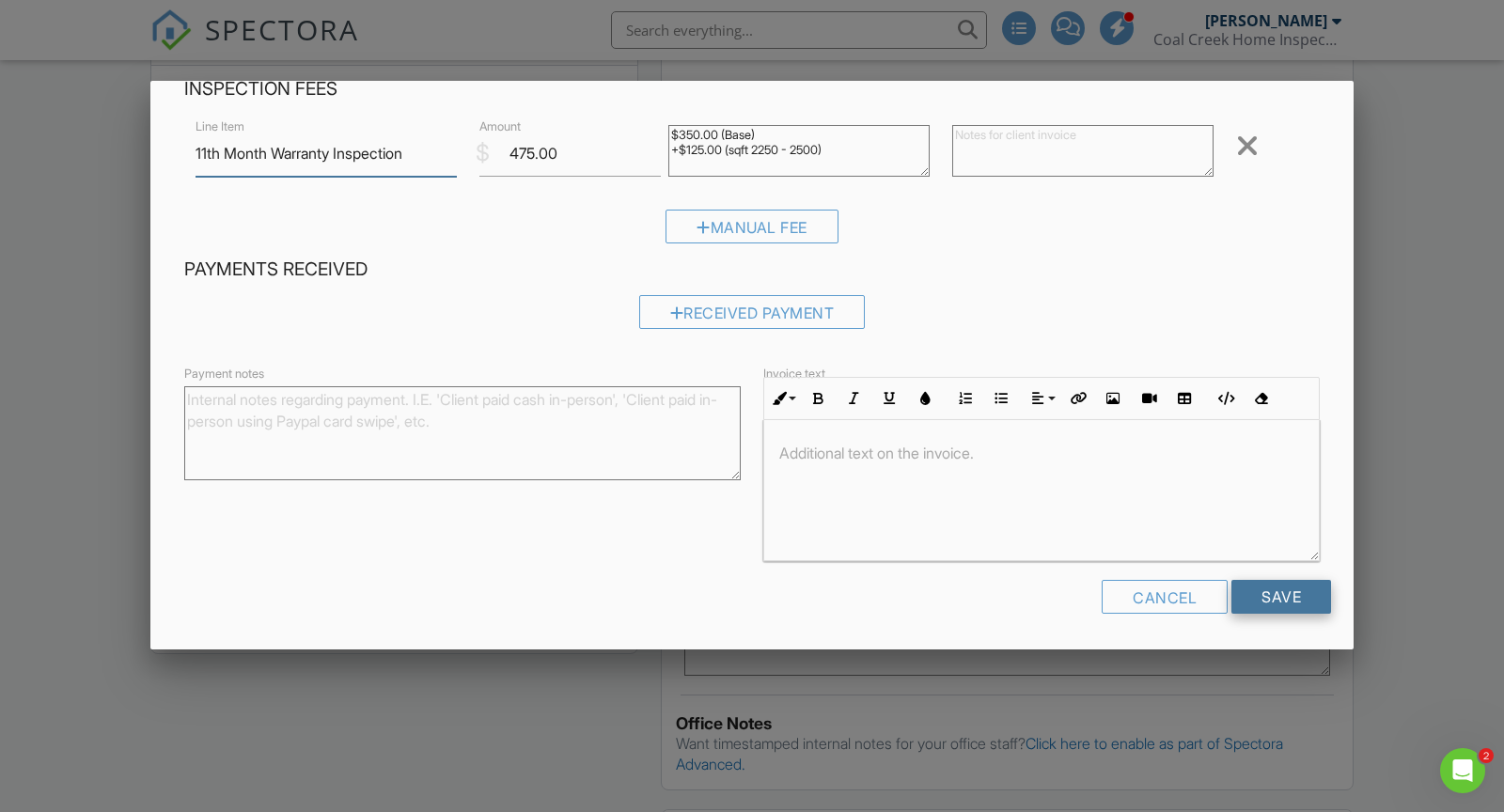 type on "11th Month Warranty Inspection" 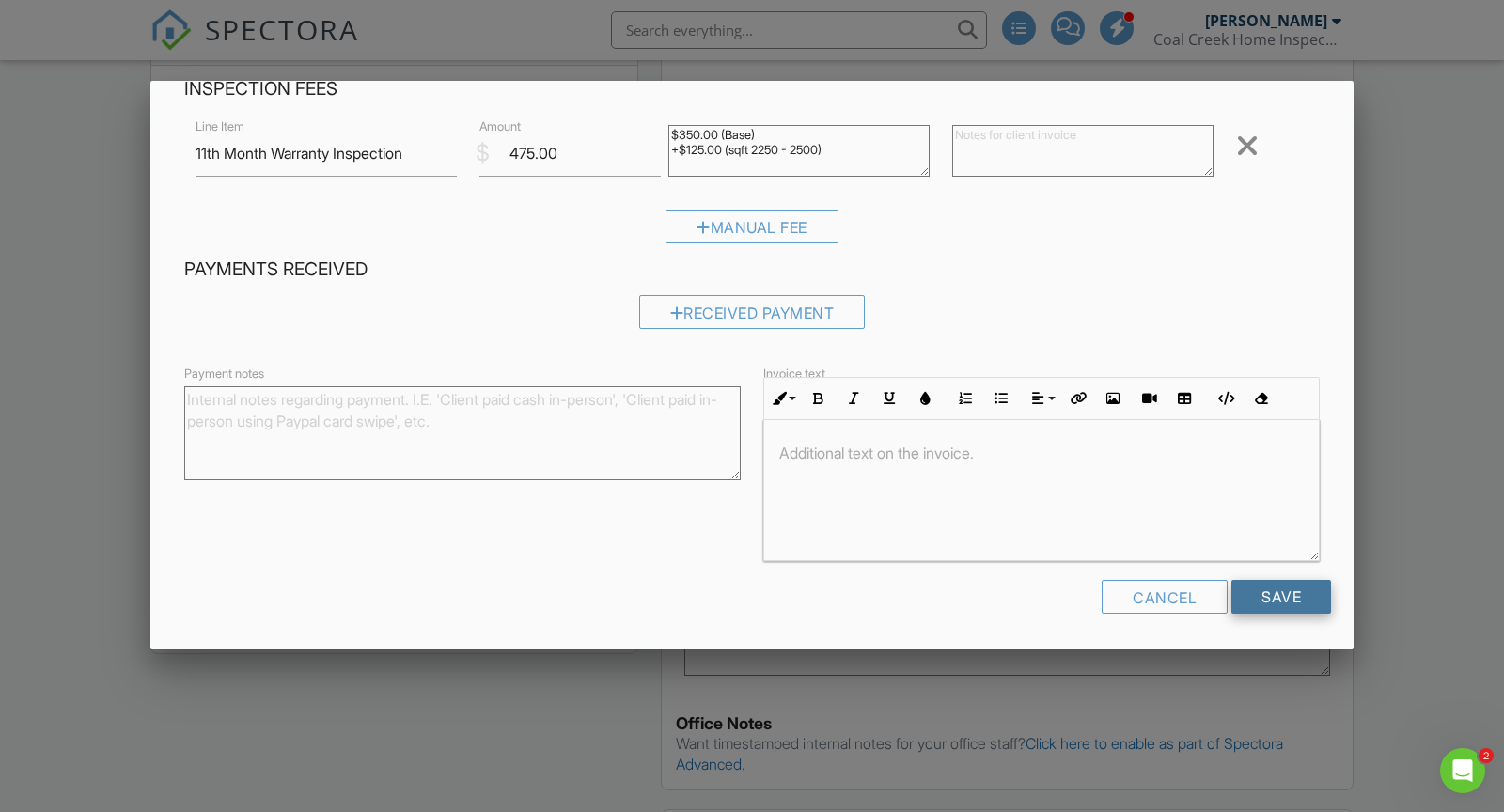 click on "Save" at bounding box center (1281, 597) 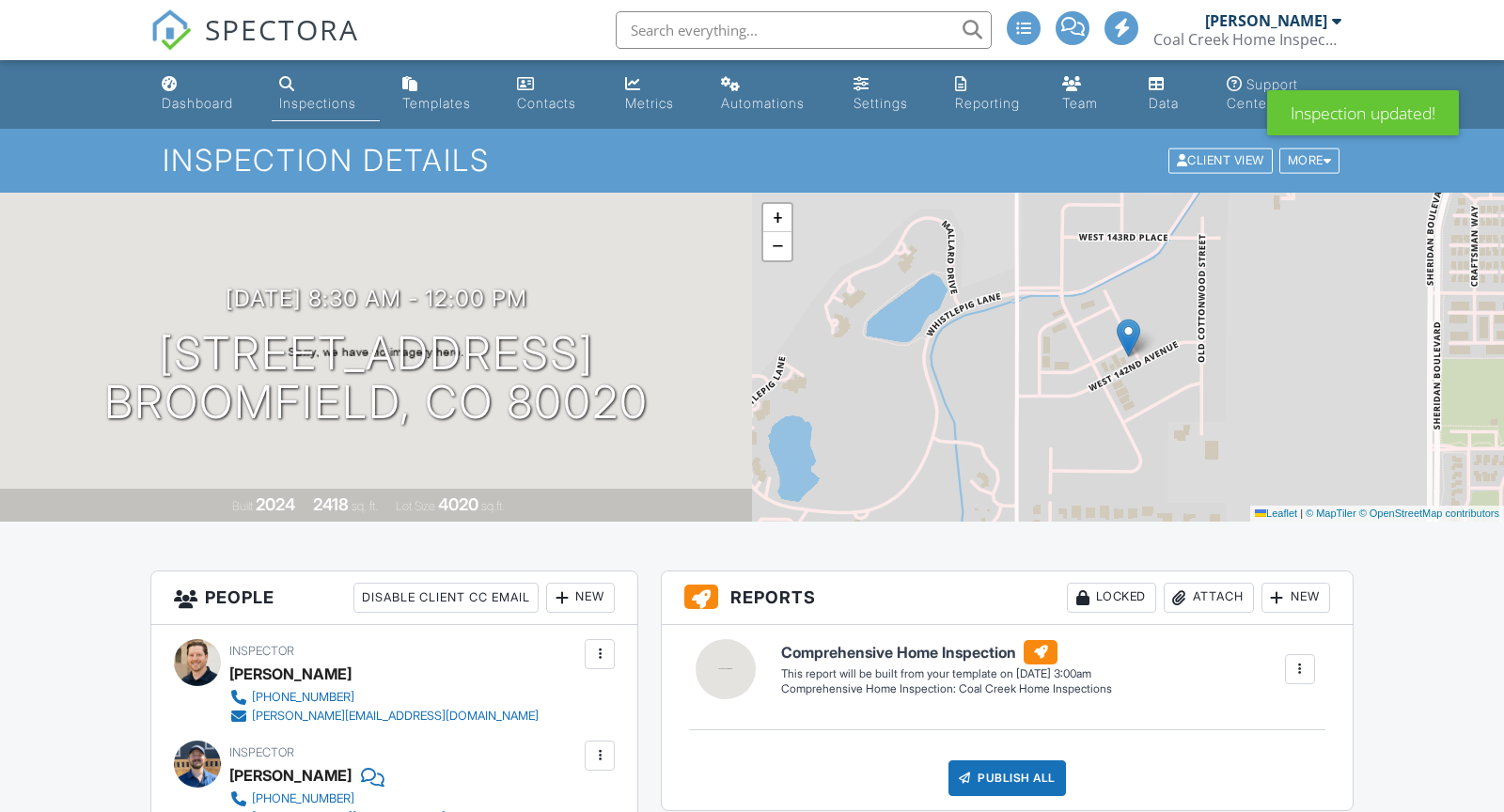 scroll, scrollTop: 701, scrollLeft: 0, axis: vertical 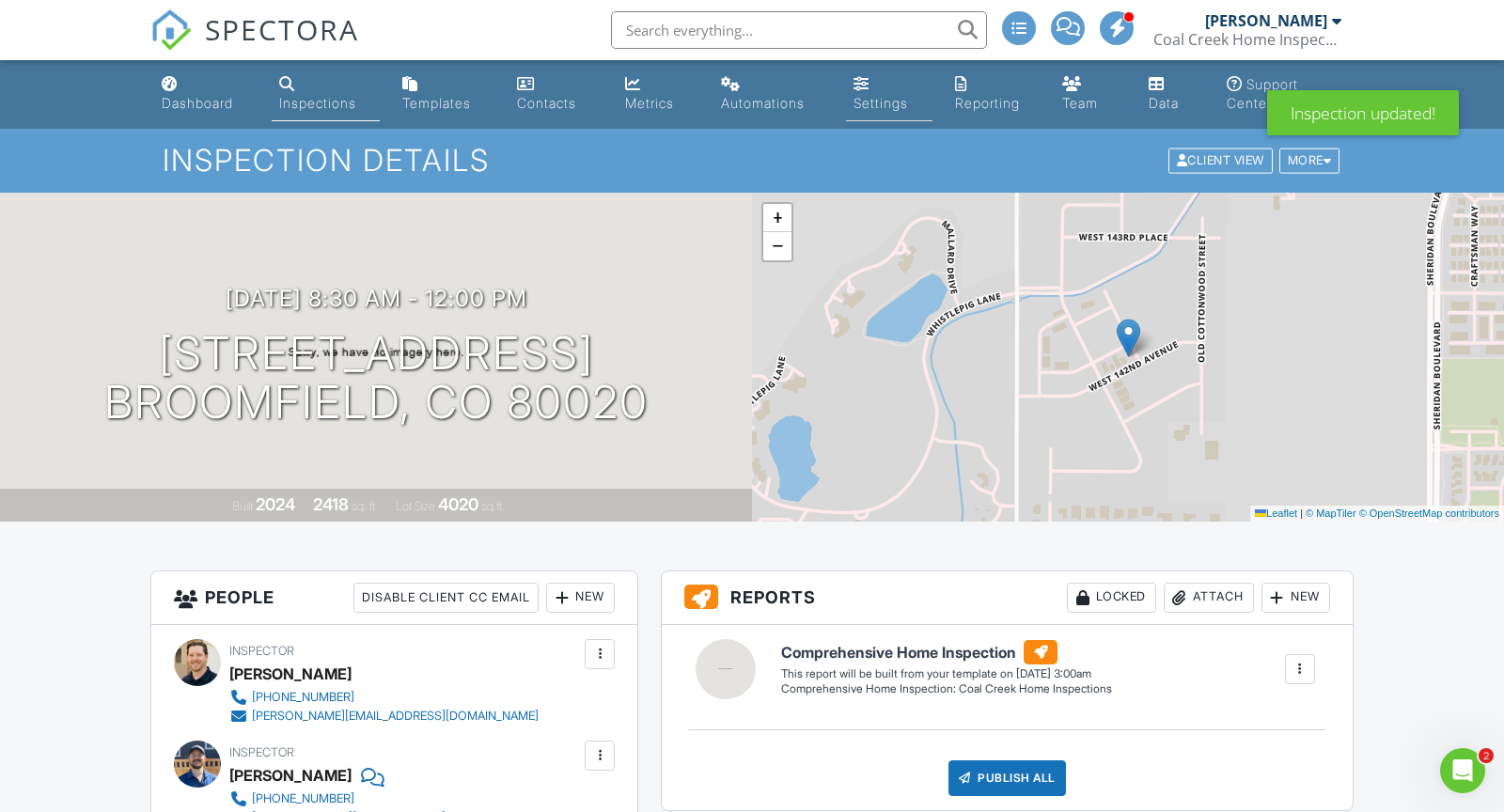 click on "Settings" at bounding box center [889, 94] 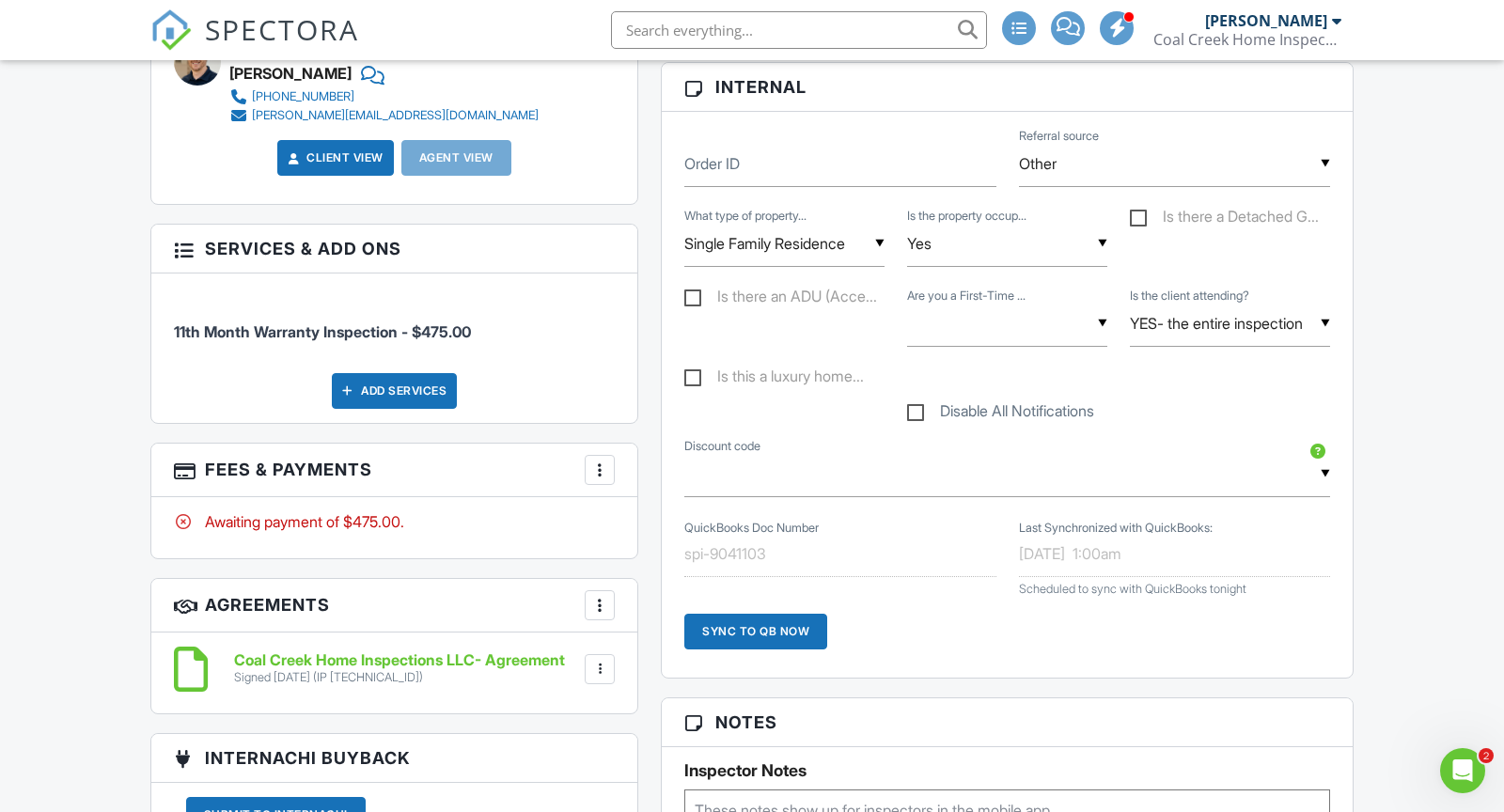 scroll, scrollTop: 908, scrollLeft: 0, axis: vertical 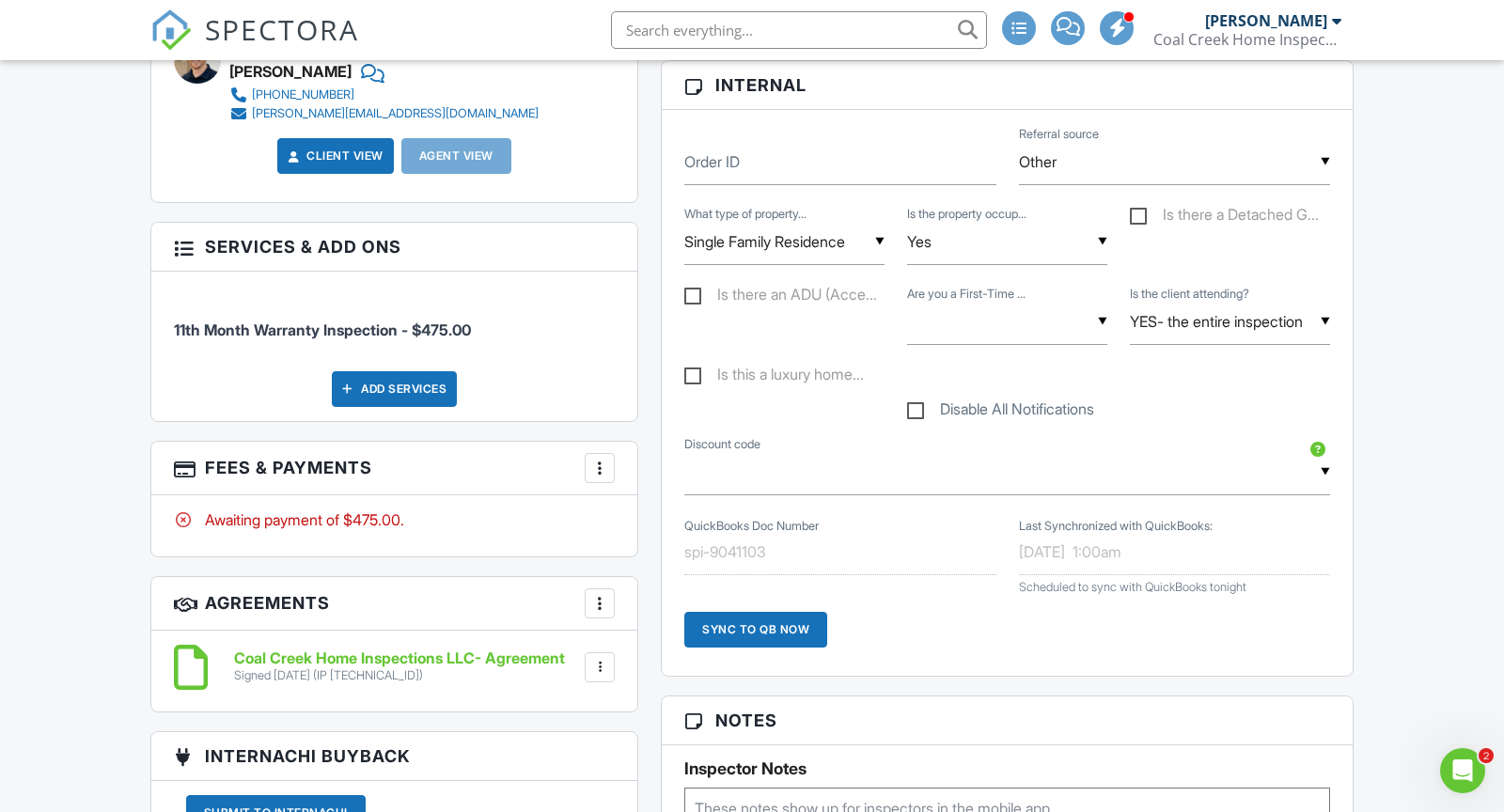 click on "More" at bounding box center (600, 468) 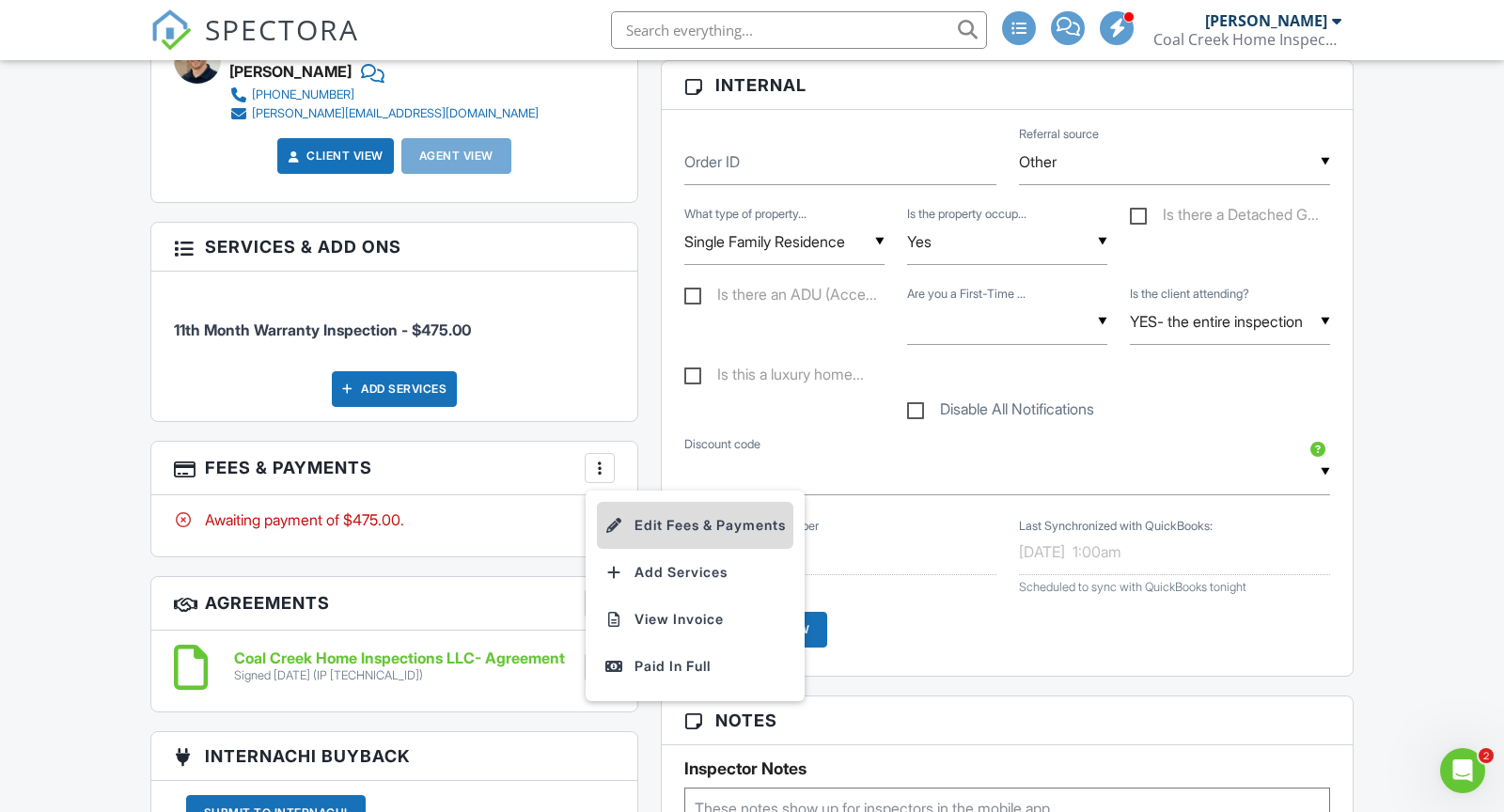 click on "Edit Fees & Payments" at bounding box center (695, 525) 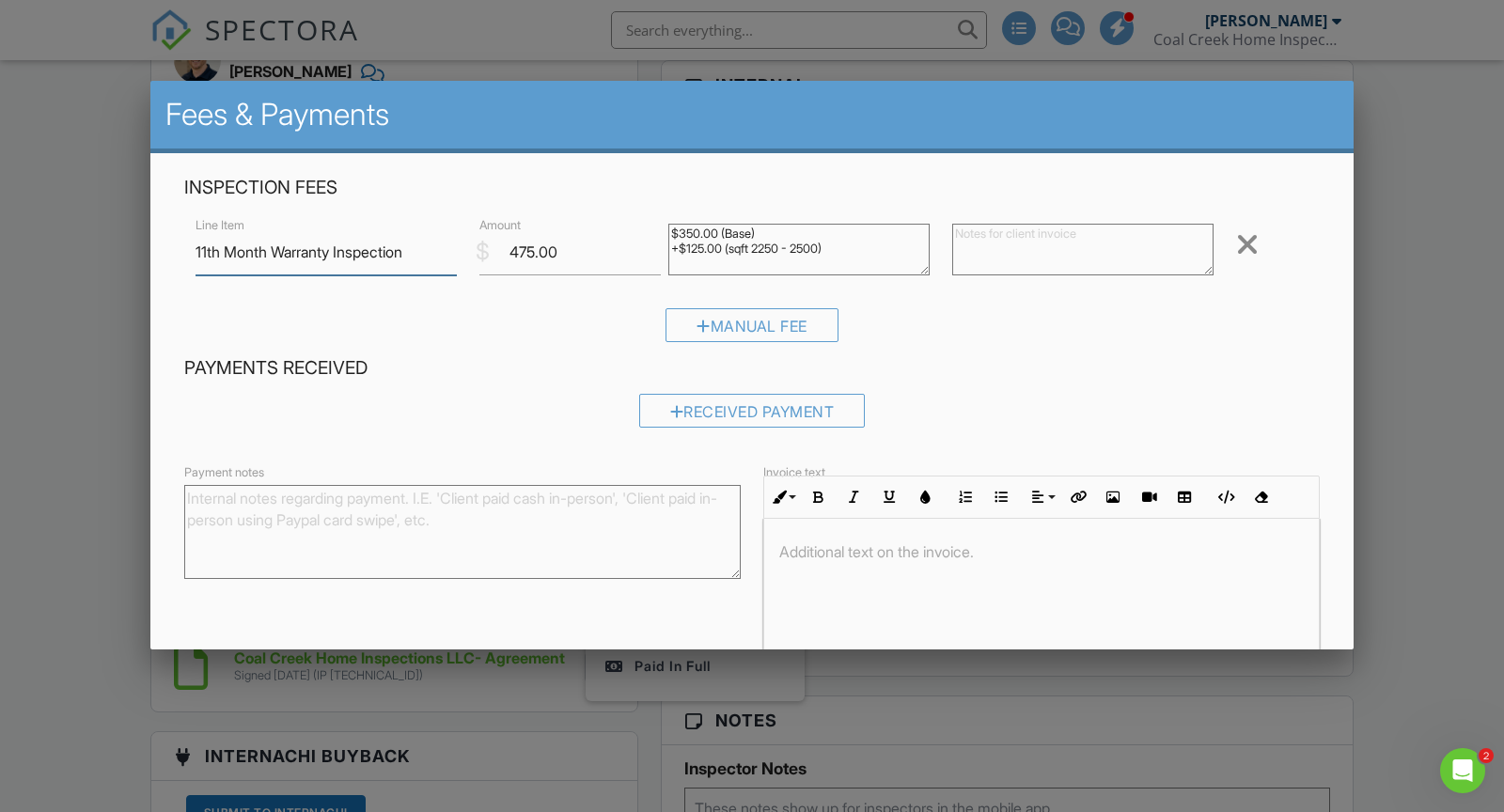 paste on "Builder's Warranty (11th Month)" 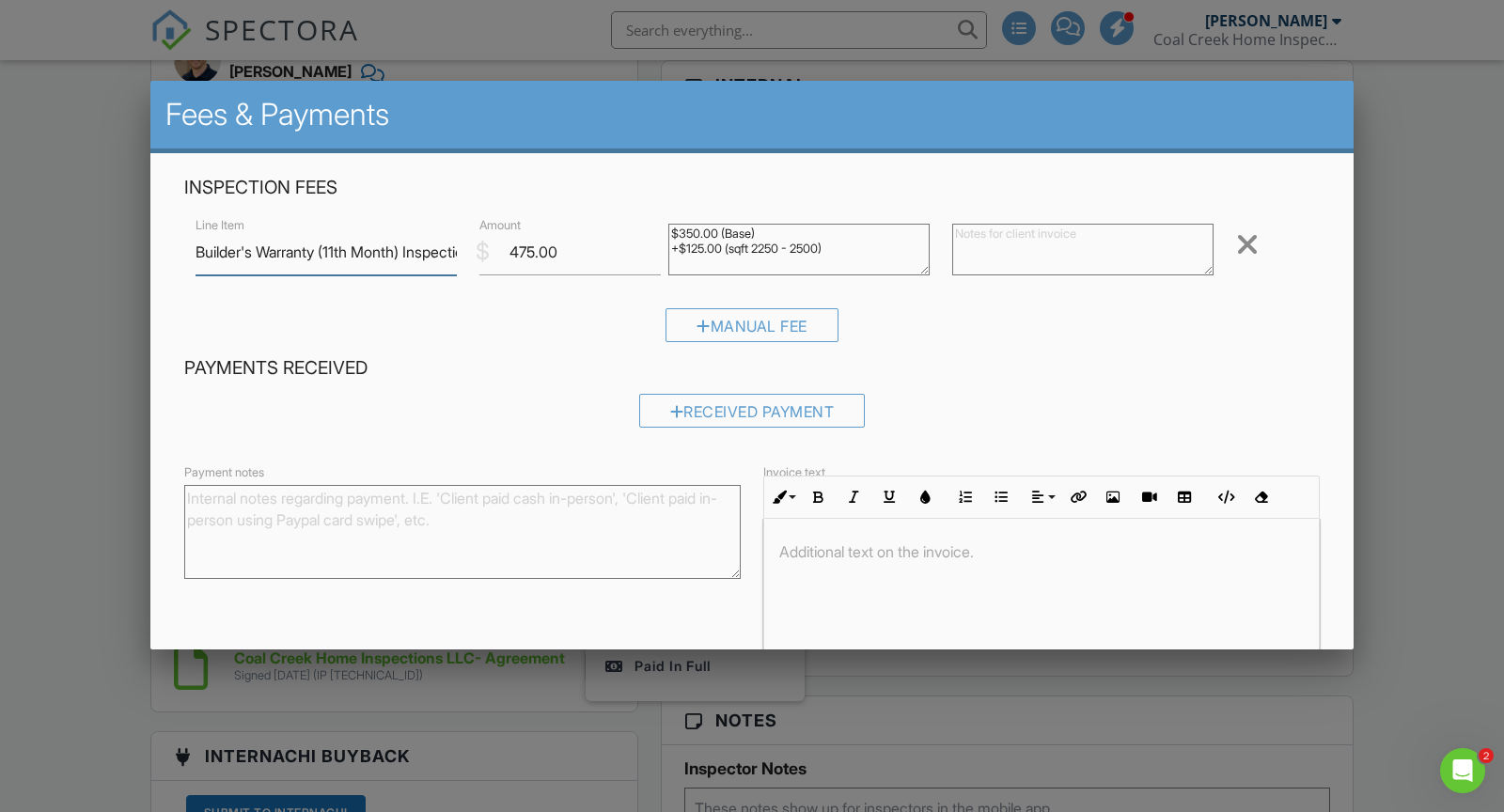 scroll, scrollTop: 0, scrollLeft: 36, axis: horizontal 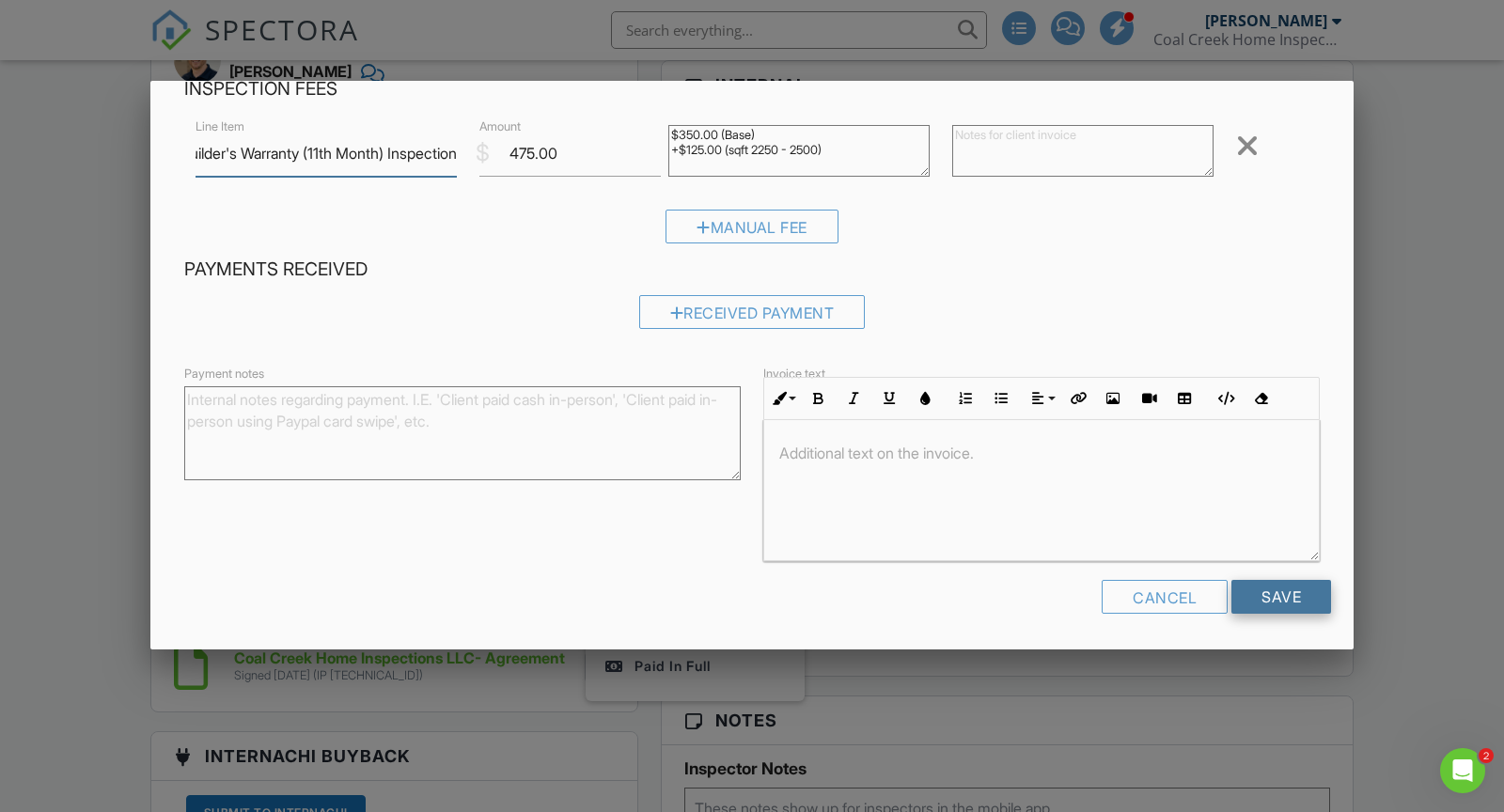 type on "Builder's Warranty (11th Month) Inspection" 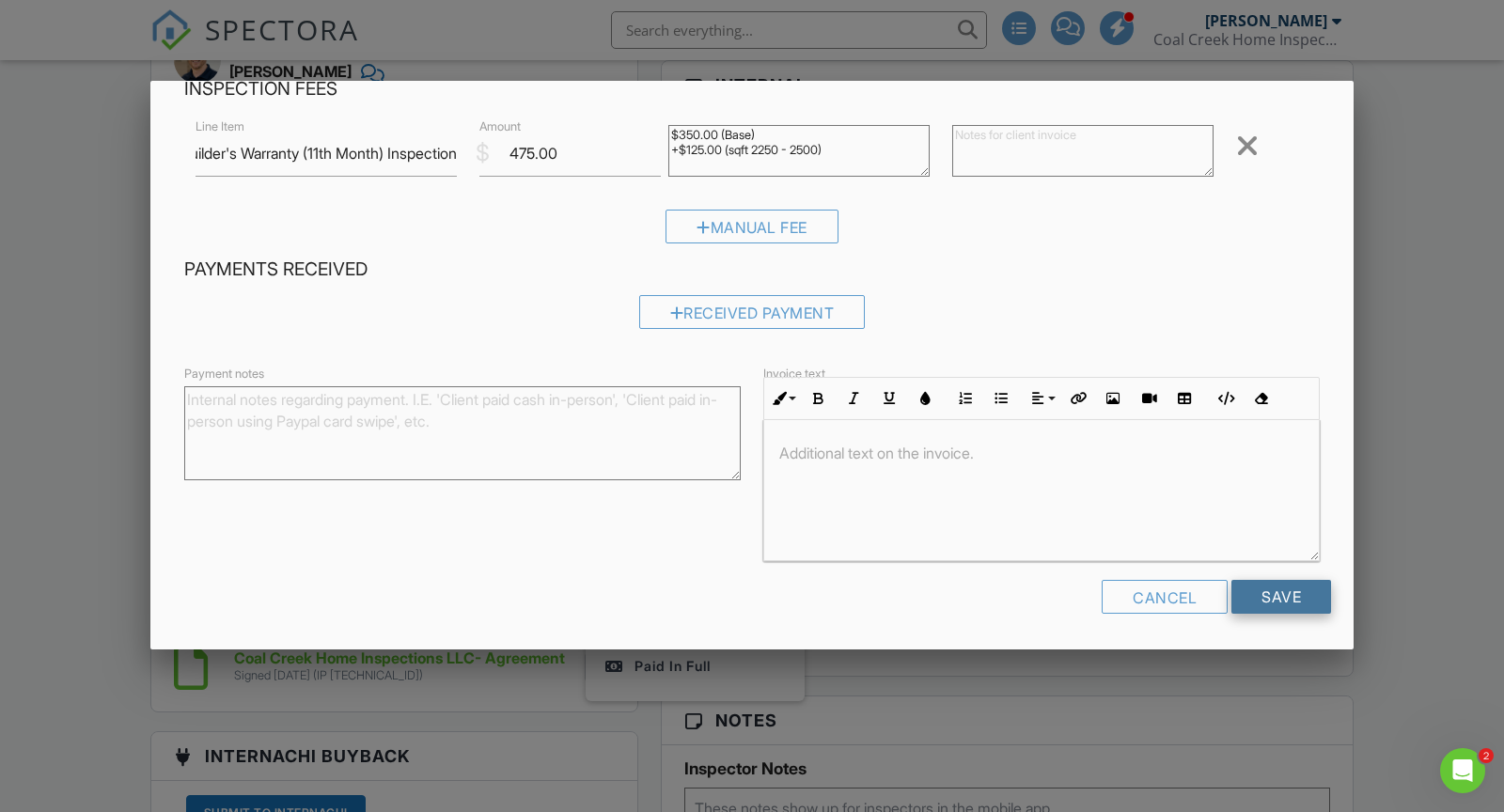 scroll, scrollTop: 0, scrollLeft: 0, axis: both 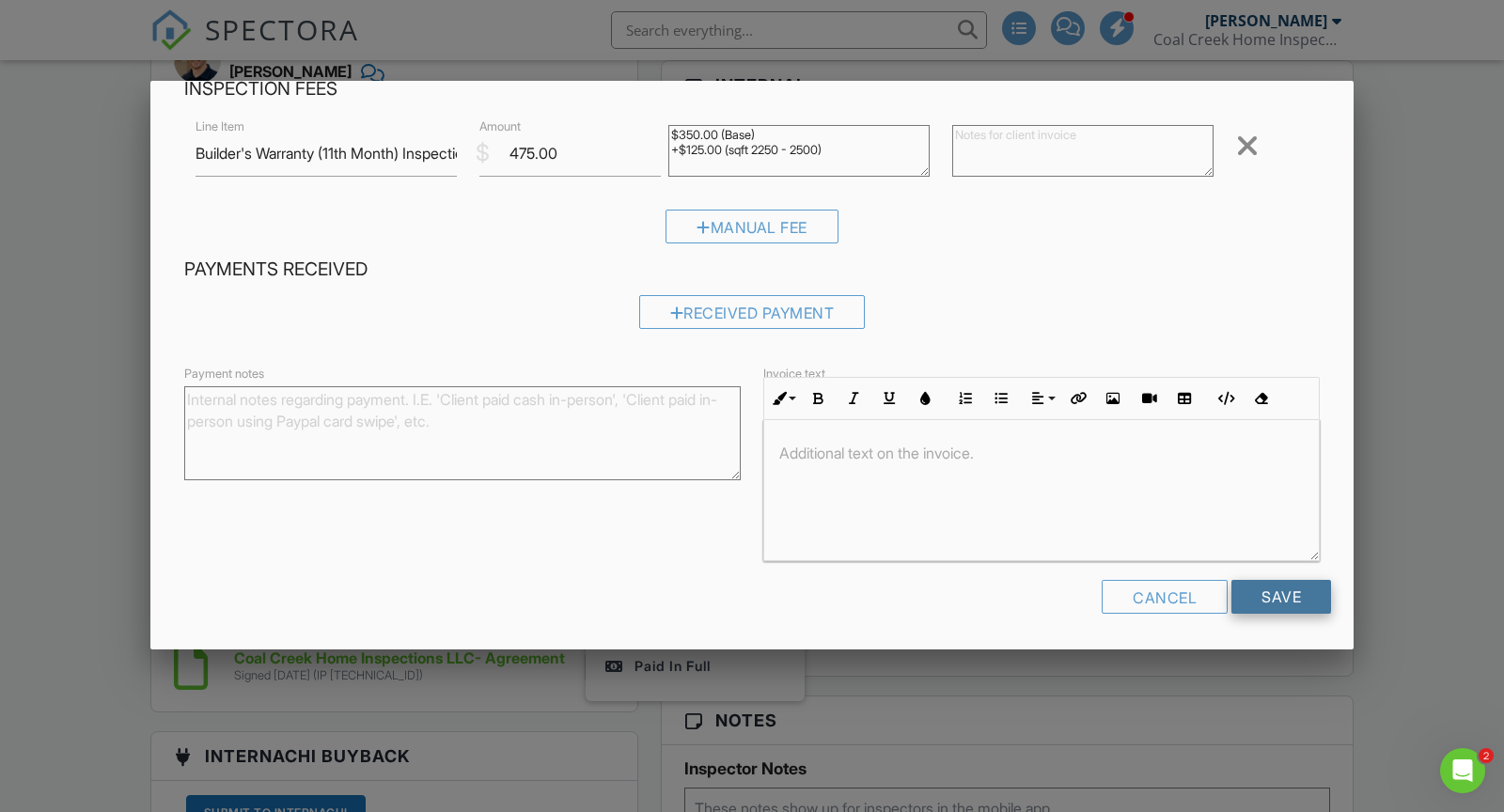 click on "Save" at bounding box center [1281, 597] 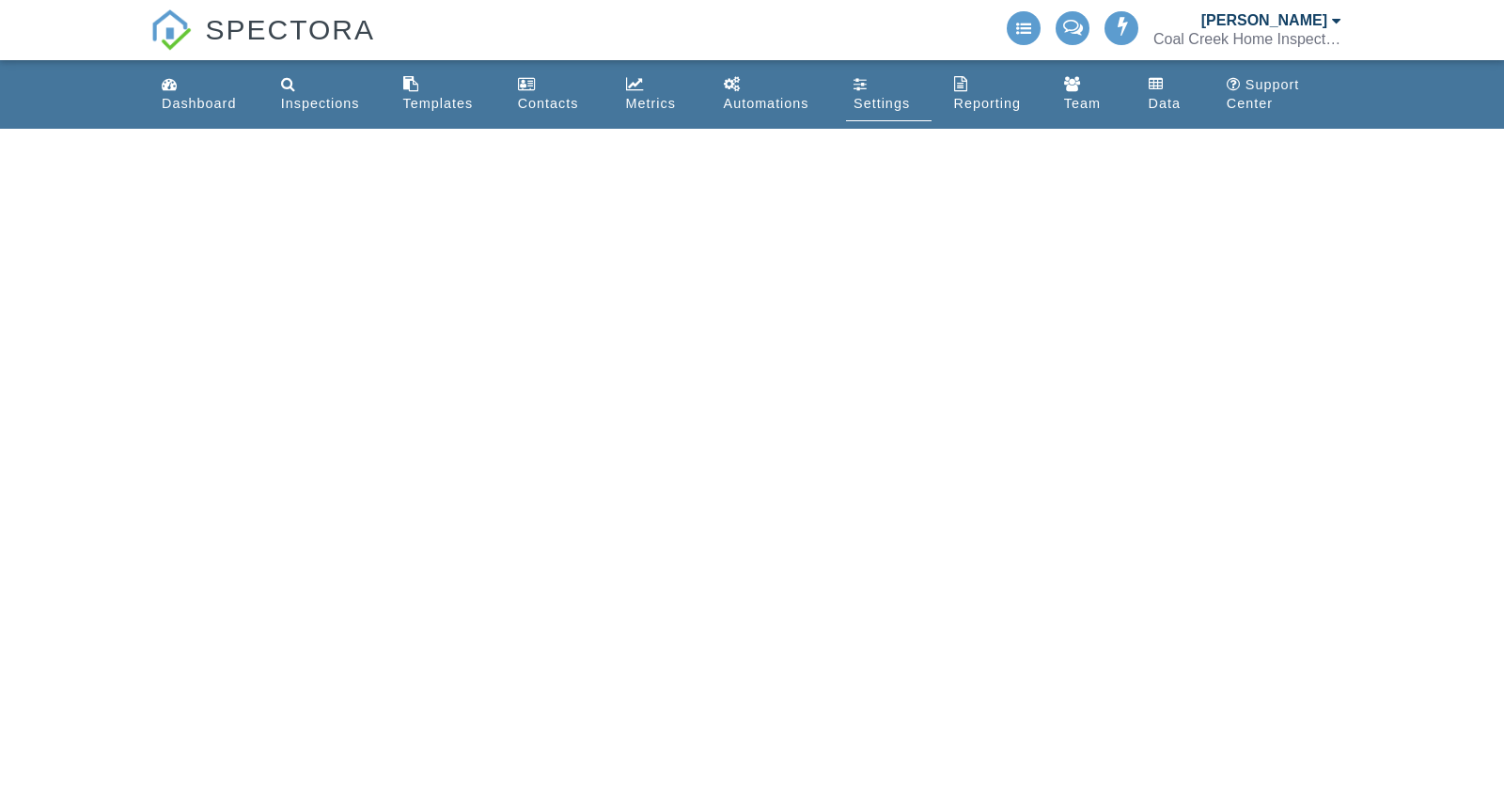 scroll, scrollTop: 0, scrollLeft: 0, axis: both 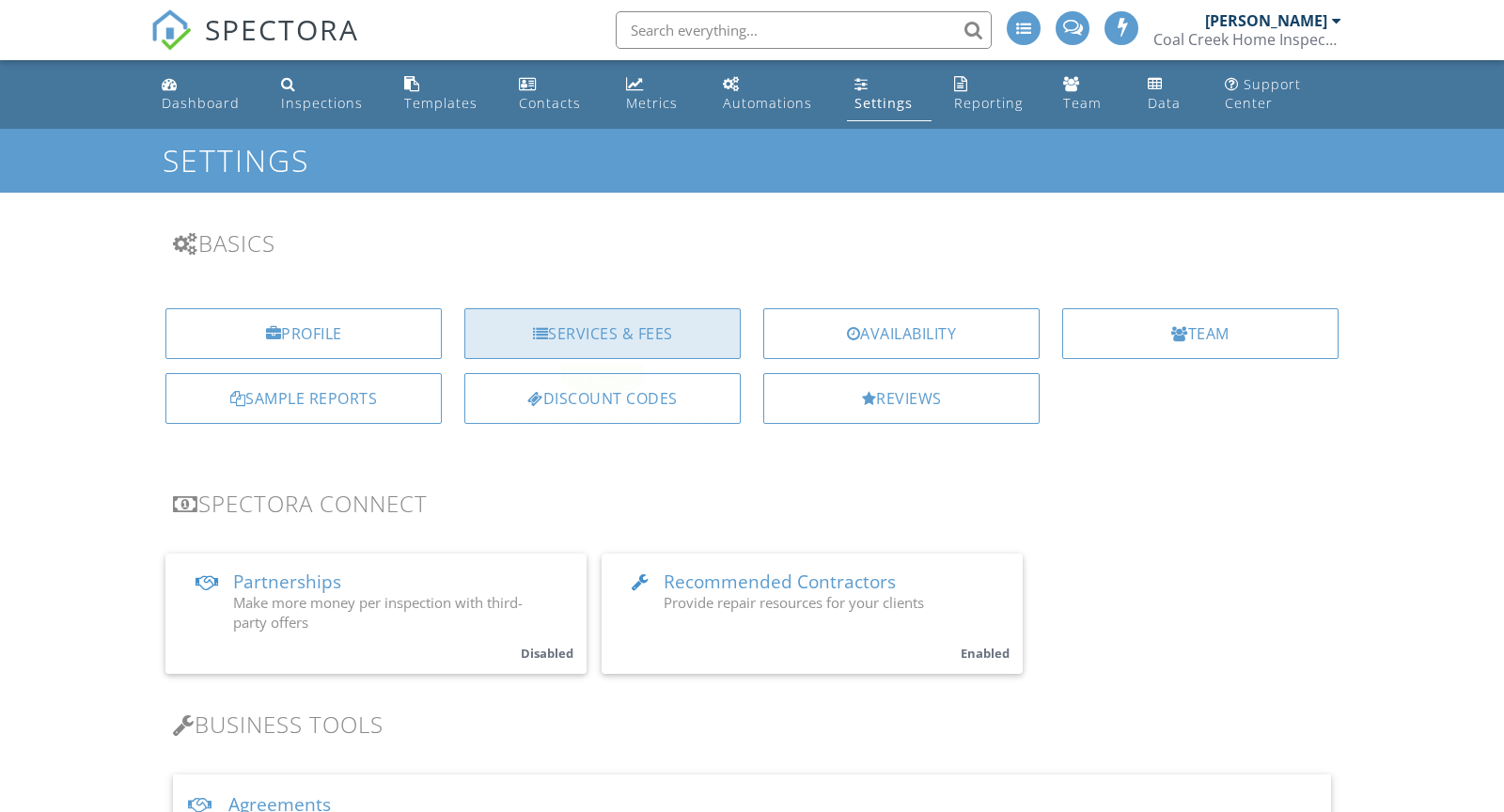 click on "Services & Fees" at bounding box center (603, 334) 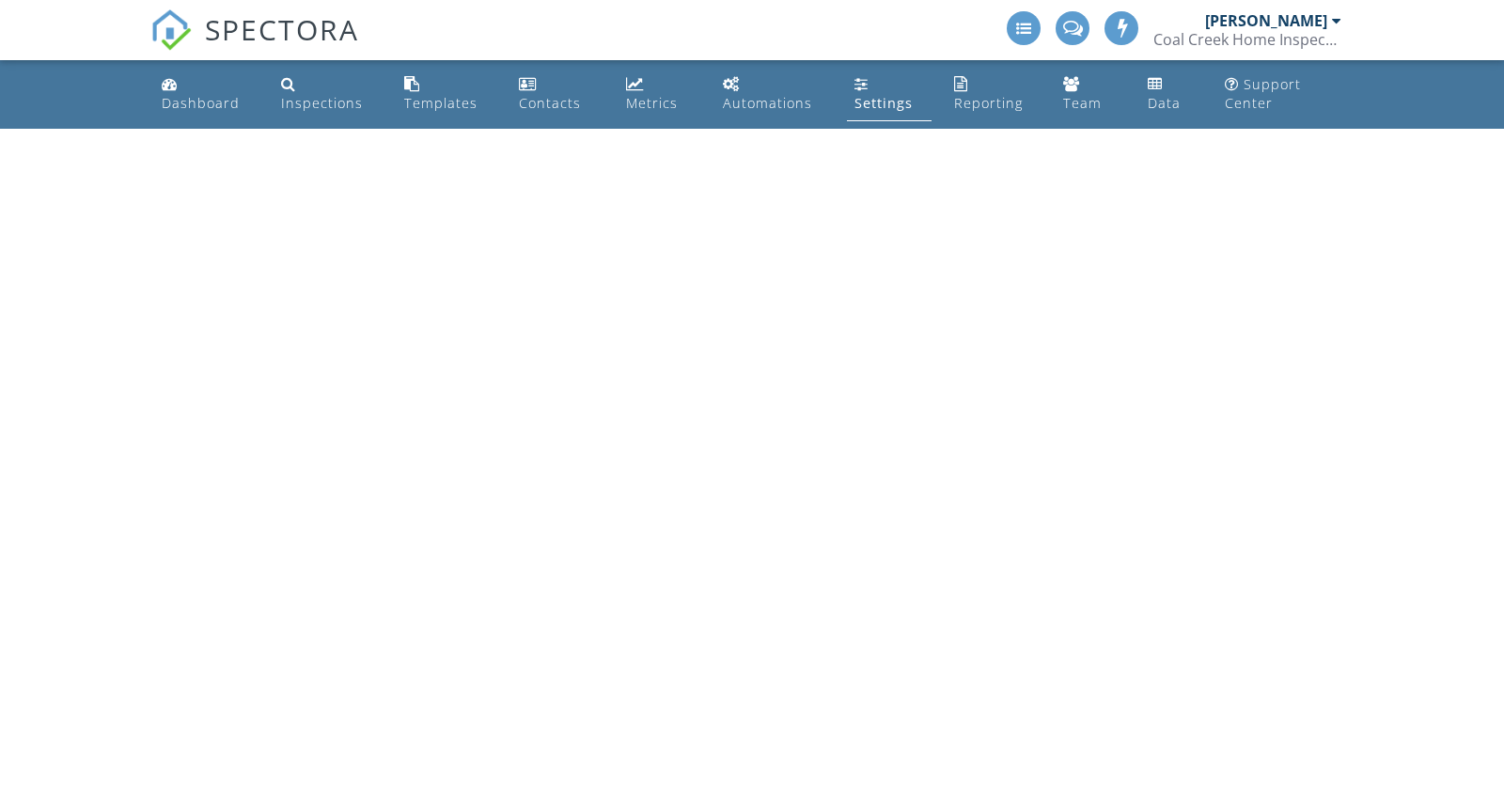 scroll, scrollTop: 0, scrollLeft: 0, axis: both 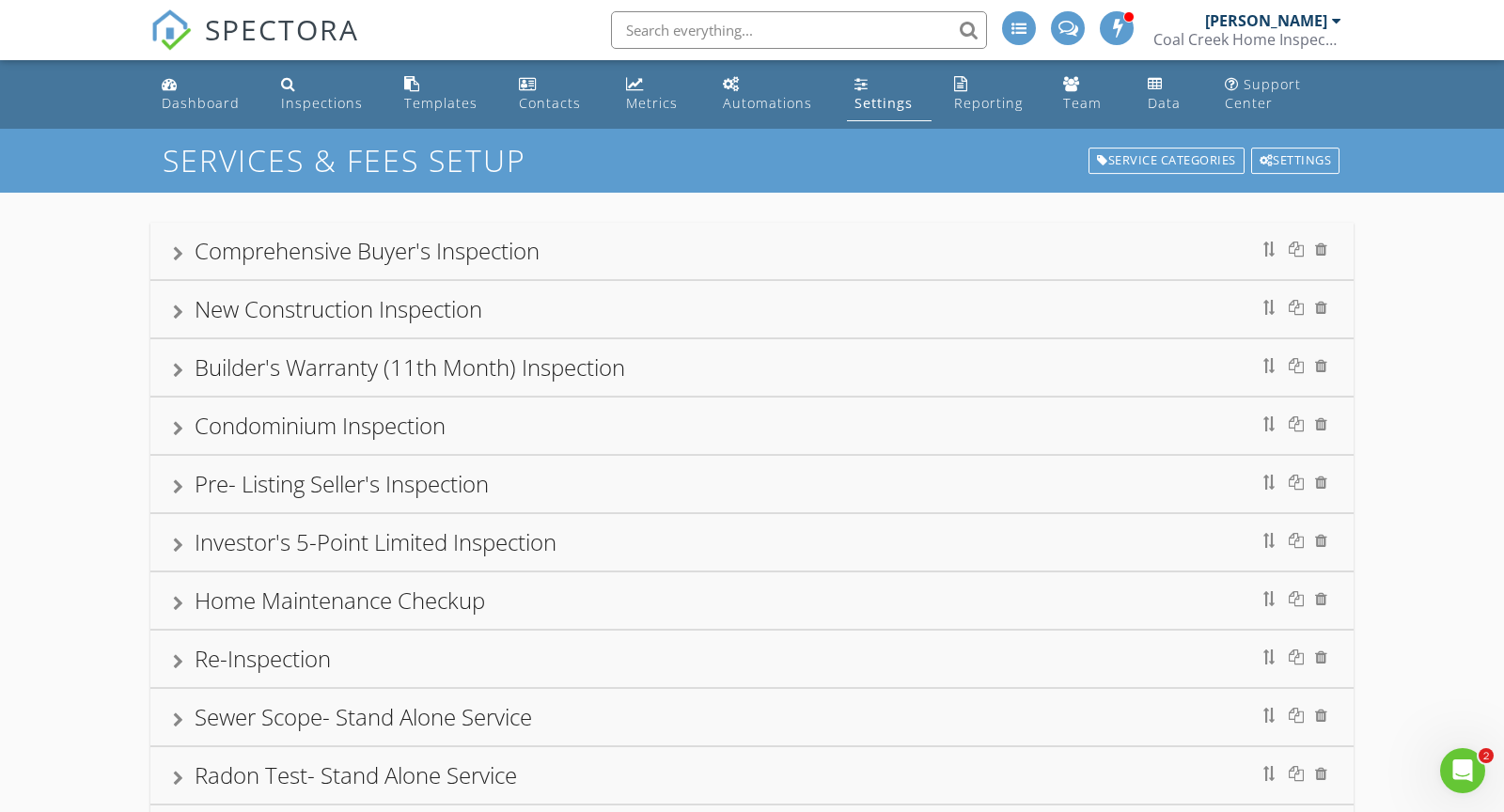 click on "Builder's Warranty (11th Month) Inspection" at bounding box center (752, 367) 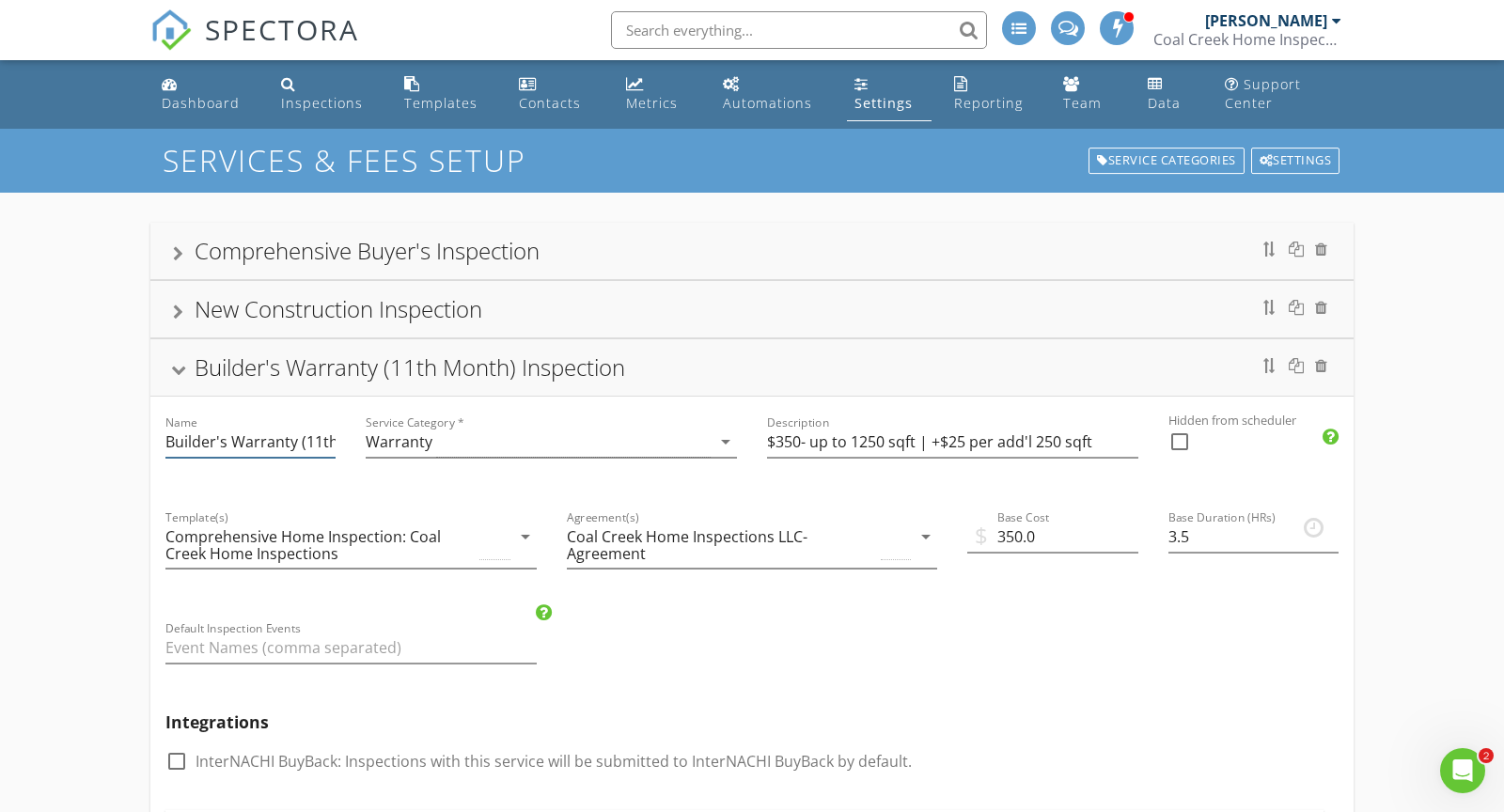 click on "Builder's Warranty (11th Month) Inspection" at bounding box center (250, 442) 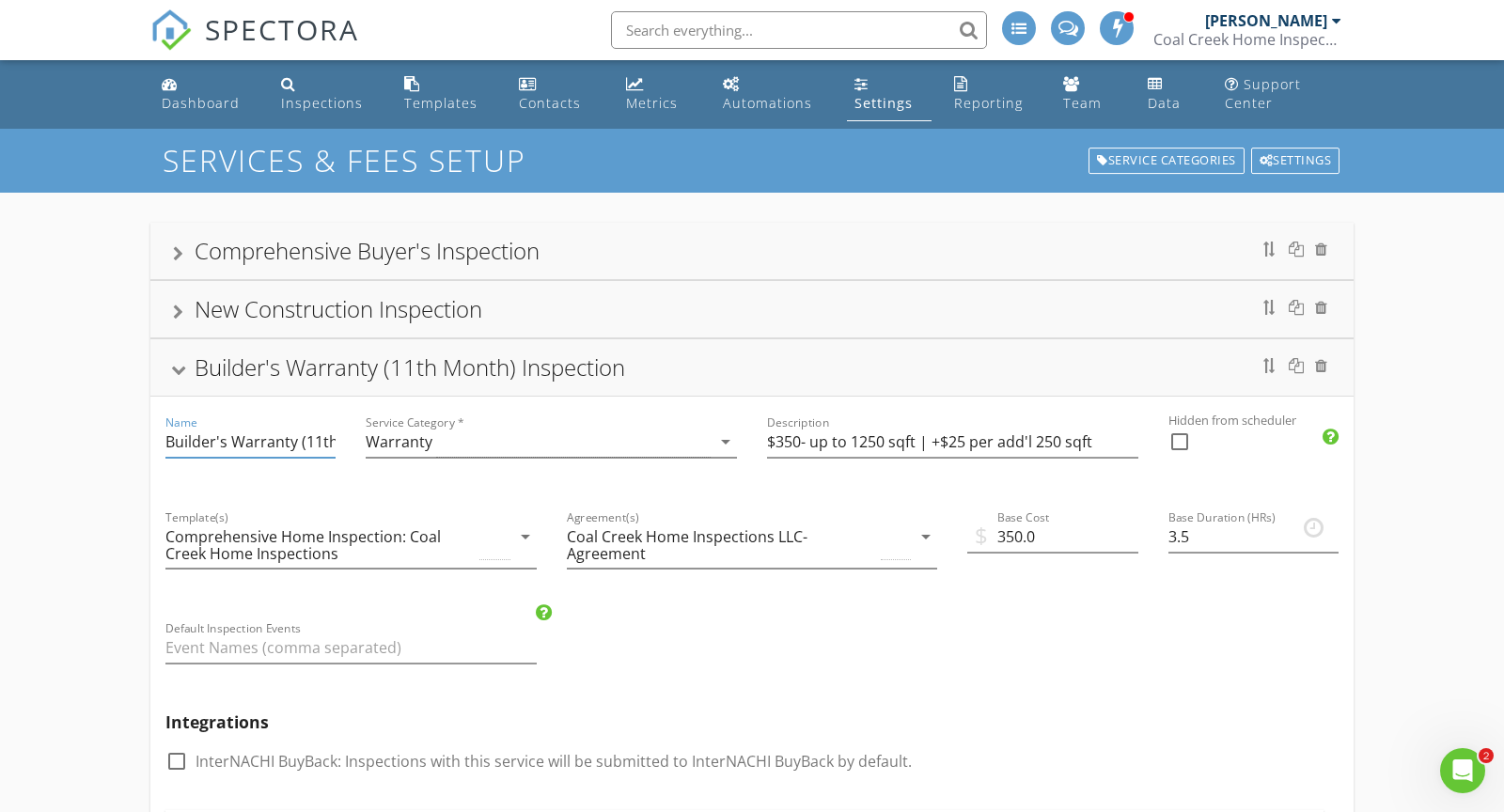 click on "Builder's Warranty (11th Month) Inspection" at bounding box center [250, 442] 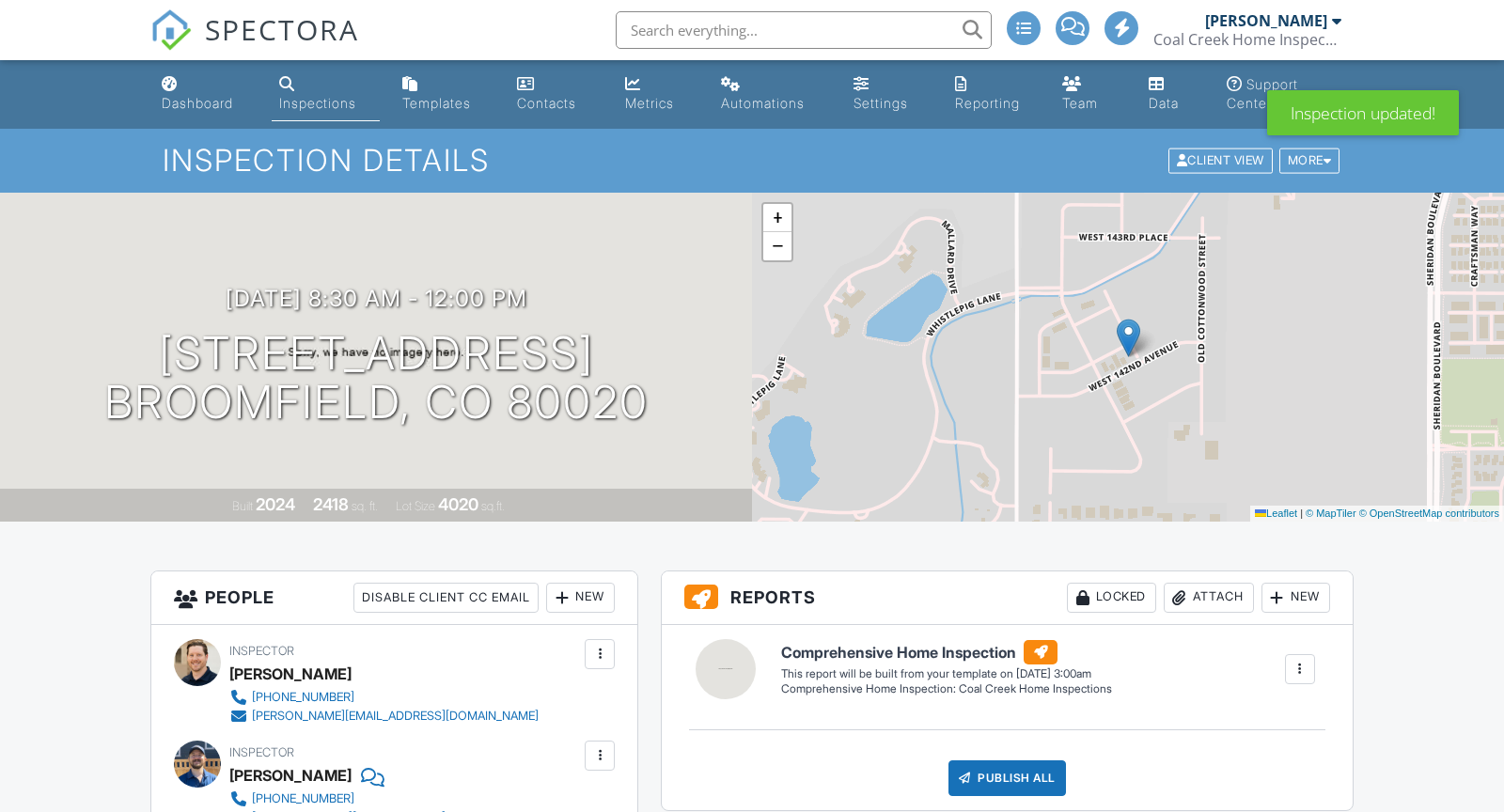 scroll, scrollTop: 885, scrollLeft: 0, axis: vertical 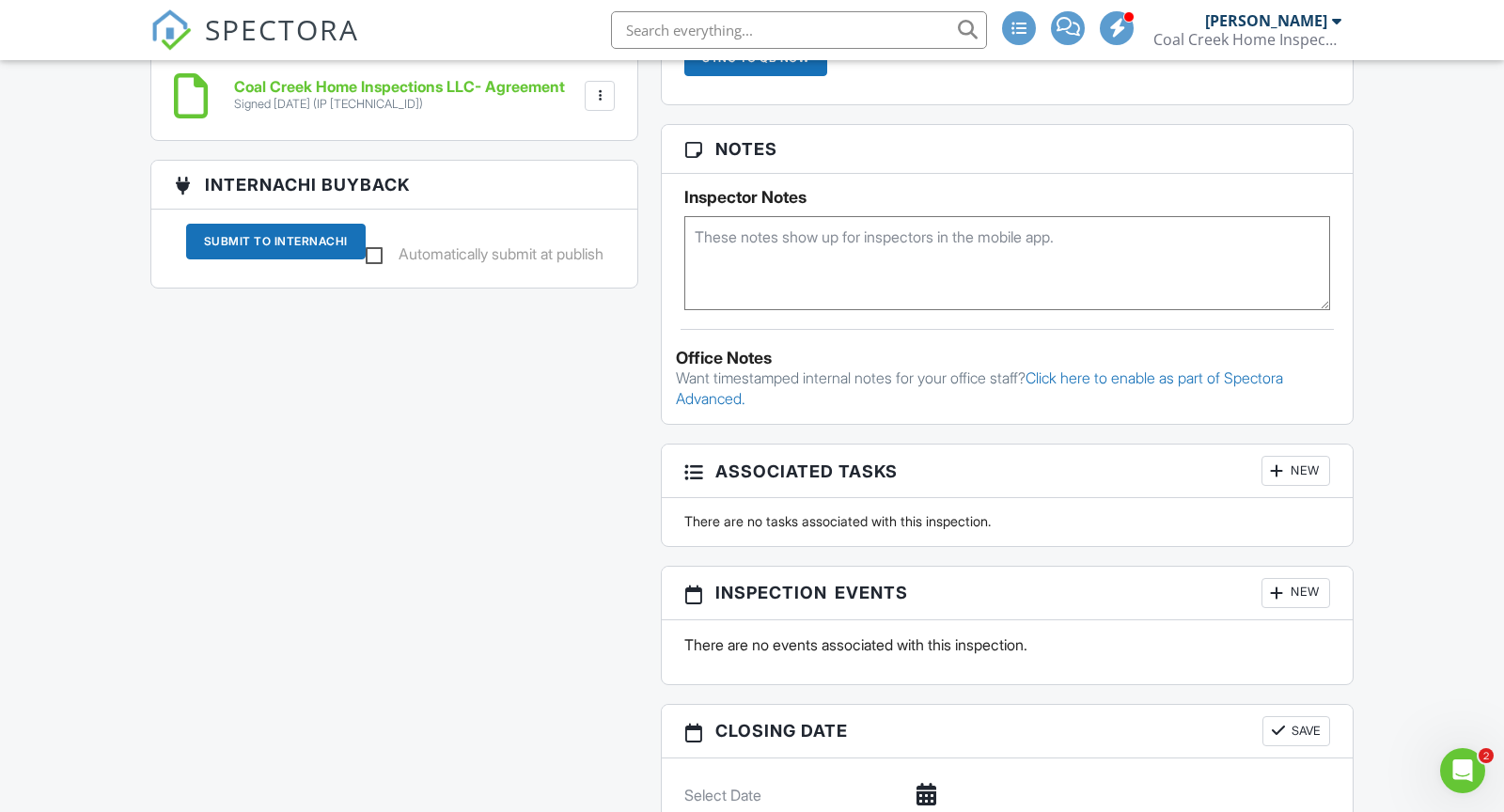 click at bounding box center (1007, 263) 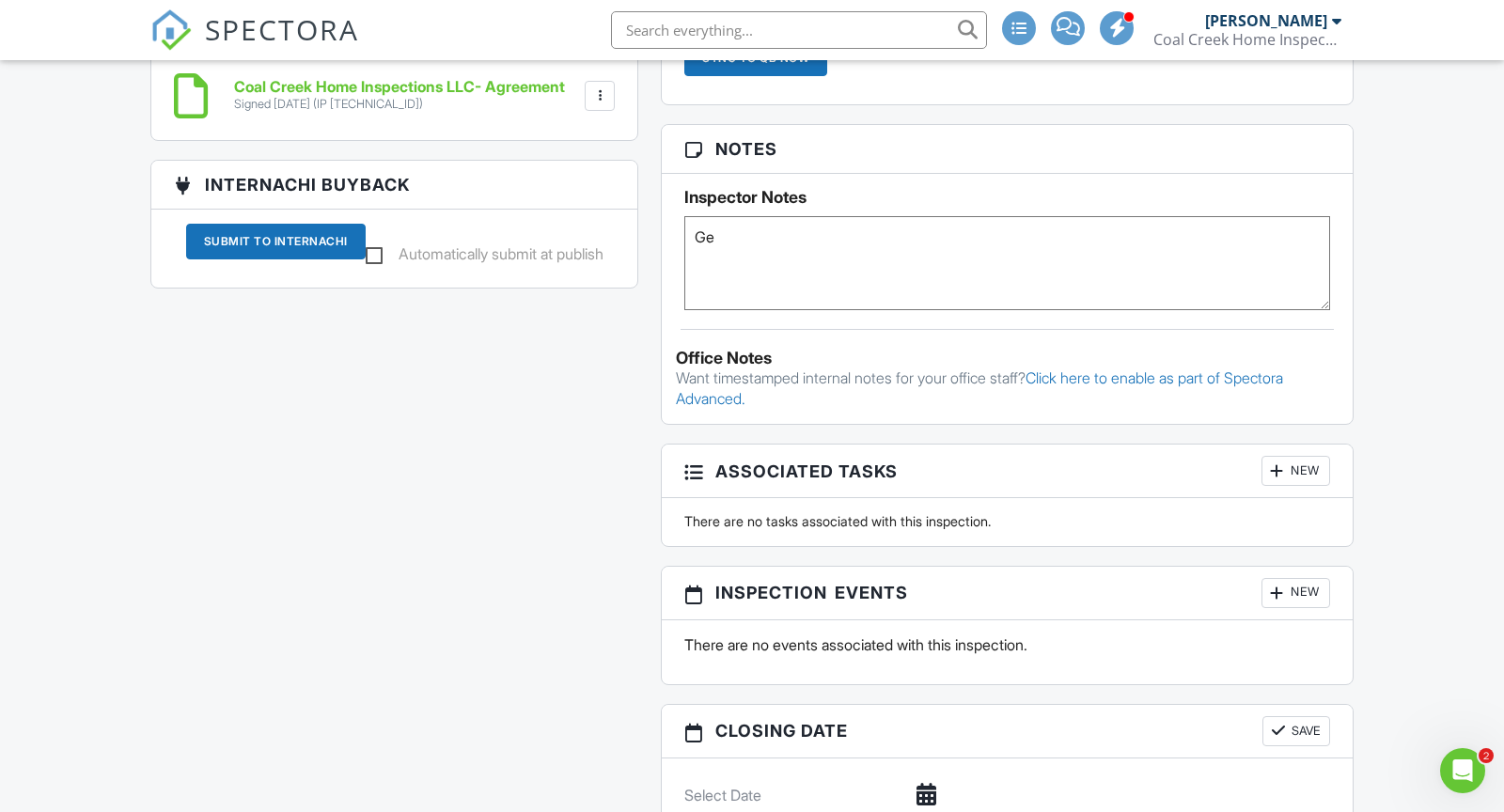 type on "G" 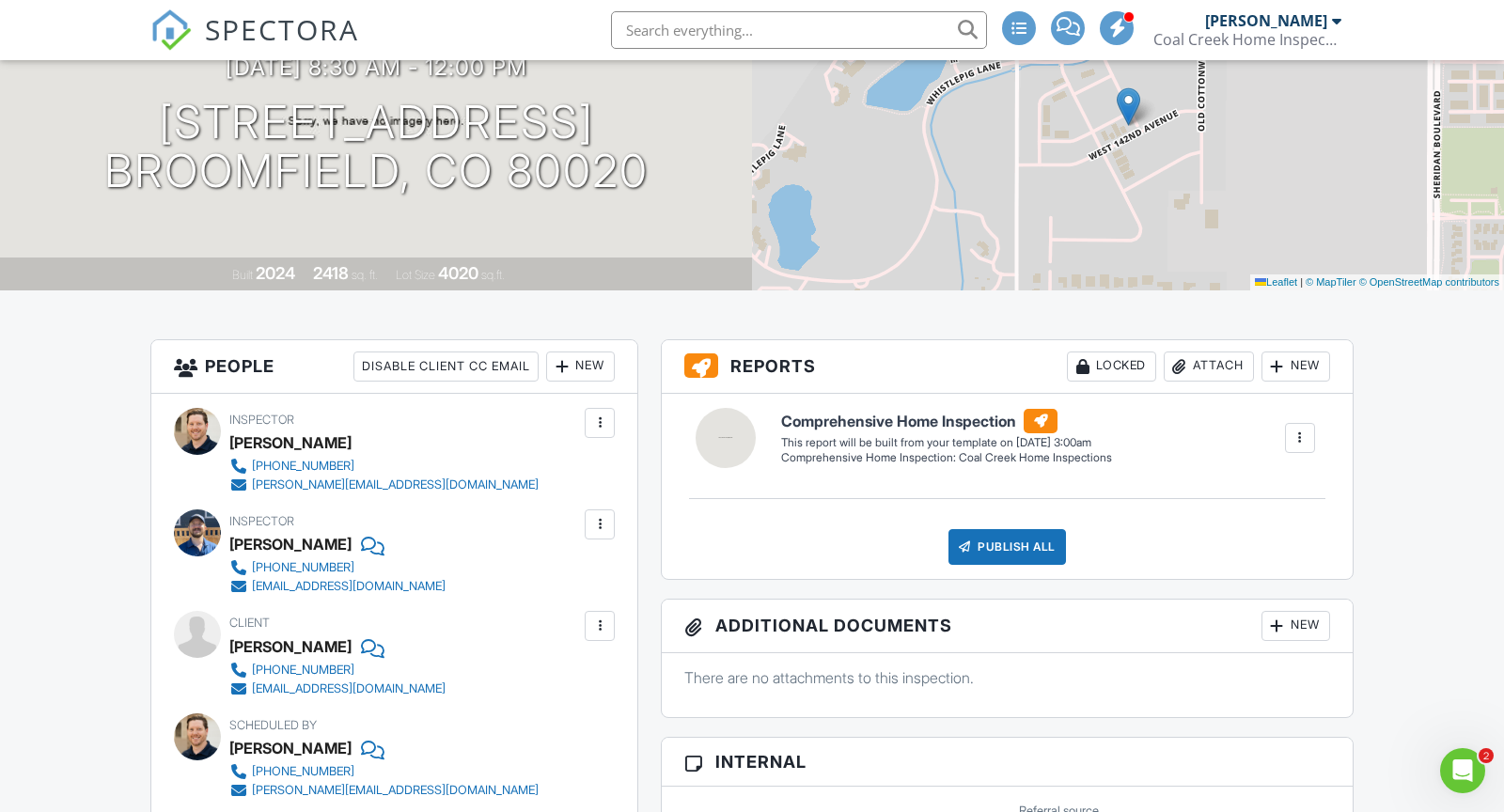 scroll, scrollTop: 229, scrollLeft: 0, axis: vertical 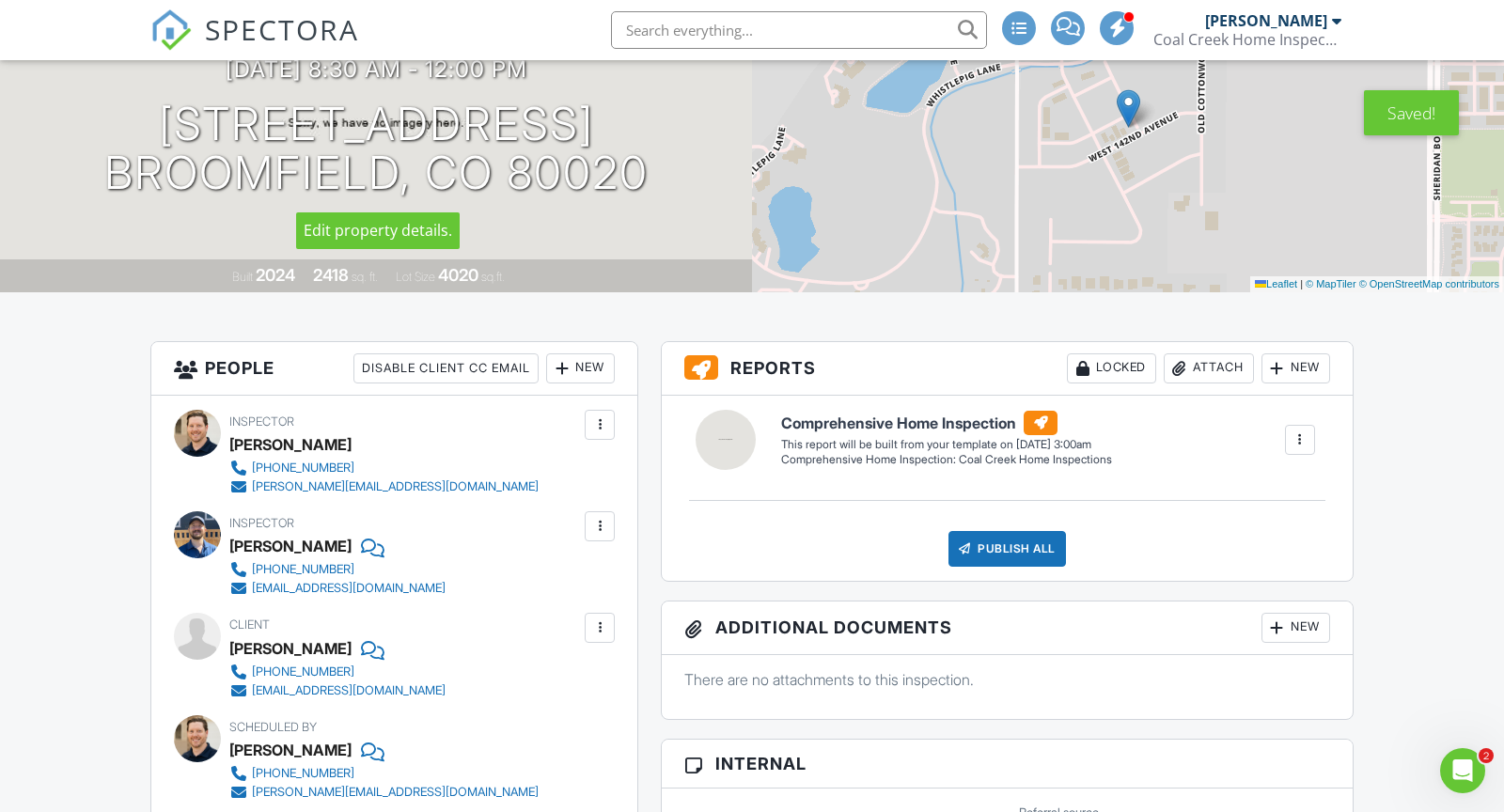 drag, startPoint x: 169, startPoint y: 123, endPoint x: 667, endPoint y: 191, distance: 502.6211 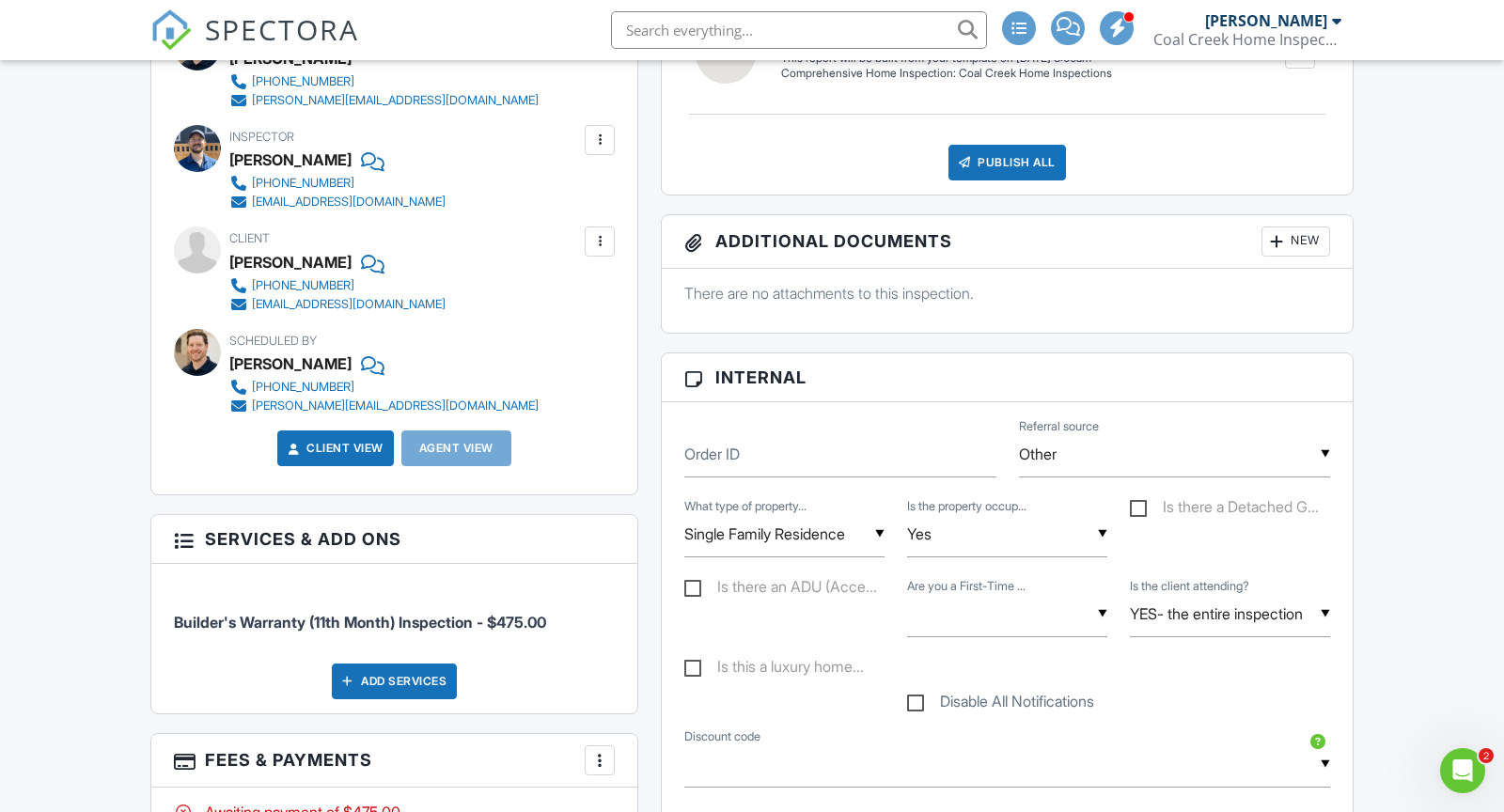 scroll, scrollTop: 648, scrollLeft: 0, axis: vertical 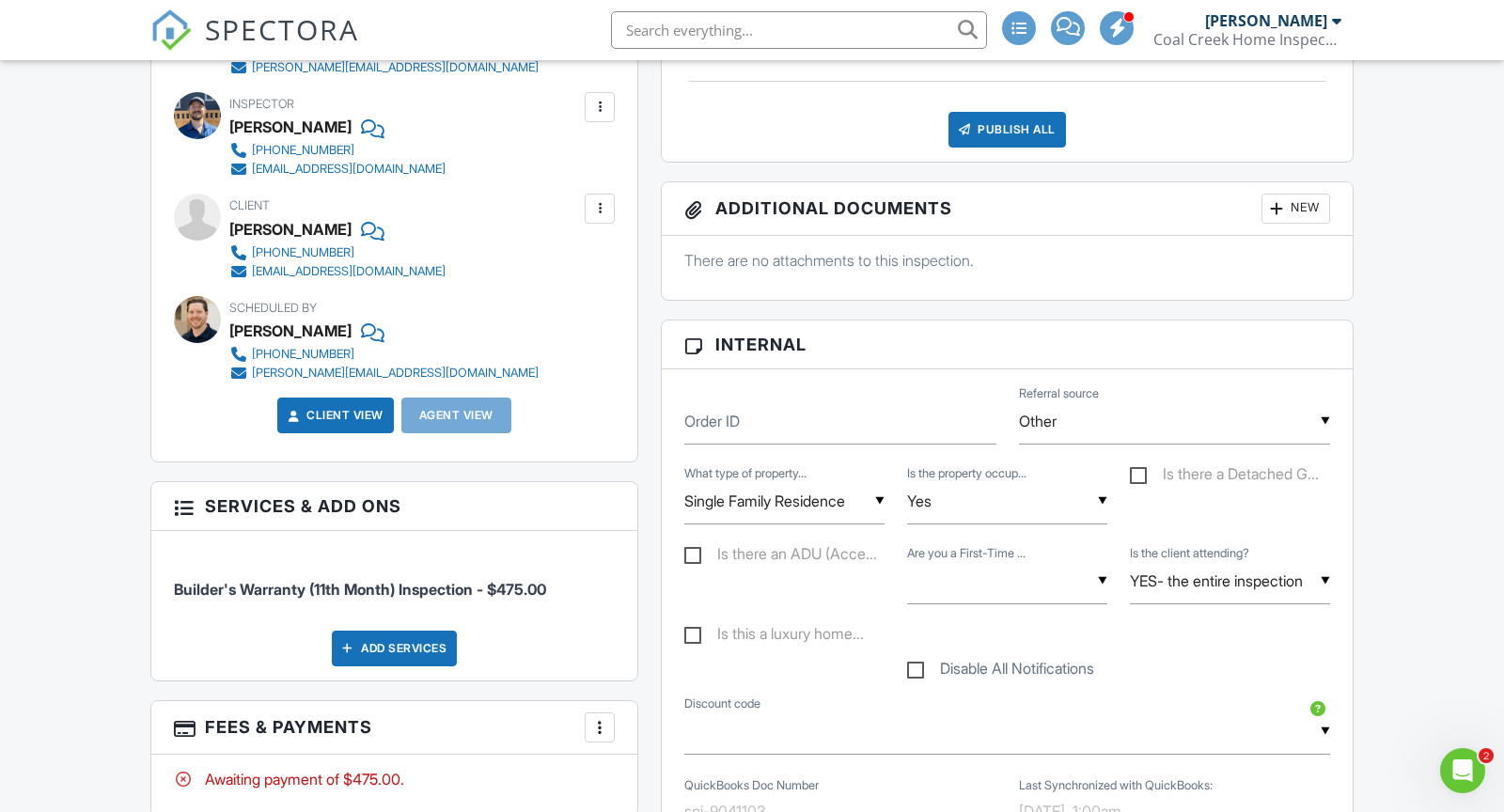 click on "Dashboard
Inspections
Templates
Contacts
Metrics
Automations
Settings
Reporting
Team
Data
Support Center
Inspection Details
Client View
More
Property Details
Reschedule
Reorder / Copy
Share
Cancel
Delete
Print Order
Convert to V9
Enable Pass on CC Fees
View Change Log
07/14/2025  8:30 am
- 12:00 pm
5627 W 142nd Ave
Broomfield, CO 80020
Built
2024
2418
sq. ft.
Lot Size
4020
sq.ft.
+ −  Leaflet   |   © MapTiler   © OpenStreetMap contributors
All emails and texts are disabled for this inspection!
Turn on emails and texts
Reports
Locked
Attach
New
Comprehensive Home Inspection
Edit
View" at bounding box center (752, 1083) 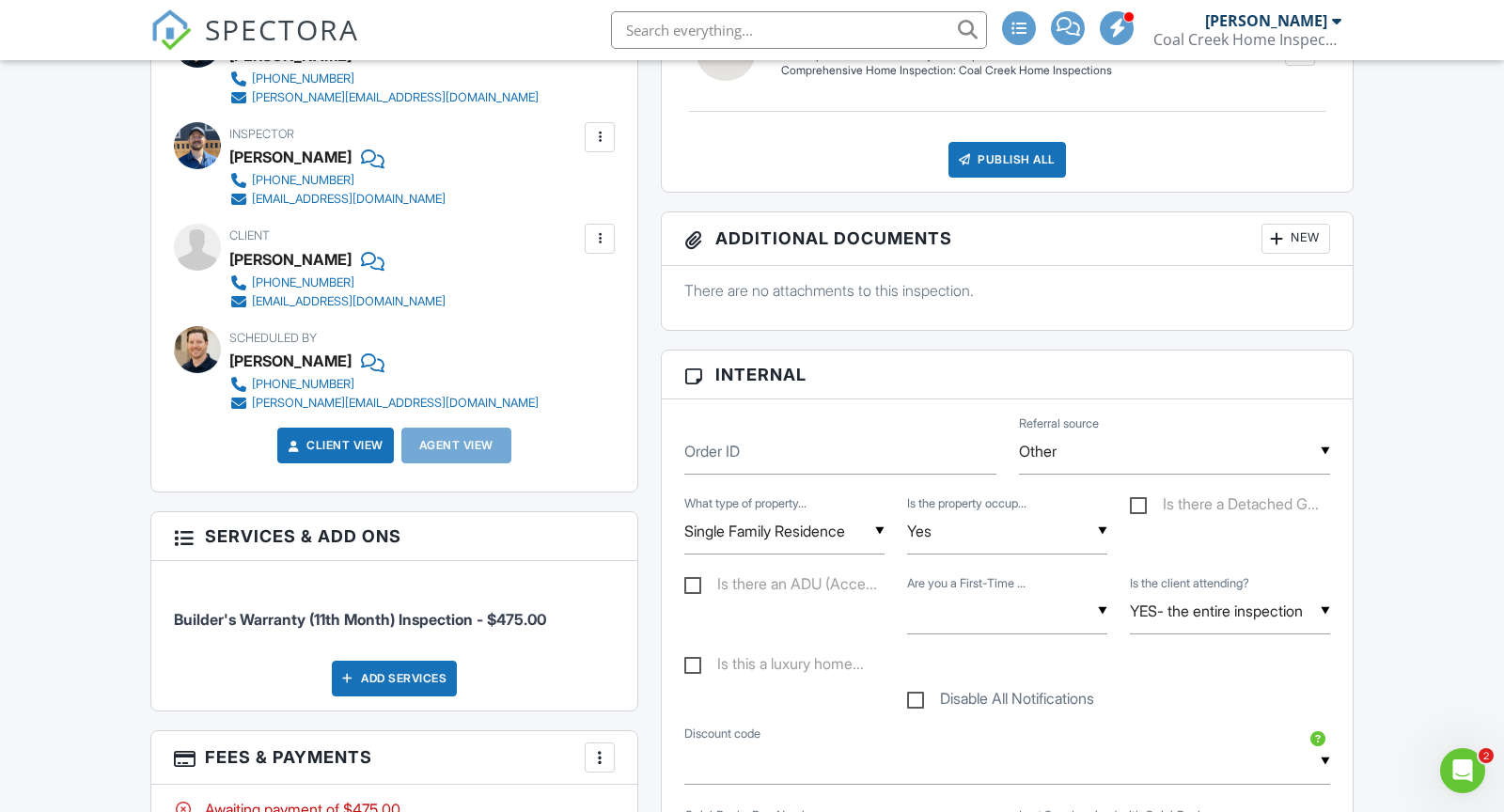 scroll, scrollTop: 582, scrollLeft: 0, axis: vertical 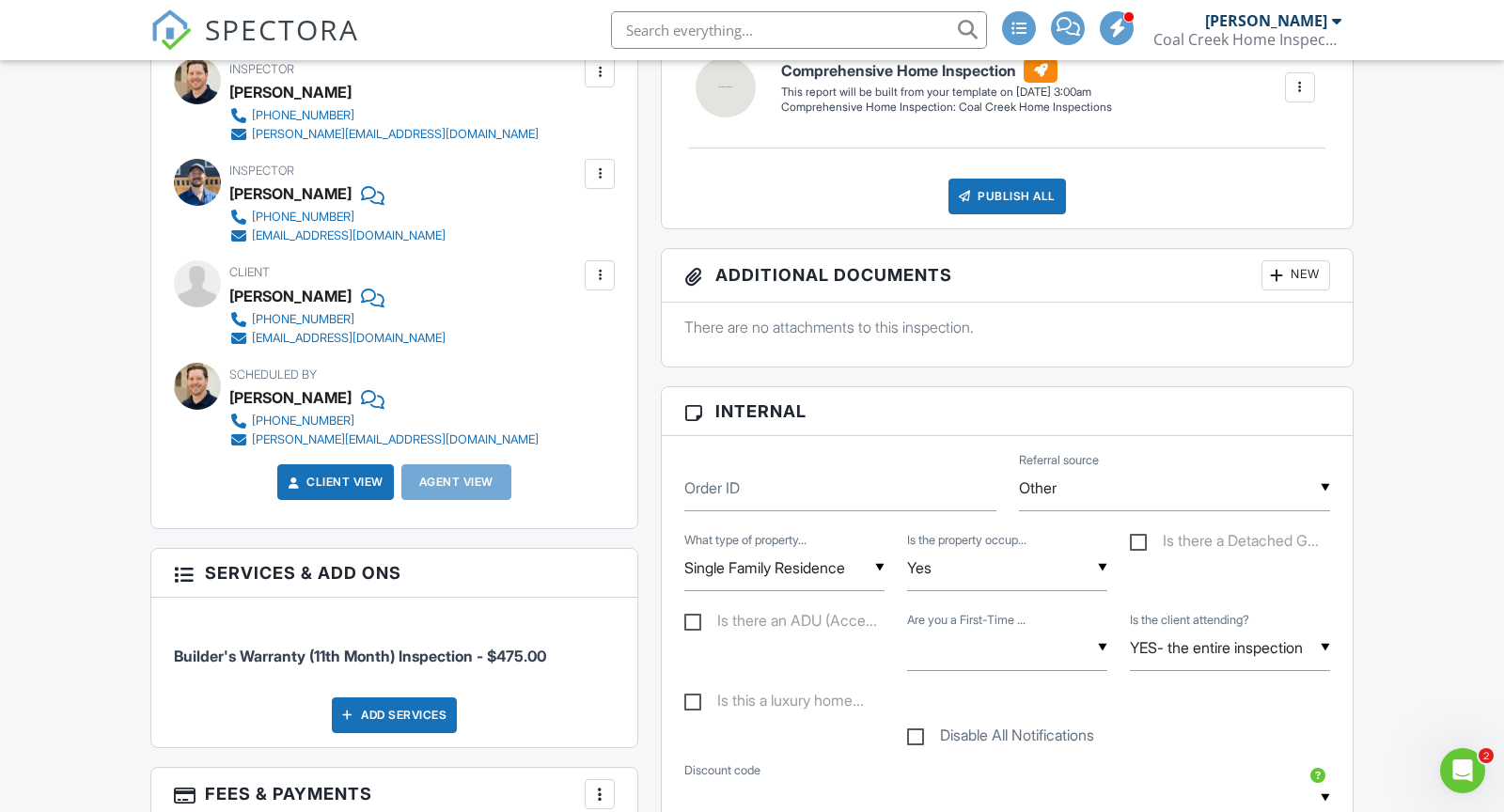 click on "Other" at bounding box center [1174, 488] 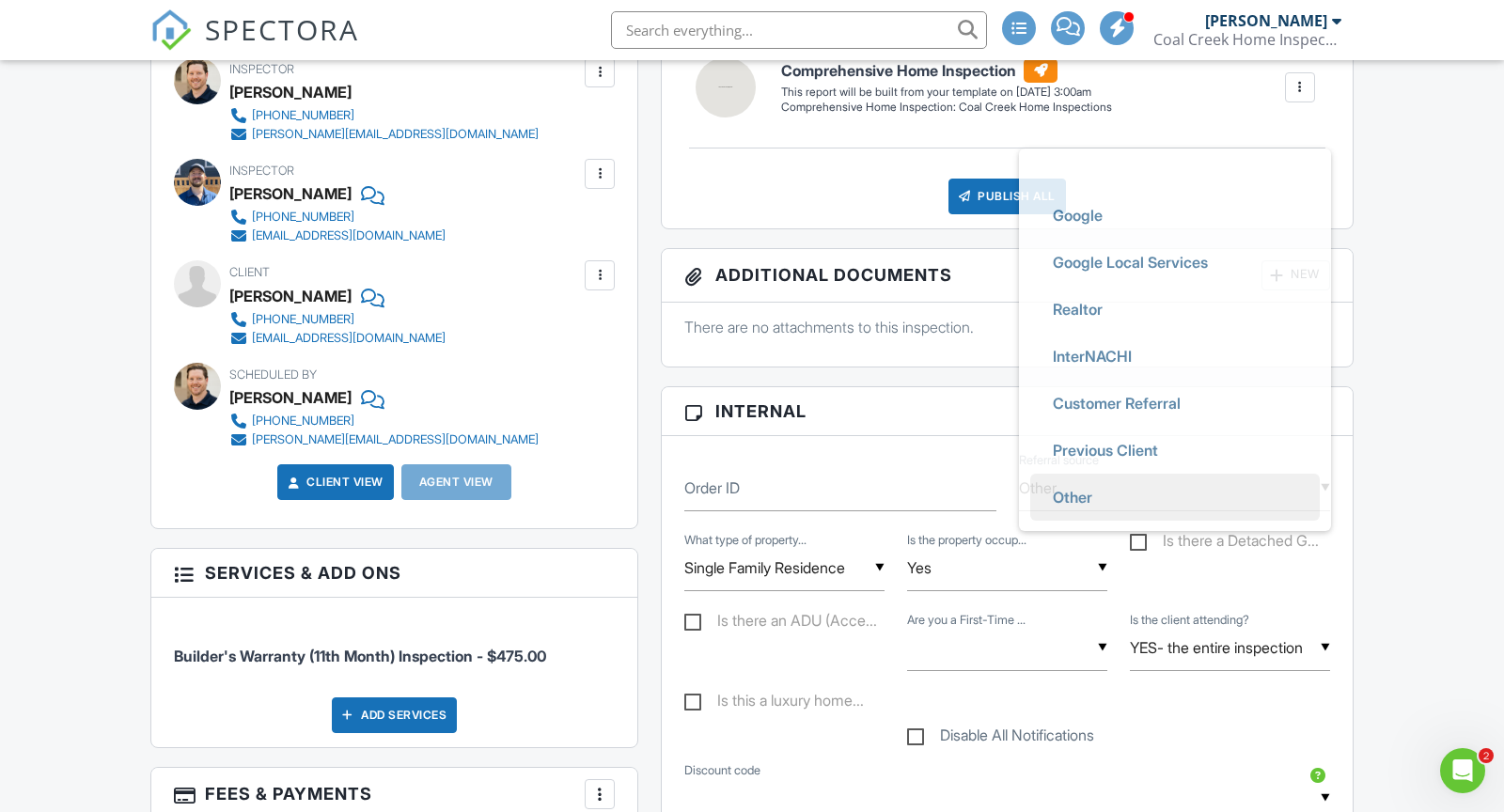 scroll, scrollTop: 0, scrollLeft: 0, axis: both 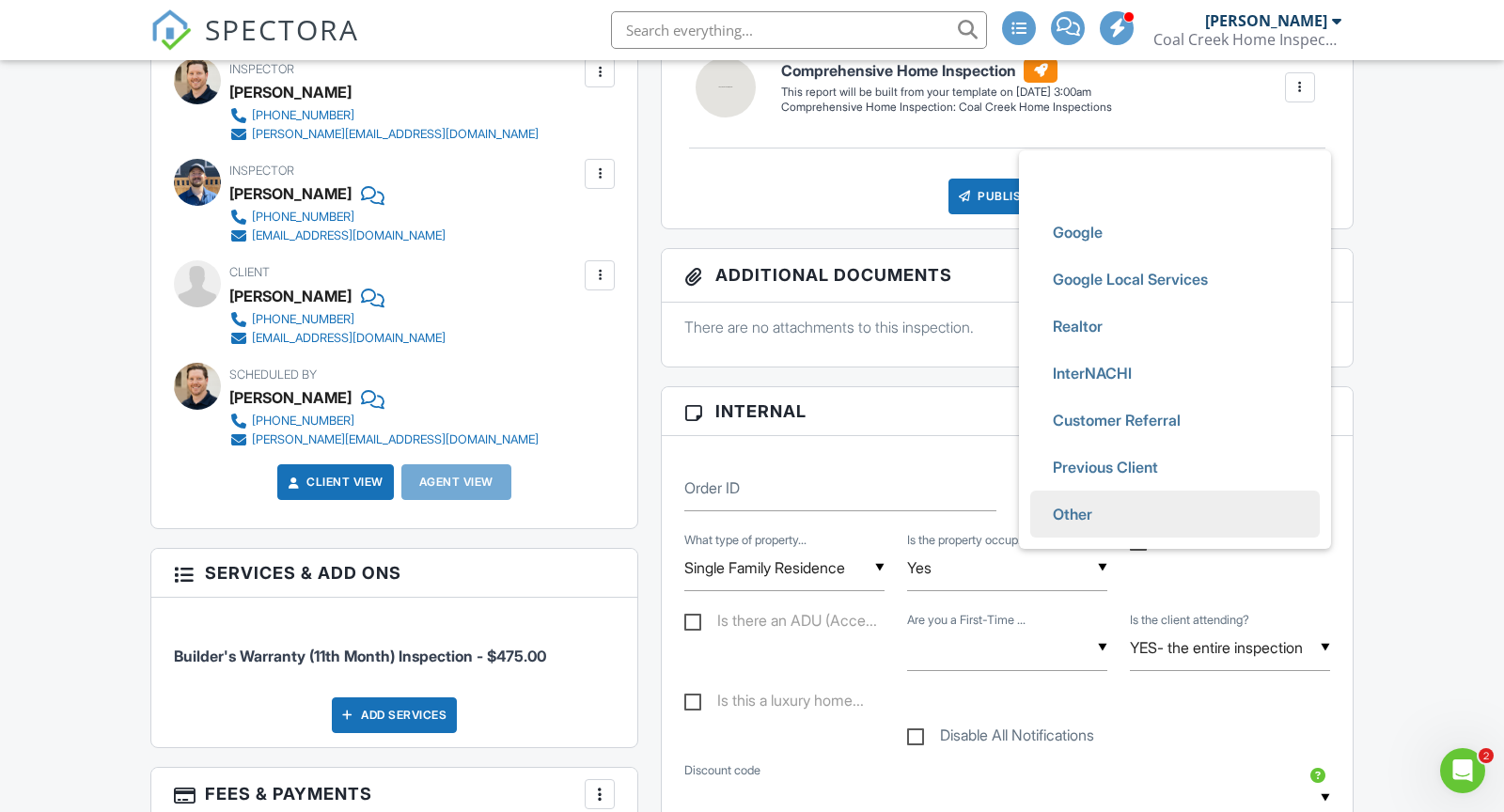 click on "Dashboard
Inspections
Templates
Contacts
Metrics
Automations
Settings
Reporting
Team
Data
Support Center
Inspection Details
Client View
More
Property Details
Reschedule
Reorder / Copy
Share
Cancel
Delete
Print Order
Convert to V9
Enable Pass on CC Fees
View Change Log
07/14/2025  8:30 am
- 12:00 pm
5627 W 142nd Ave
Broomfield, CO 80020
Built
2024
2418
sq. ft.
Lot Size
4020
sq.ft.
+ −  Leaflet   |   © MapTiler   © OpenStreetMap contributors
All emails and texts are disabled for this inspection!
Turn on emails and texts
Reports
Locked
Attach
New
Comprehensive Home Inspection
Edit
View" at bounding box center [752, 1149] 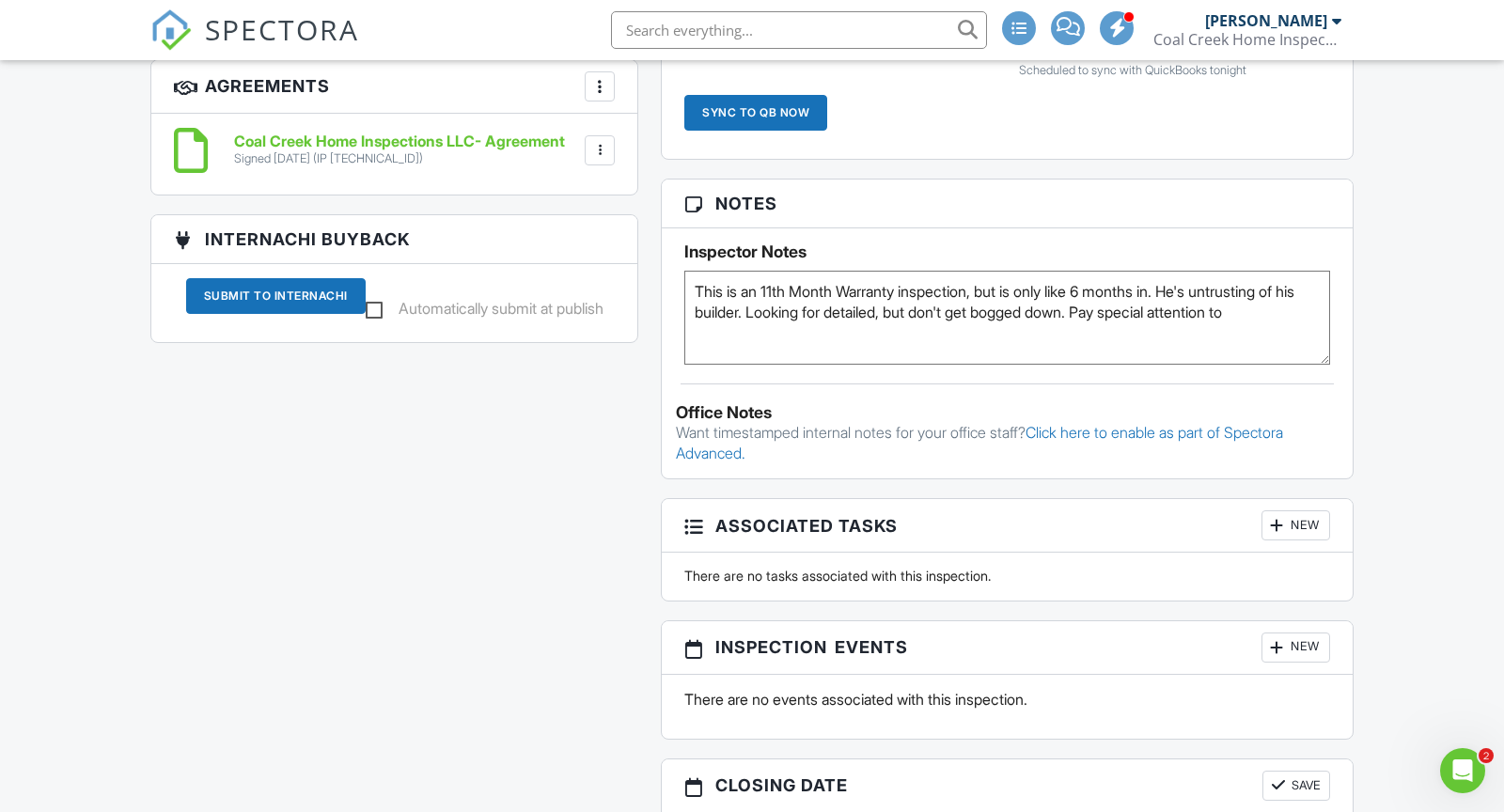 scroll, scrollTop: 1427, scrollLeft: 0, axis: vertical 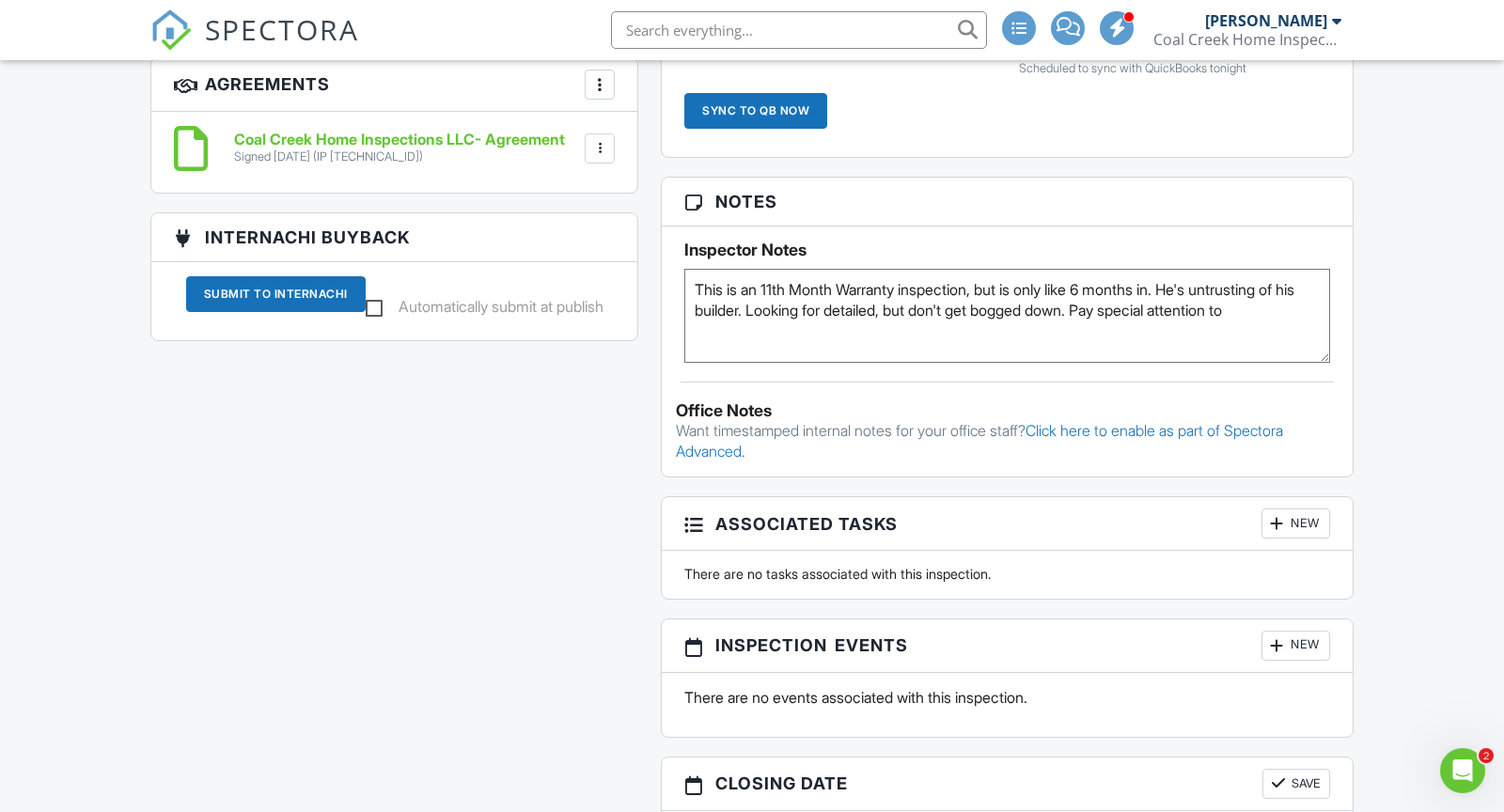 click on "This is an 11th Month Warranty inspection, but is only like 6 months in. He's untrusting of his builder. Looking for detailed, but don't get bogged down. Pay special attention to" at bounding box center [1007, 316] 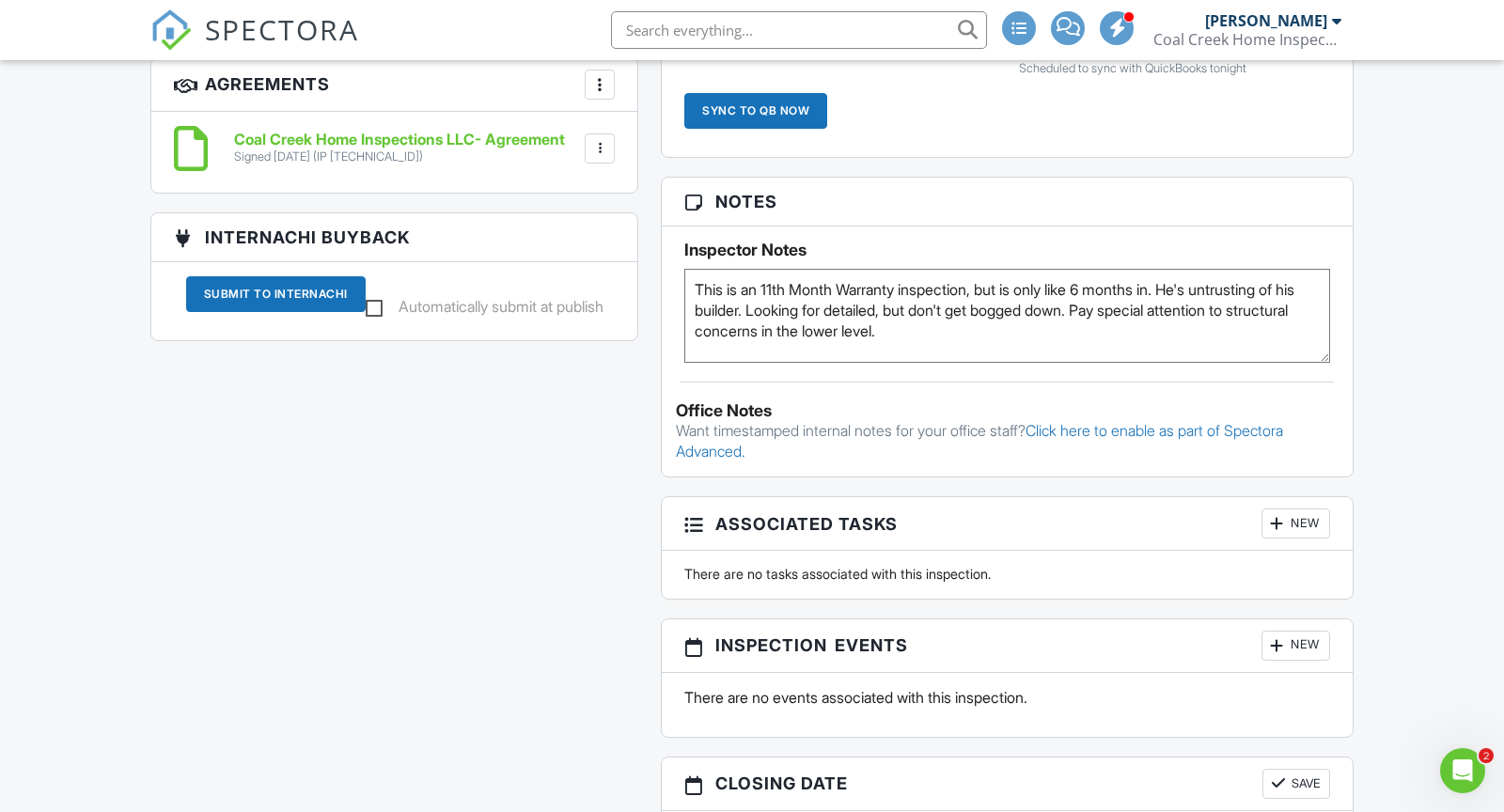 click on "All emails and texts are disabled for this inspection!
All emails and texts have been disabled for this inspection. This may have happened due to someone manually disabling them or this inspection being unconfirmed when it was scheduled. To re-enable emails and texts for this inspection, click the button below.
Turn on emails and texts
Reports
Locked
Attach
New
Comprehensive Home Inspection
Comprehensive Home Inspection: Coal Creek Home Inspections
Edit
View
Comprehensive Home Inspection
Comprehensive Home Inspection: Coal Creek Home Inspections
This report will be built from your template on 07/14/25  3:00am
Quick Publish
Copy
Build Now
Delete
Publish All
Checking report completion
Publish report?
Before publishing from the web, click "Preview/Publish" in the Report Editor to save your changes (" at bounding box center (752, 99) 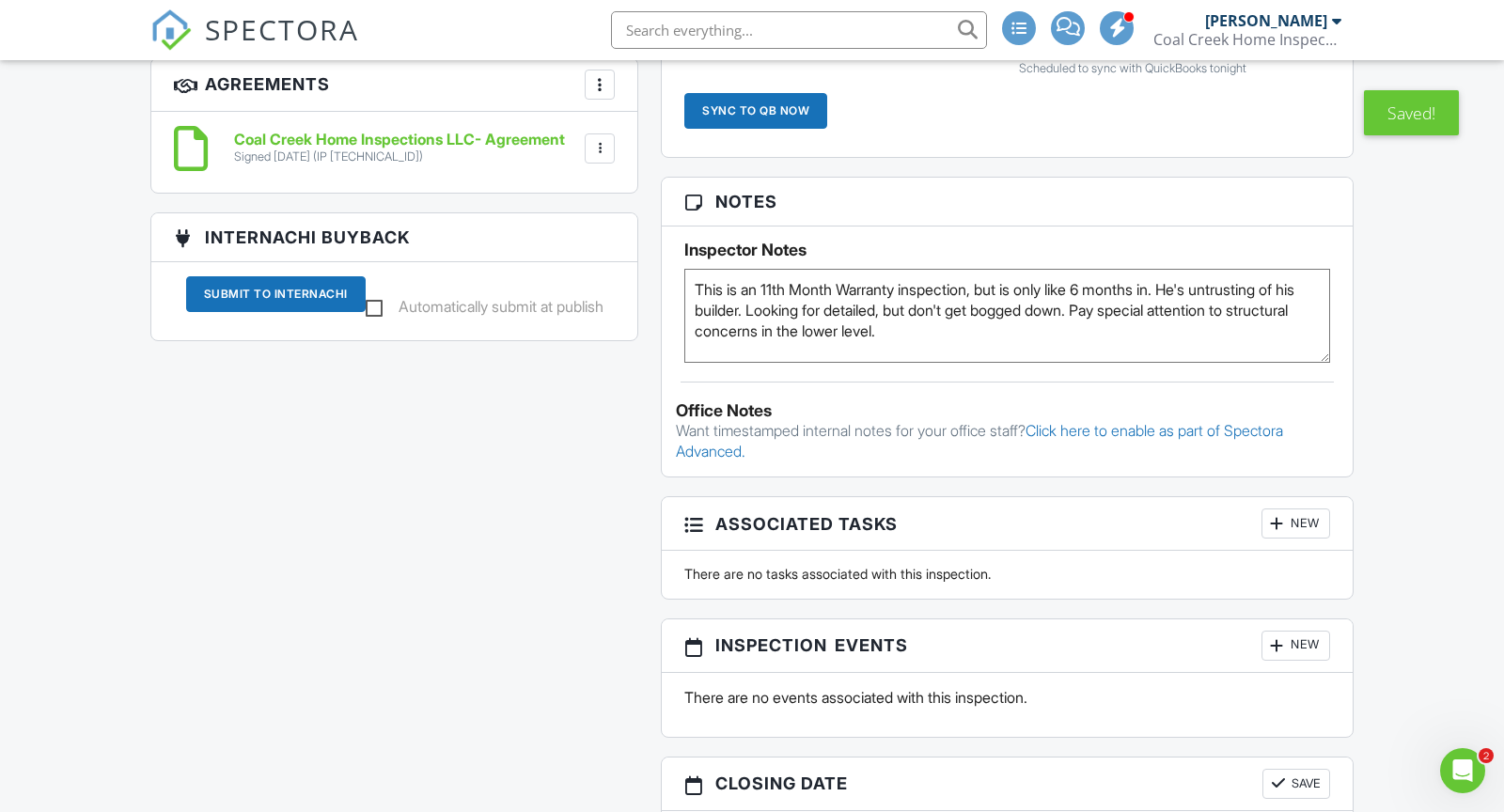 click on "This is an 11th Month Warranty inspection, but is only like 6 months in. He's untrusting of his builder. Looking for detailed, but don't get bogged down. Pay special attention to structural concerns in the lower level." at bounding box center [1007, 316] 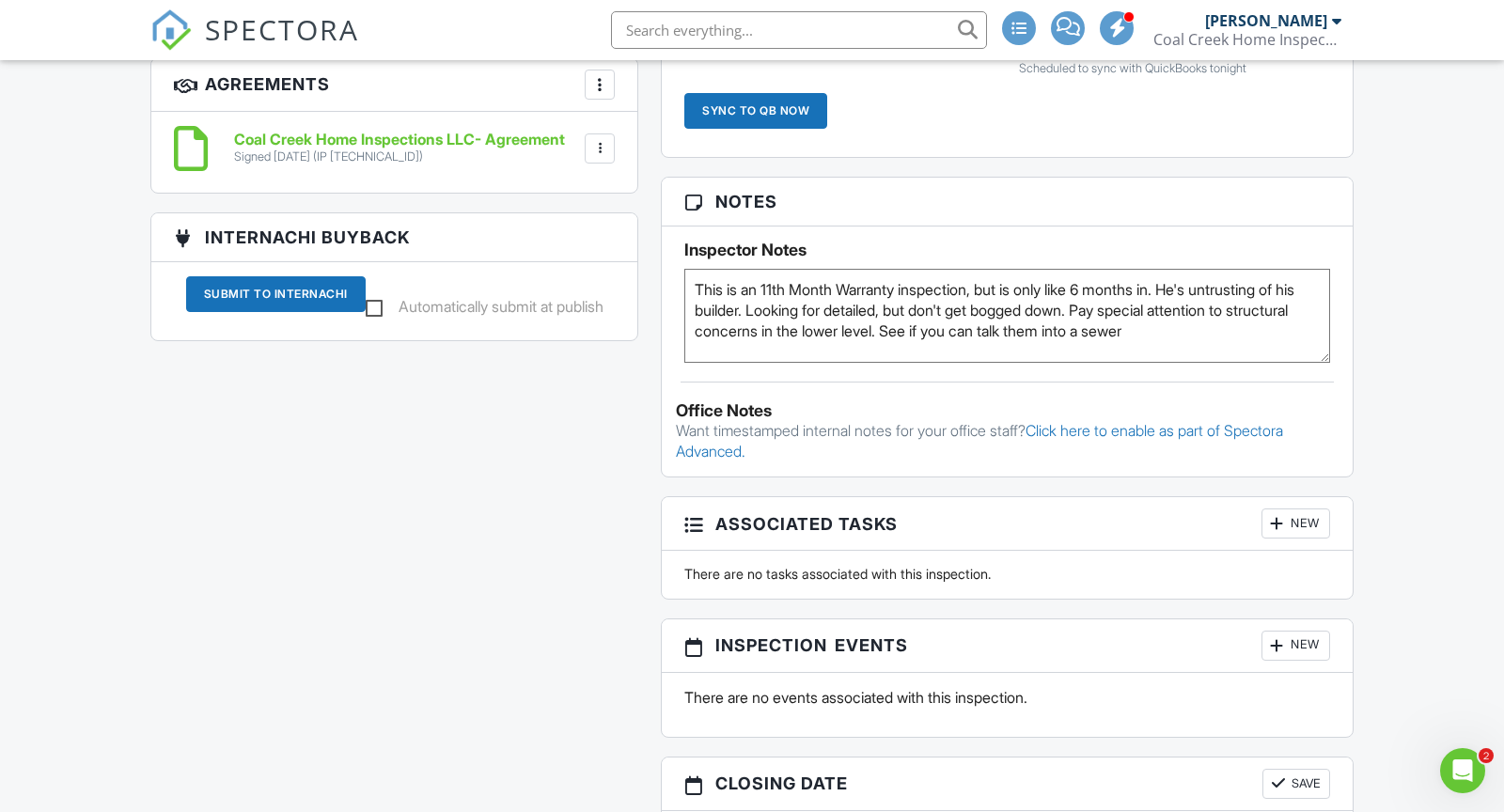 click on "This is an 11th Month Warranty inspection, but is only like 6 months in. He's untrusting of his builder. Looking for detailed, but don't get bogged down. Pay special attention to structural concerns in the lower level. See if you can talk them into a sewer" at bounding box center (1007, 316) 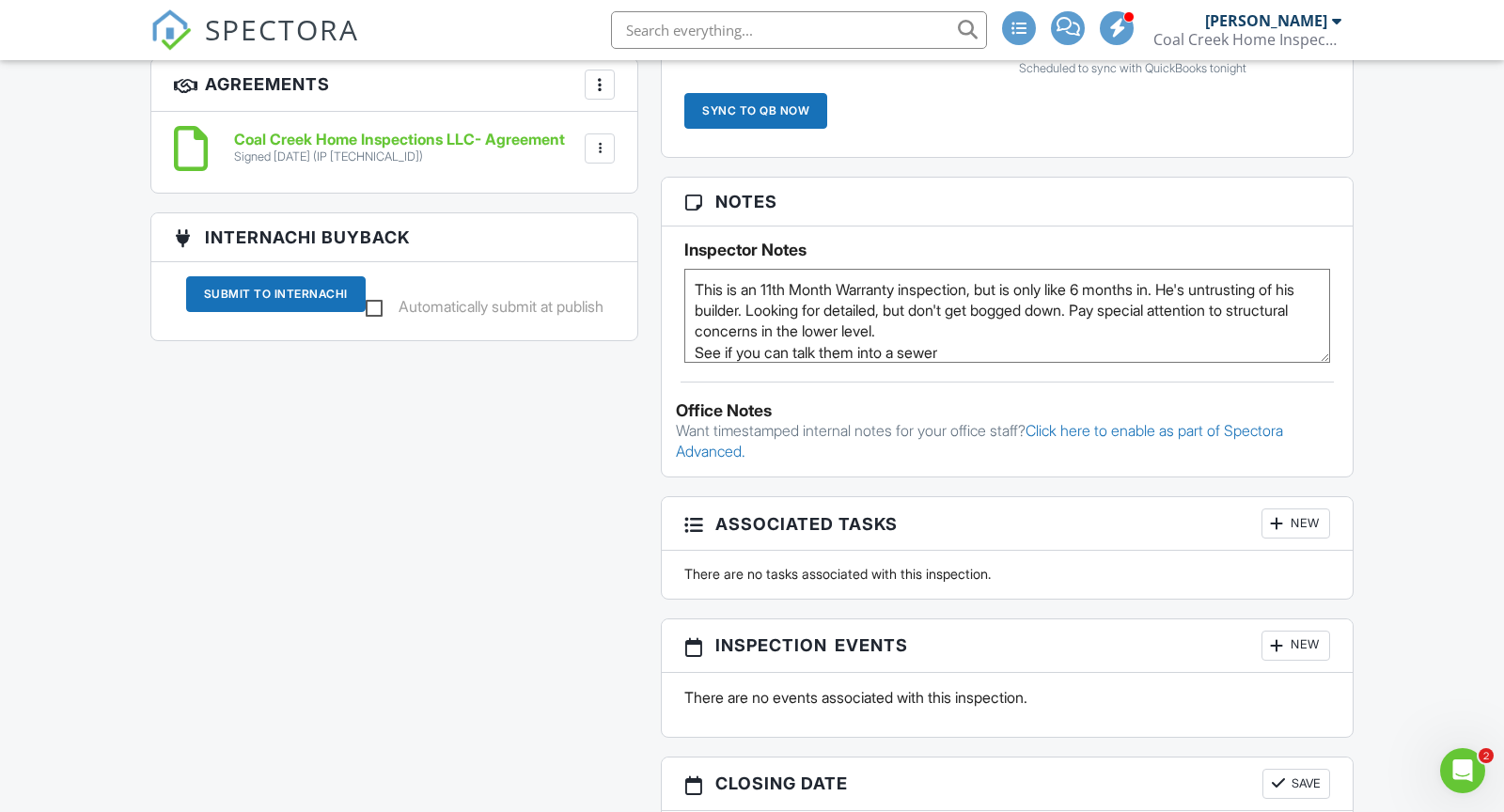 scroll, scrollTop: 9, scrollLeft: 0, axis: vertical 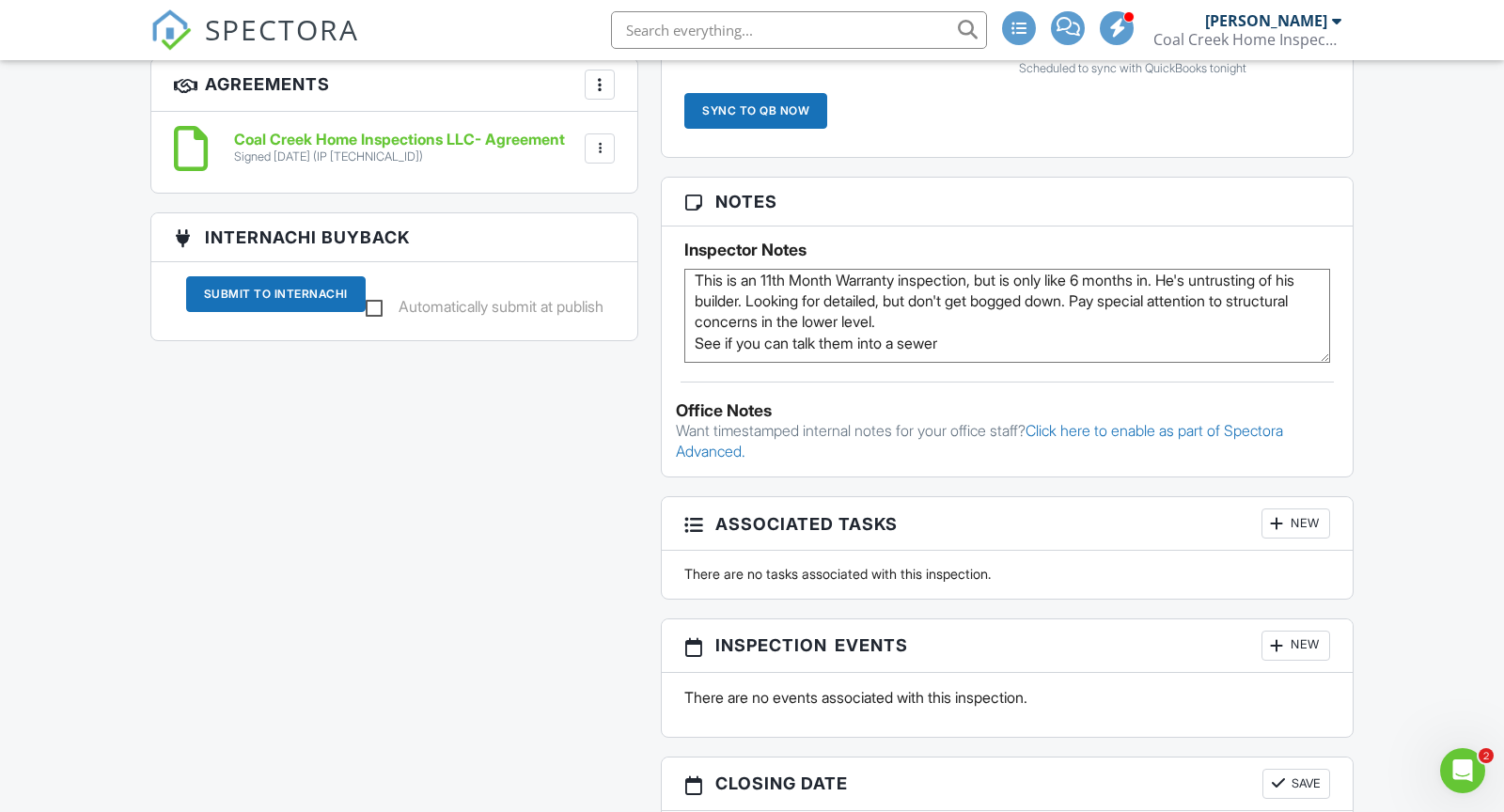 drag, startPoint x: 797, startPoint y: 345, endPoint x: 895, endPoint y: 337, distance: 98.325988 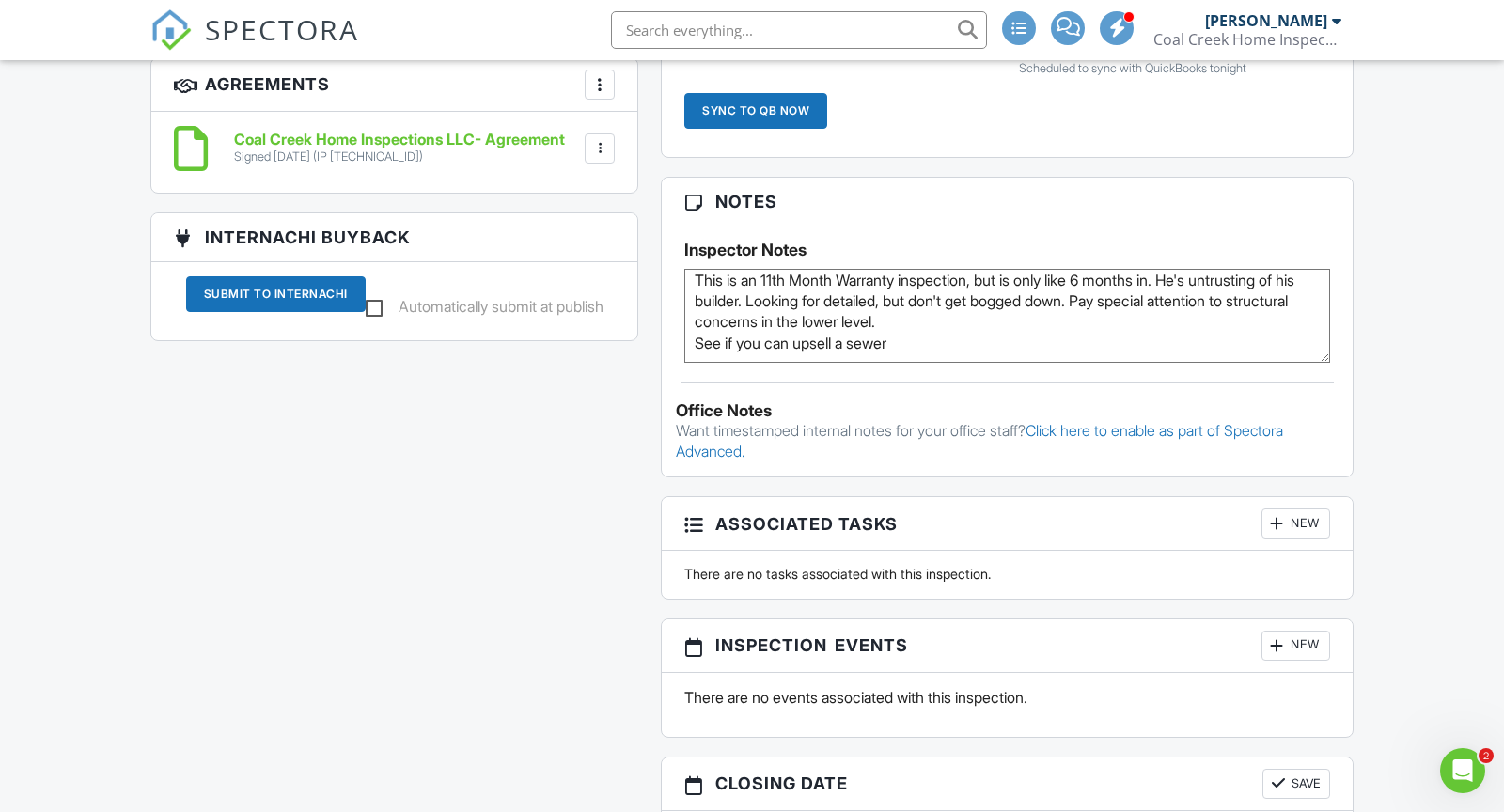 click on "This is an 11th Month Warranty inspection, but is only like 6 months in. He's untrusting of his builder. Looking for detailed, but don't get bogged down. Pay special attention to structural concerns in the lower level.
See if you can upsell a sewer" at bounding box center (1007, 316) 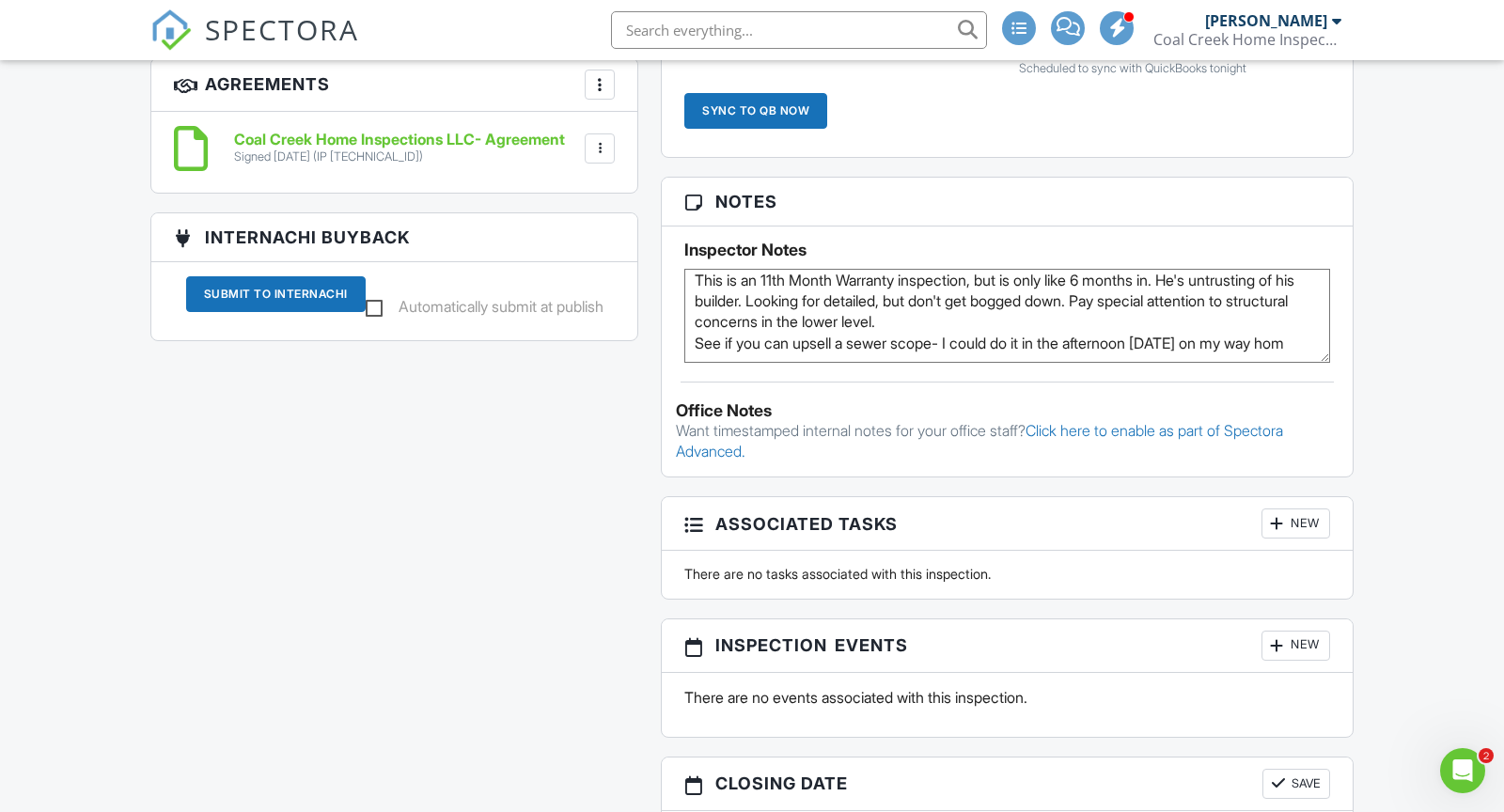 scroll, scrollTop: 20, scrollLeft: 0, axis: vertical 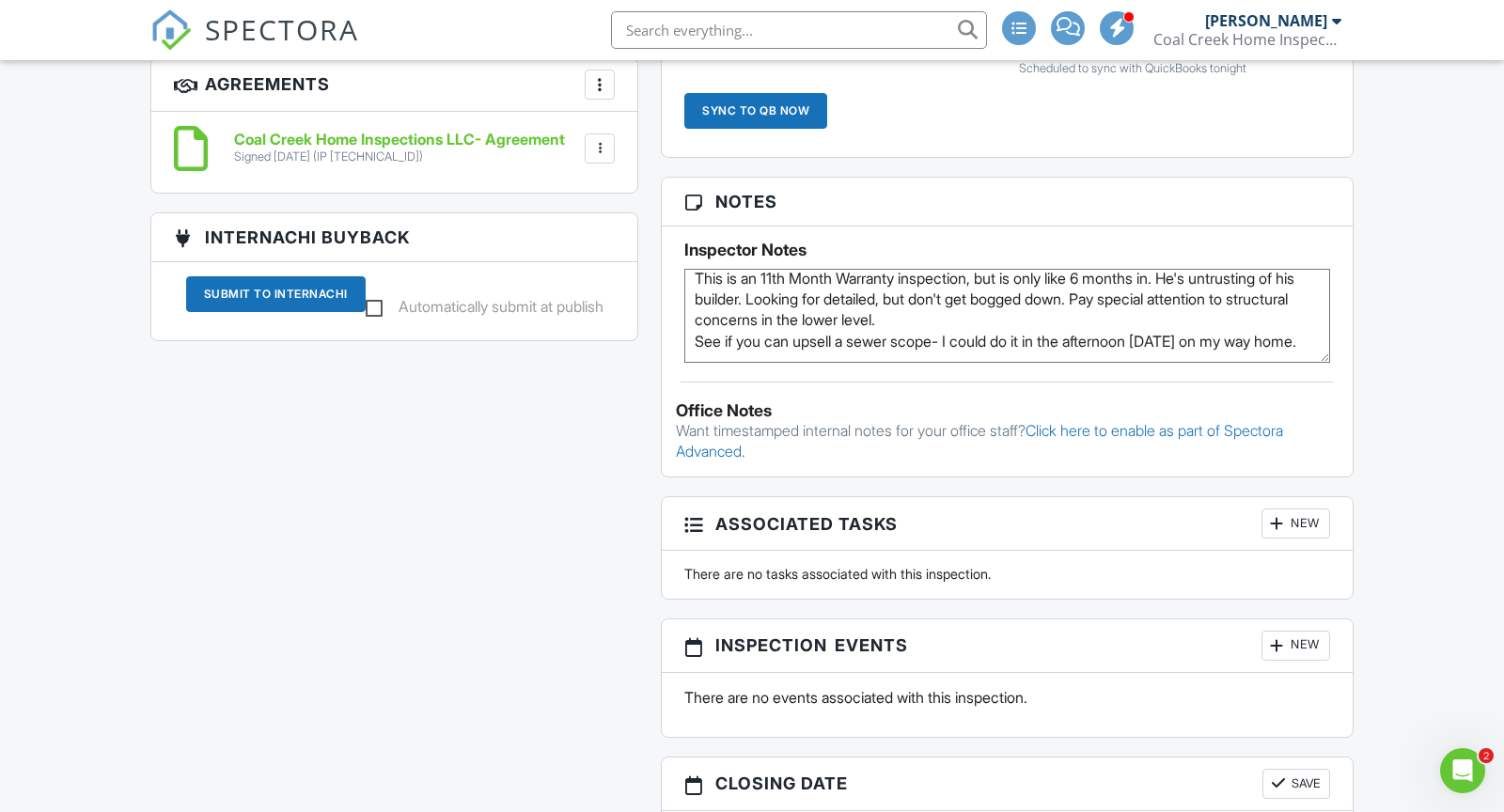 drag, startPoint x: 694, startPoint y: 324, endPoint x: 744, endPoint y: 348, distance: 55.4617 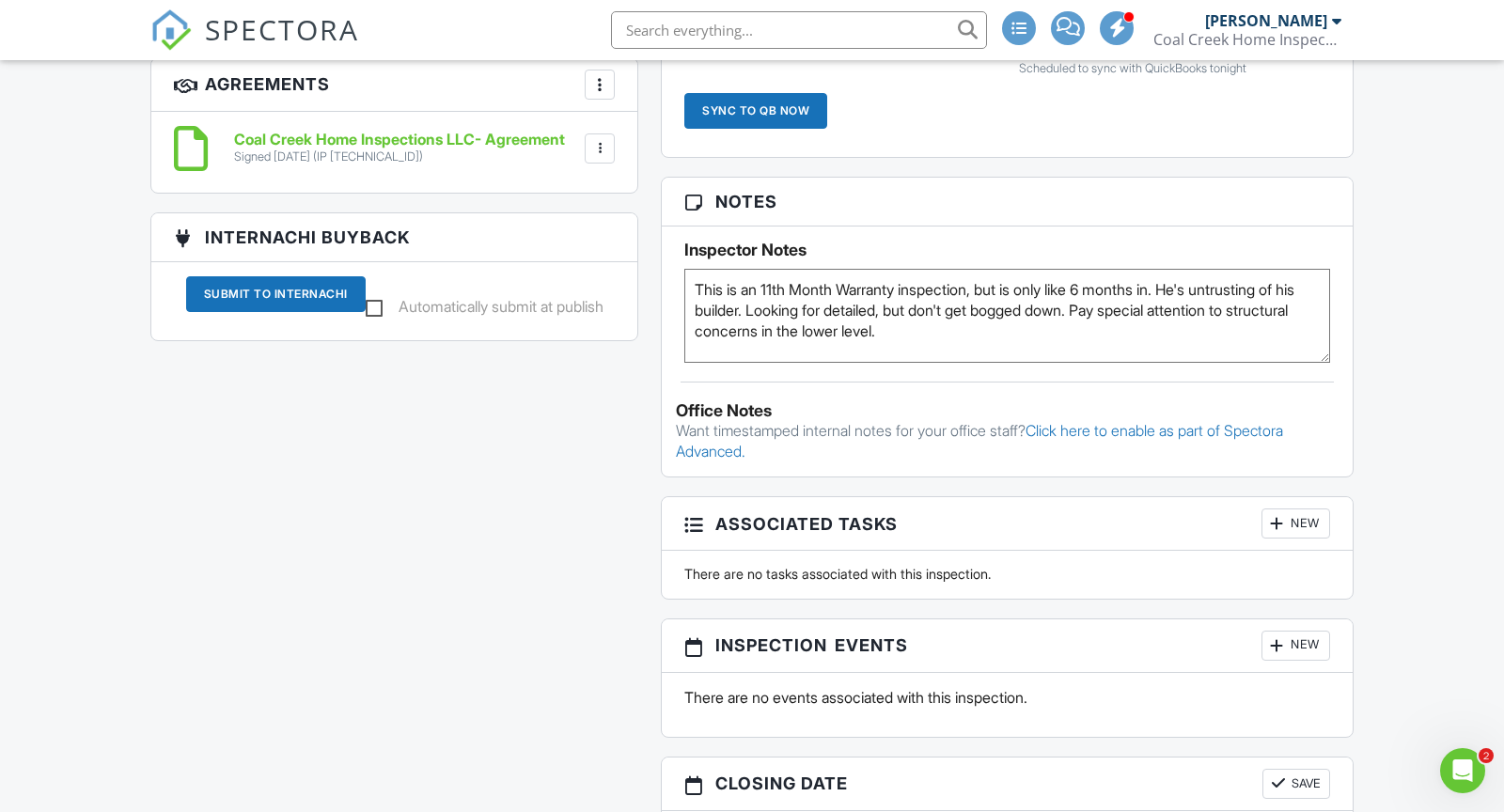 scroll, scrollTop: 0, scrollLeft: 0, axis: both 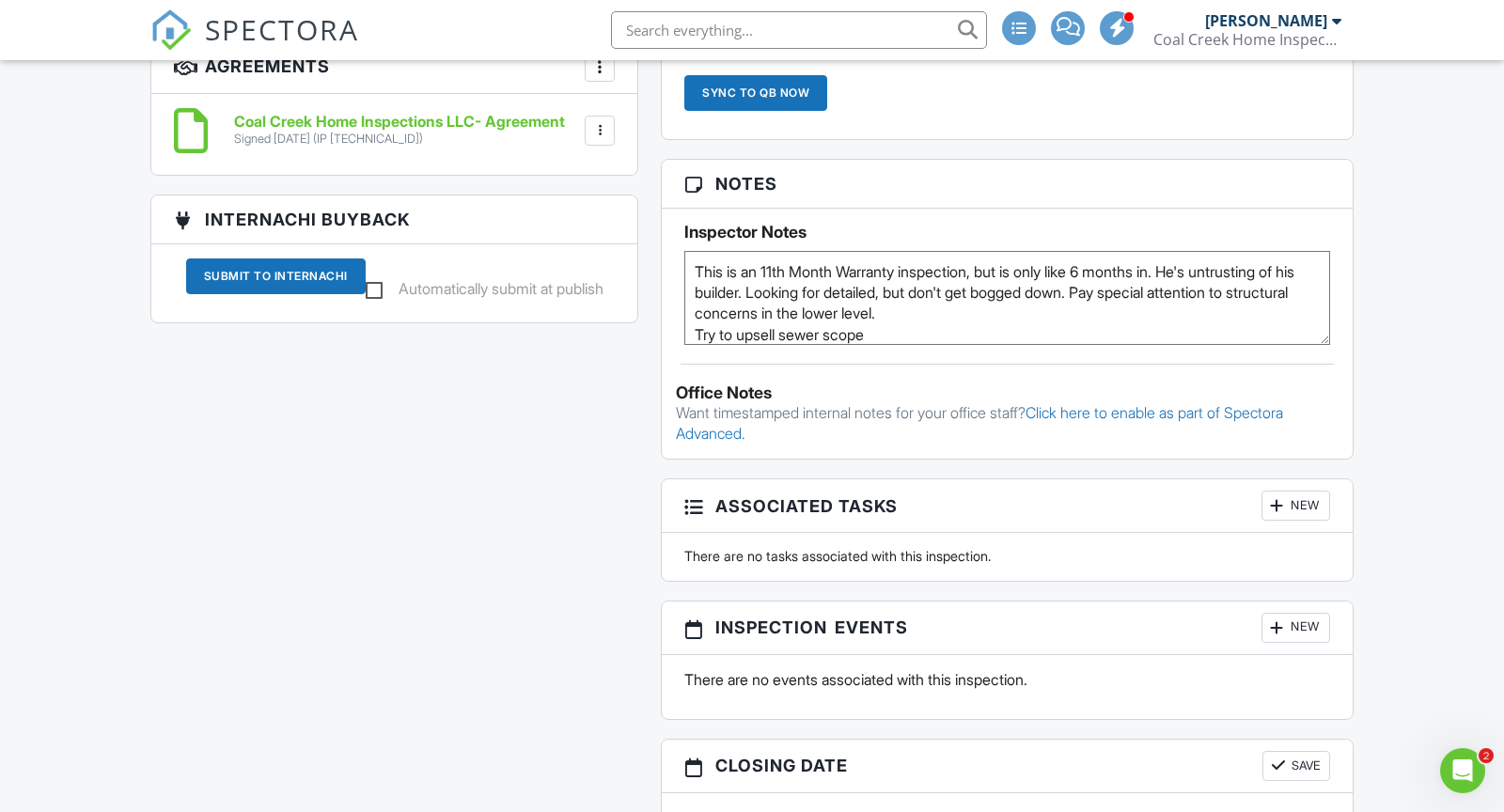 type on "This is an 11th Month Warranty inspection, but is only like 6 months in. He's untrusting of his builder. Looking for detailed, but don't get bogged down. Pay special attention to structural concerns in the lower level.
Try to upsell sewer scope" 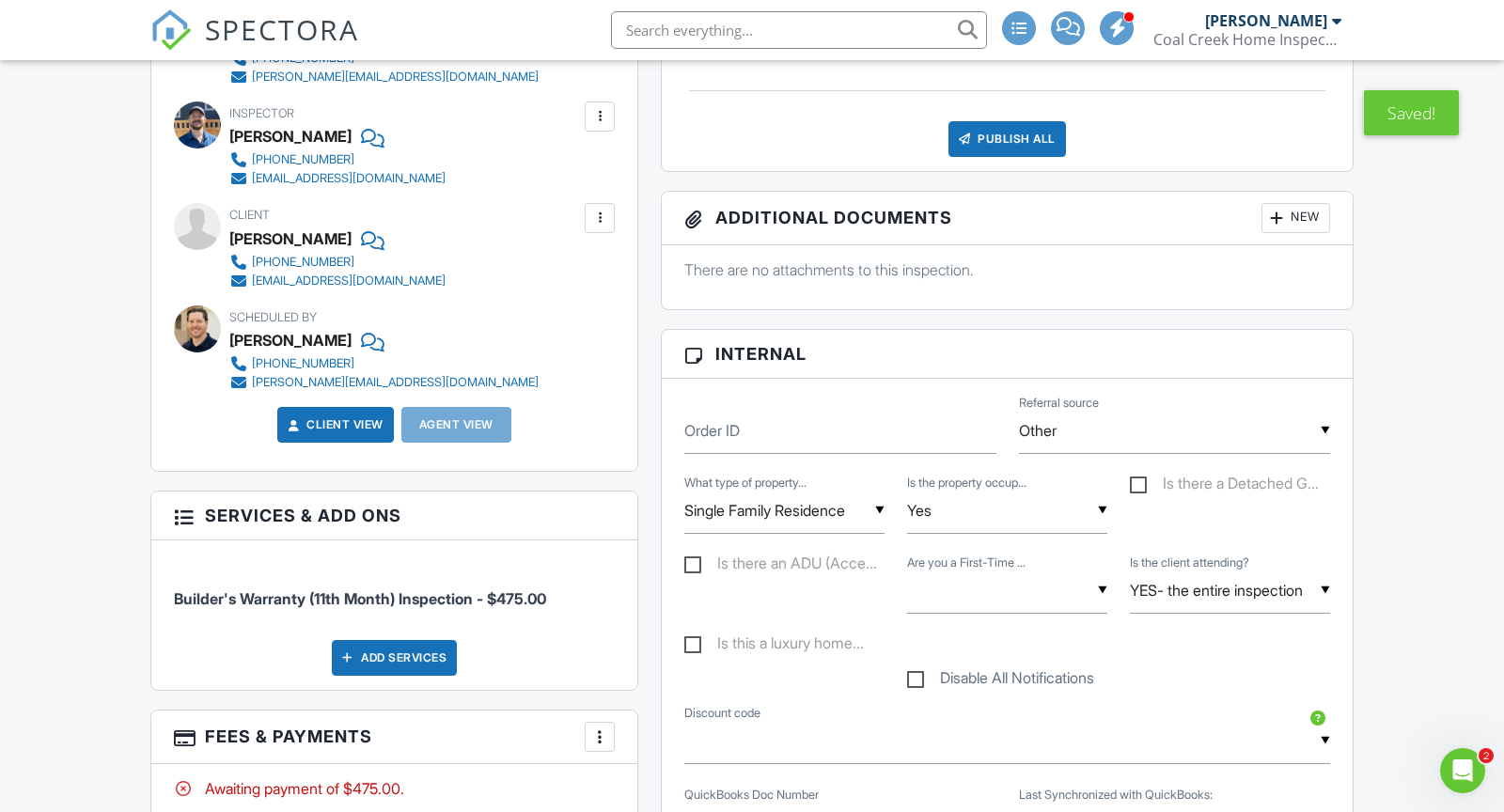 scroll, scrollTop: 0, scrollLeft: 0, axis: both 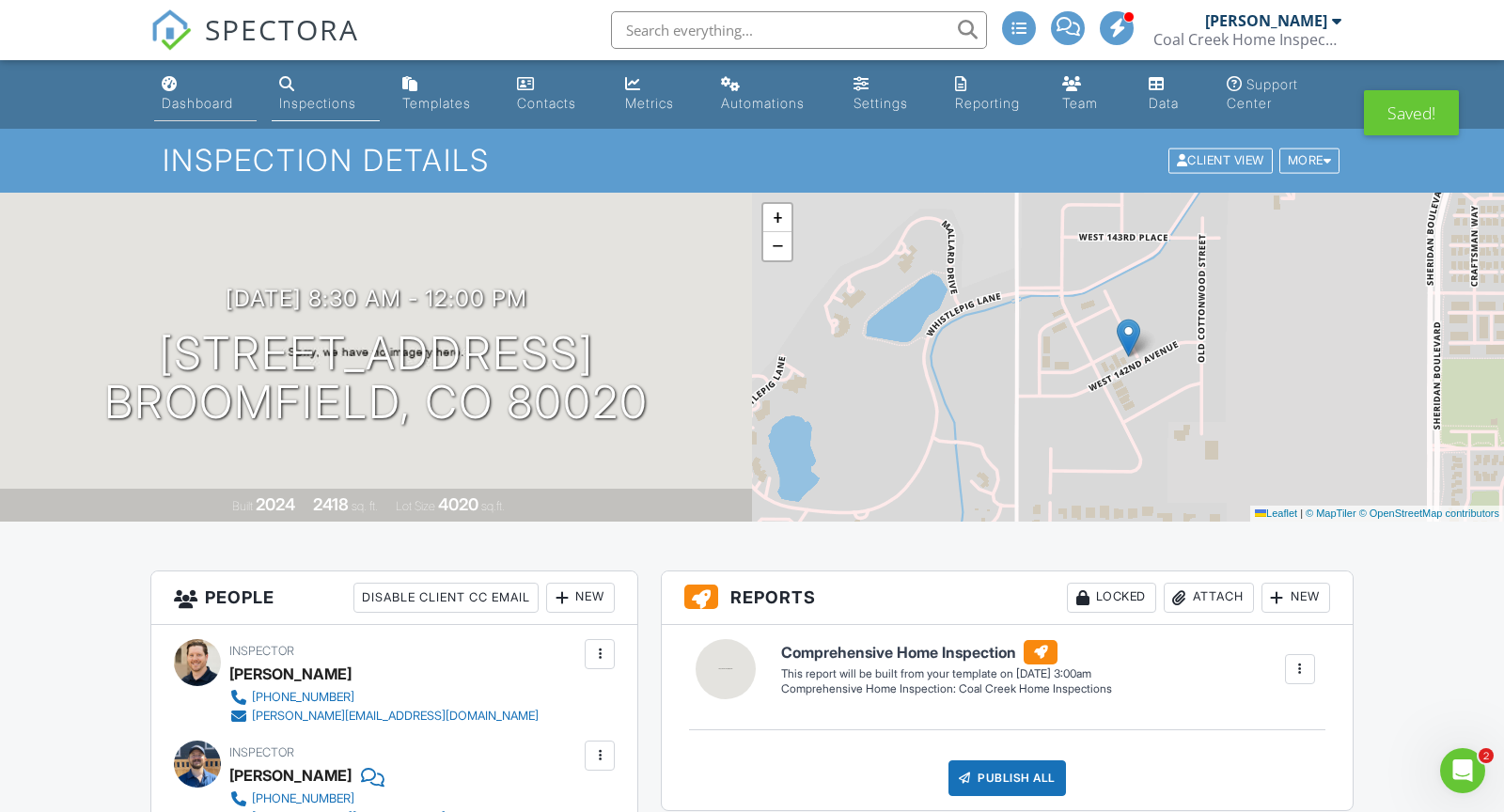 click on "Dashboard" at bounding box center (205, 94) 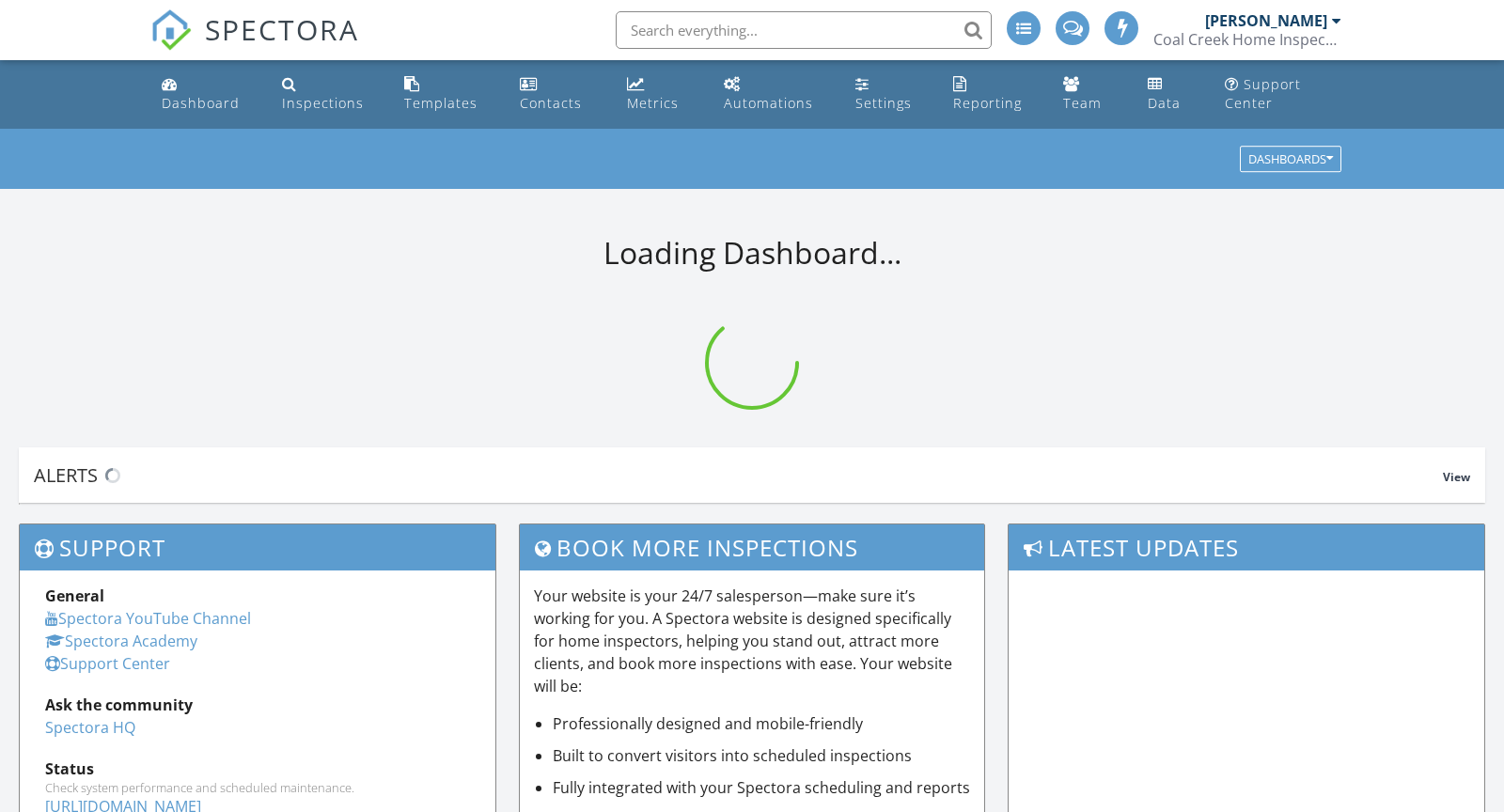 scroll, scrollTop: 0, scrollLeft: 0, axis: both 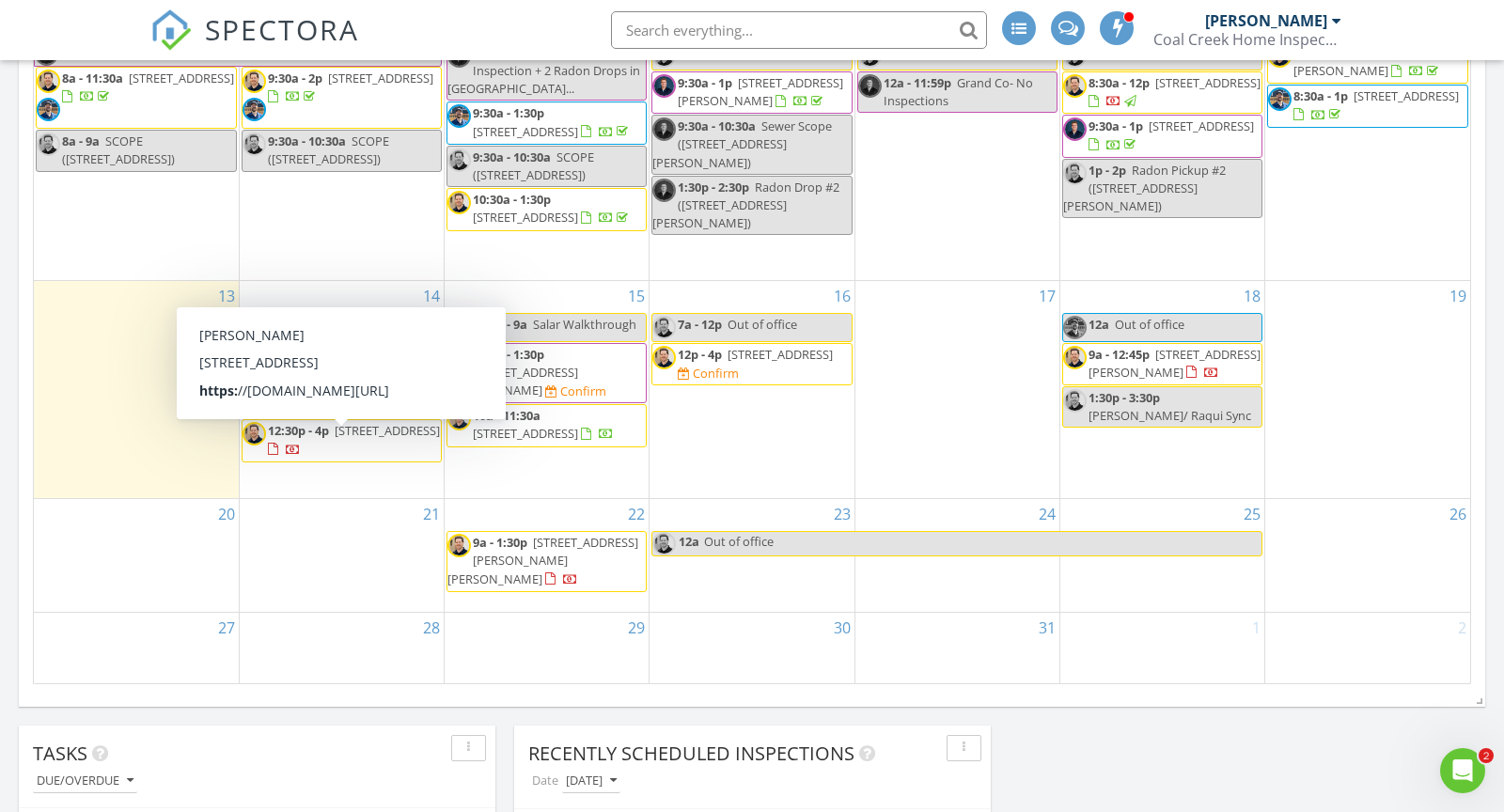 click on "[STREET_ADDRESS]" at bounding box center [387, 430] 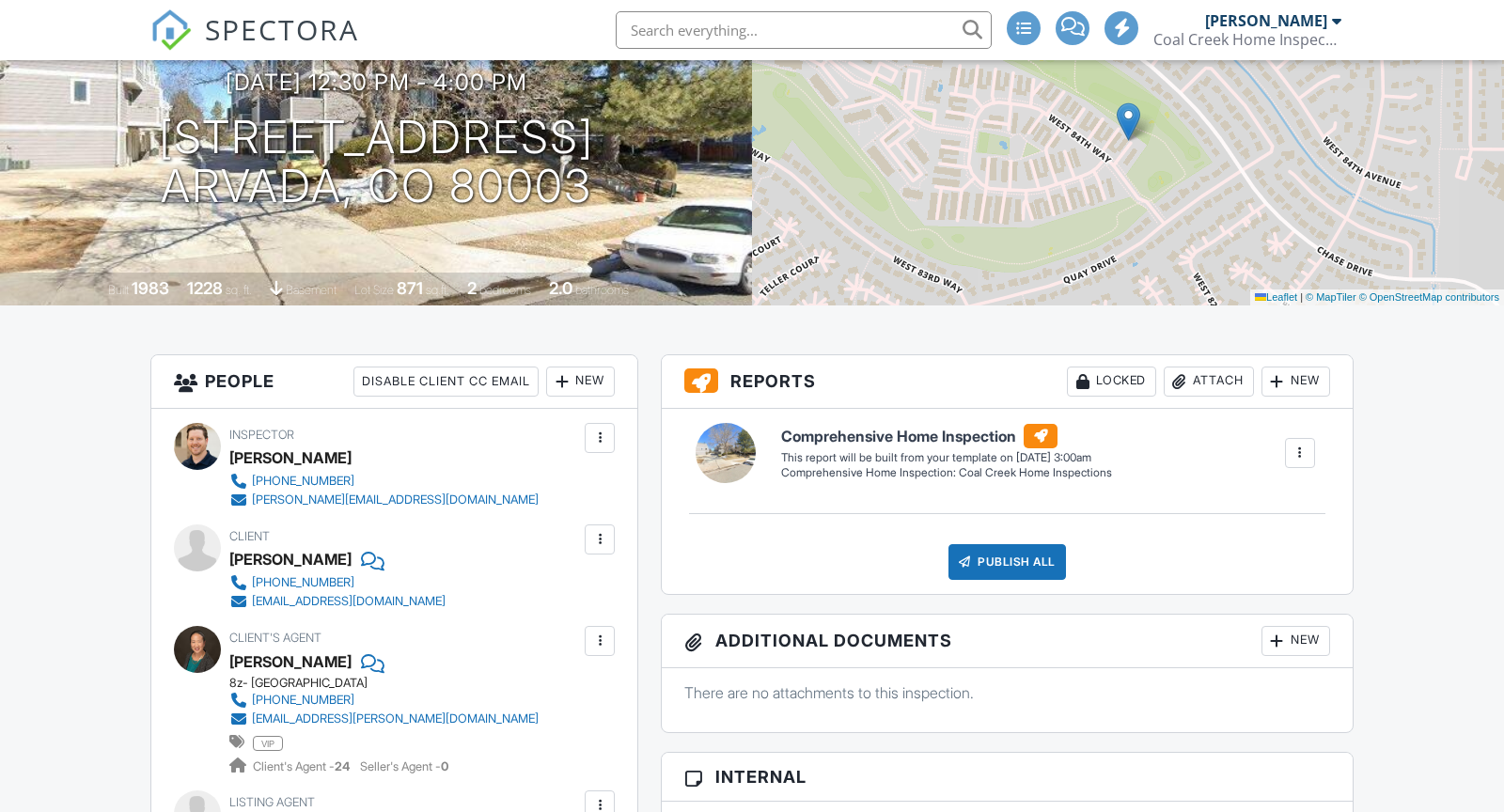 scroll, scrollTop: 359, scrollLeft: 0, axis: vertical 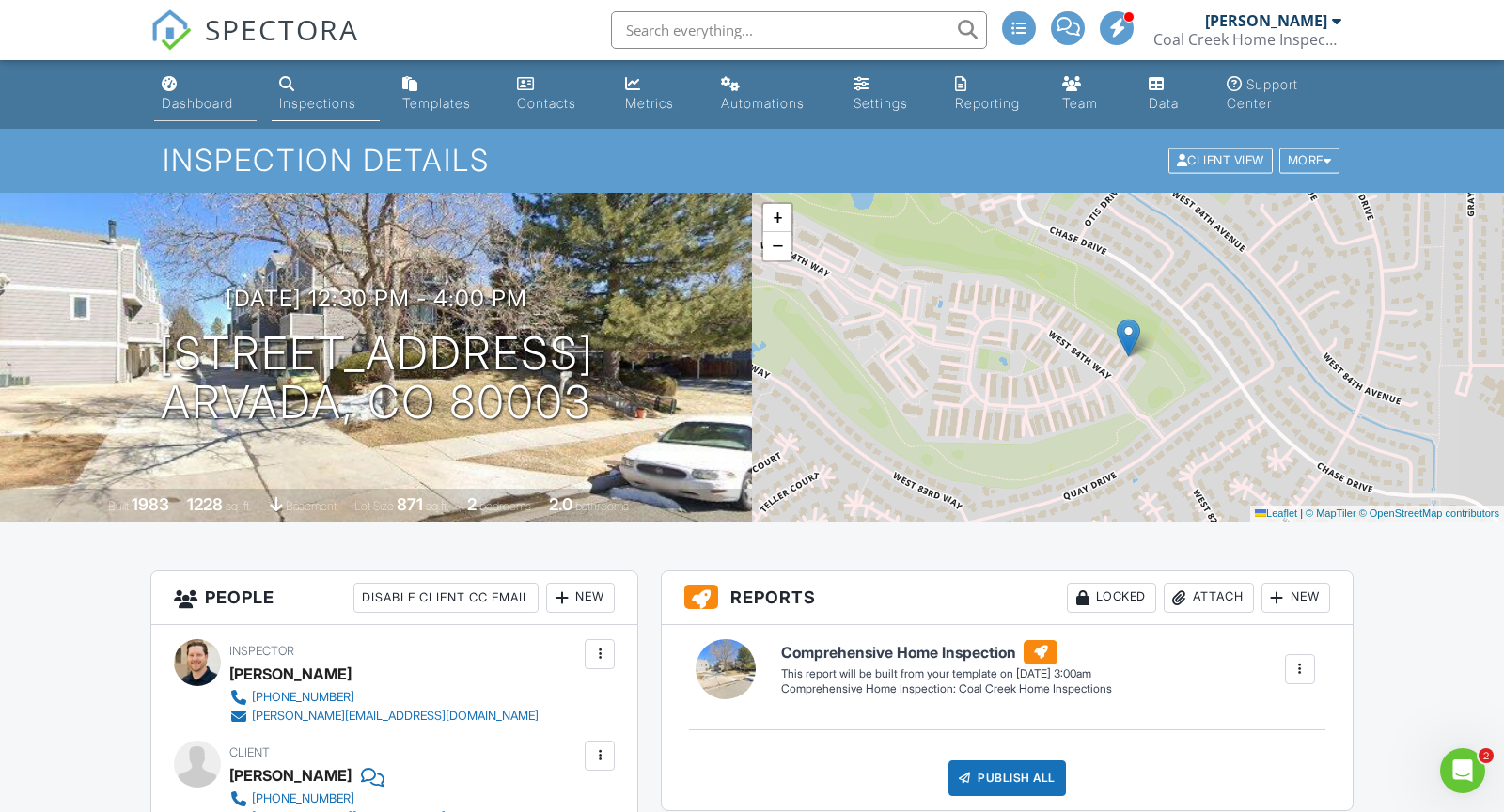 click on "Dashboard" at bounding box center [197, 102] 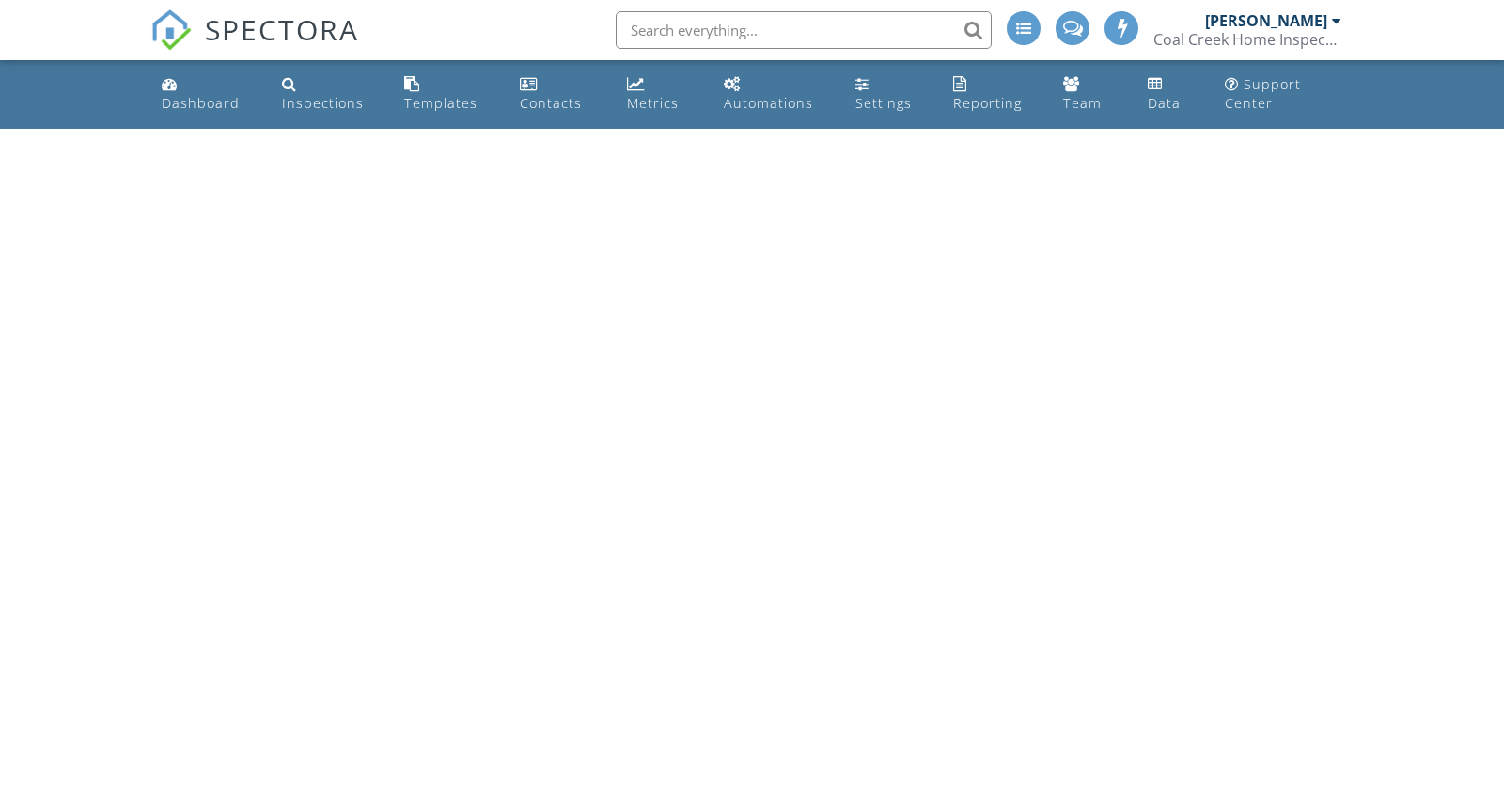 scroll, scrollTop: 0, scrollLeft: 0, axis: both 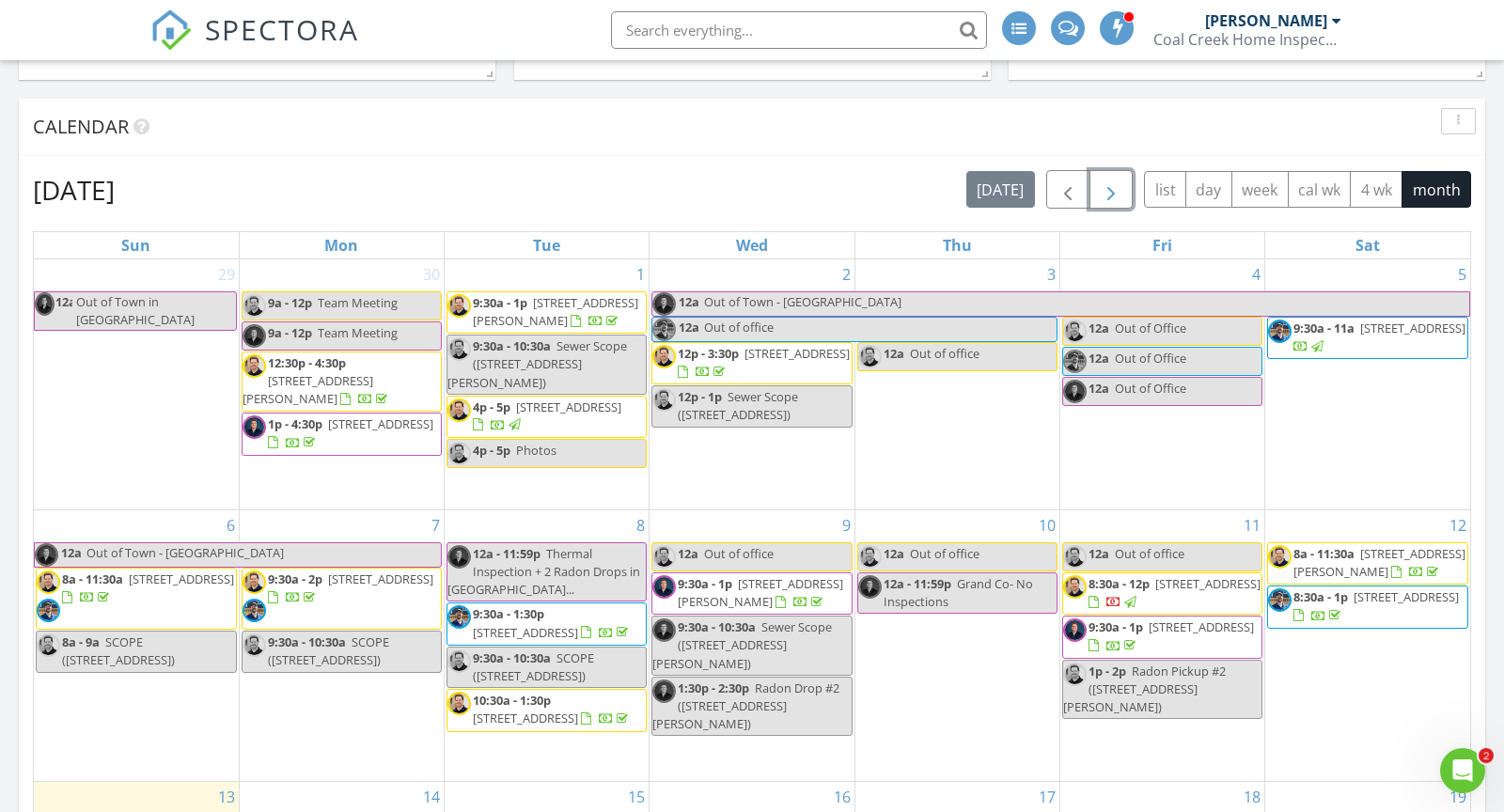 click at bounding box center [1111, 190] 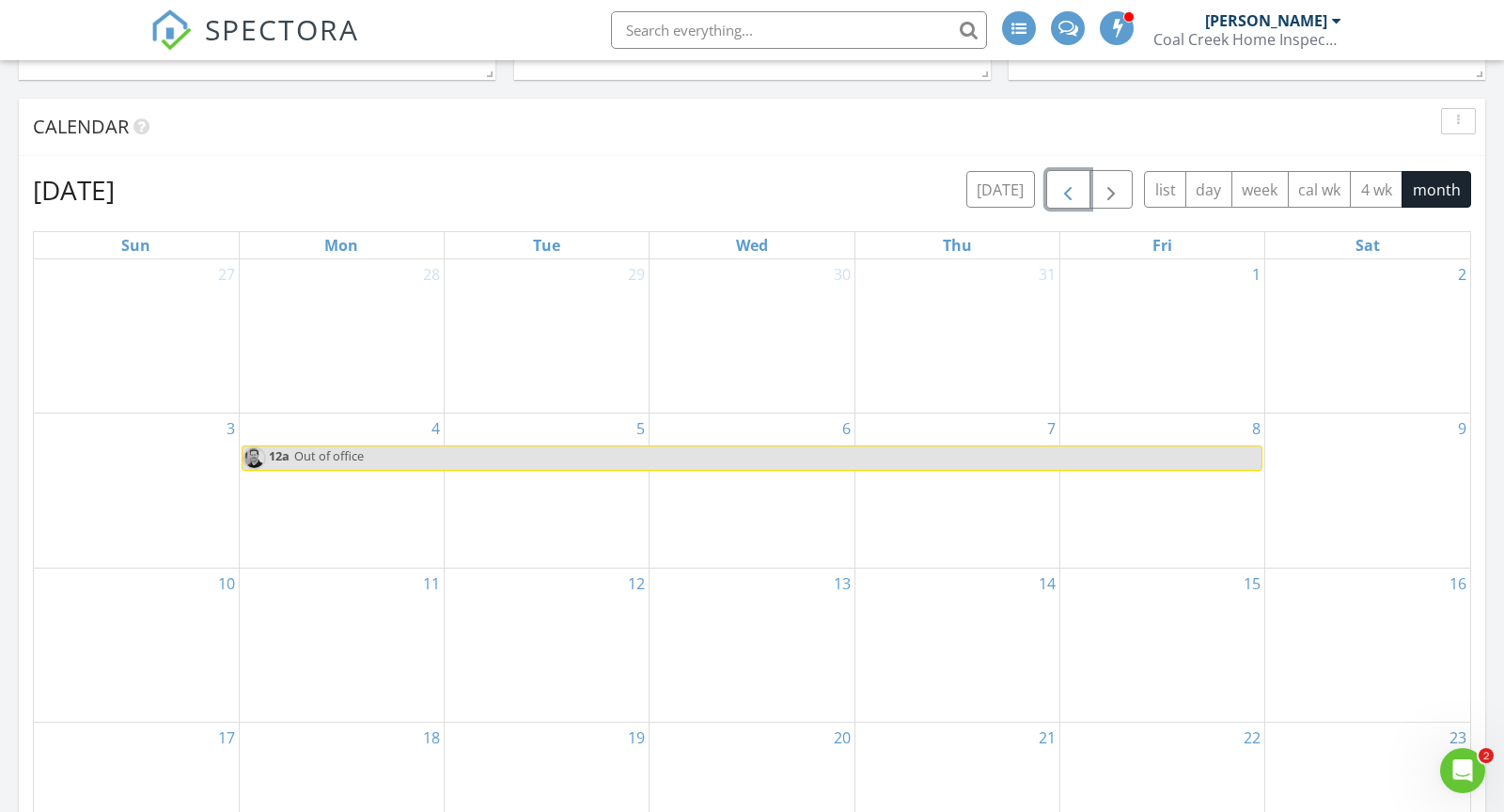 click at bounding box center [1068, 190] 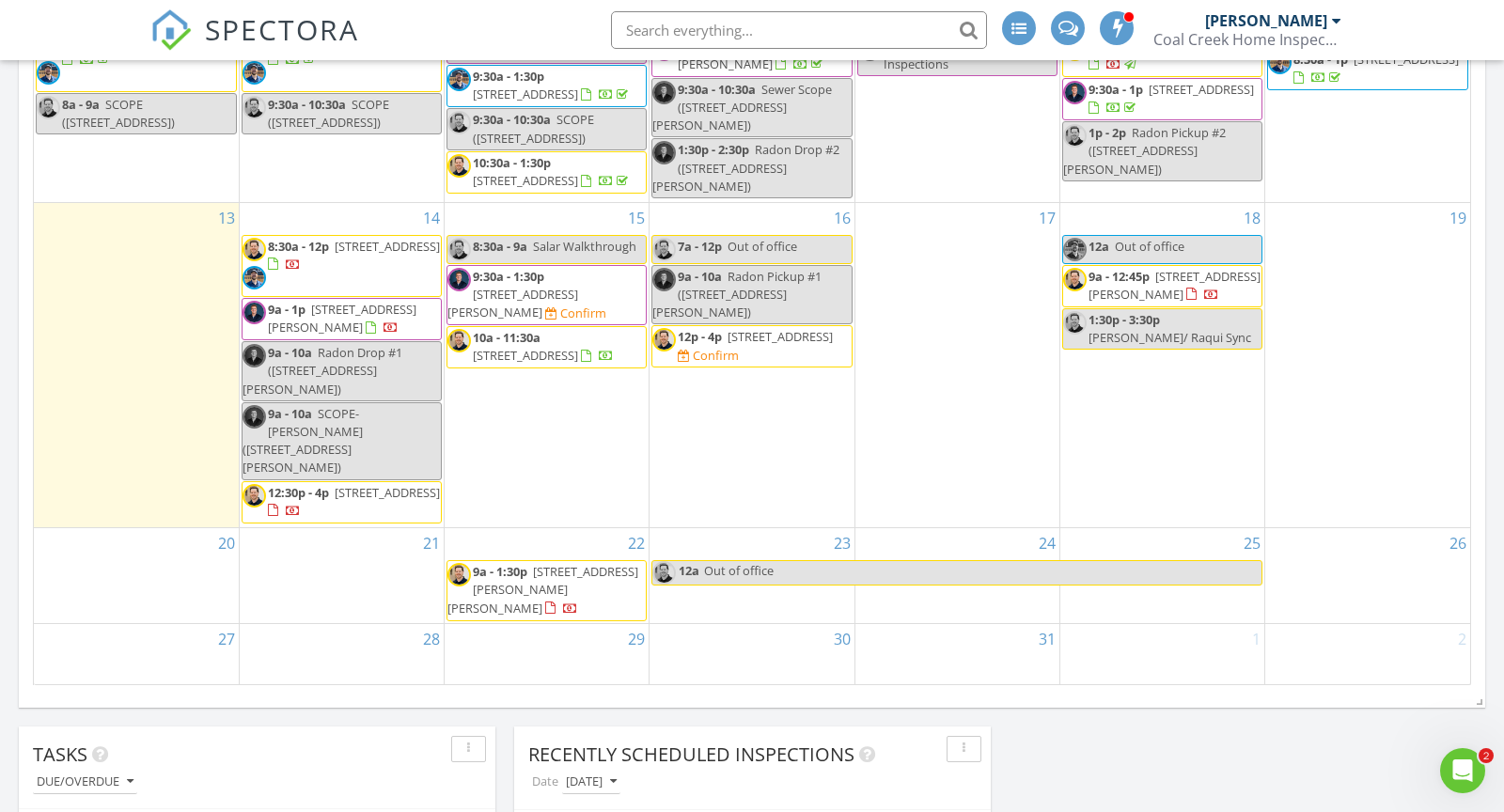scroll, scrollTop: 1060, scrollLeft: 0, axis: vertical 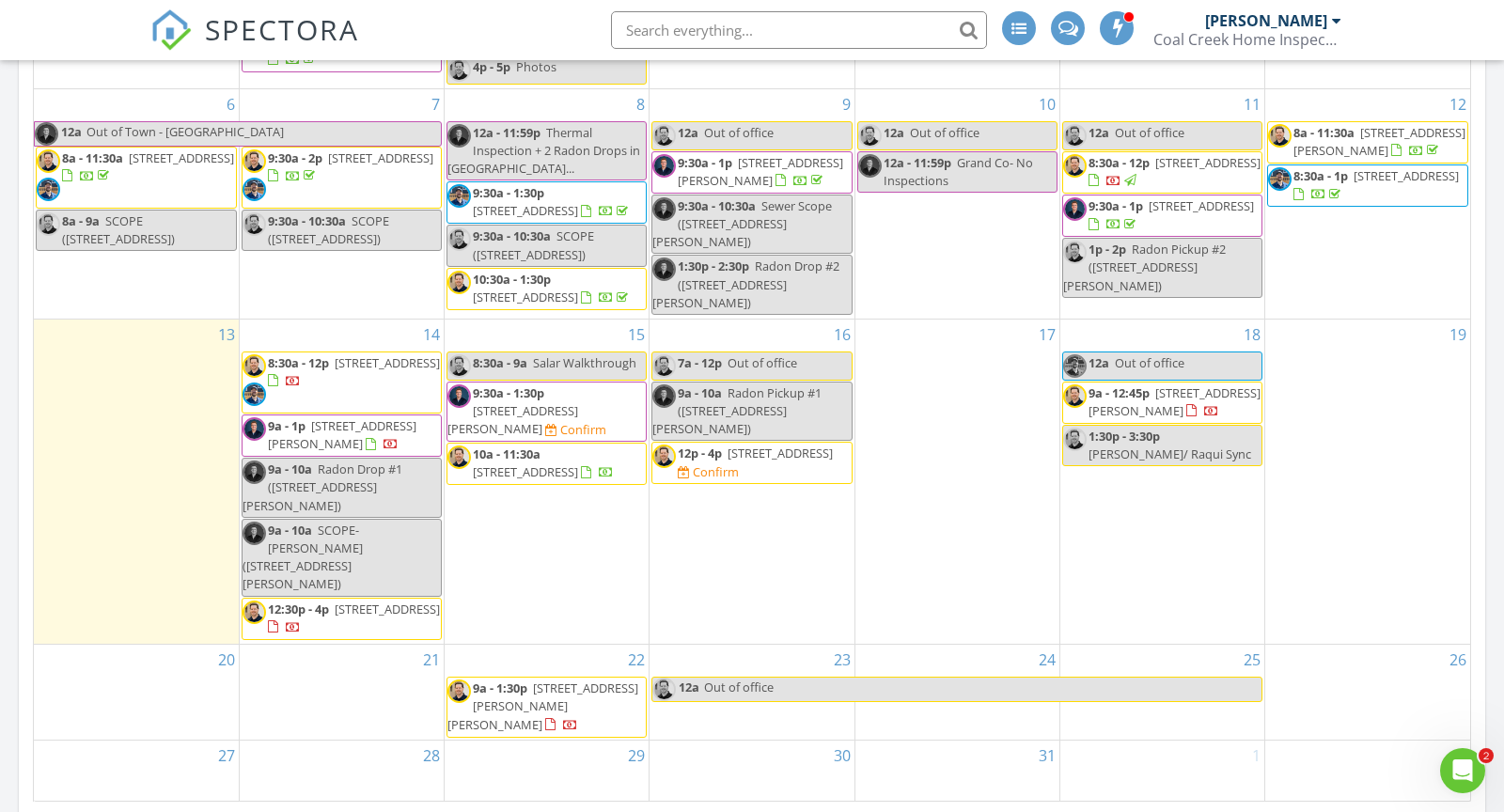 click on "8:30a - 1p
5229 Nighthawk Pkwy, Brighton 80601" at bounding box center (1368, 185) 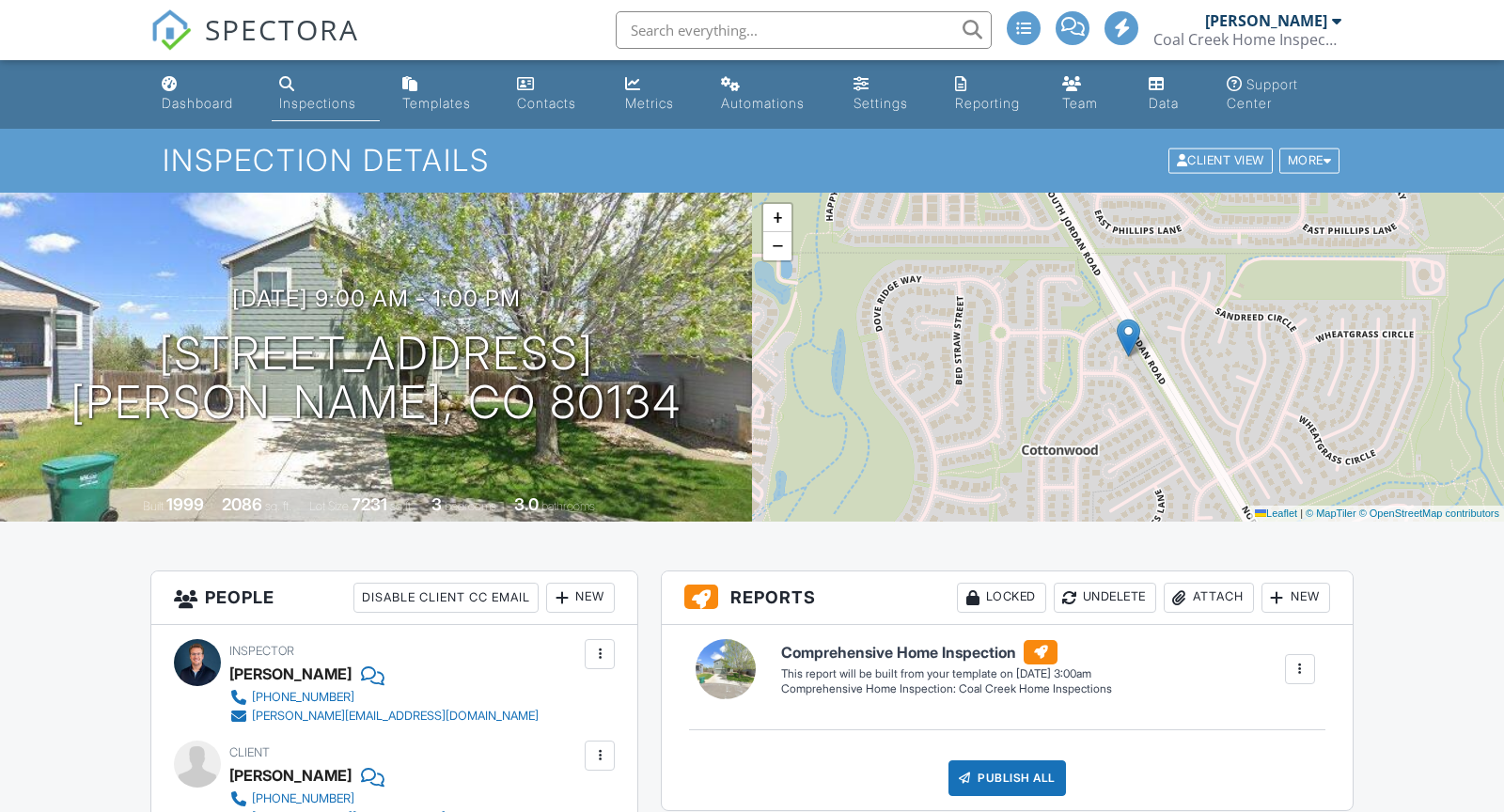 scroll, scrollTop: 829, scrollLeft: 0, axis: vertical 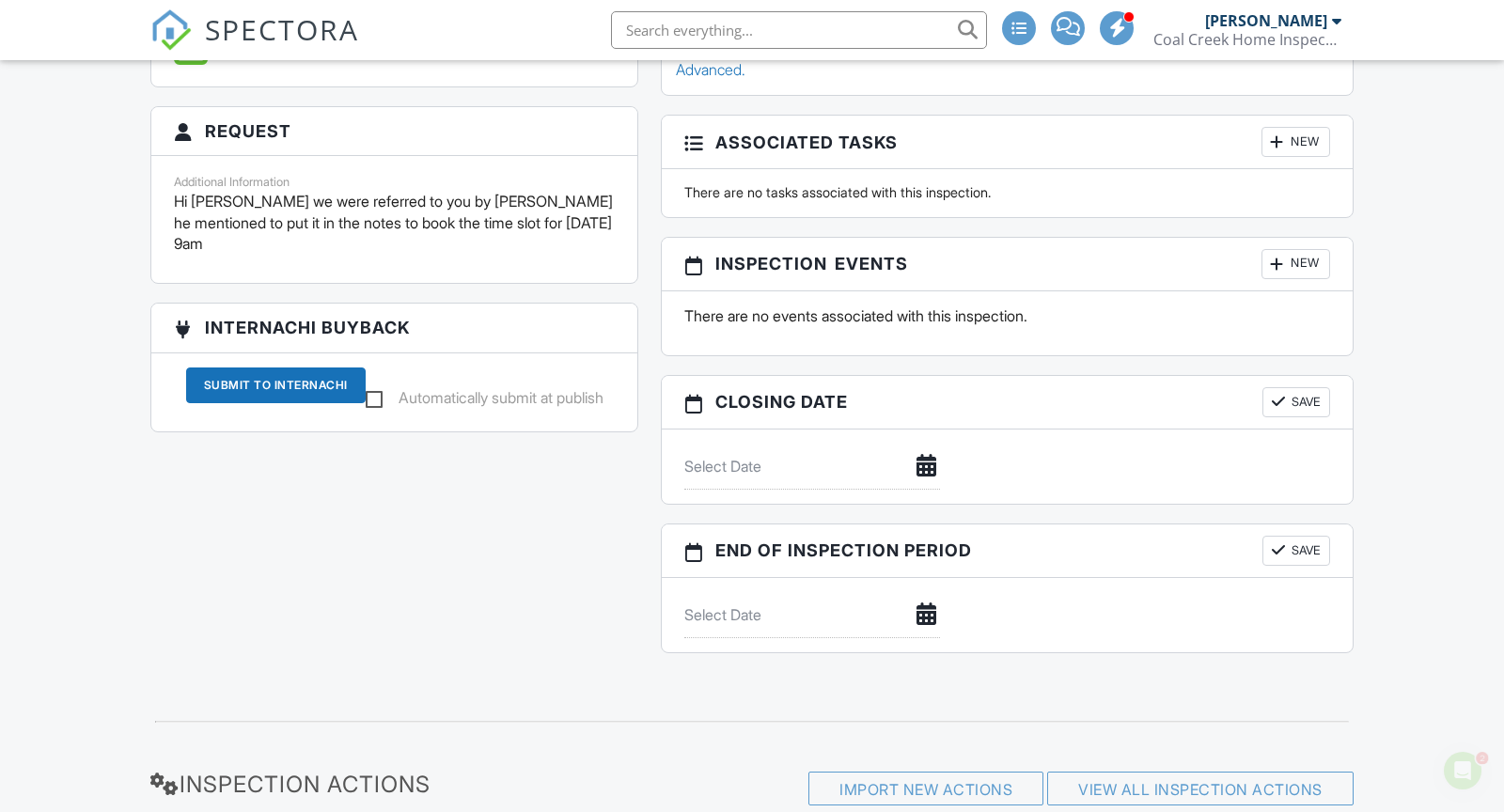 click on "New" at bounding box center [1295, 264] 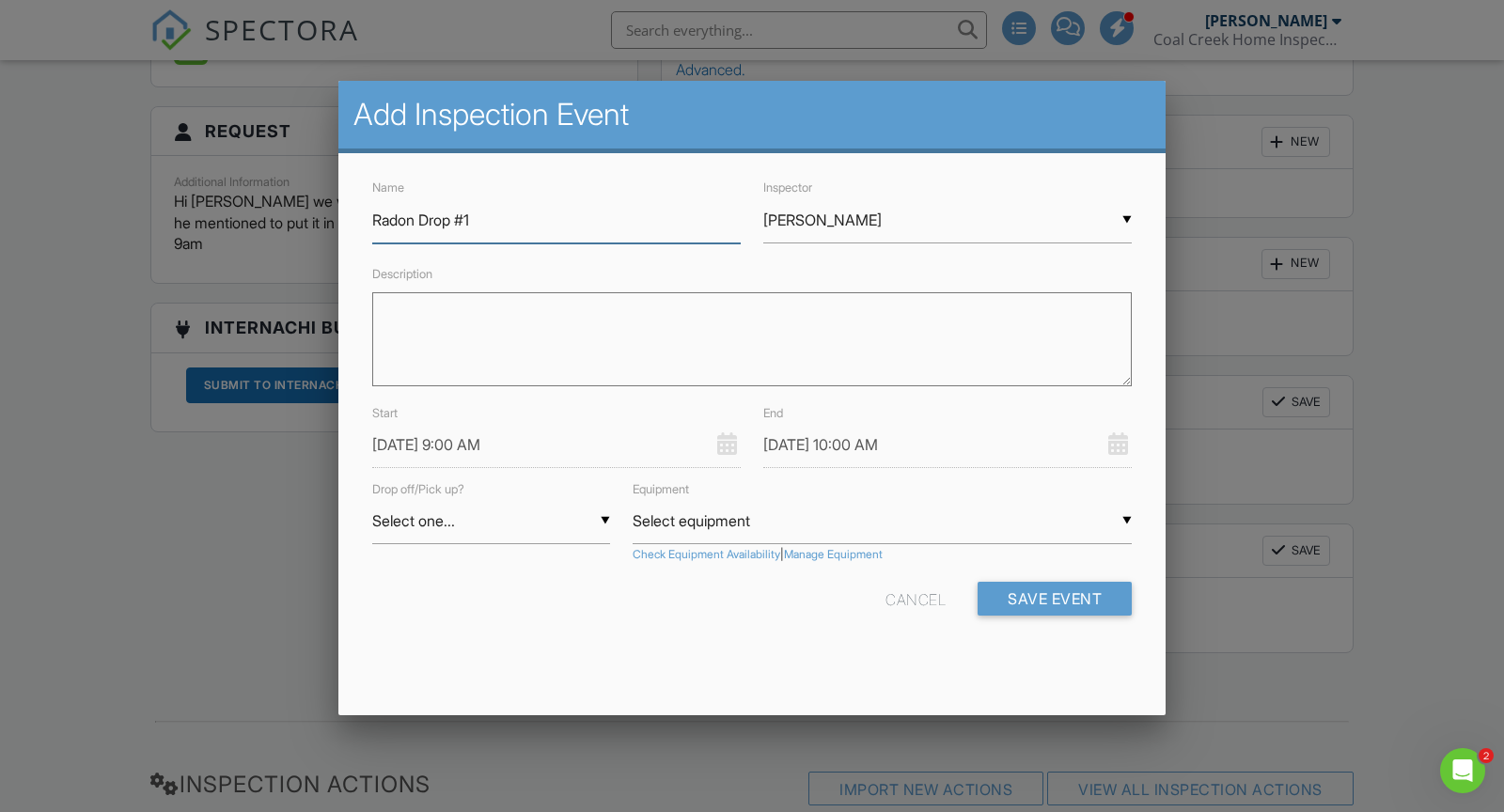 type on "Radon Drop #1" 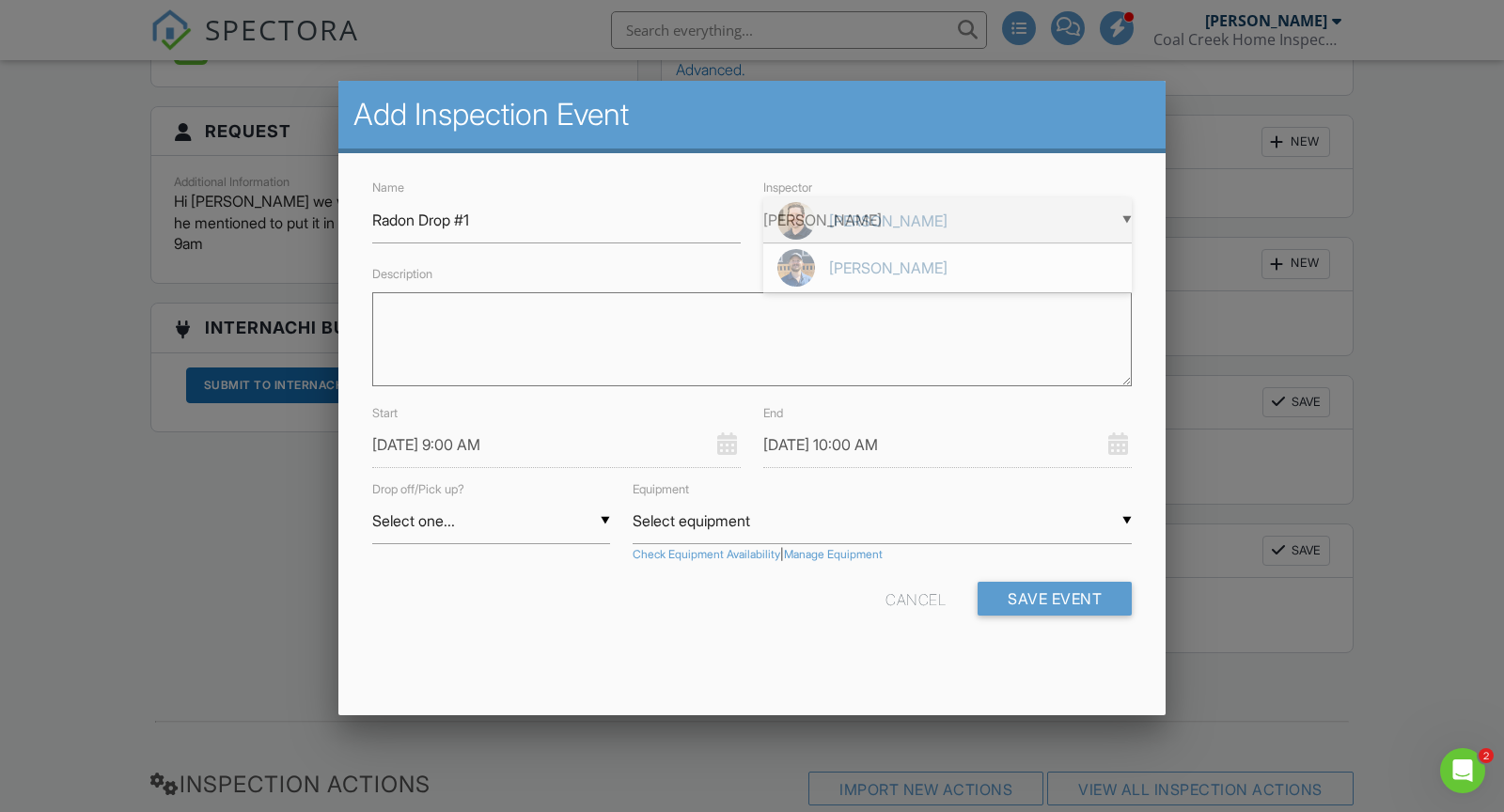 click on "▼ [PERSON_NAME] [PERSON_NAME] [PERSON_NAME] [PERSON_NAME] [PERSON_NAME]
[PERSON_NAME]
[PERSON_NAME]" at bounding box center (948, 220) 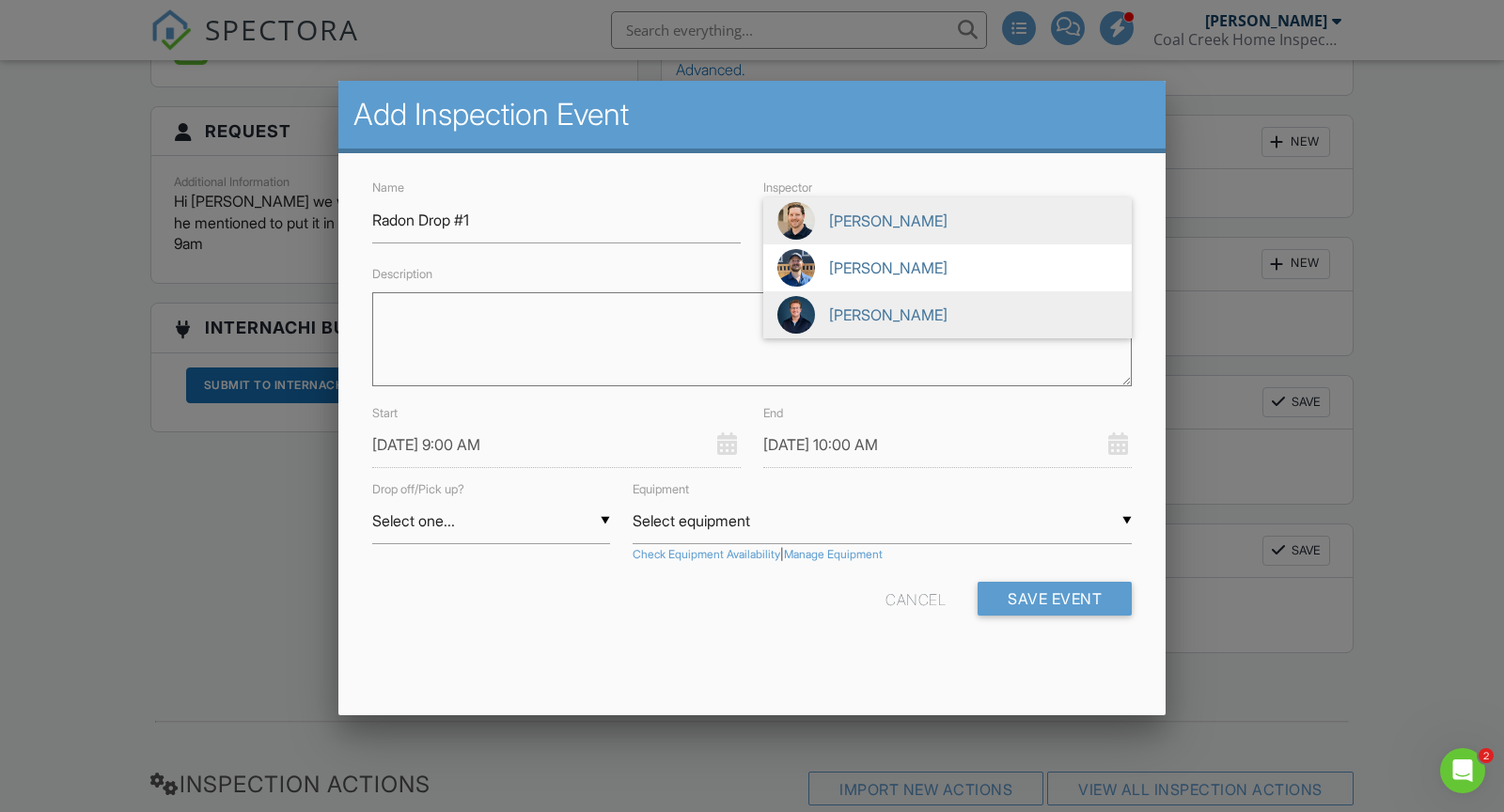 click on "[PERSON_NAME]" at bounding box center (948, 315) 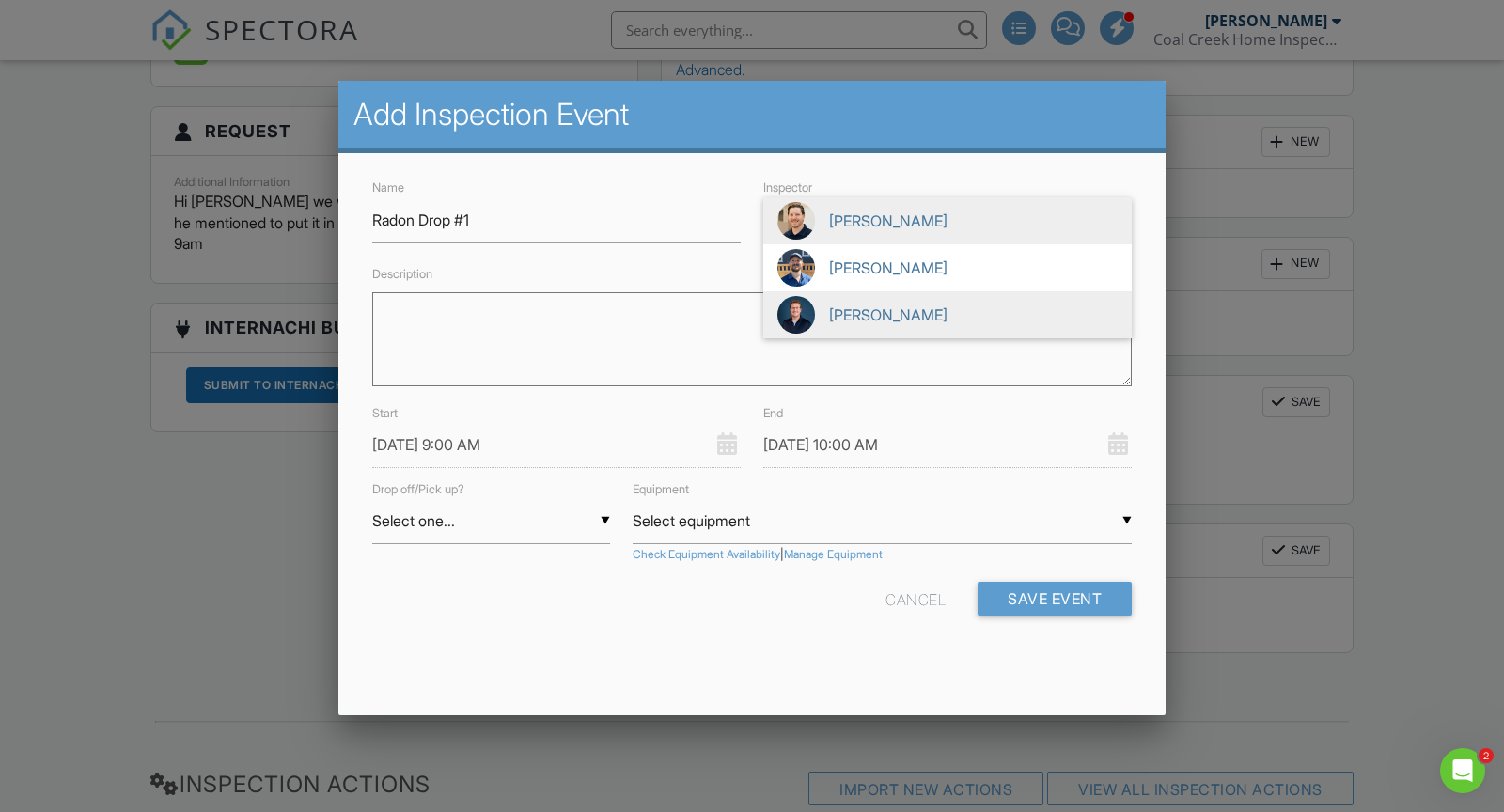 type on "[PERSON_NAME]" 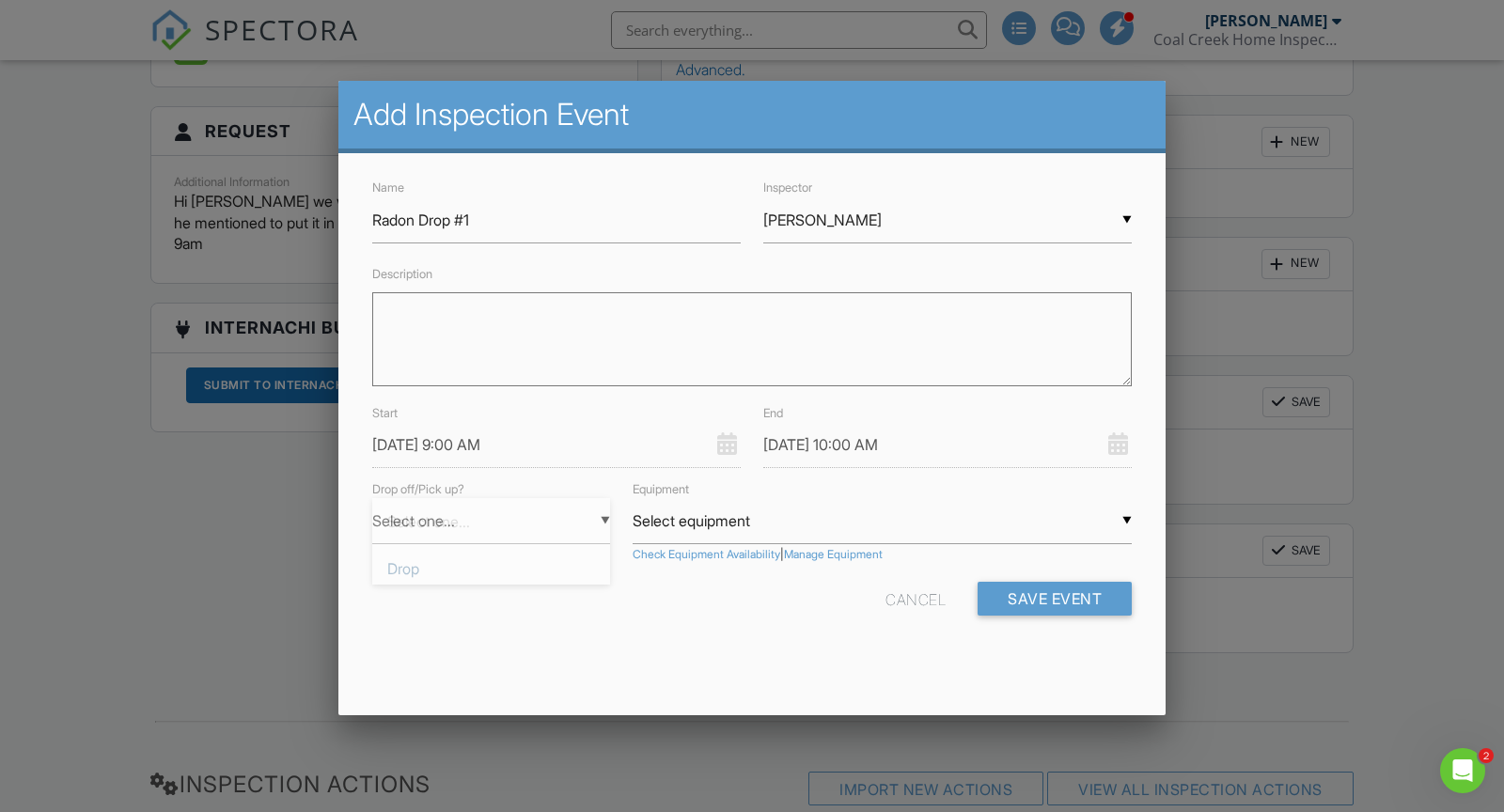 click on "▼ Select one... Select one... Drop Pickup Select one...
Drop
Pickup" at bounding box center (491, 521) 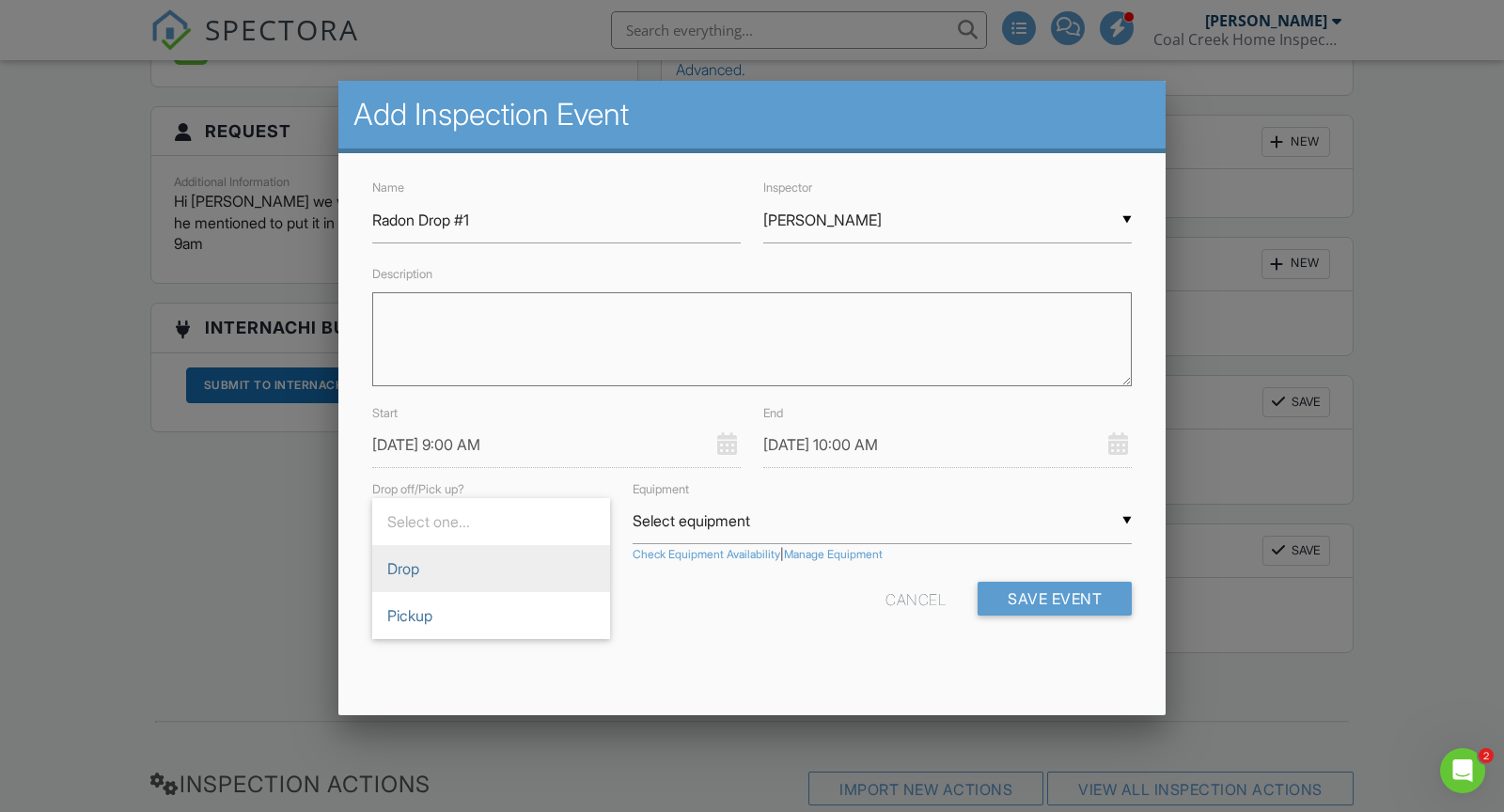 click on "Drop" at bounding box center [491, 569] 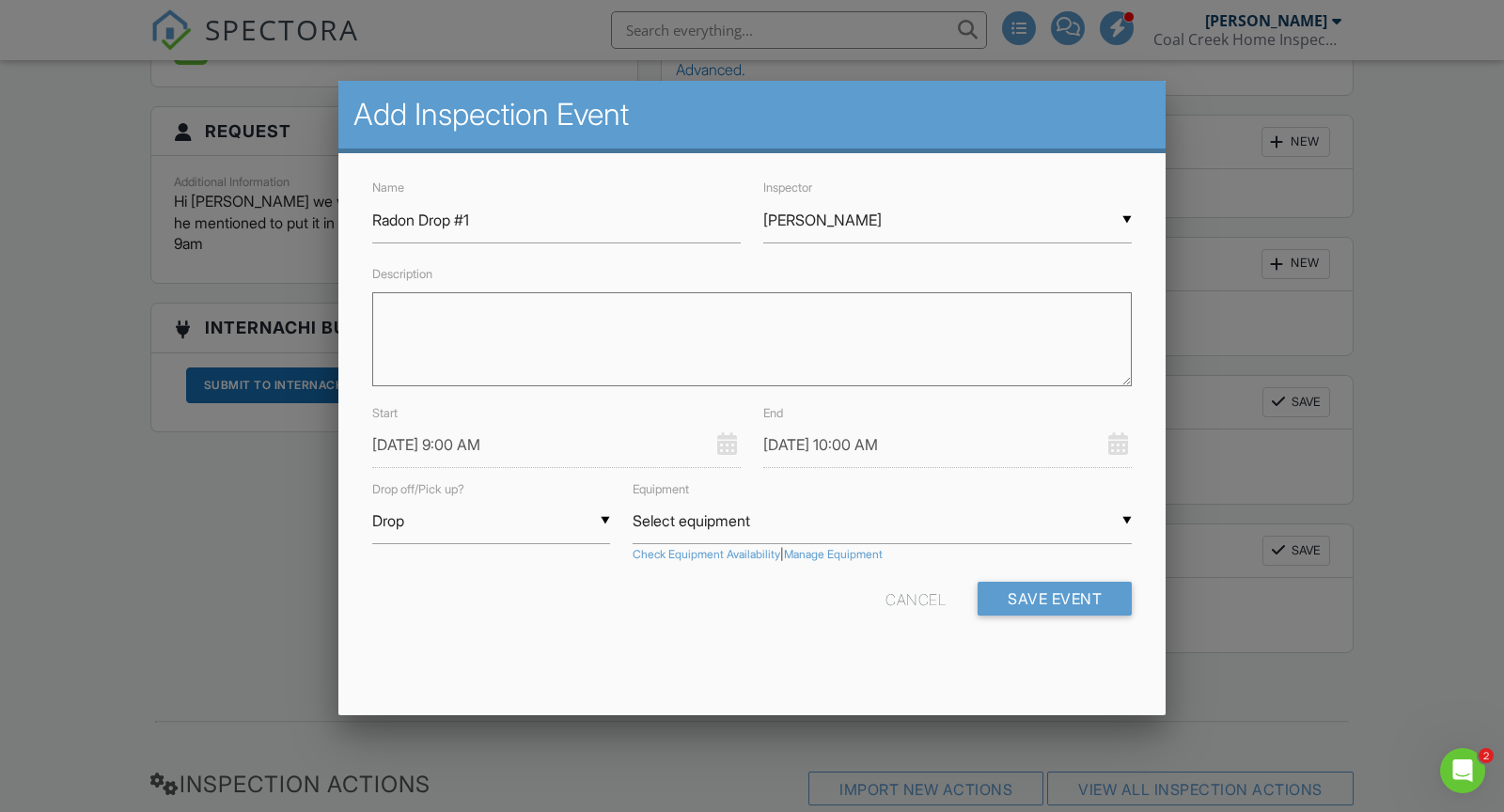 click on "▼ Select equipment Select equipment Radon Device #1 (S/N: 2700020944) Radon Device #2 (S/N: 2700018420) Sewer Scope- ANTHONY Sewer Scope- STEVE Select equipment
Radon Device #1 (S/N: 2700020944)
Radon Device #2 (S/N: 2700018420)
Sewer Scope- ANTHONY
Sewer Scope- STEVE" at bounding box center [882, 521] 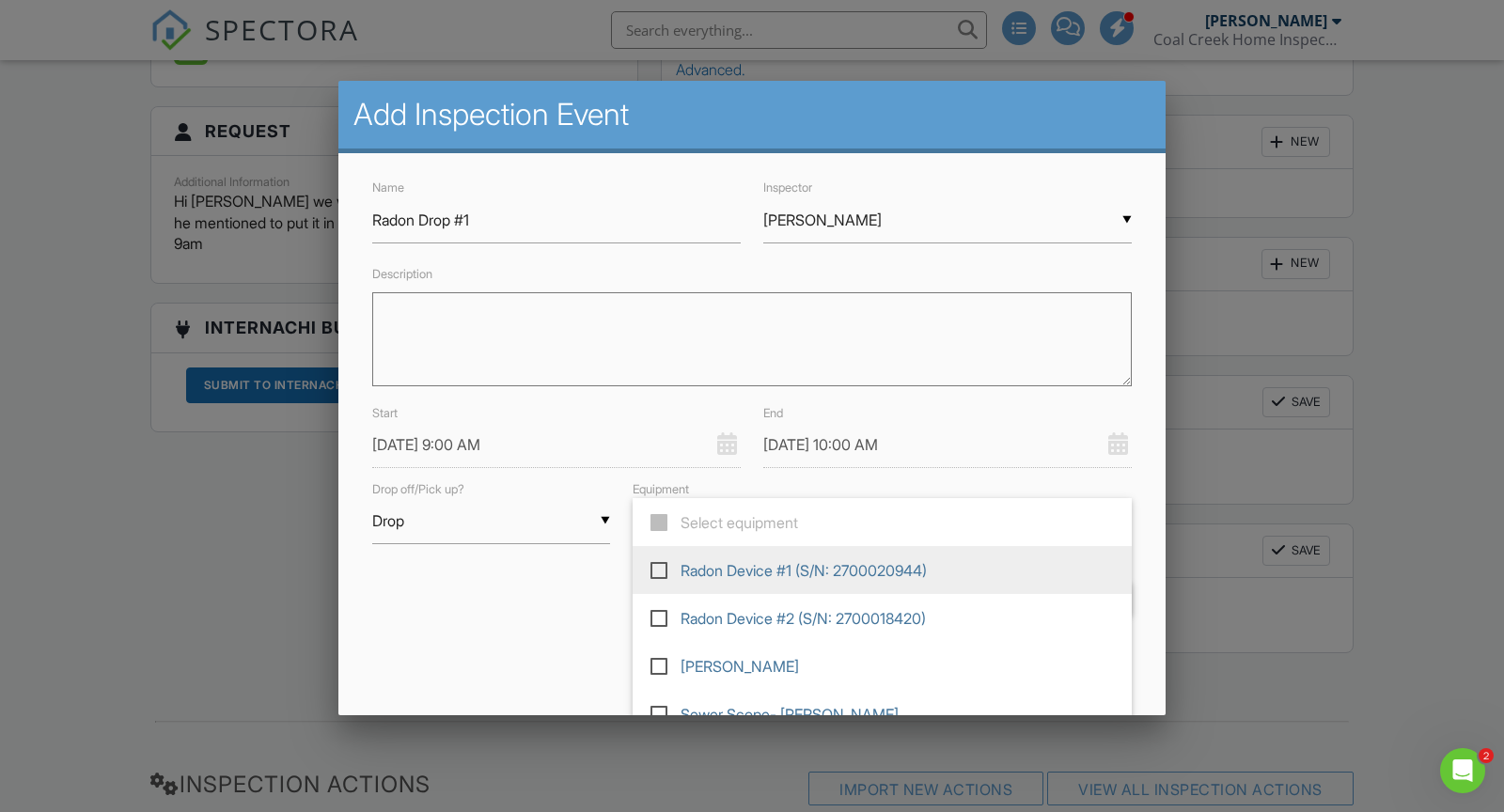 click at bounding box center (666, 569) 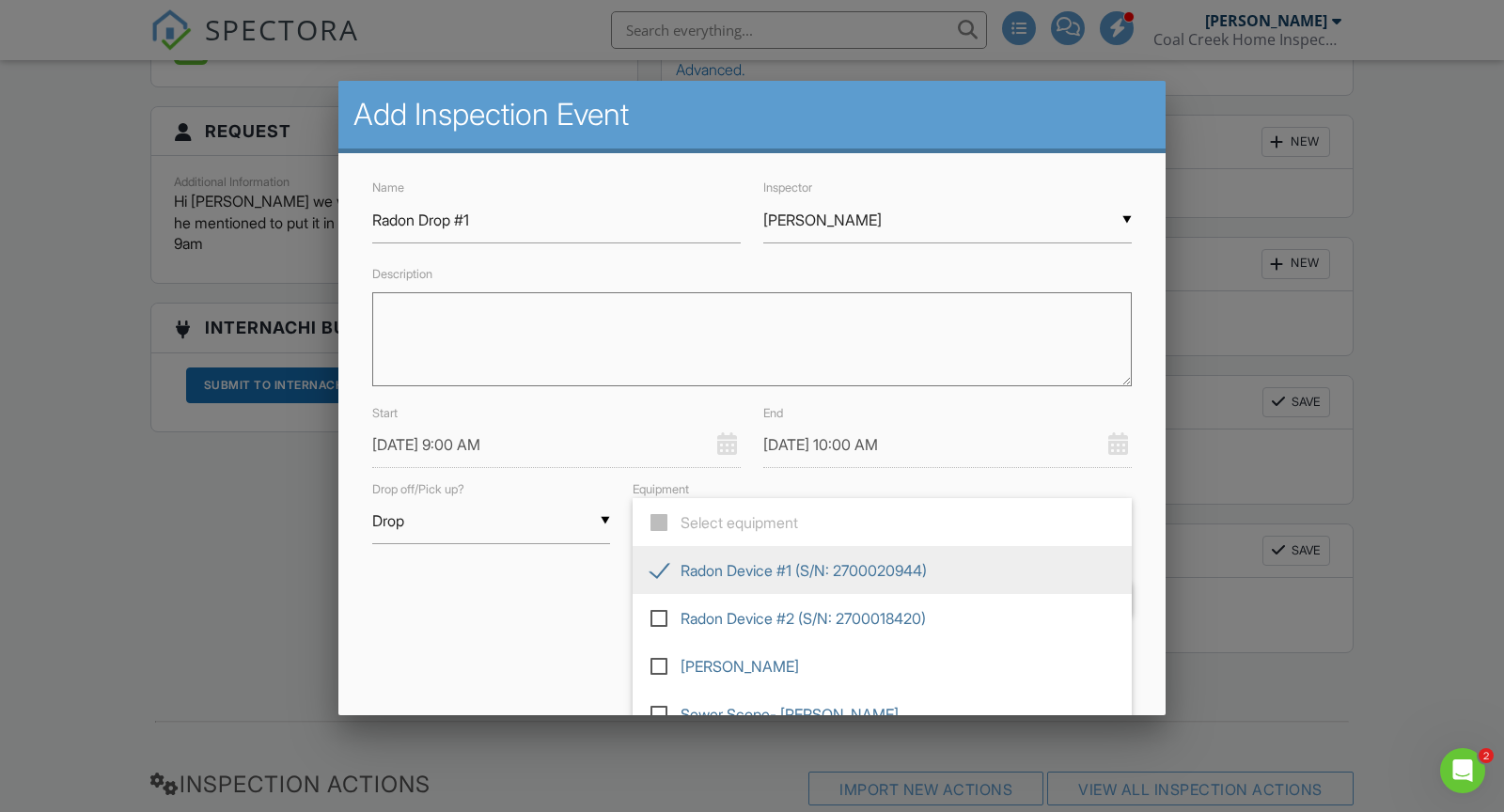 type on "Radon Device #1 (S/N: 2700020944)" 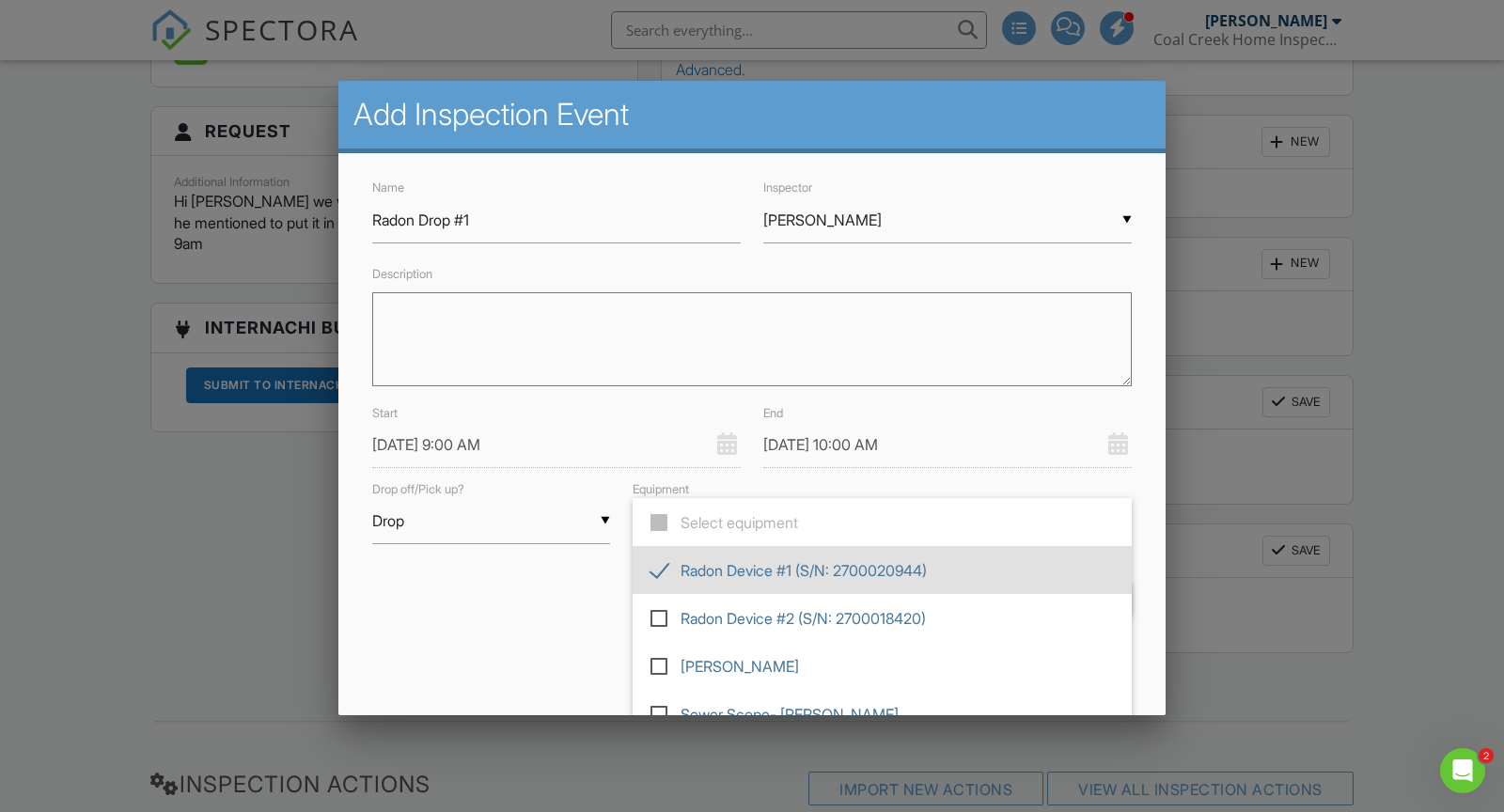 click on "Cancel
Save Event" at bounding box center [752, 605] 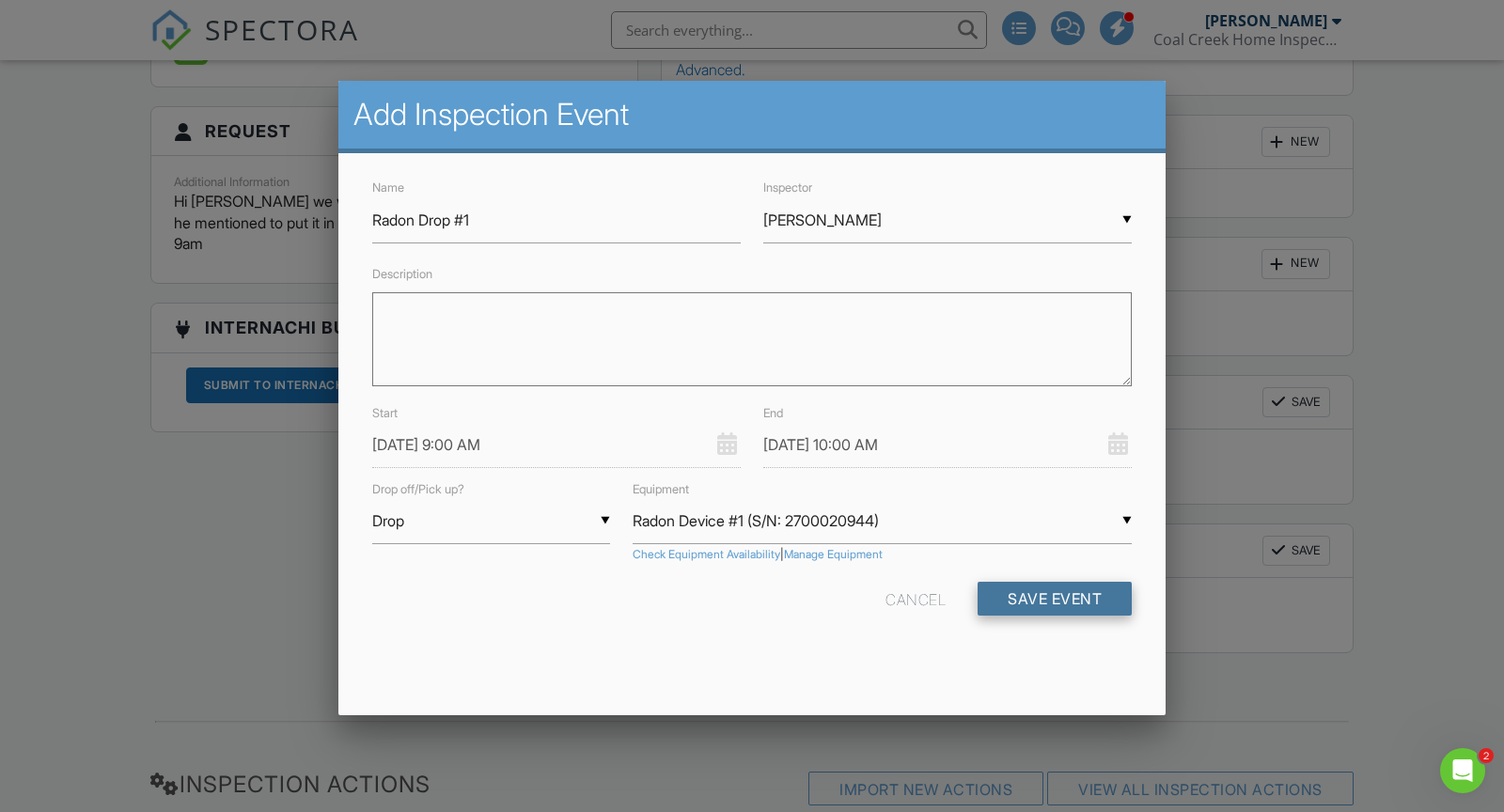 click on "Save Event" at bounding box center (1055, 599) 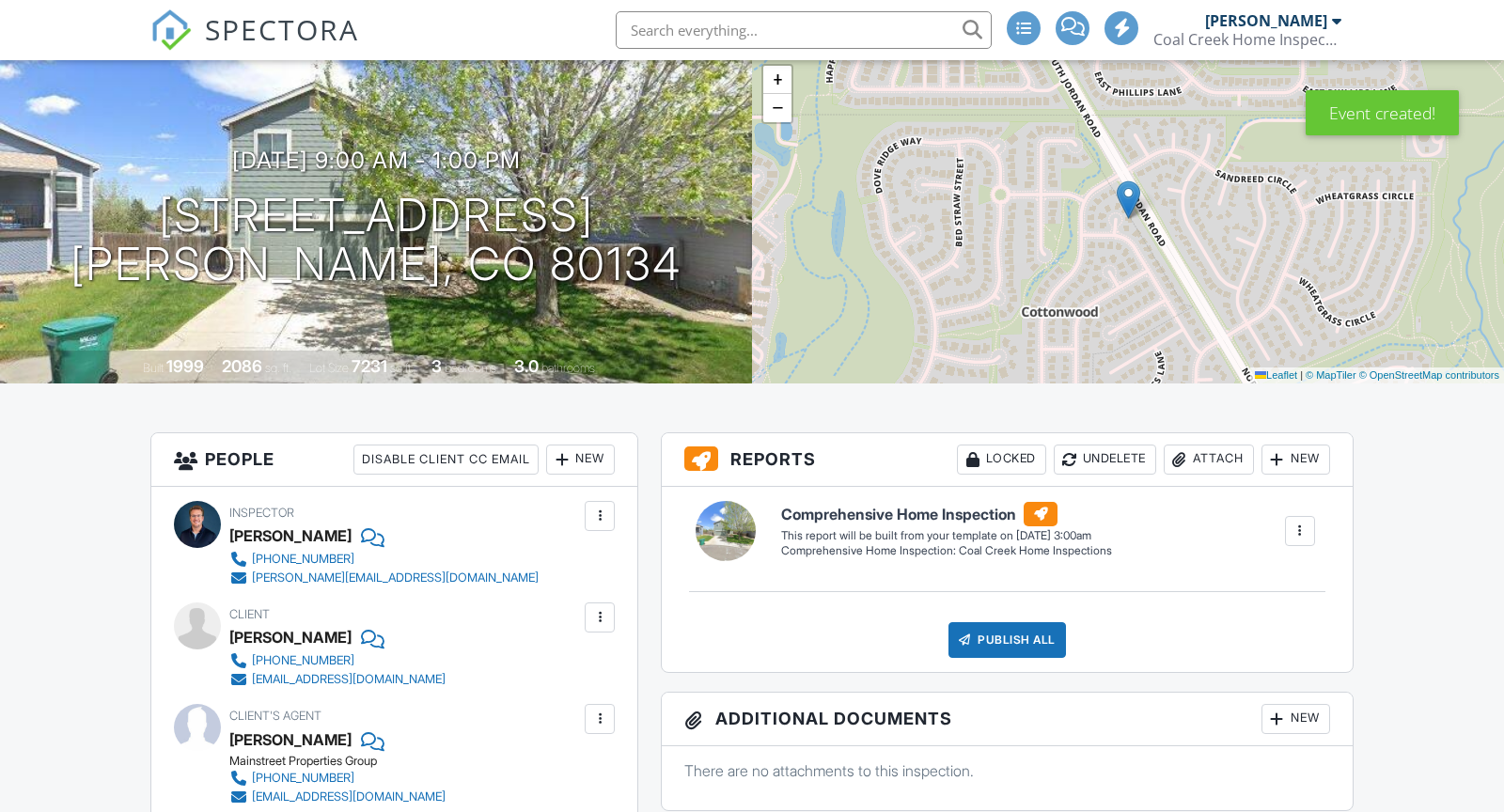 scroll, scrollTop: 820, scrollLeft: 0, axis: vertical 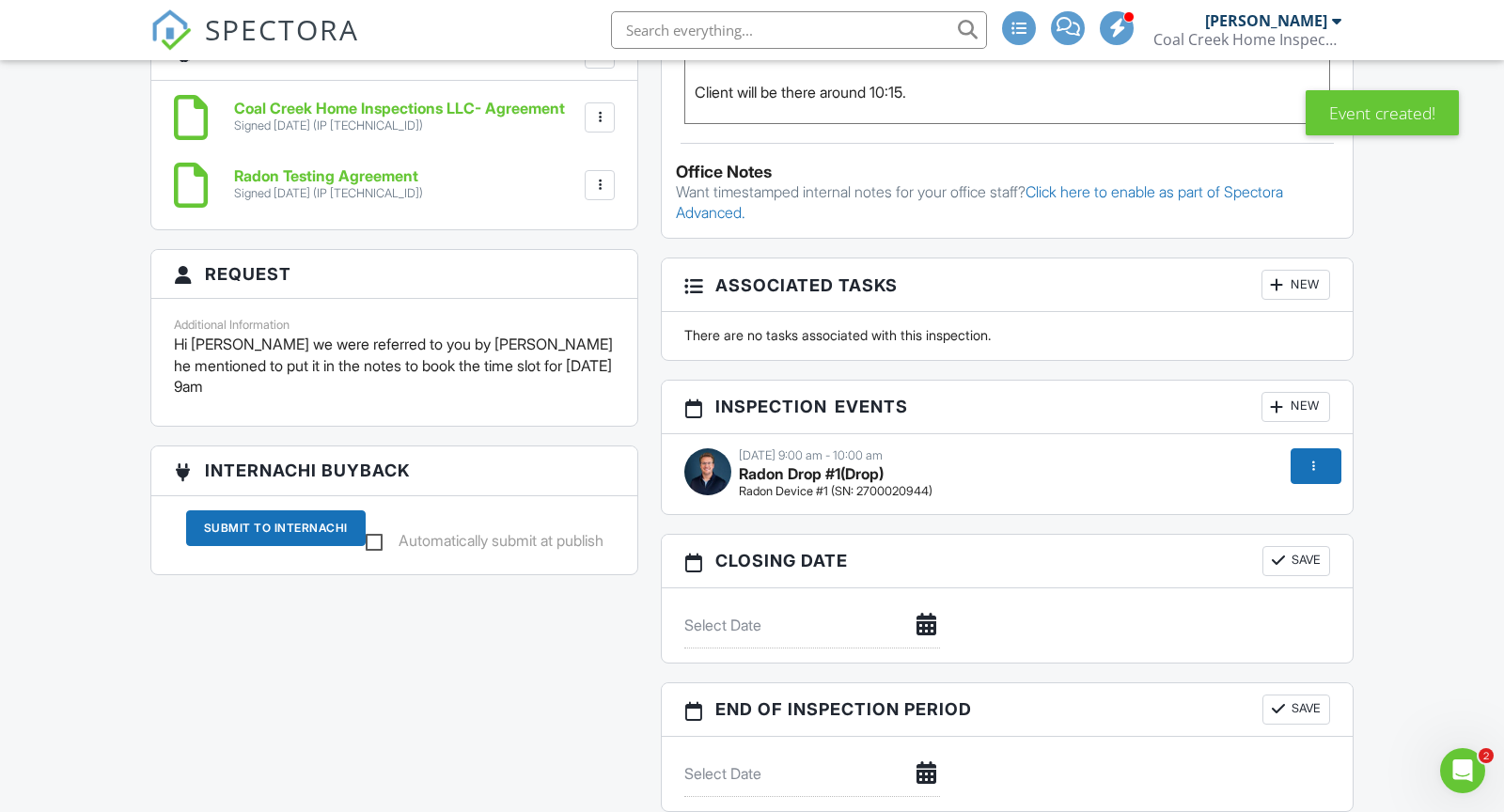 click on "Inspection
Events
New" at bounding box center (1007, 407) 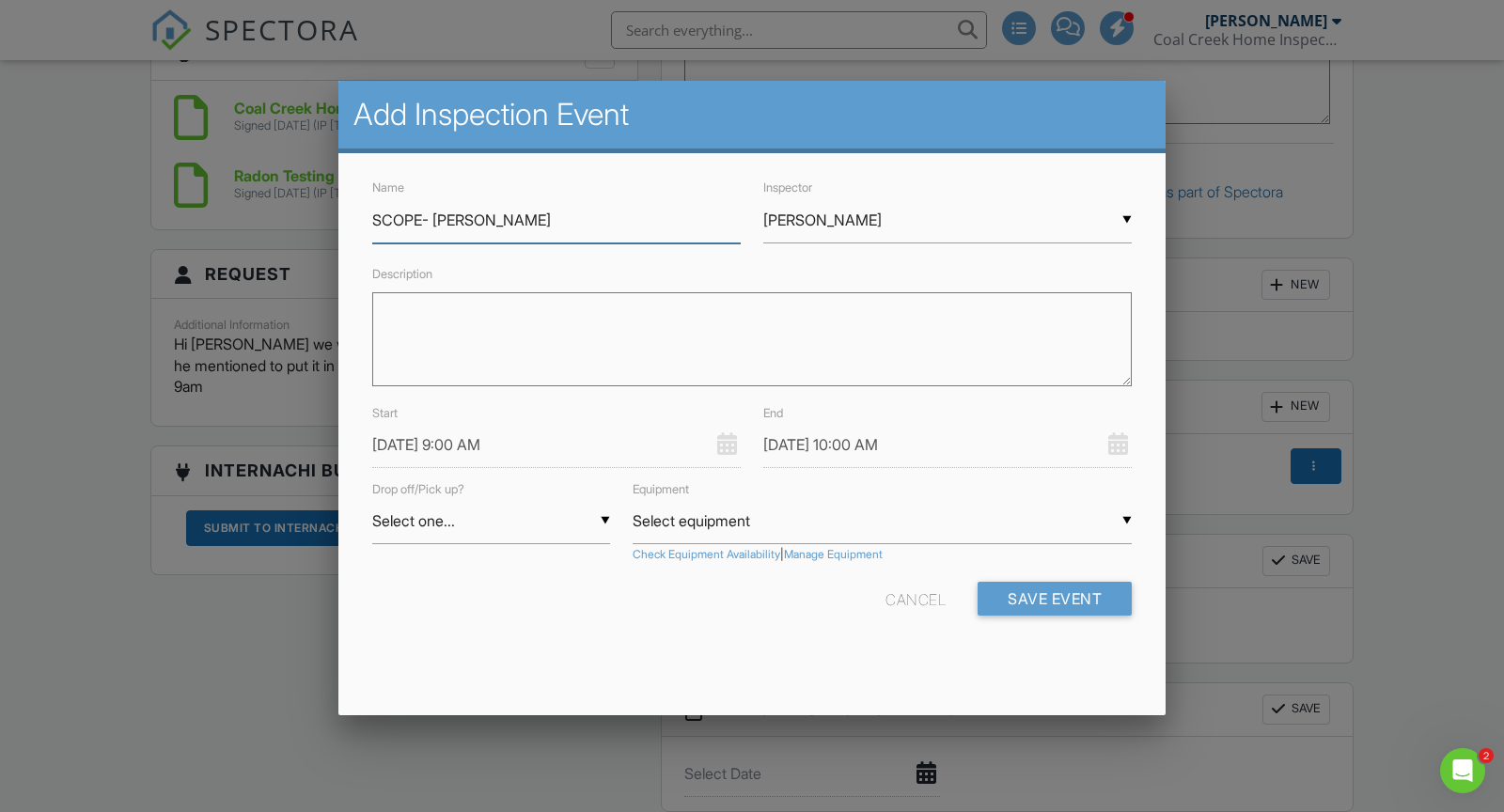 type on "SCOPE- Steve" 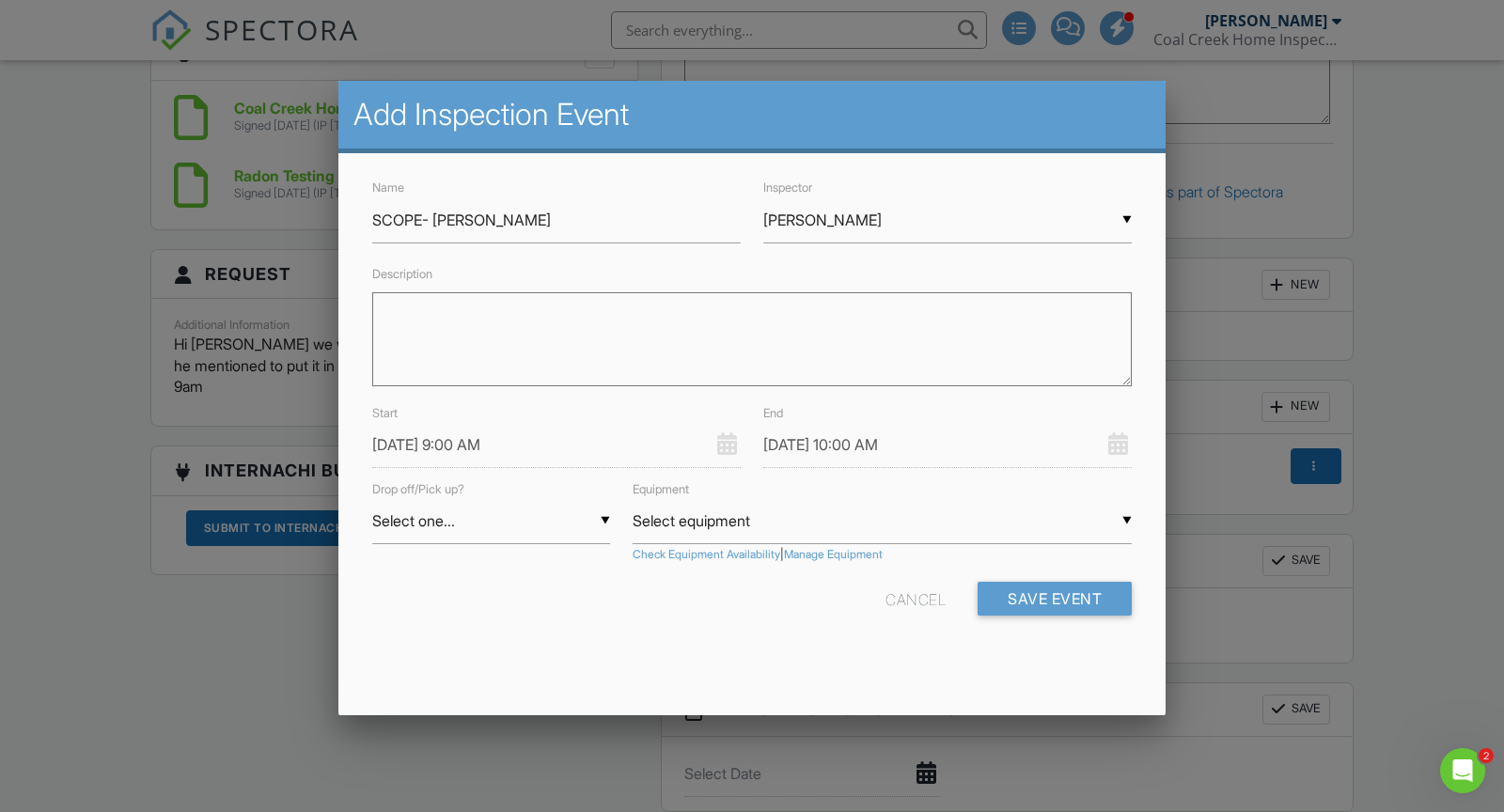 click on "▼ Anthony Kuchem Anthony Kuchem Drew Townlian Stephen Cissel Anthony Kuchem
Drew Townlian
Stephen Cissel" at bounding box center [948, 220] 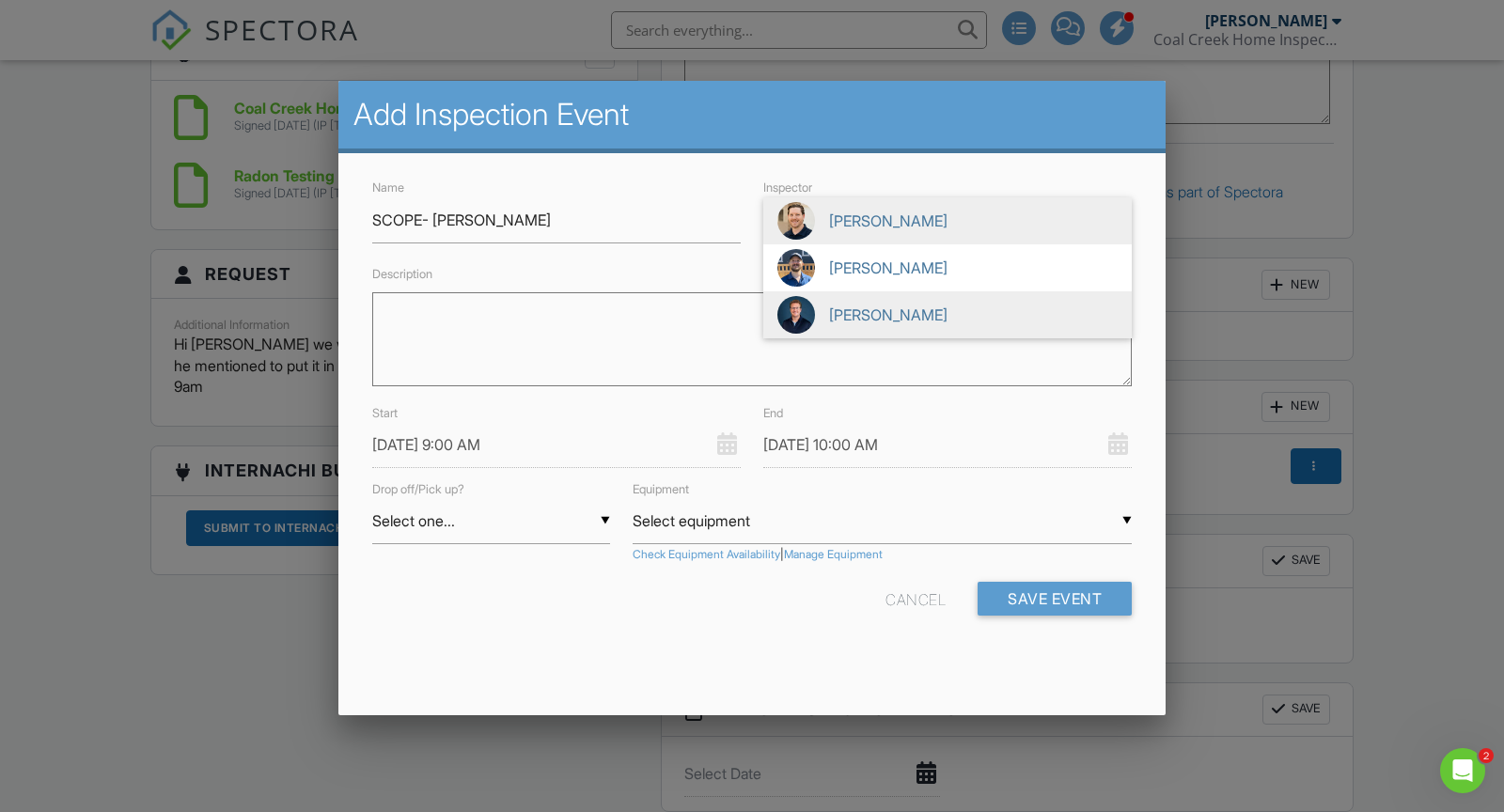 click at bounding box center [796, 315] 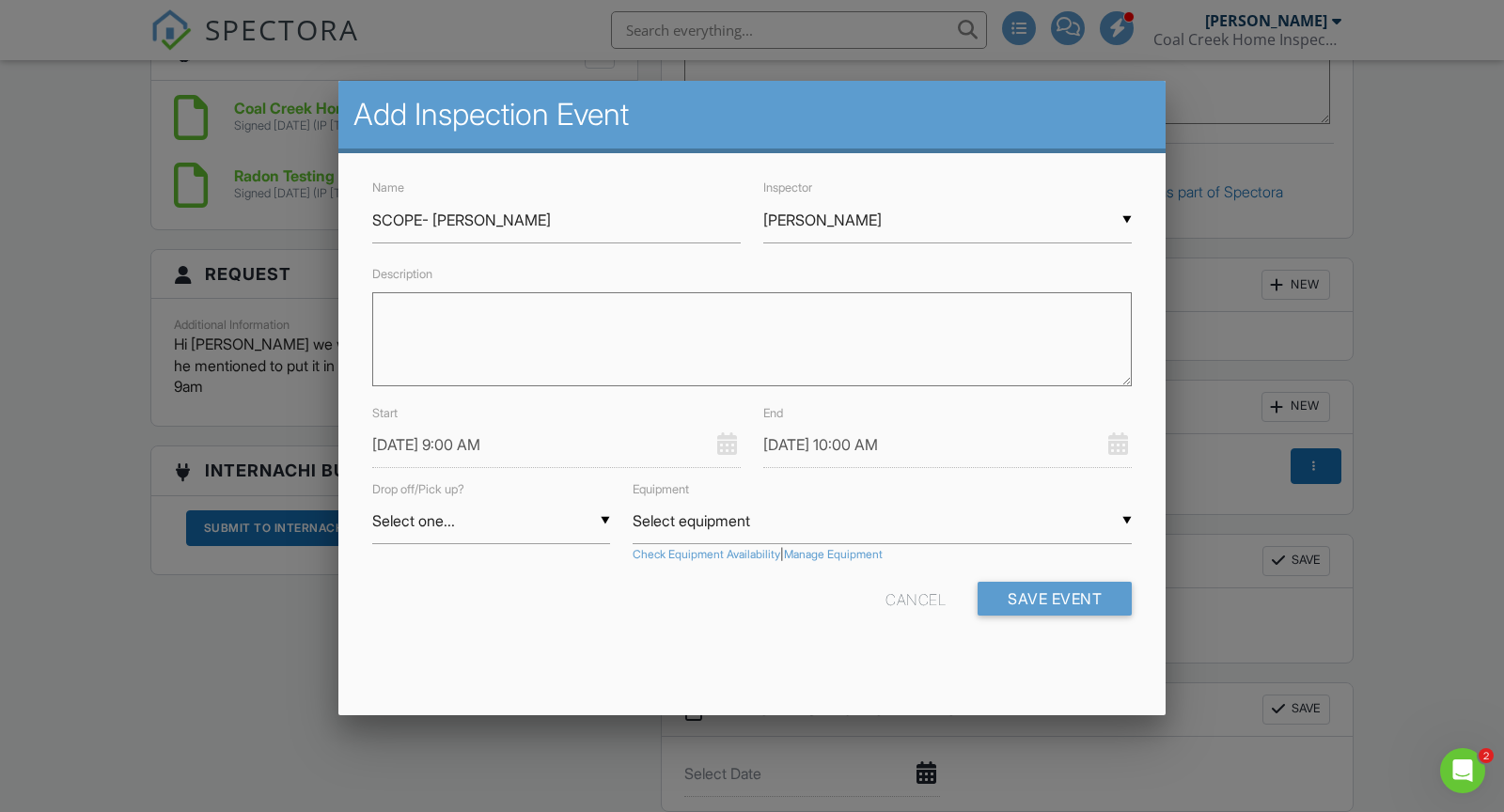 click on "▼ Select one... Select one... Drop Pickup Select one...
Drop
Pickup" at bounding box center [491, 521] 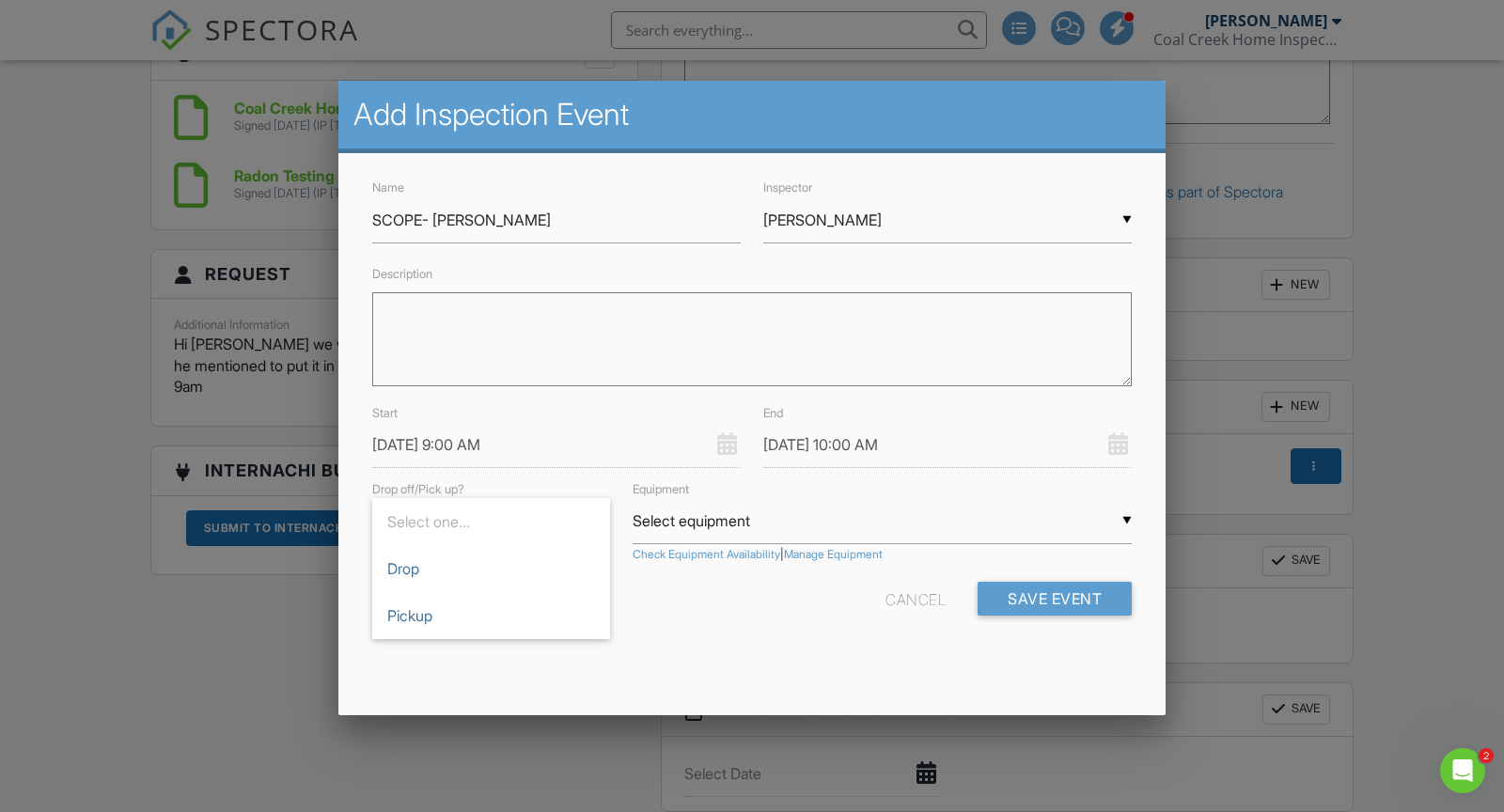 click on "Name
SCOPE- Steve
Inspector
▼ Stephen Cissel Anthony Kuchem Drew Townlian Stephen Cissel Anthony Kuchem
Drew Townlian
Stephen Cissel
Description
Start
07/14/2025 9:00 AM
End
07/14/2025 10:00 AM
Drop off/Pick up?
▼ Select one... Select one... Drop Pickup Select one...
Drop
Pickup
Equipment
▼ Select equipment Select equipment Radon Device #1 (S/N: 2700020944) Radon Device #2 (S/N: 2700018420) Sewer Scope- ANTHONY Sewer Scope- STEVE Select equipment
Radon Device #1 (S/N: 2700020944)
Radon Device #2 (S/N: 2700018420)
Sewer Scope- ANTHONY
Sewer Scope- STEVE
Check Equipment Availability
|
Manage Equipment
Cancel
Save Event" at bounding box center (752, 412) 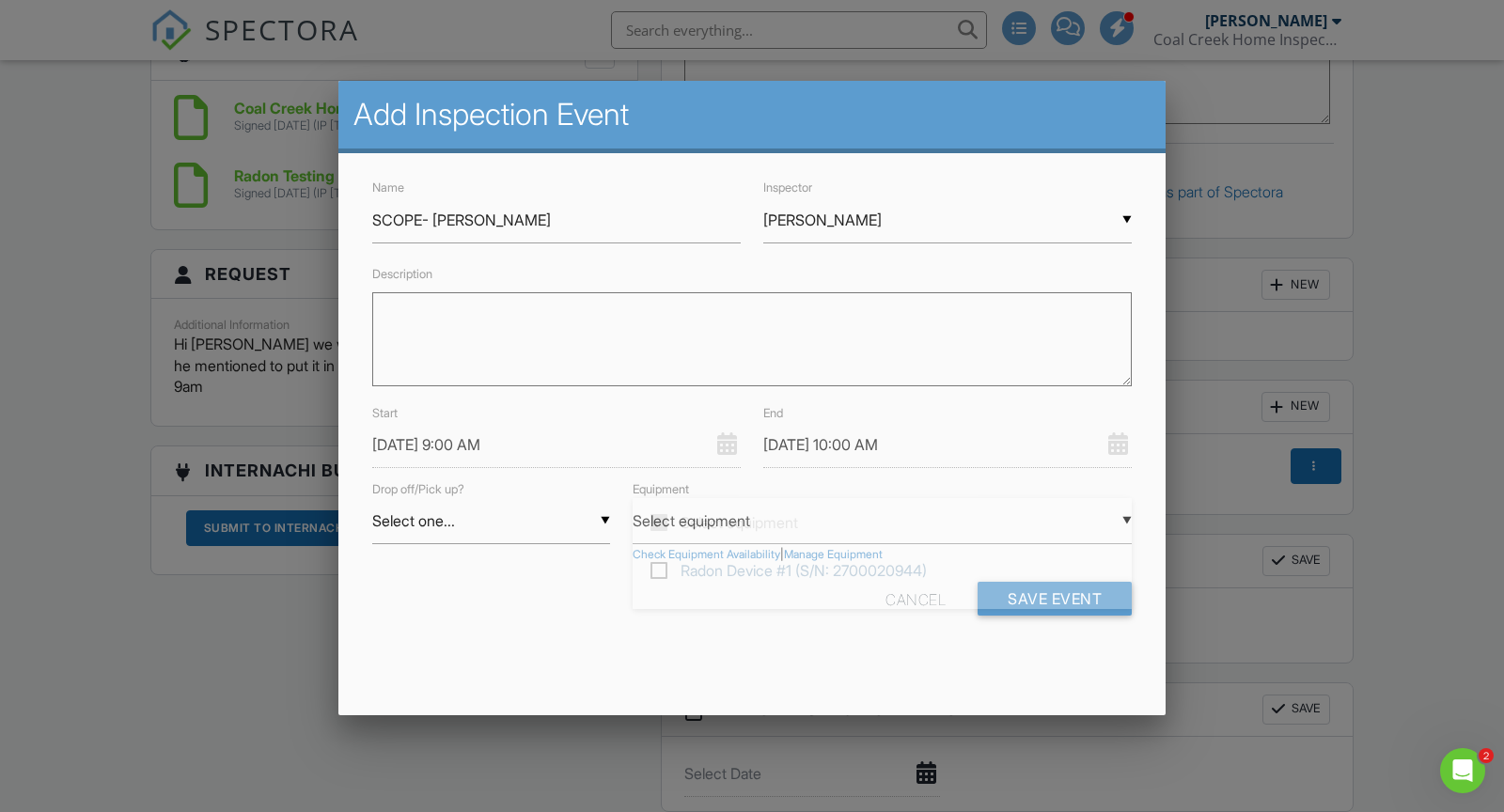 click on "▼ Select equipment Select equipment Radon Device #1 (S/N: 2700020944) Radon Device #2 (S/N: 2700018420) Sewer Scope- ANTHONY Sewer Scope- STEVE Select equipment
Radon Device #1 (S/N: 2700020944)
Radon Device #2 (S/N: 2700018420)
Sewer Scope- ANTHONY
Sewer Scope- STEVE" at bounding box center [882, 521] 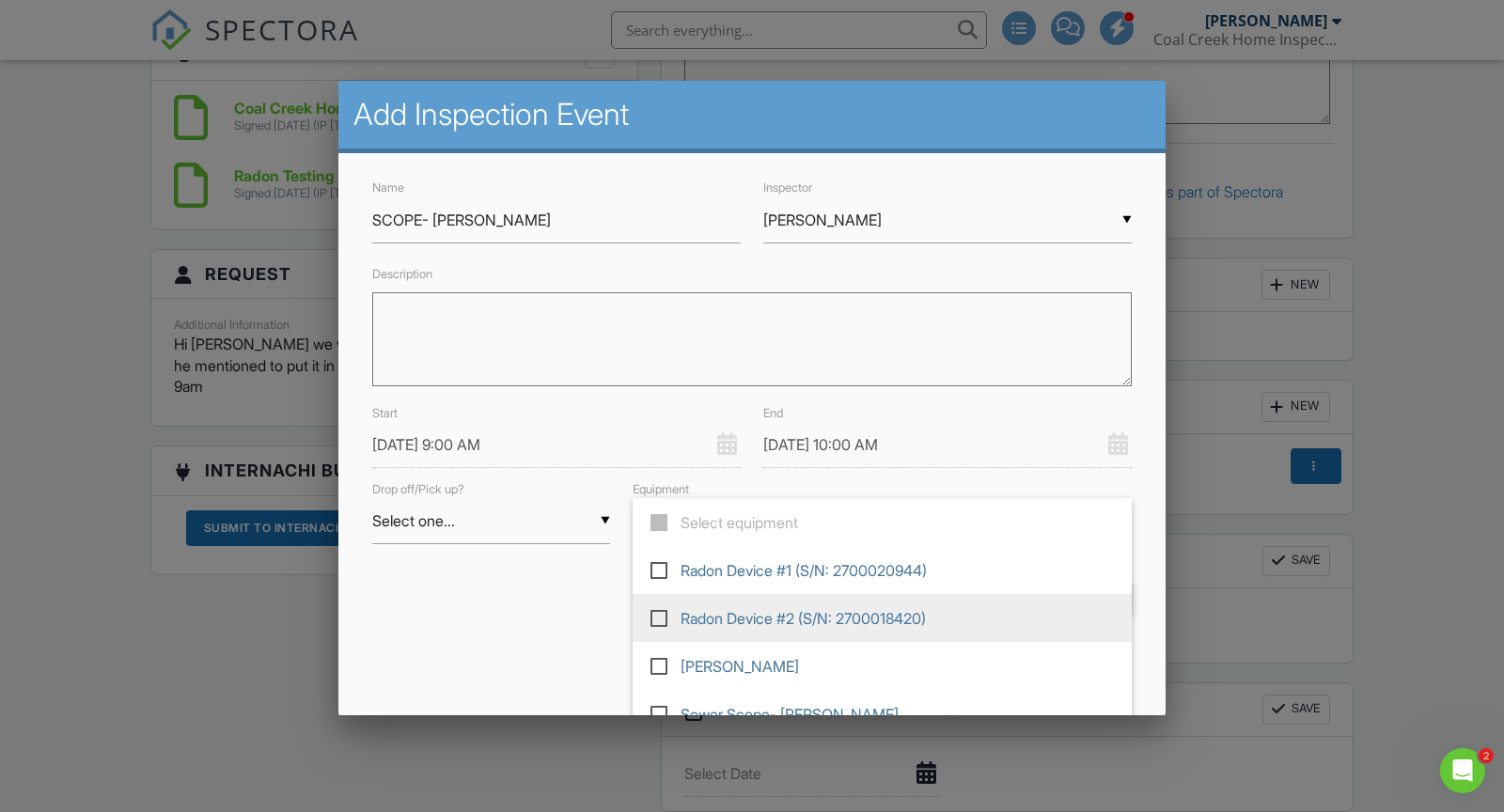 scroll, scrollTop: 23, scrollLeft: 0, axis: vertical 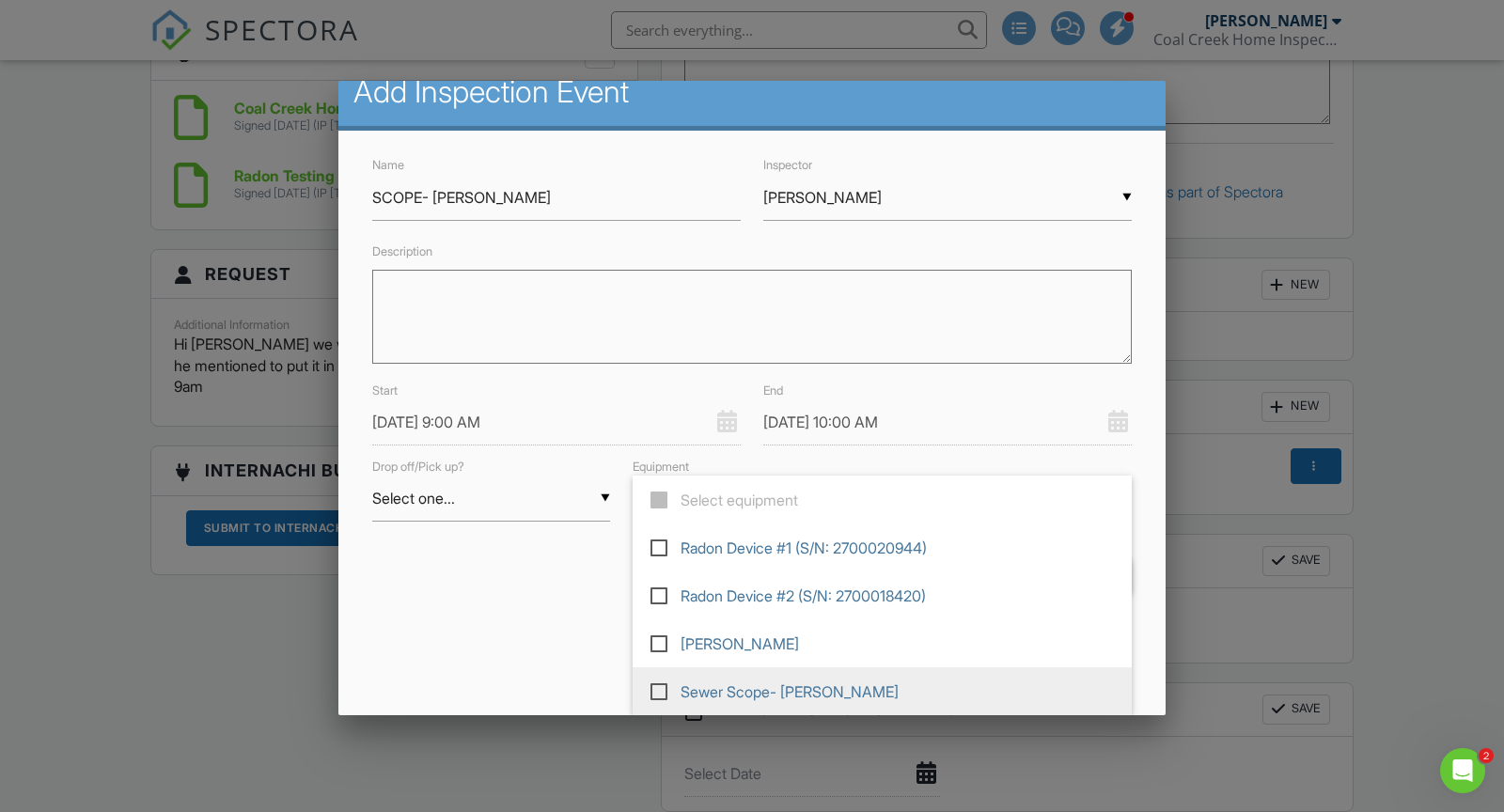 click at bounding box center (666, 690) 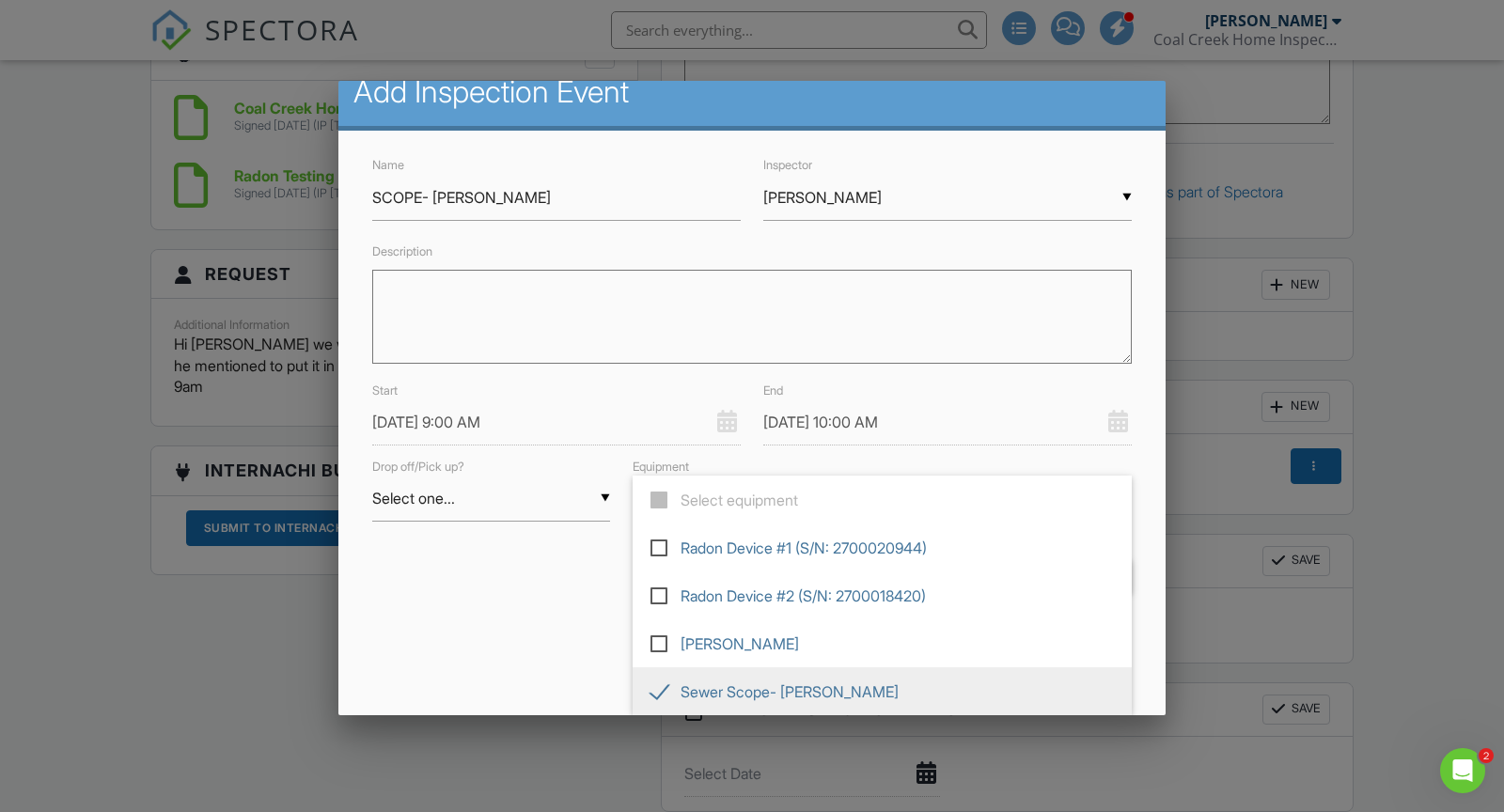 type on "Sewer Scope- [PERSON_NAME]" 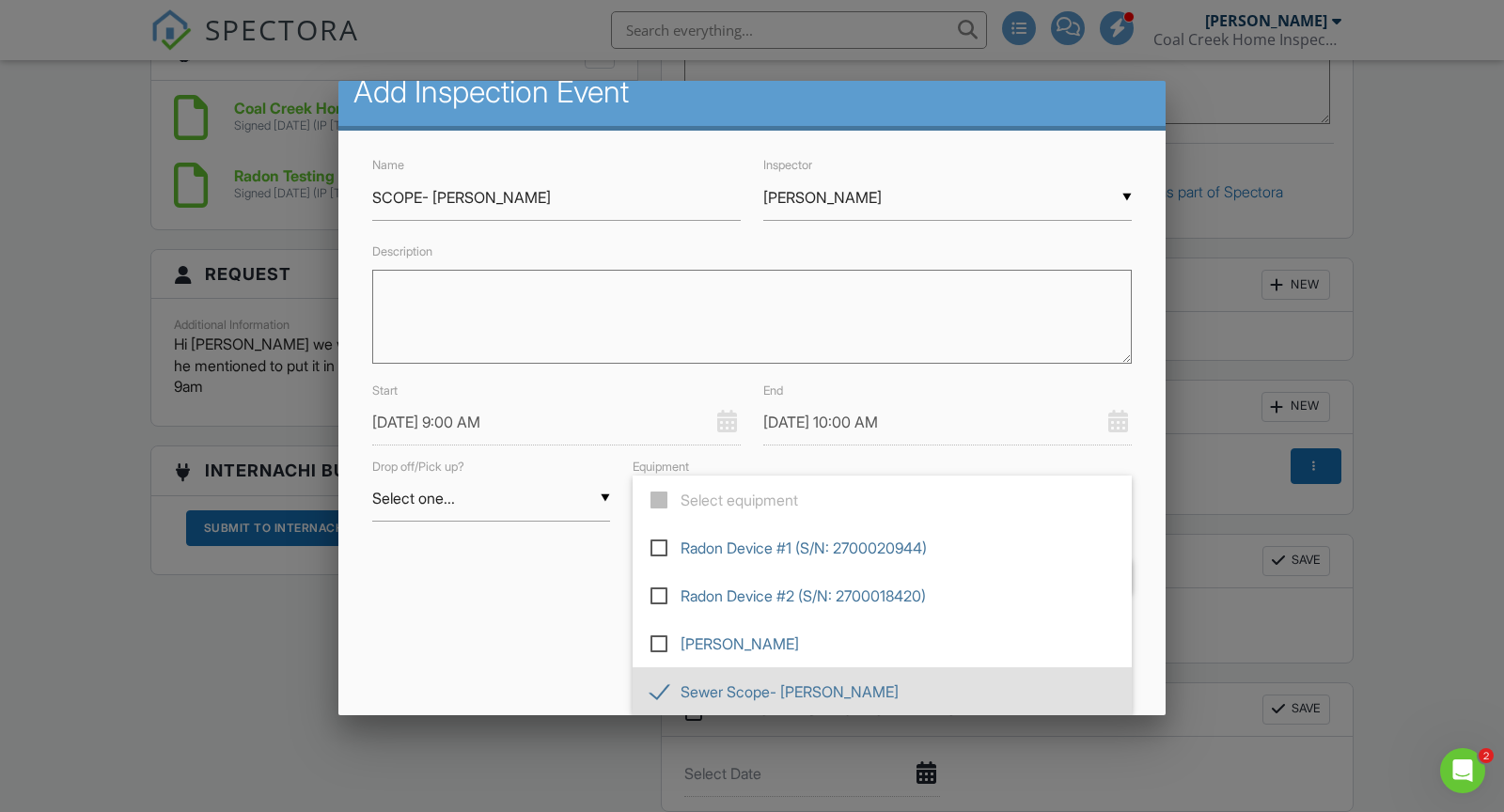 click on "07/14/2025 9:00 AM" at bounding box center [556, 422] 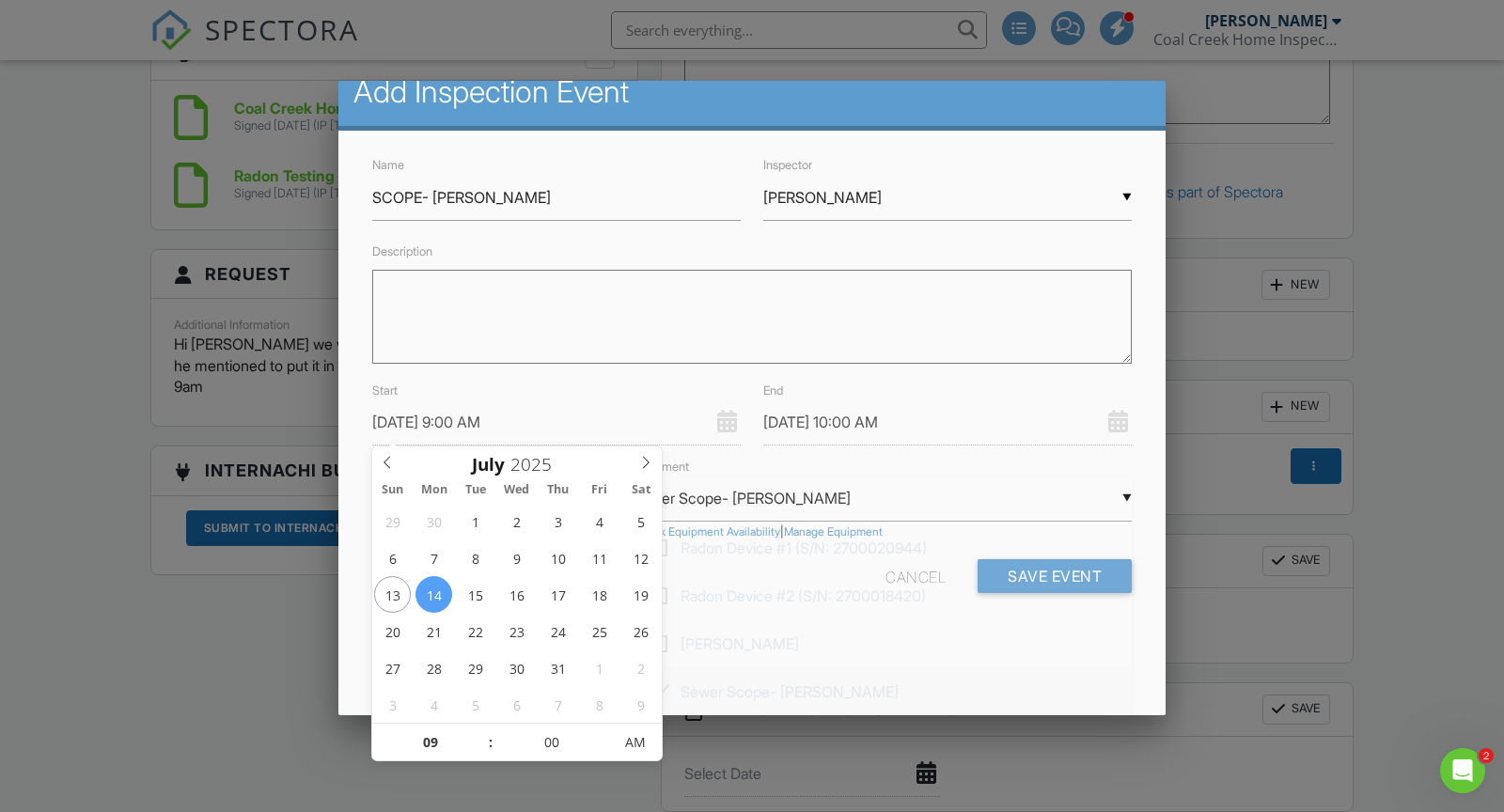 scroll, scrollTop: 0, scrollLeft: 0, axis: both 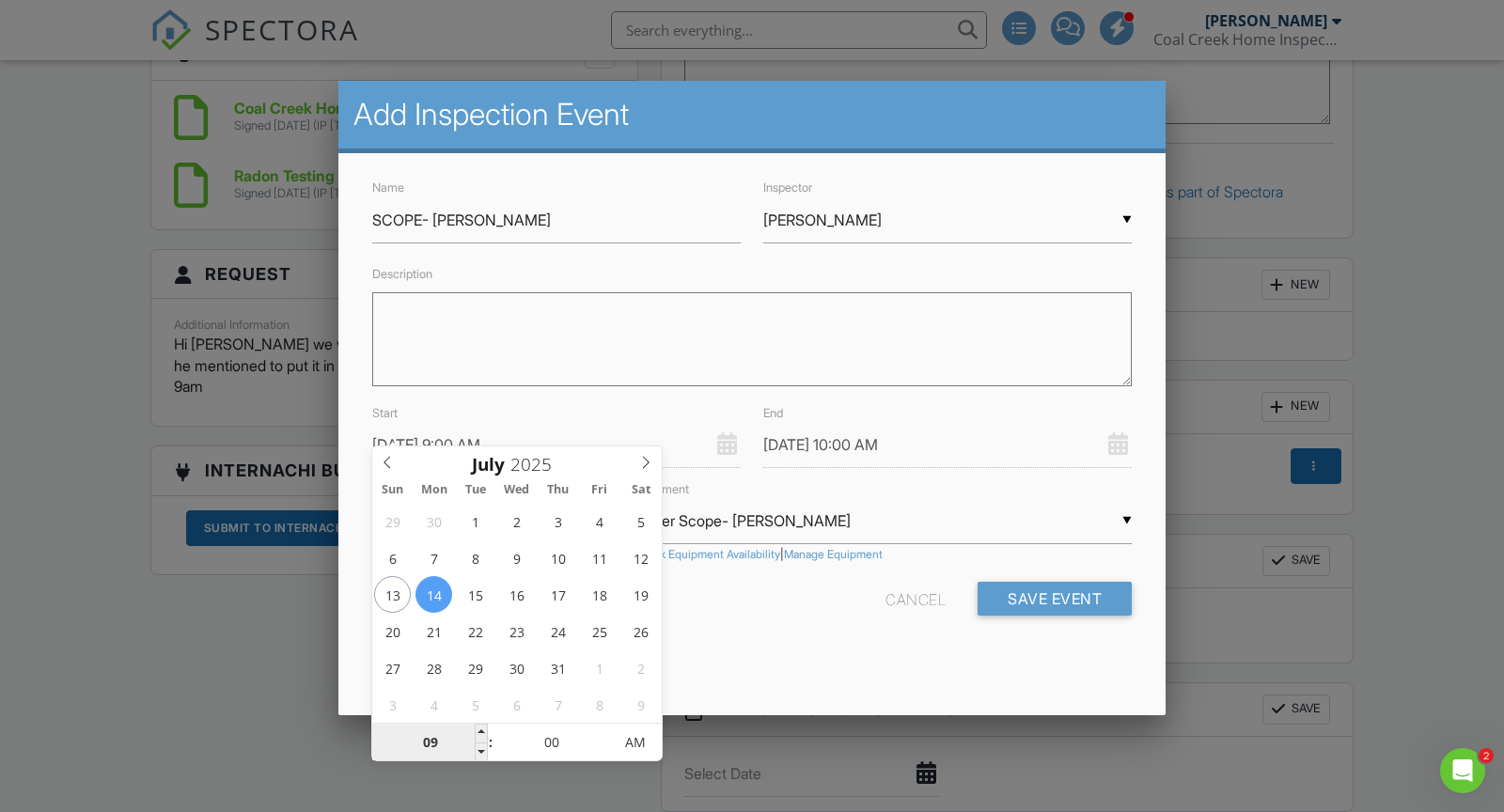 click on "09" at bounding box center [430, 743] 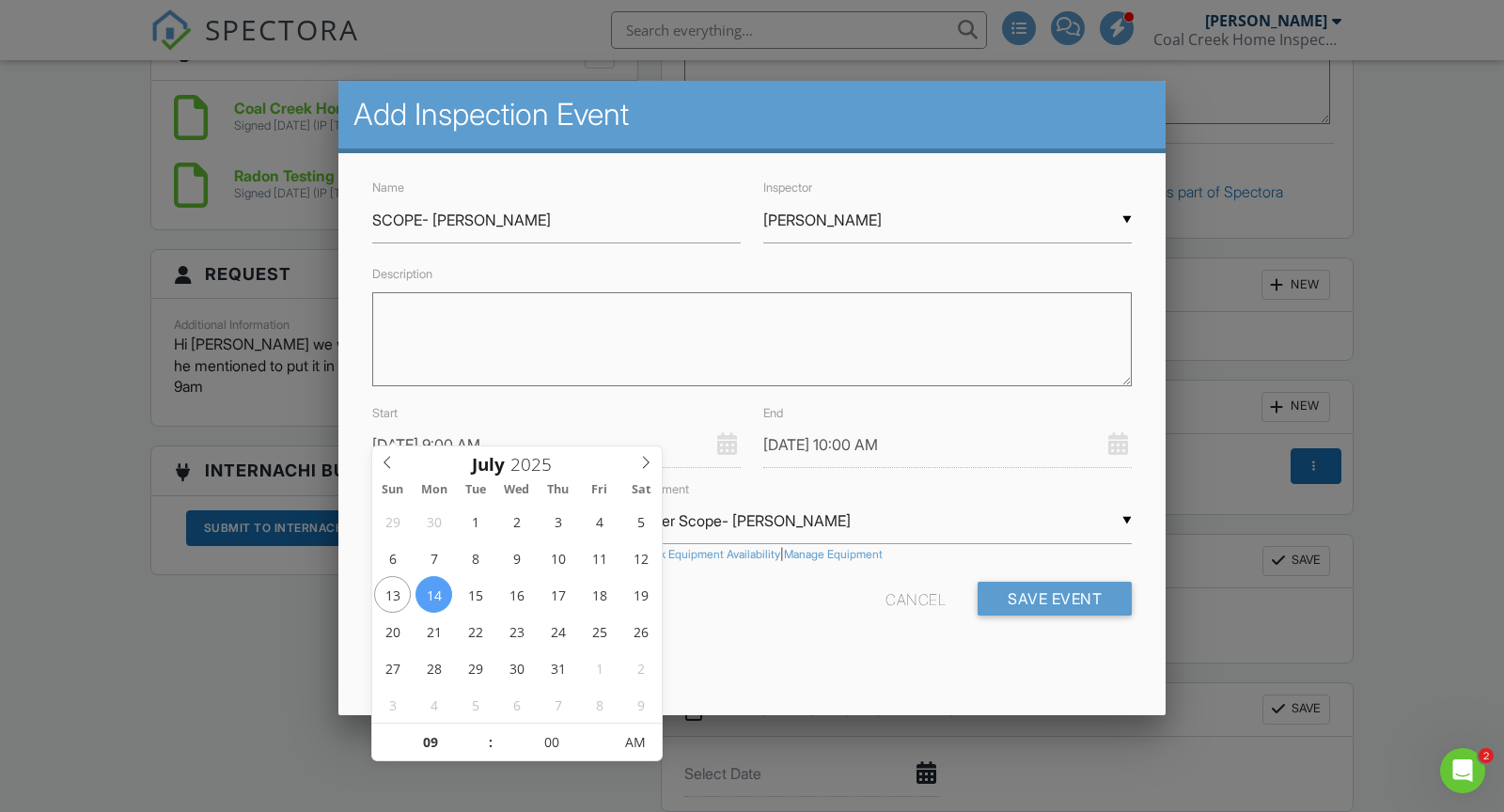 click on "Name
SCOPE- Steve
Inspector
▼ Stephen Cissel Anthony Kuchem Drew Townlian Stephen Cissel Anthony Kuchem
Drew Townlian
Stephen Cissel
Description
Start
07/14/2025 9:00 AM
End
07/14/2025 10:00 AM
Drop off/Pick up?
▼ Select one... Select one... Drop Pickup Select one...
Drop
Pickup
Equipment
▼ Sewer Scope- STEVE Select equipment Radon Device #1 (S/N: 2700020944) Radon Device #2 (S/N: 2700018420) Sewer Scope- ANTHONY Sewer Scope- STEVE Select equipment
Radon Device #1 (S/N: 2700020944)
Radon Device #2 (S/N: 2700018420)
Sewer Scope- ANTHONY
Sewer Scope- STEVE
Check Equipment Availability
|
Manage Equipment
Cancel
Save Event" at bounding box center [752, 412] 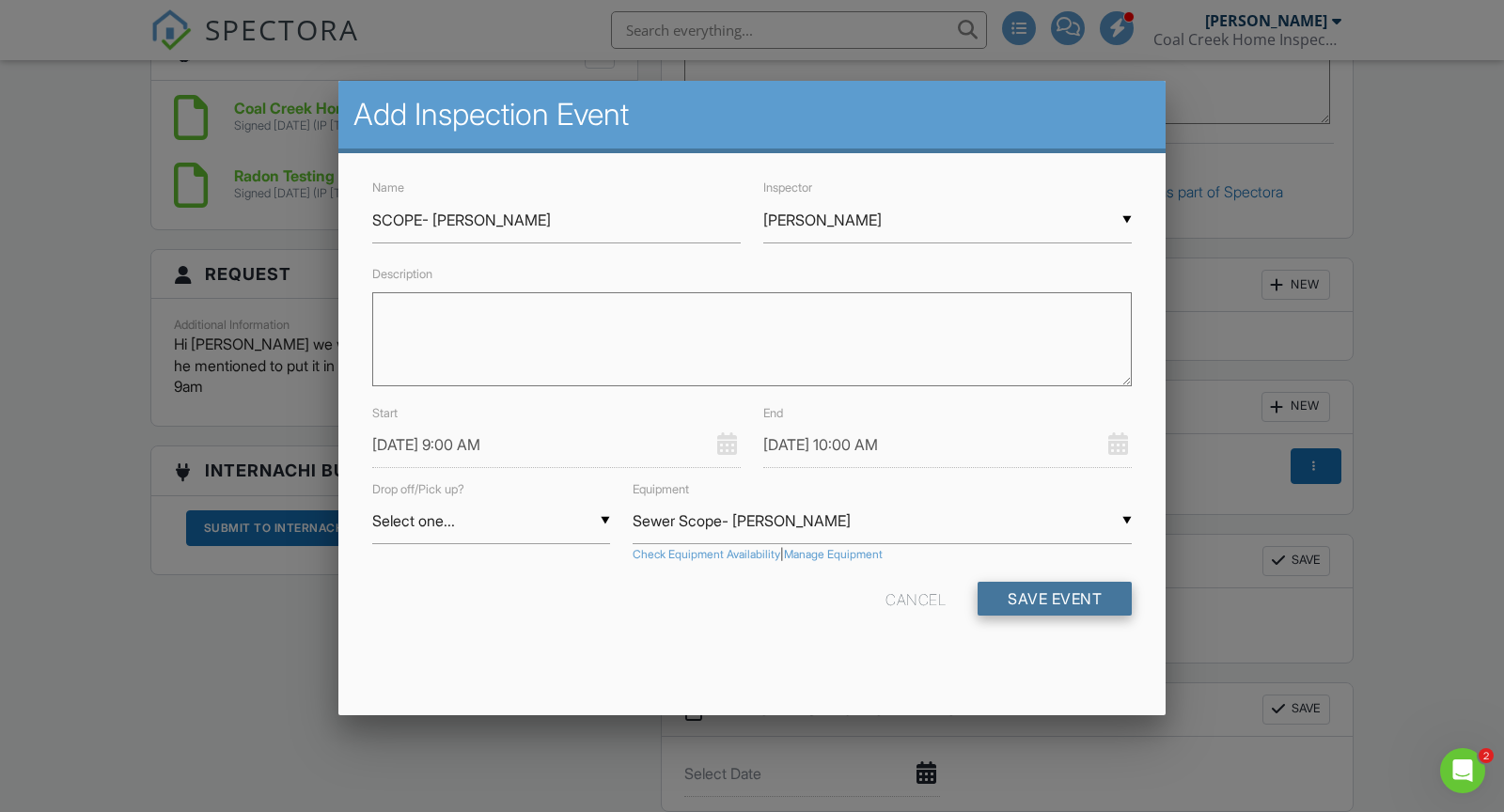 click on "Save Event" at bounding box center [1055, 599] 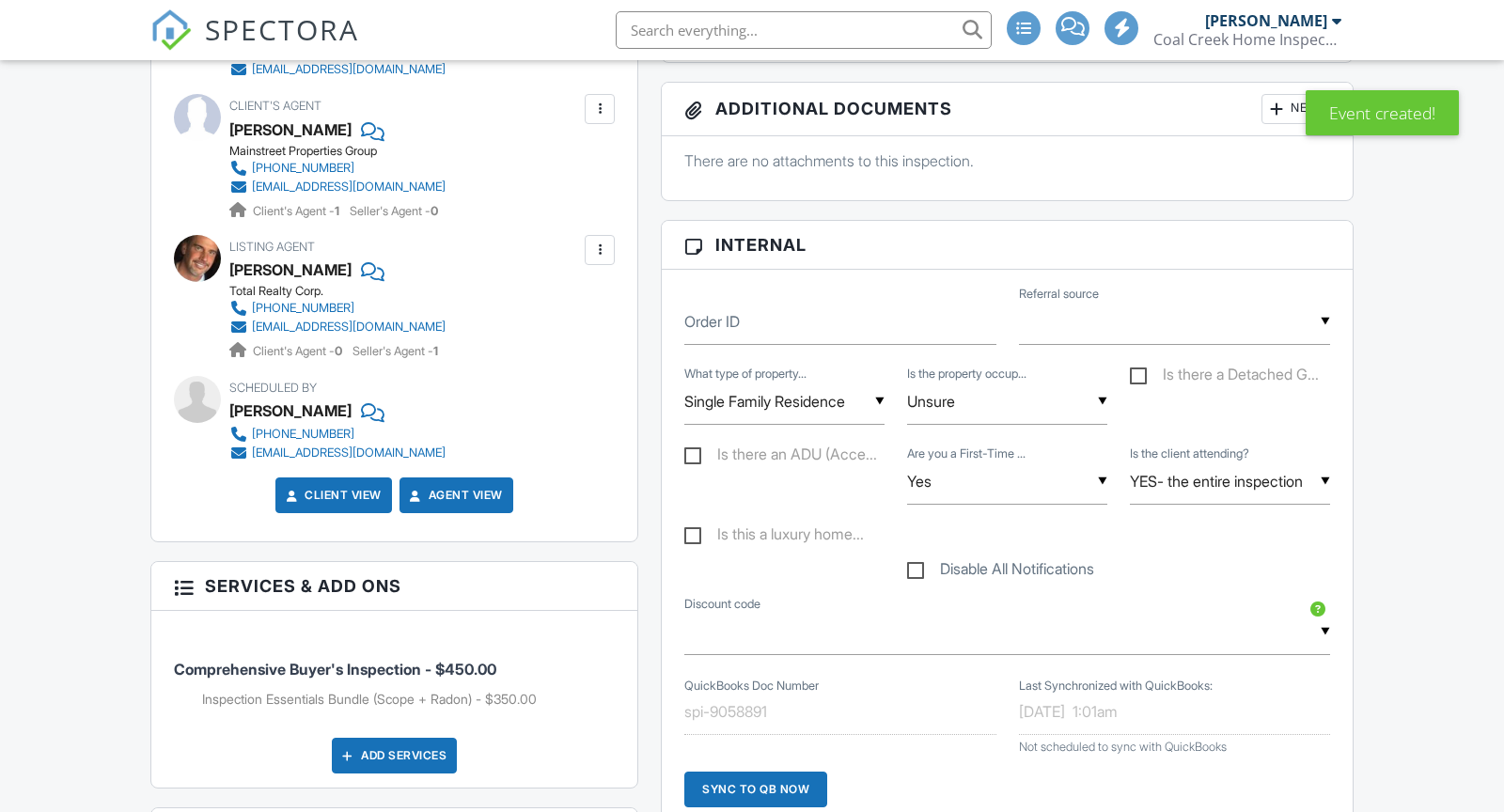 scroll, scrollTop: 1012, scrollLeft: 0, axis: vertical 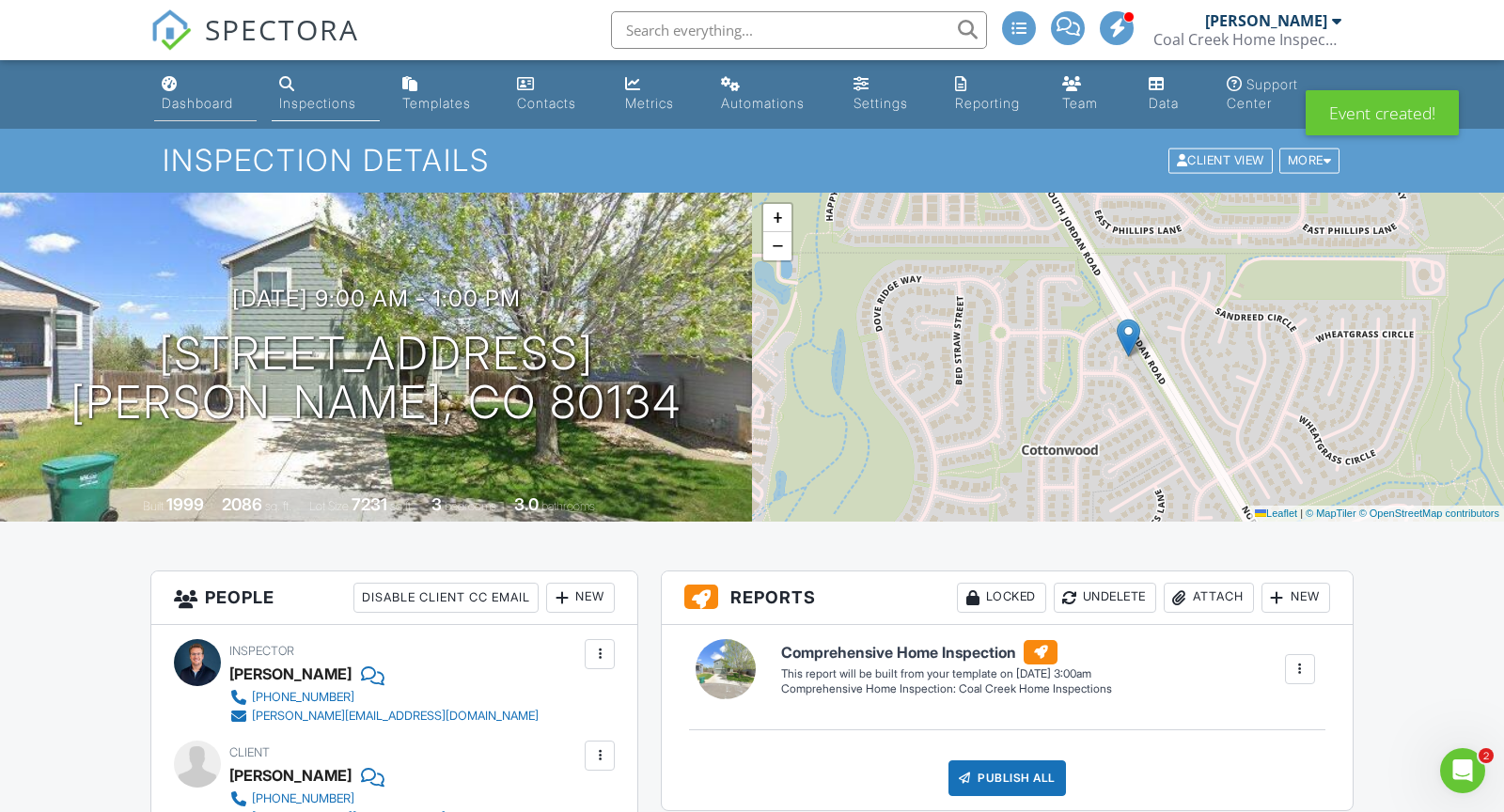 click on "Dashboard" at bounding box center (197, 102) 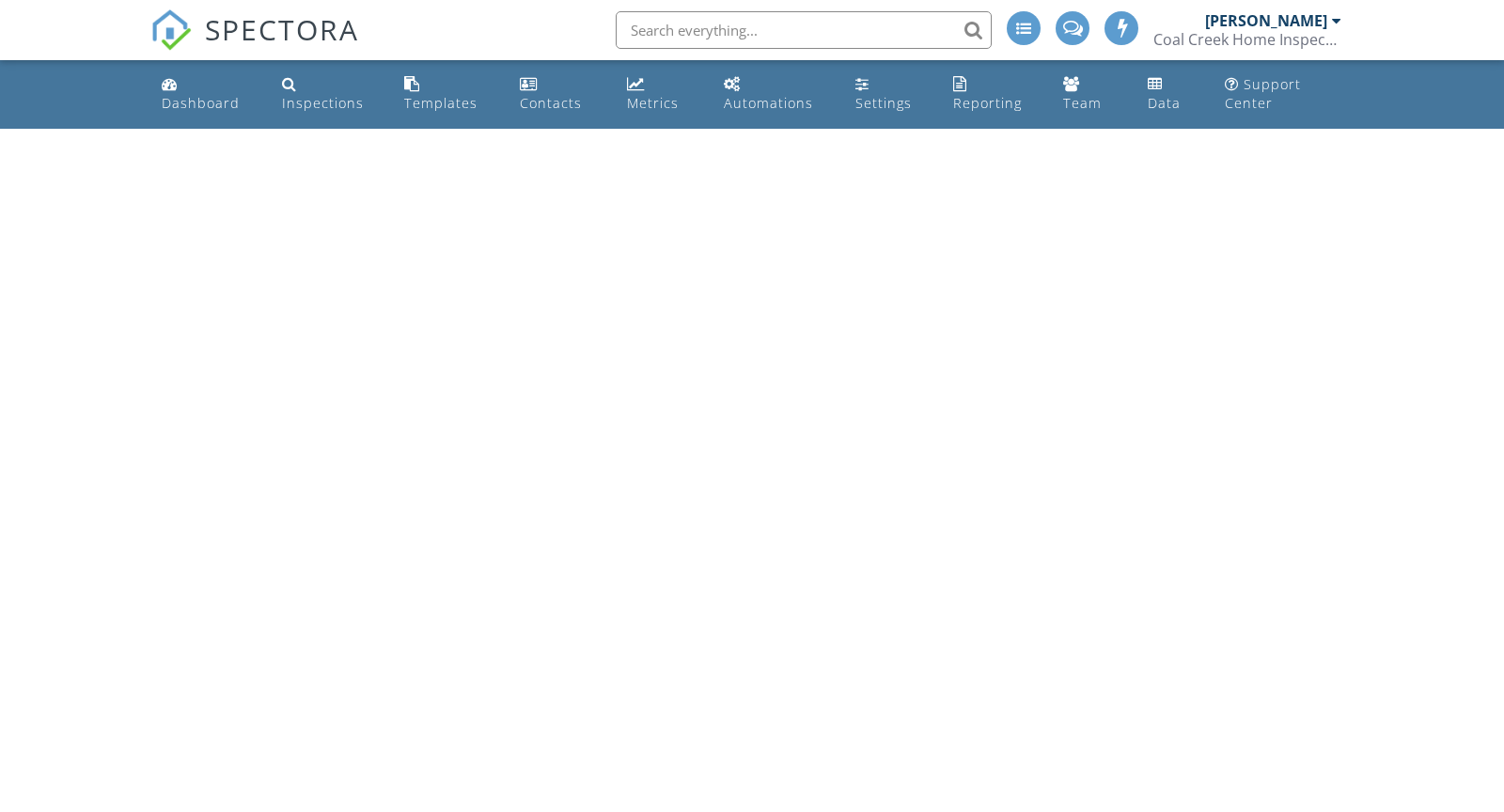 scroll, scrollTop: 0, scrollLeft: 0, axis: both 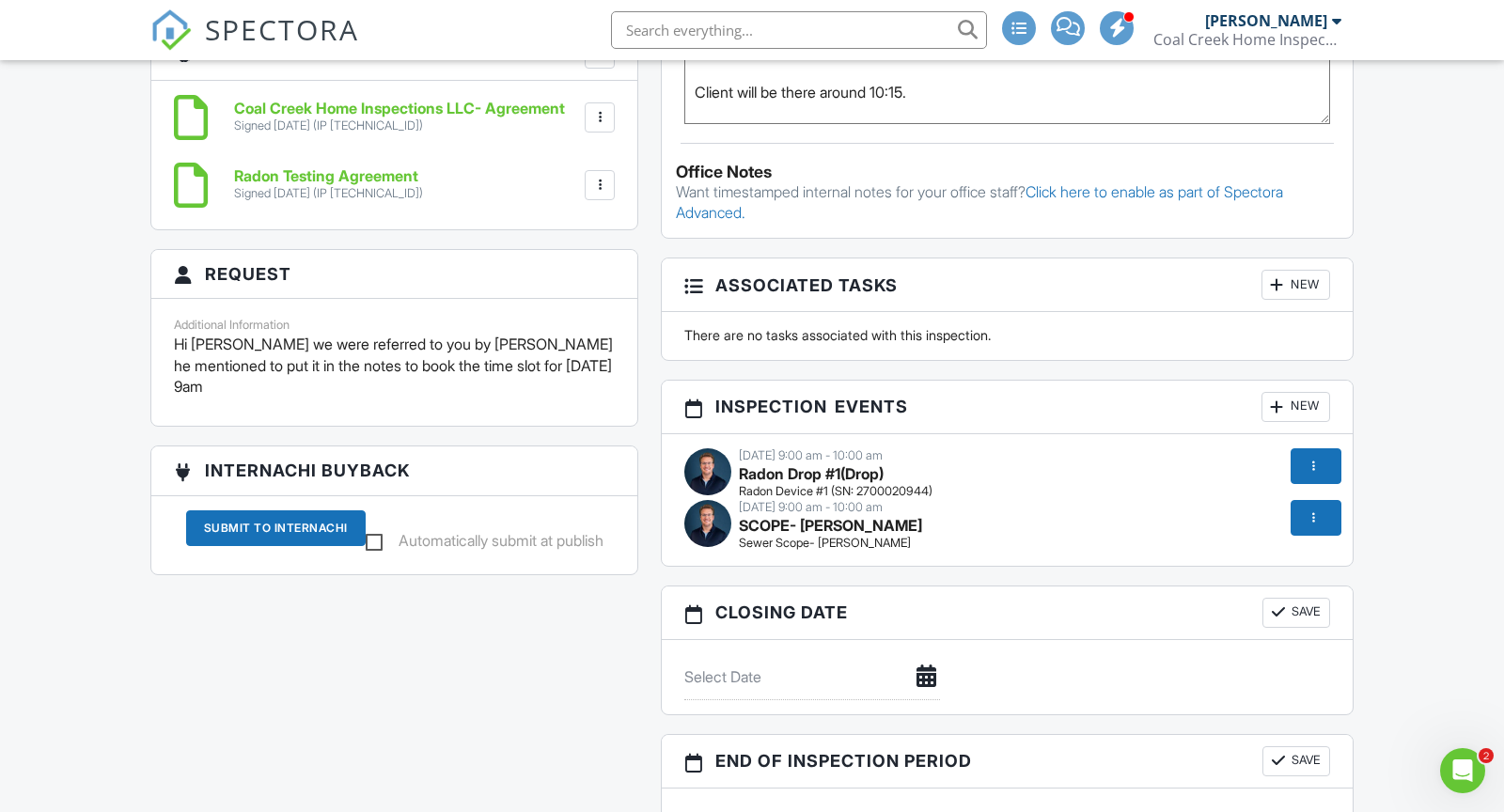 click on "New" at bounding box center [1295, 407] 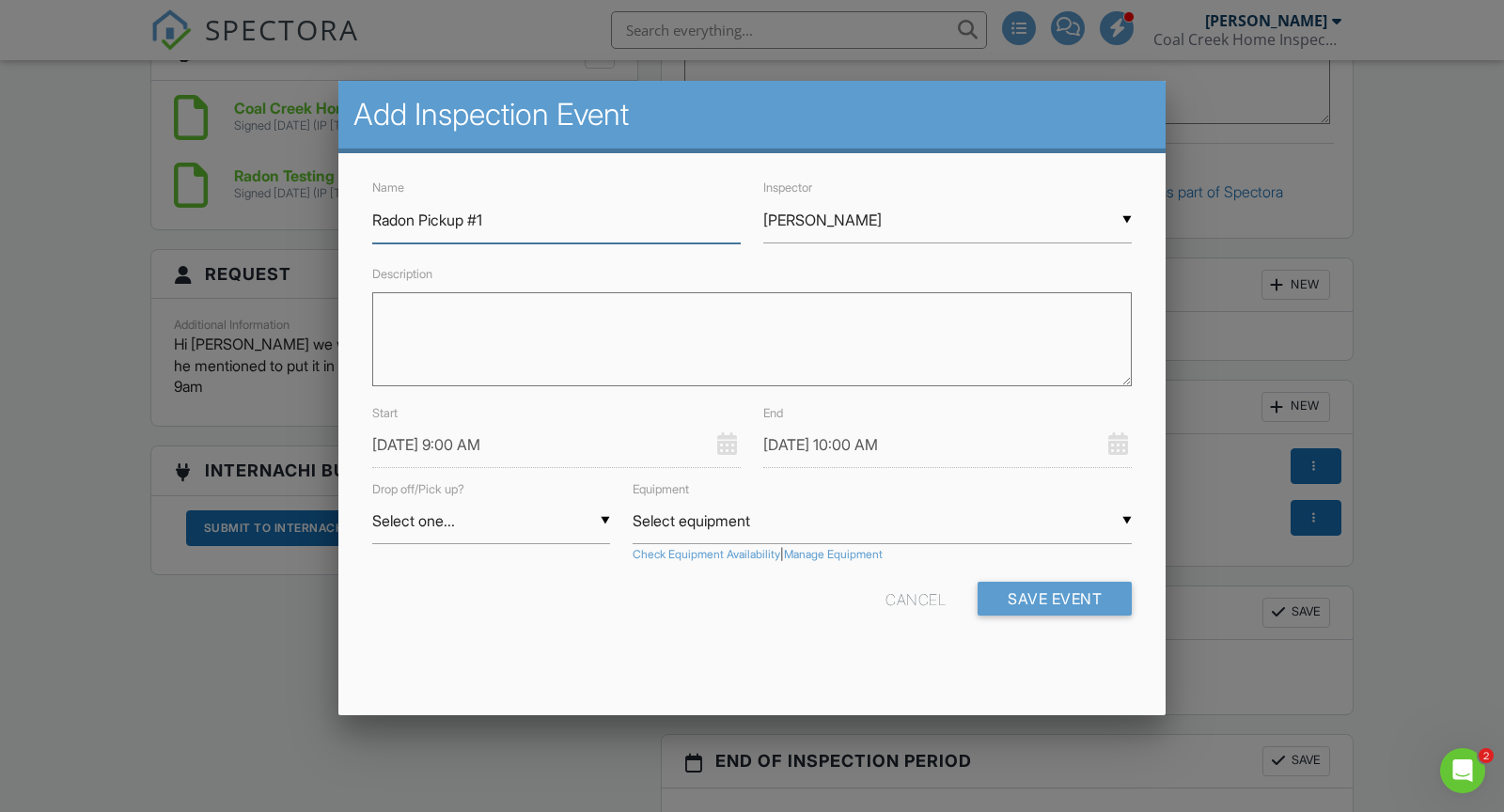 type on "Radon Pickup #1" 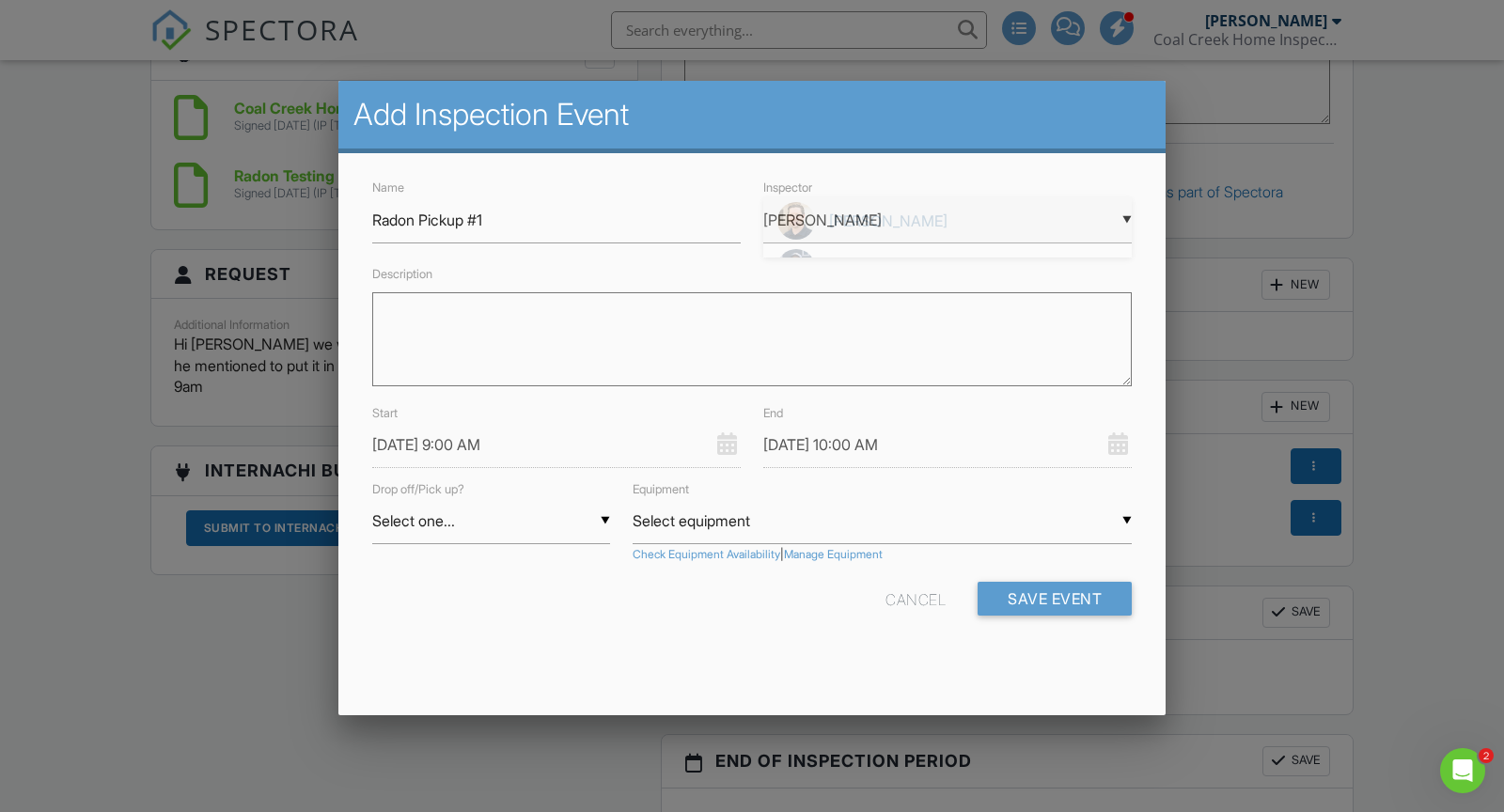 click on "▼ Anthony Kuchem Anthony Kuchem Drew Townlian Stephen Cissel Anthony Kuchem
Drew Townlian
Stephen Cissel" at bounding box center (948, 220) 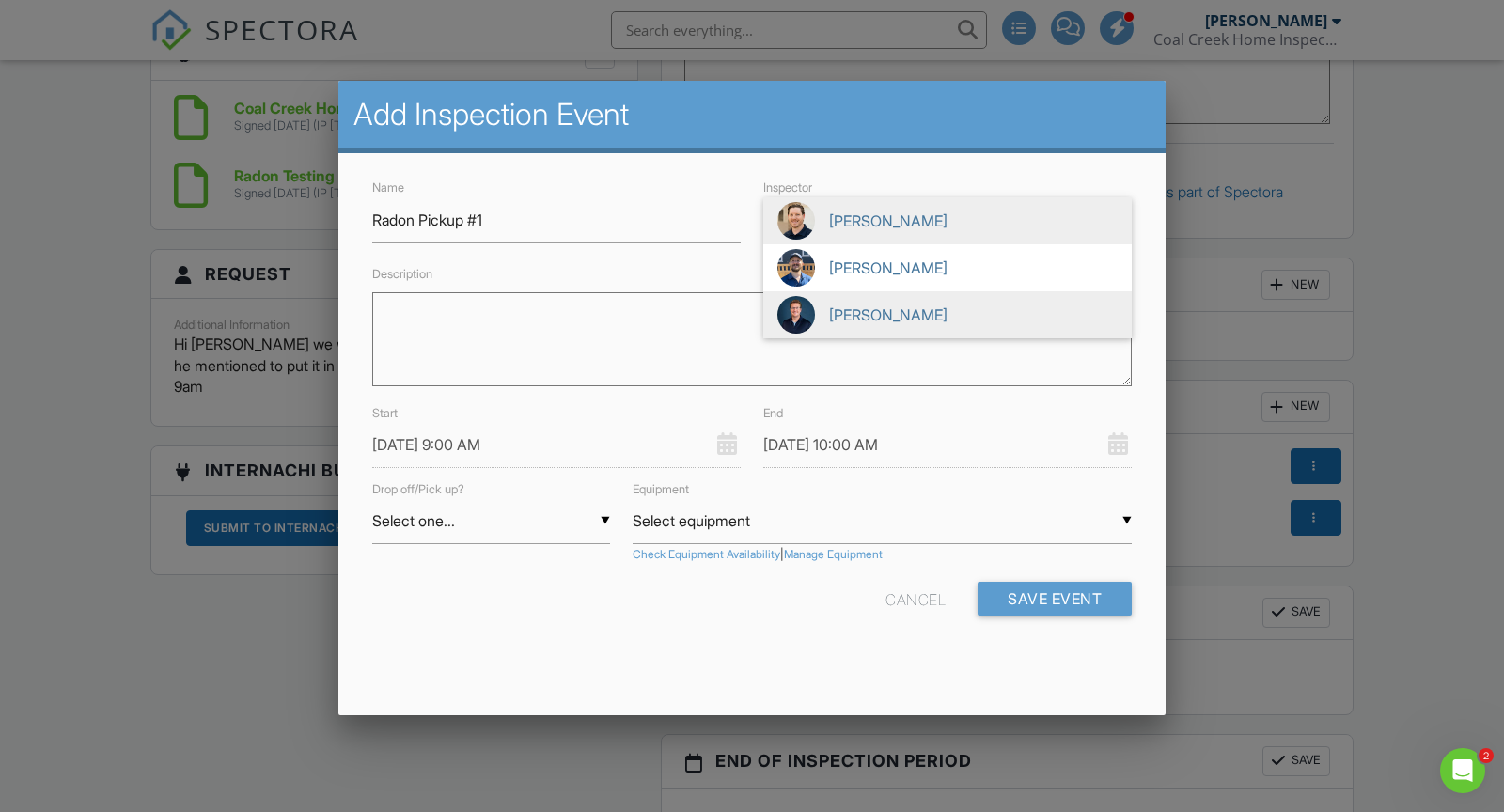 click at bounding box center (796, 315) 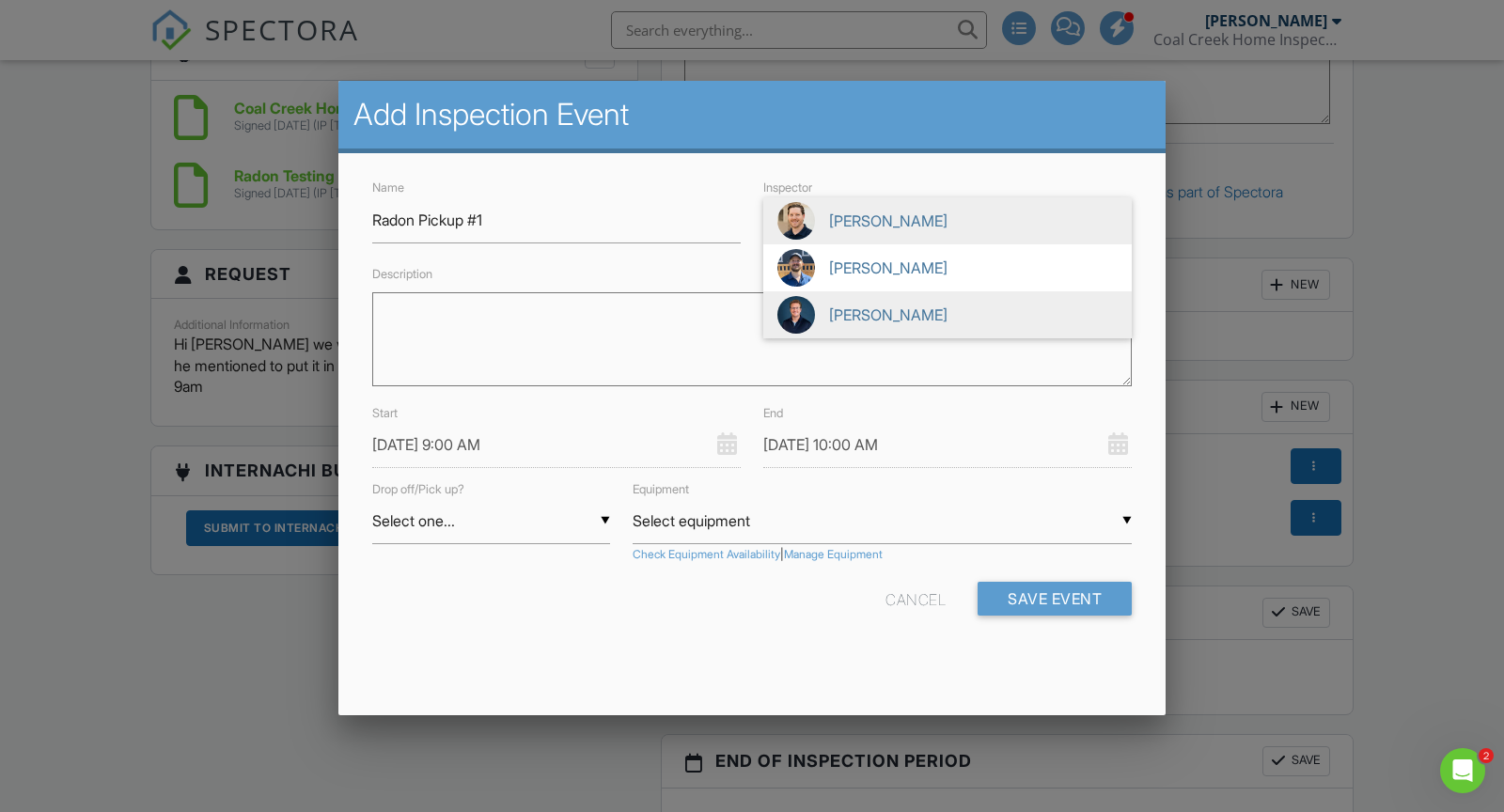 type on "[PERSON_NAME]" 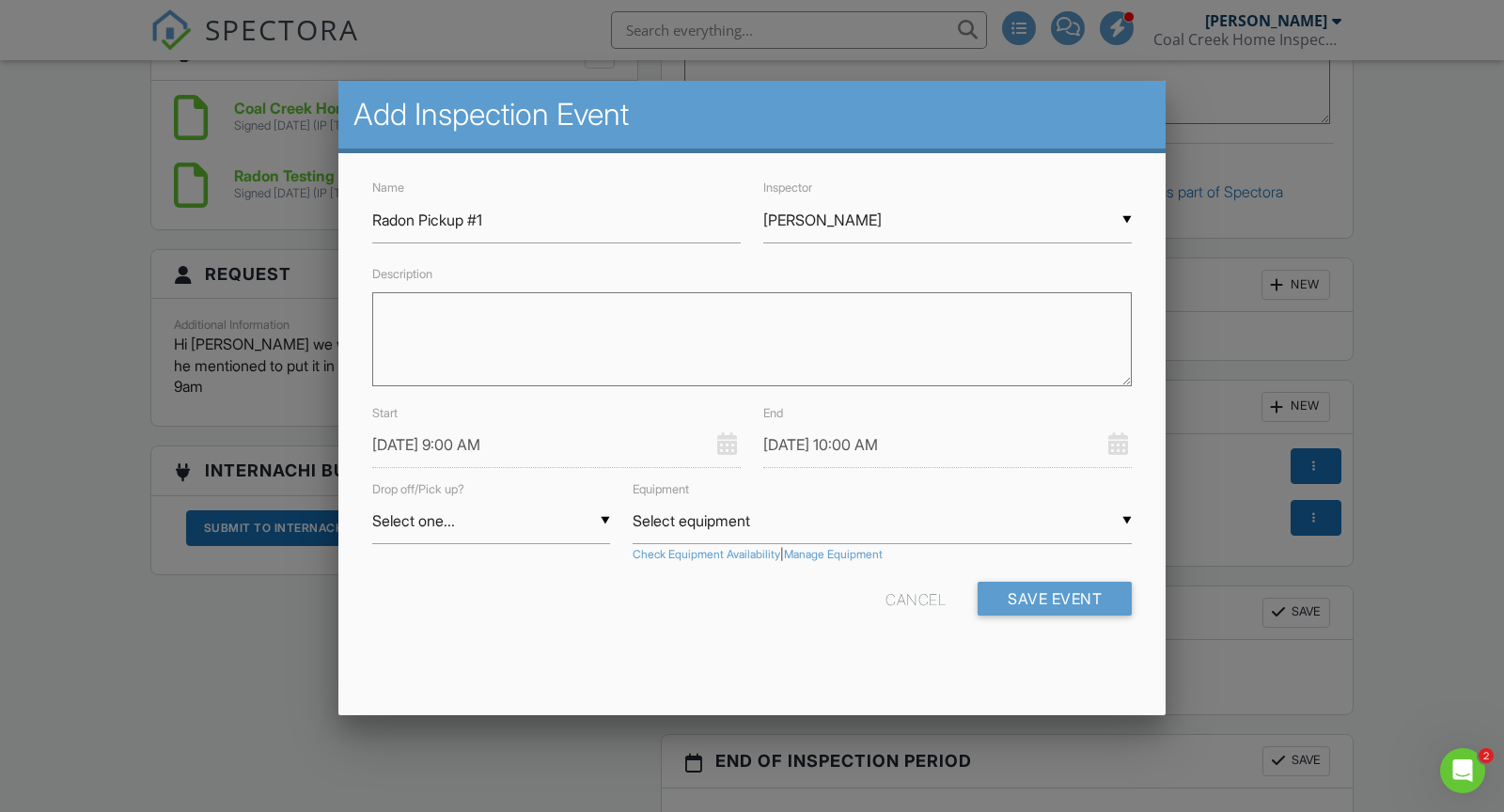 click on "07/14/2025 9:00 AM" at bounding box center (556, 445) 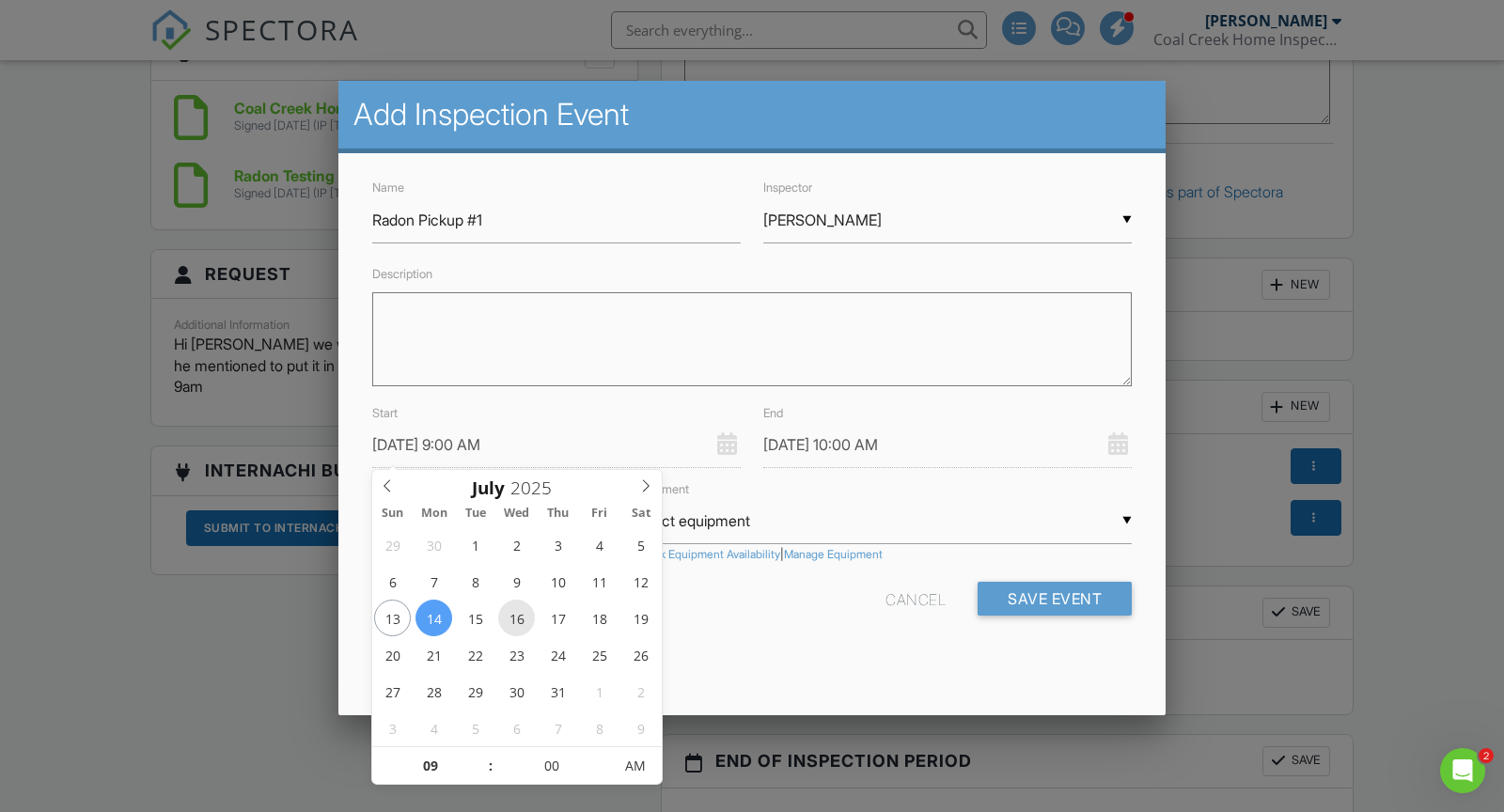 type on "07/16/2025 9:00 AM" 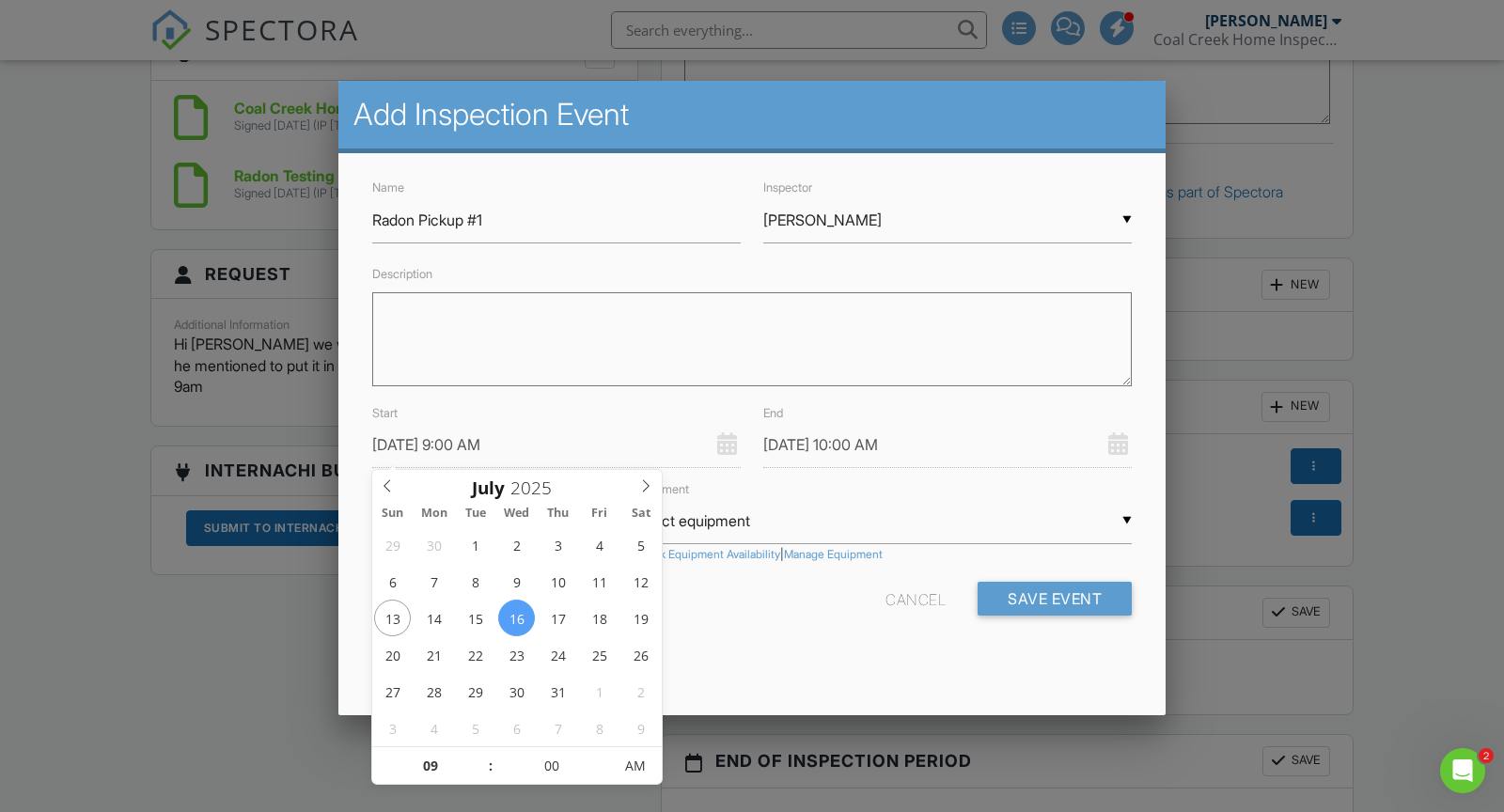 click on "Cancel
Save Event" at bounding box center [752, 605] 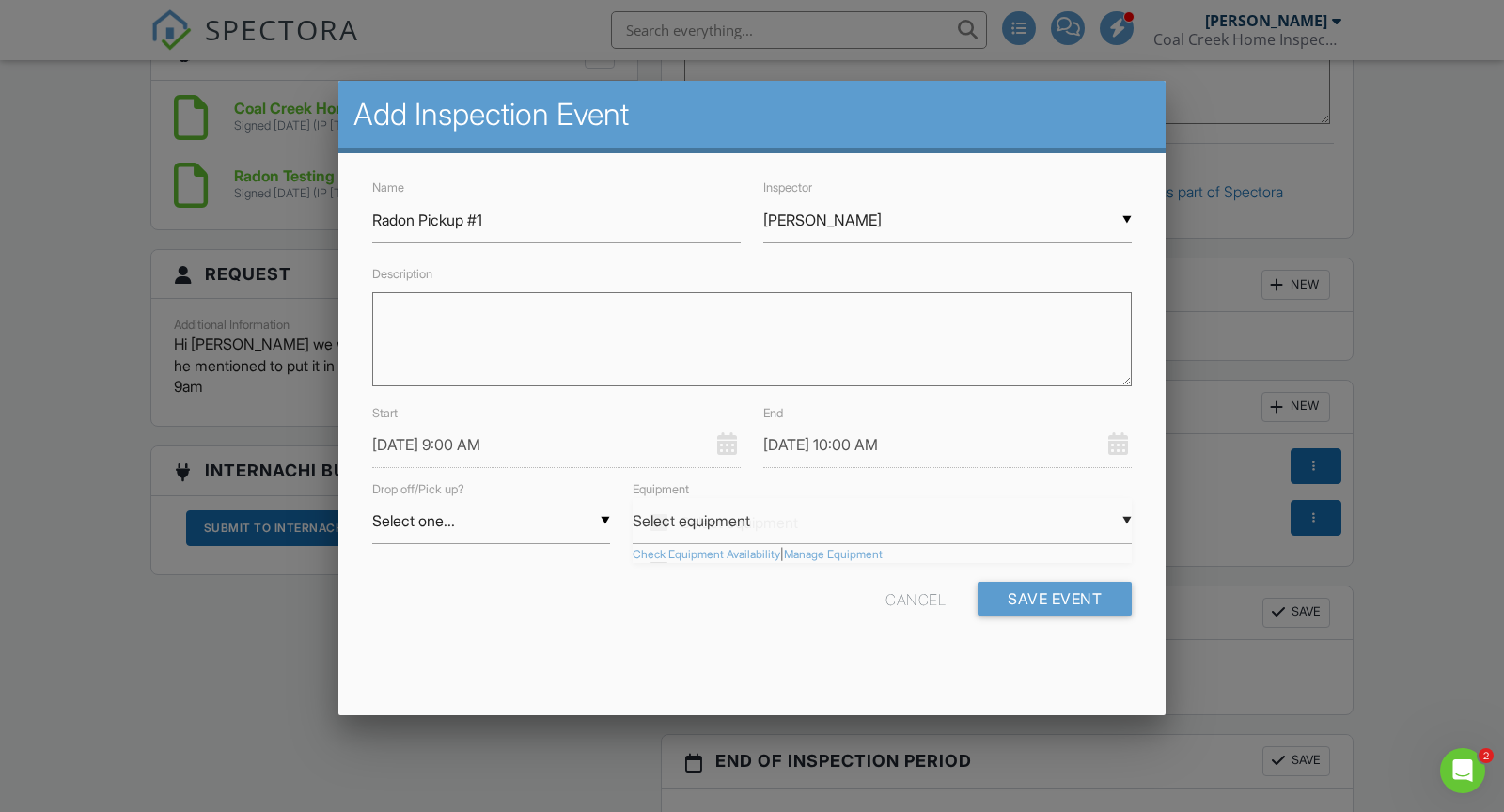 click on "▼ Select equipment Select equipment Radon Device #1 (S/N: 2700020944) Radon Device #2 (S/N: 2700018420) Sewer Scope- [PERSON_NAME] Scope- [PERSON_NAME] Select equipment
Radon Device #1 (S/N: 2700020944)
Radon Device #2 (S/N: 2700018420)
Sewer Scope- [PERSON_NAME] Scope- [PERSON_NAME]" at bounding box center [882, 521] 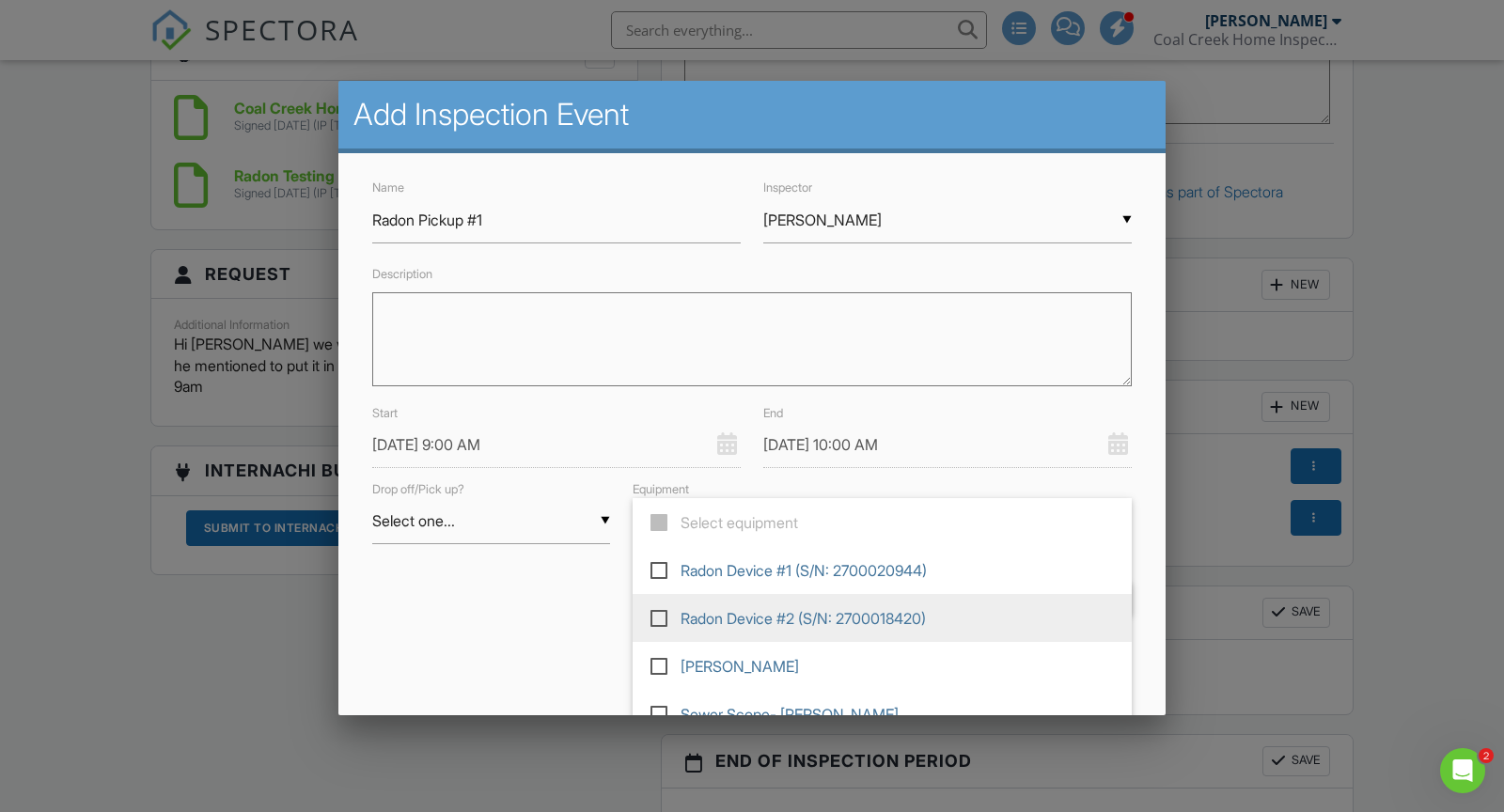 scroll, scrollTop: 23, scrollLeft: 0, axis: vertical 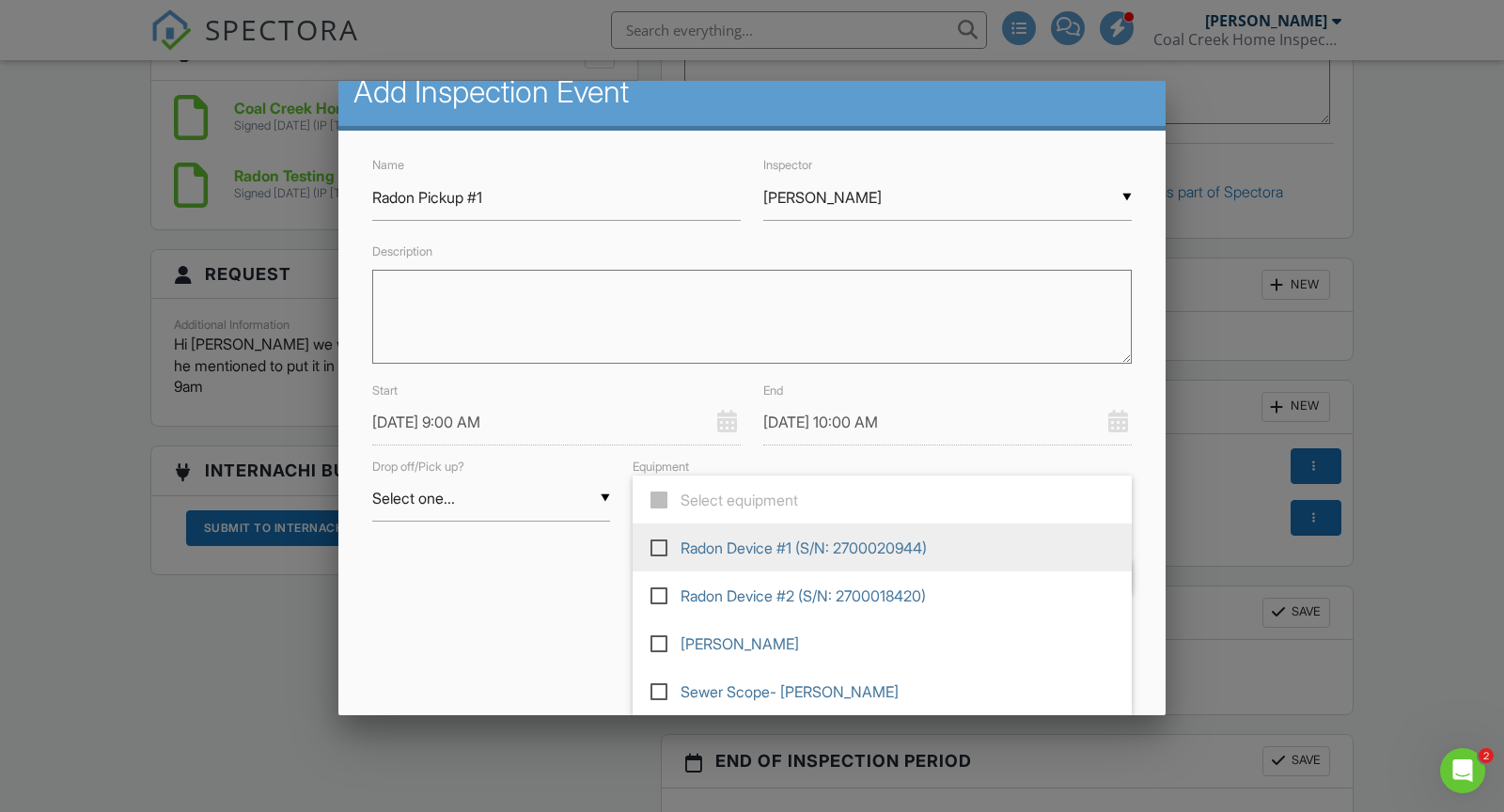 click on "Radon Device #1 (S/N: 2700020944)" at bounding box center (882, 547) 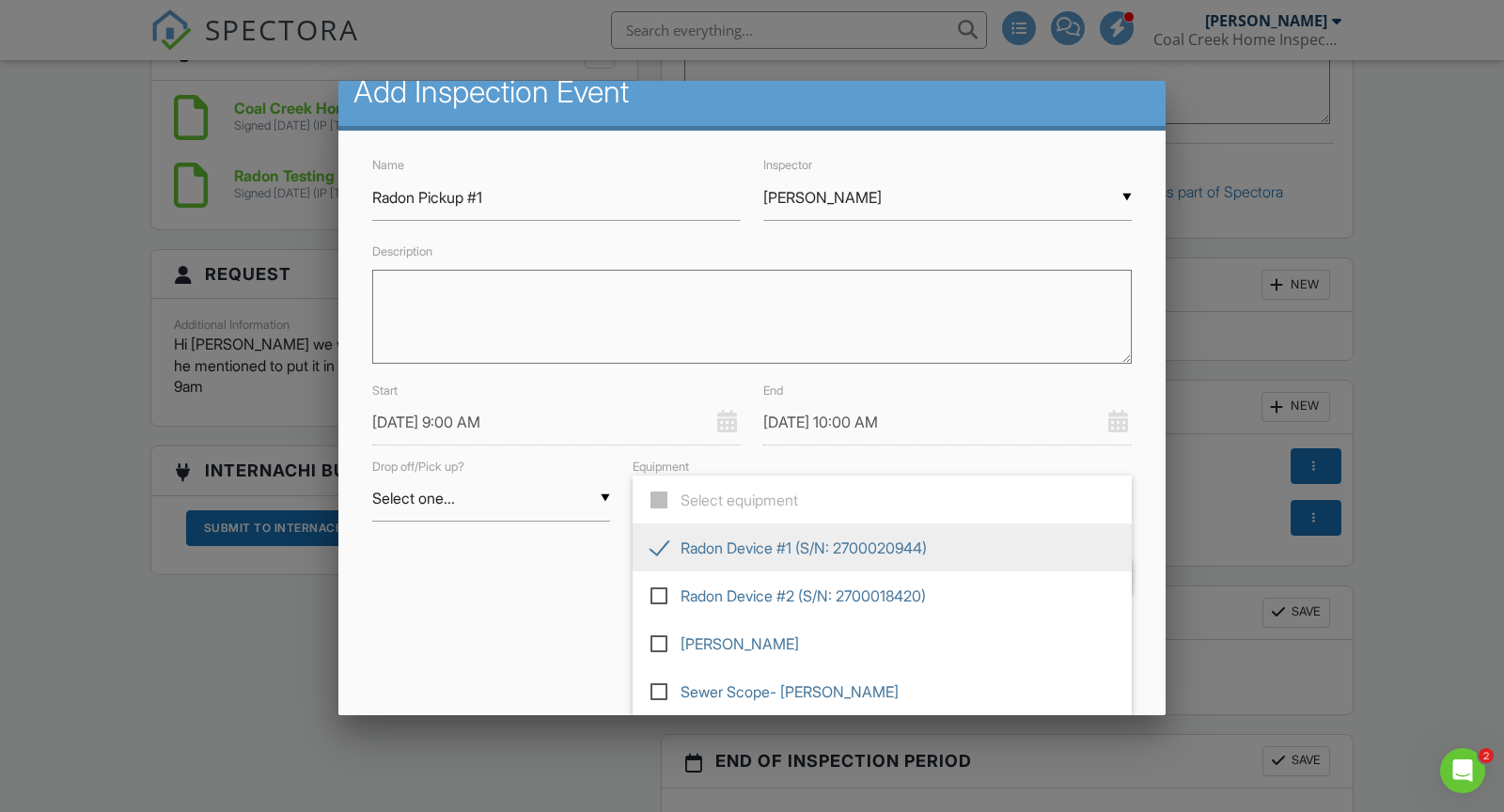 type on "Radon Device #1 (S/N: 2700020944)" 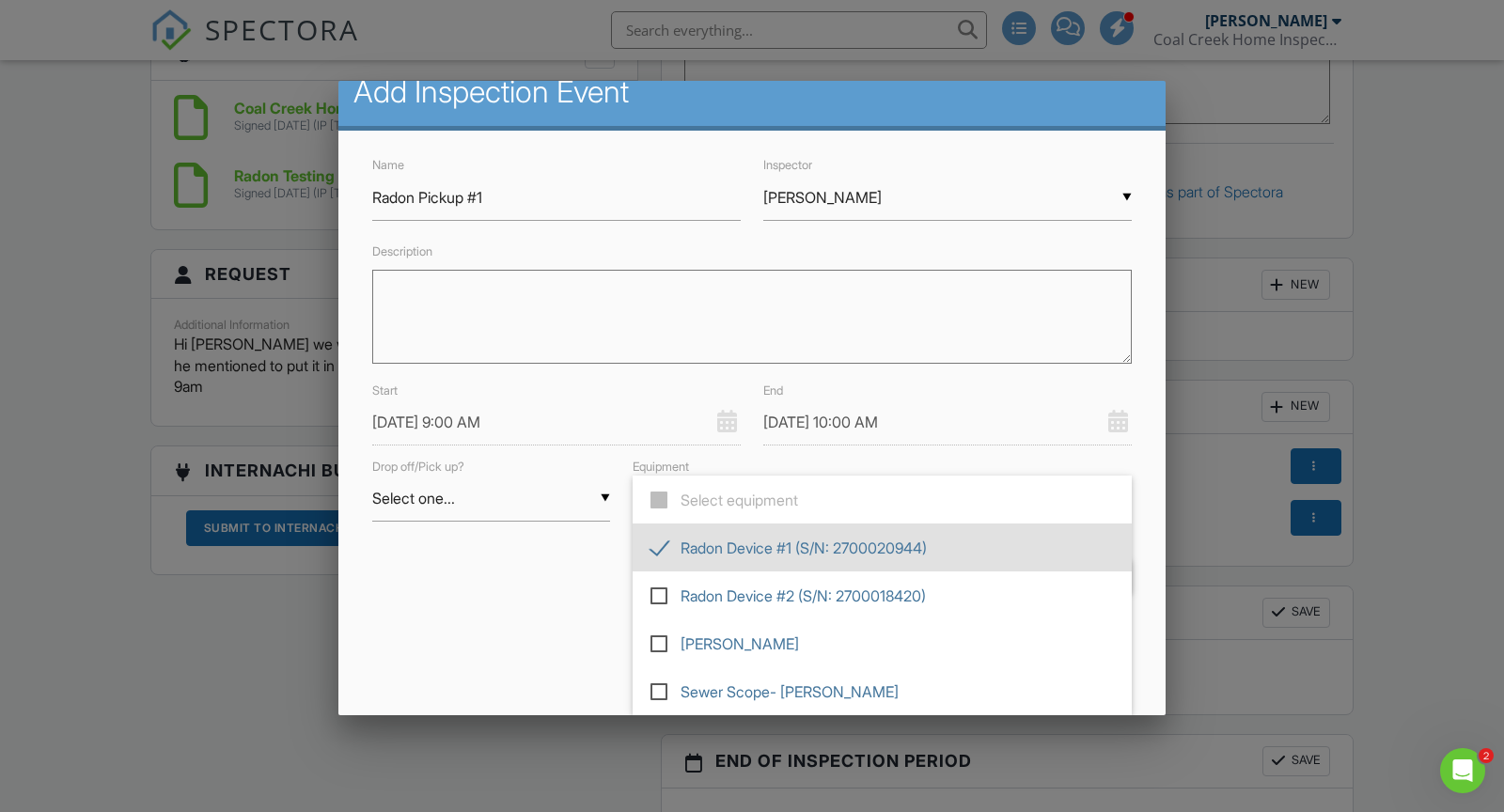 click on "Cancel
Save Event" at bounding box center [752, 583] 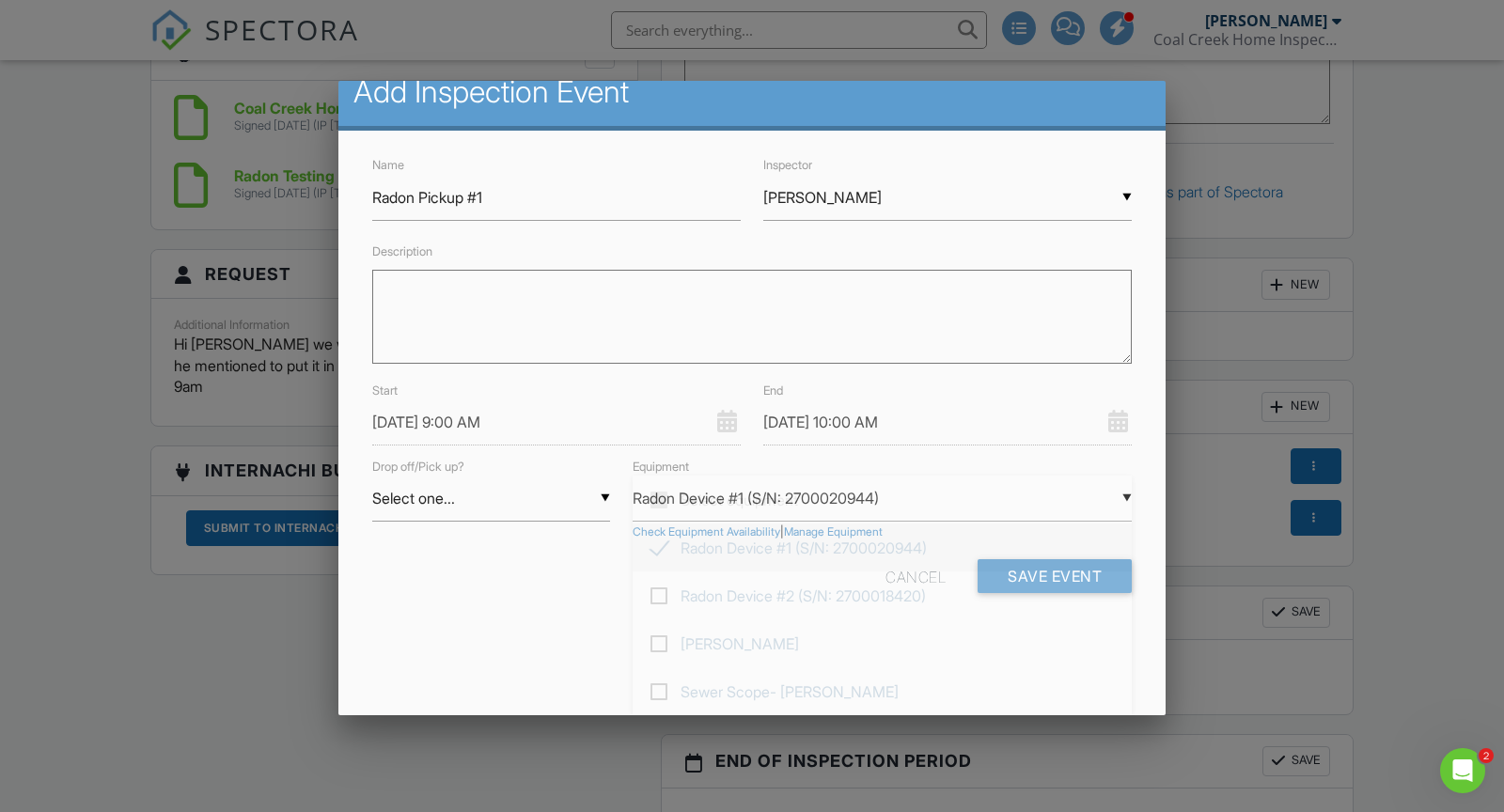 scroll, scrollTop: 0, scrollLeft: 0, axis: both 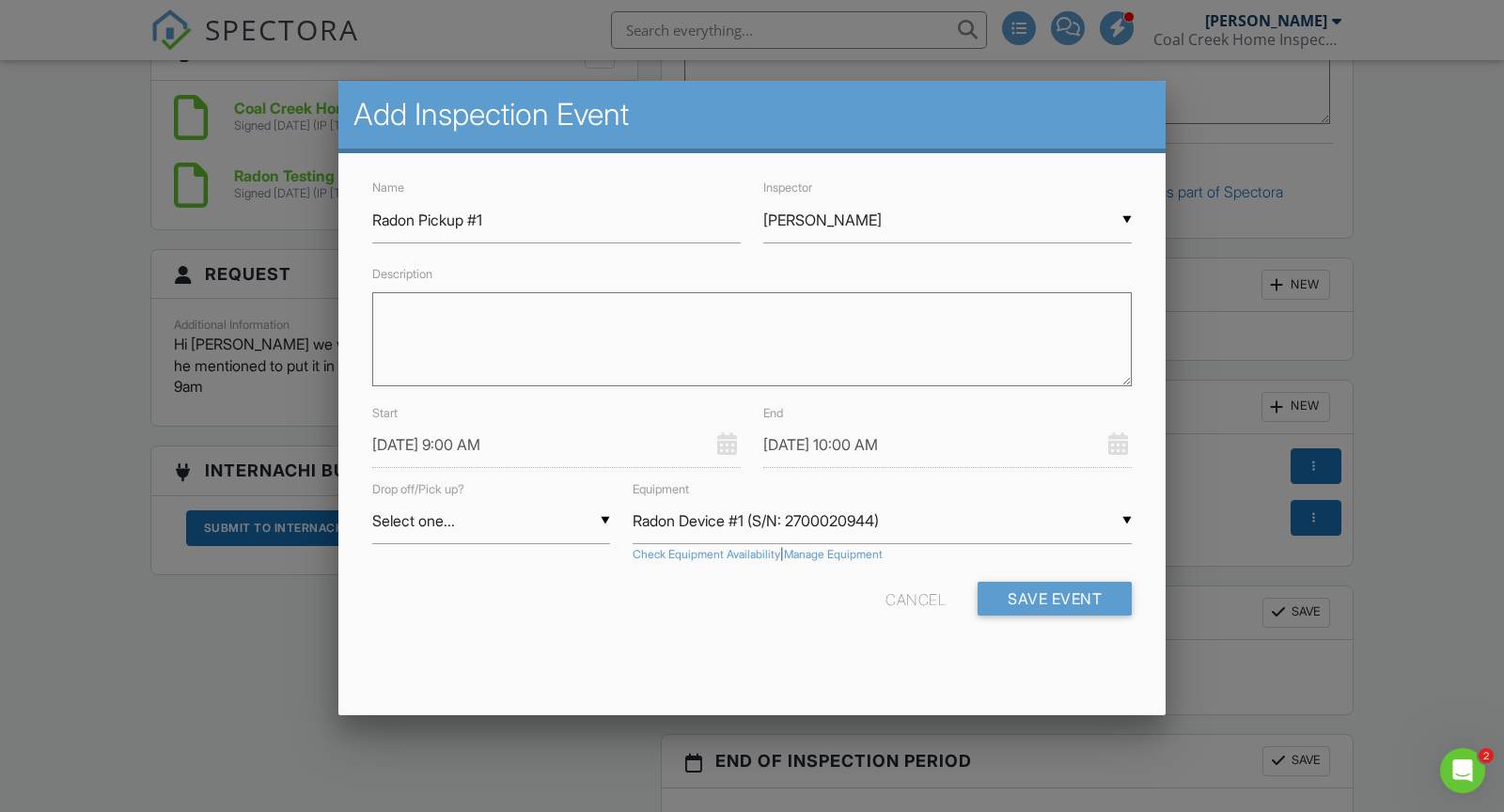 click on "▼ Select one... Select one... Drop Pickup Select one...
Drop
Pickup" at bounding box center [491, 521] 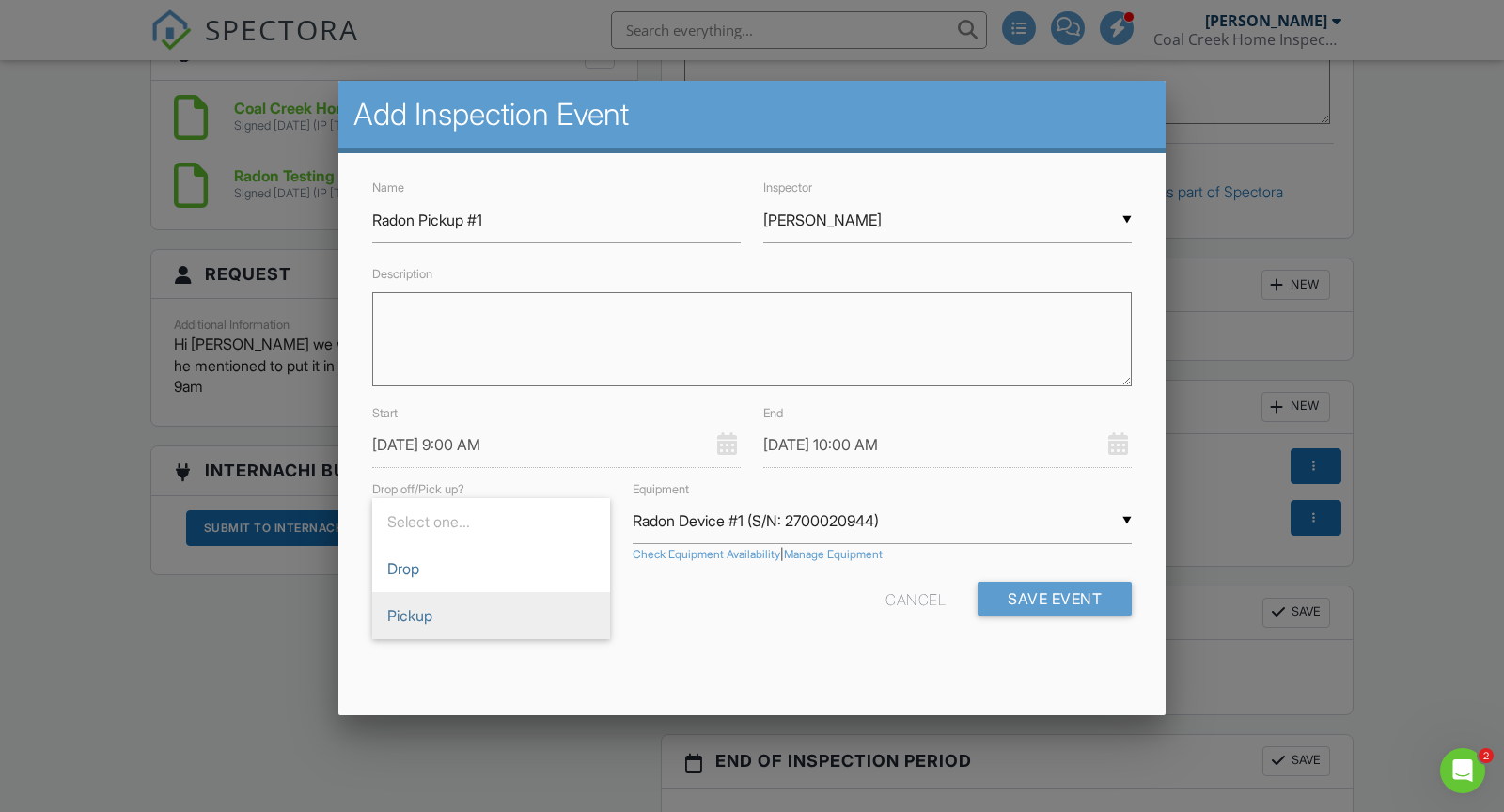 click on "Pickup" at bounding box center [491, 616] 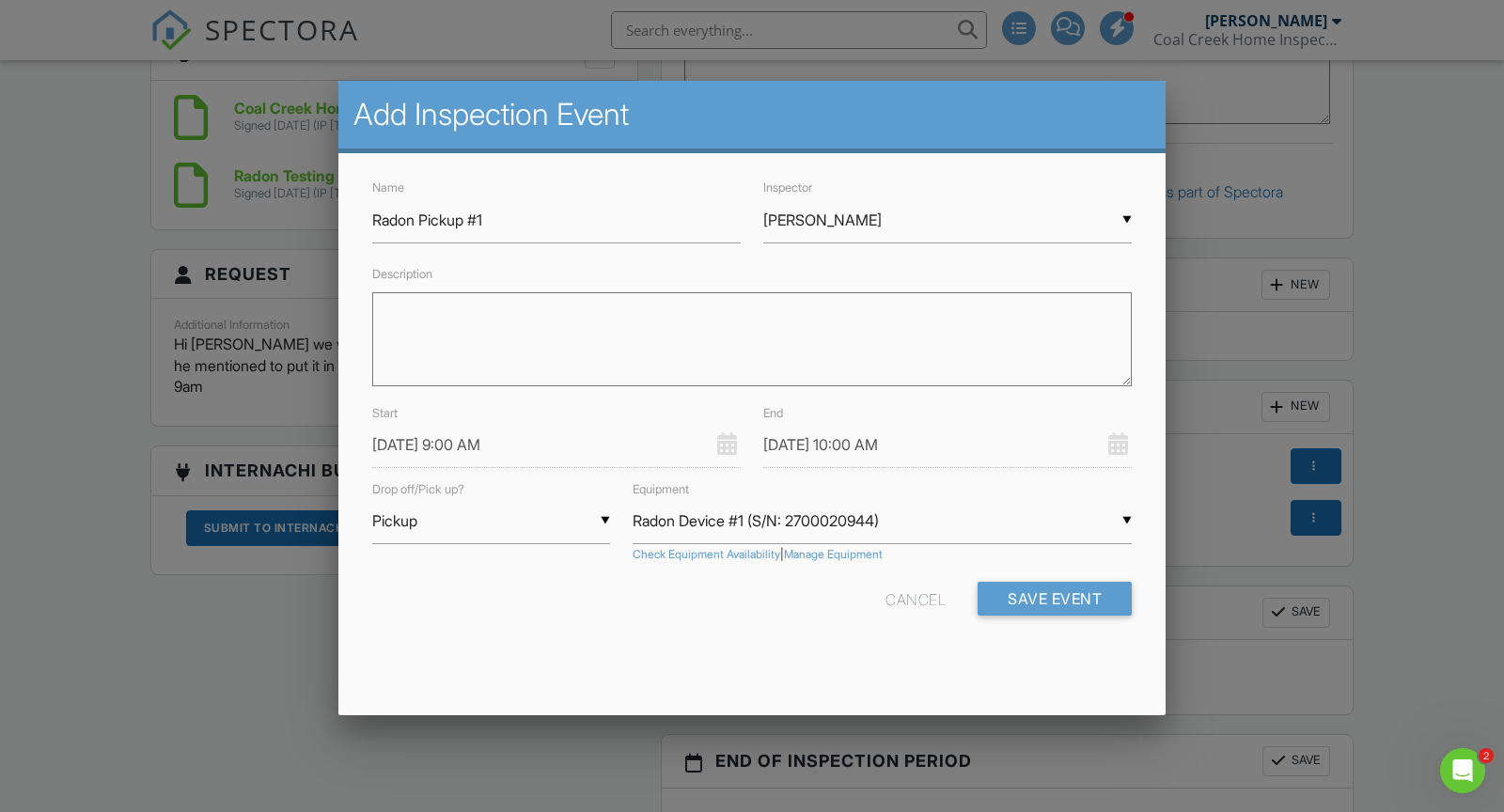 click on "Add Inspection Event
Name
Radon Pickup #1
Inspector
▼ Stephen Cissel Anthony Kuchem Drew Townlian Stephen Cissel Anthony Kuchem
Drew Townlian
Stephen Cissel
Description
Start
07/16/2025 9:00 AM
End
07/16/2025 10:00 AM
Drop off/Pick up?
▼ Pickup Select one... Drop Pickup Select one...
Drop
Pickup
Equipment
▼ Radon Device #1 (S/N: 2700020944) Select equipment Radon Device #1 (S/N: 2700020944) Radon Device #2 (S/N: 2700018420) Sewer Scope- ANTHONY Sewer Scope- STEVE Select equipment
Radon Device #1 (S/N: 2700020944)
Radon Device #2 (S/N: 2700018420)
Sewer Scope- ANTHONY
Sewer Scope- STEVE
Check Equipment Availability
|
Manage Equipment
Cancel
Save Event" at bounding box center (752, 398) 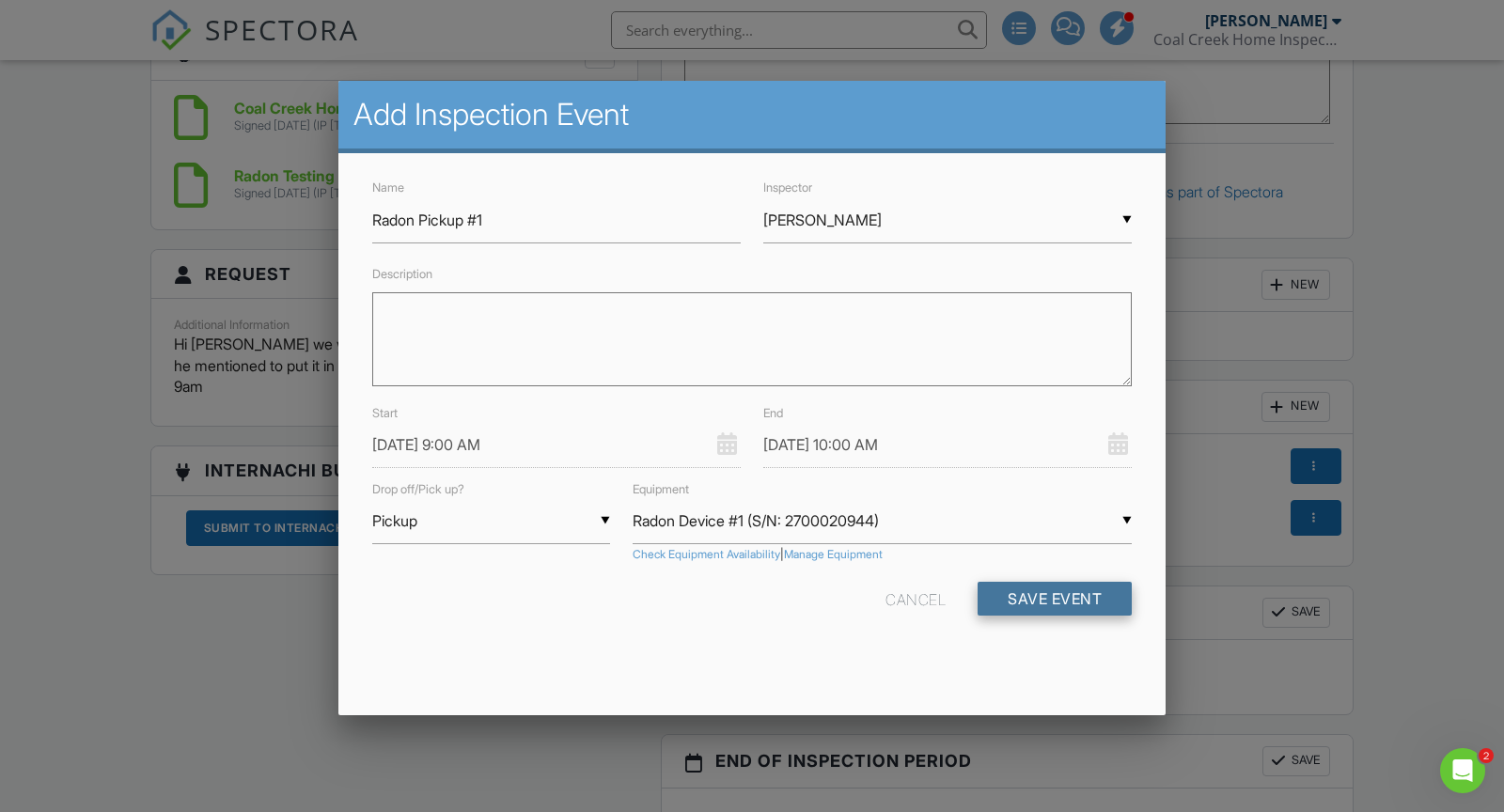 click on "Save Event" at bounding box center (1055, 599) 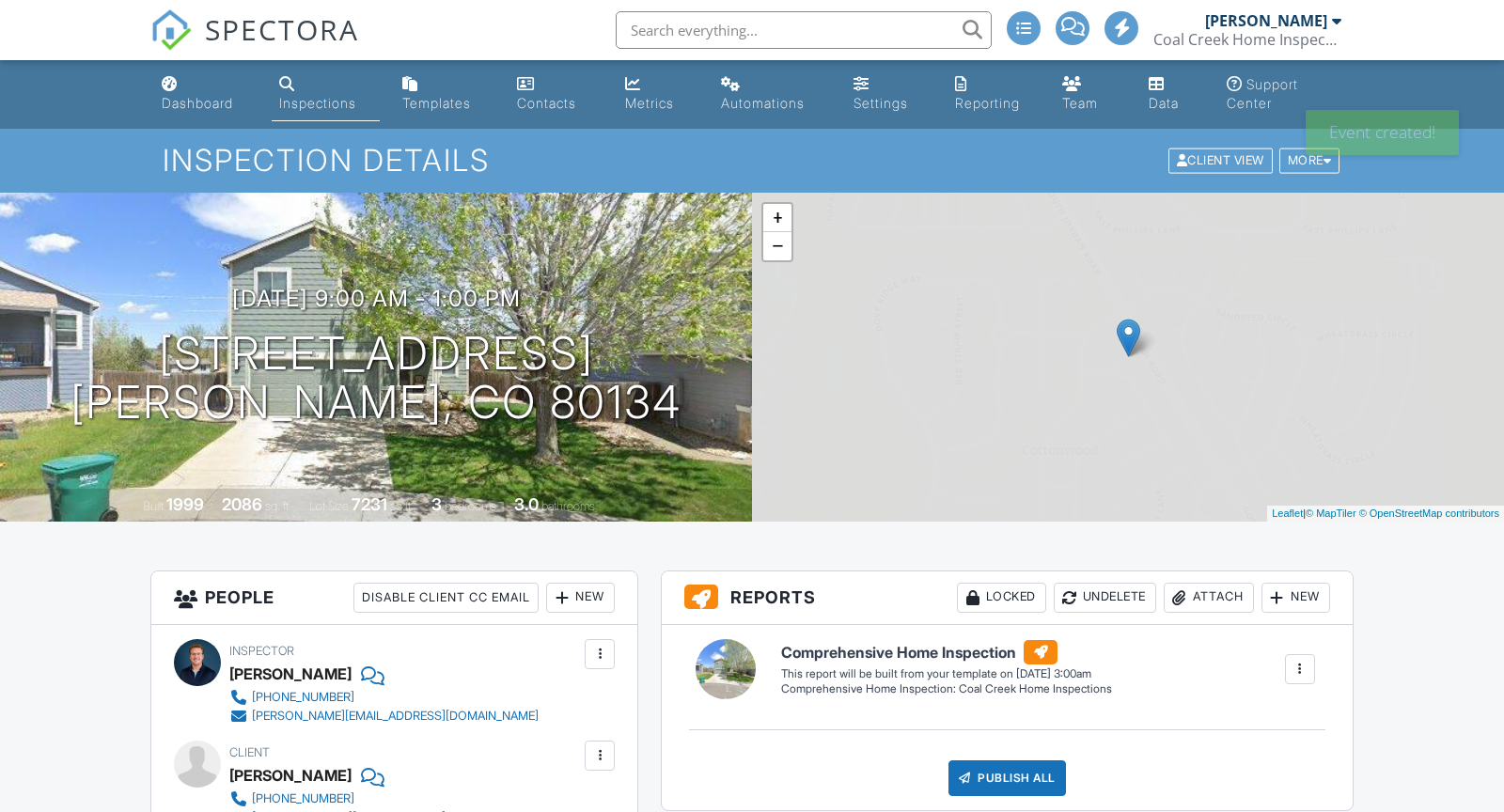 scroll, scrollTop: 0, scrollLeft: 0, axis: both 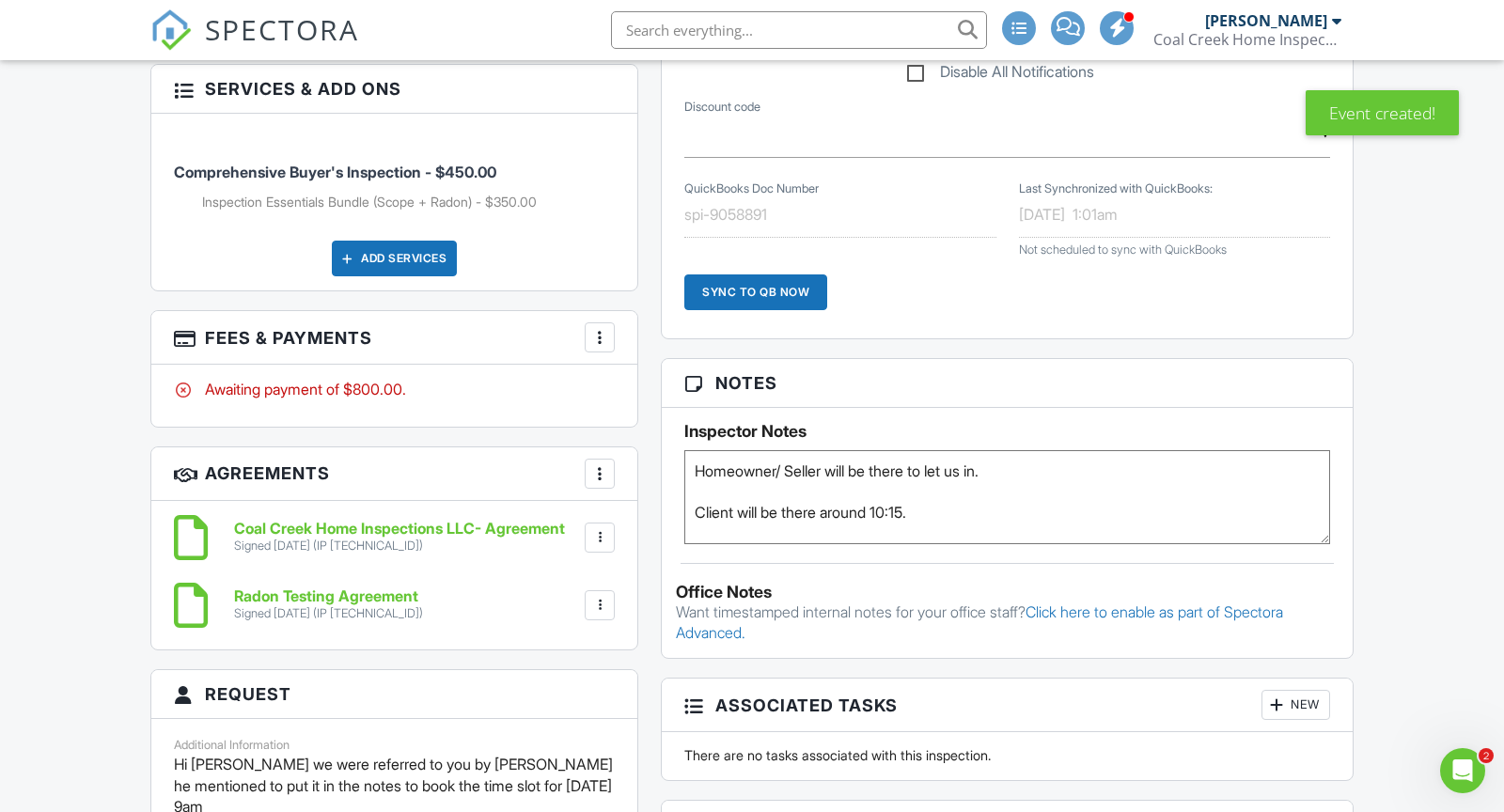 click on "Homeowner/ Seller will be there to let us in.
Client will be there around 10:15." at bounding box center (1007, 497) 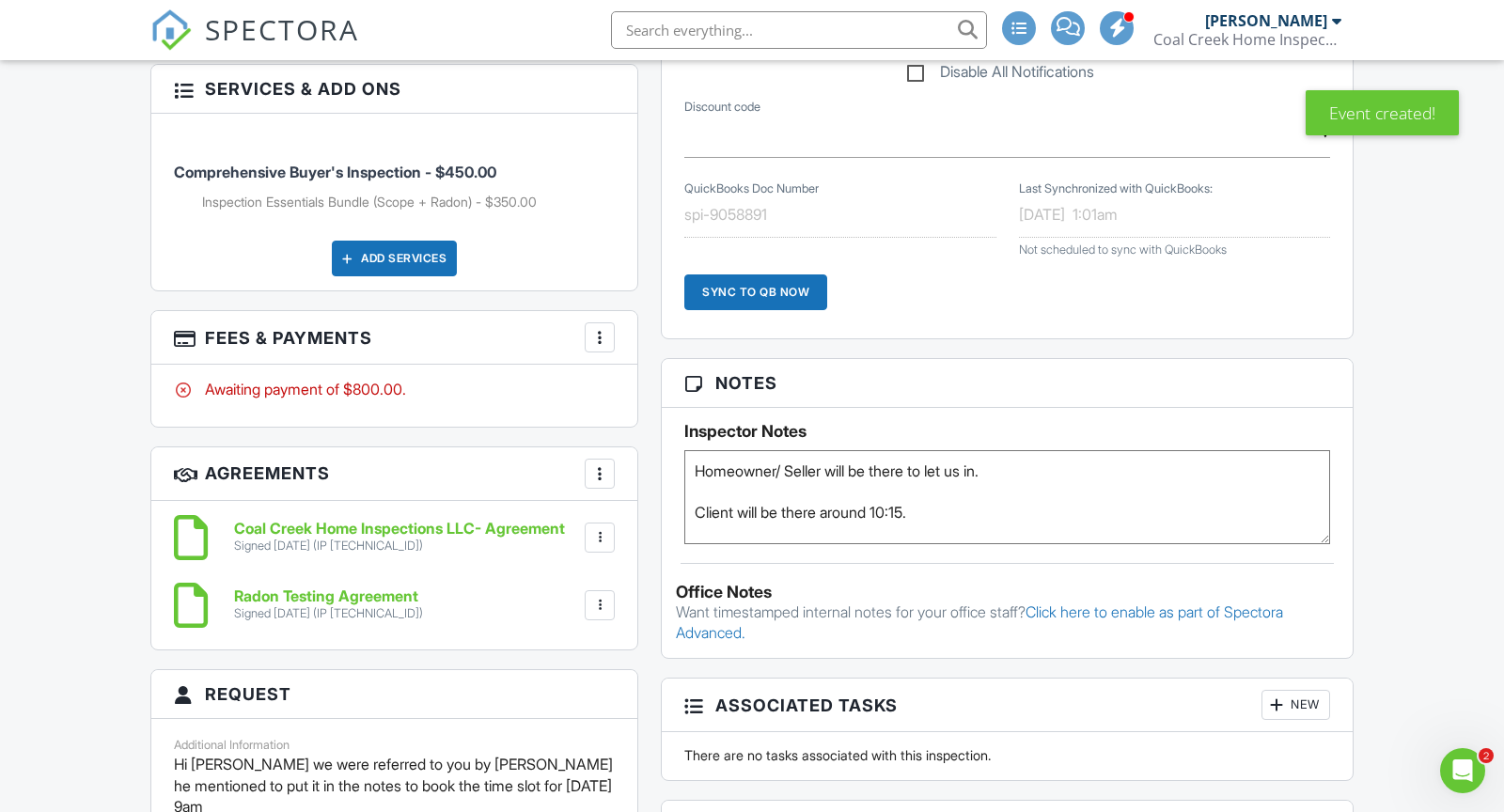 click on "Homeowner/ Seller will be there to let us in.
Client will be there around 10:15." at bounding box center [1007, 497] 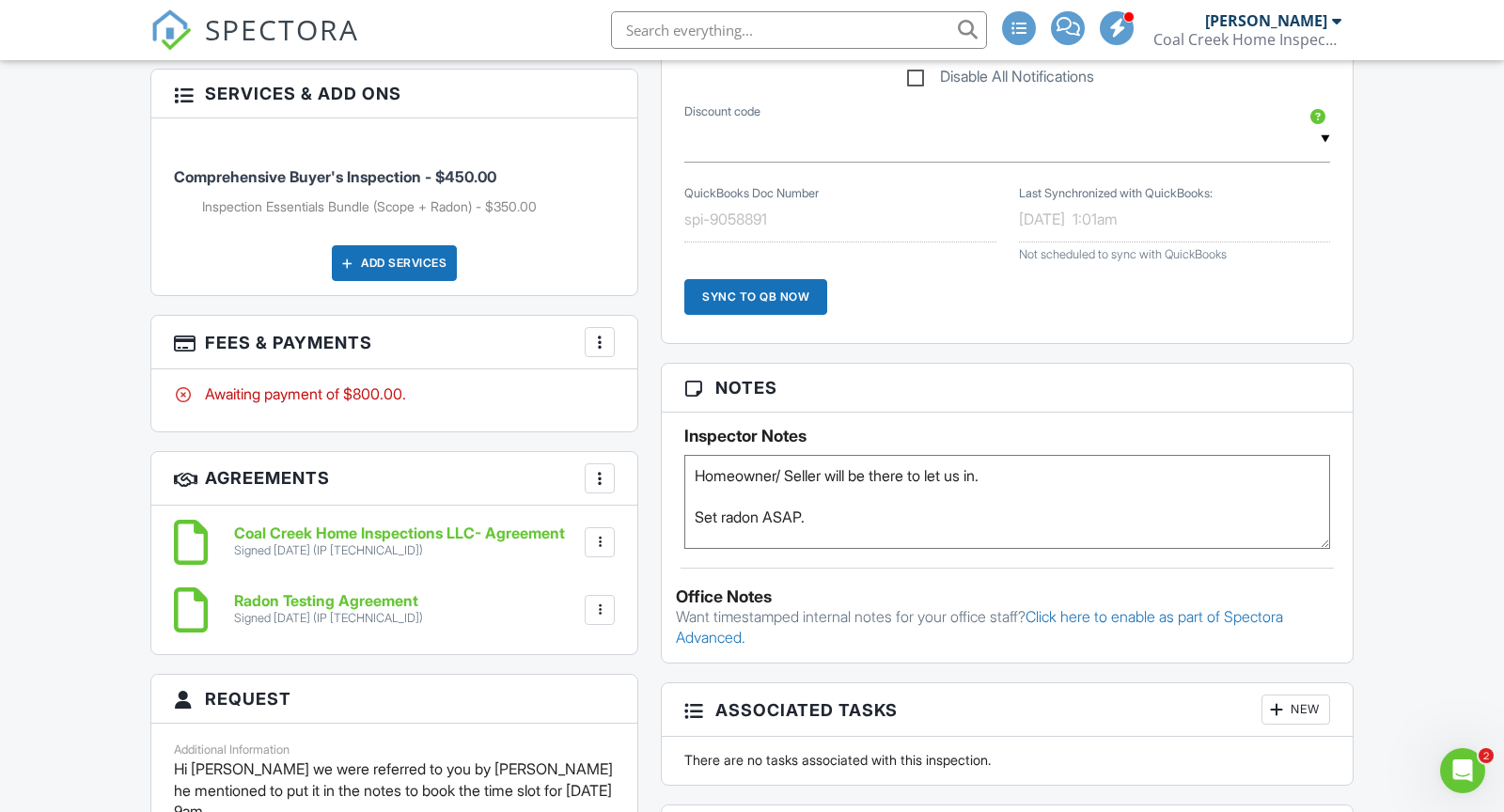 scroll, scrollTop: 0, scrollLeft: 0, axis: both 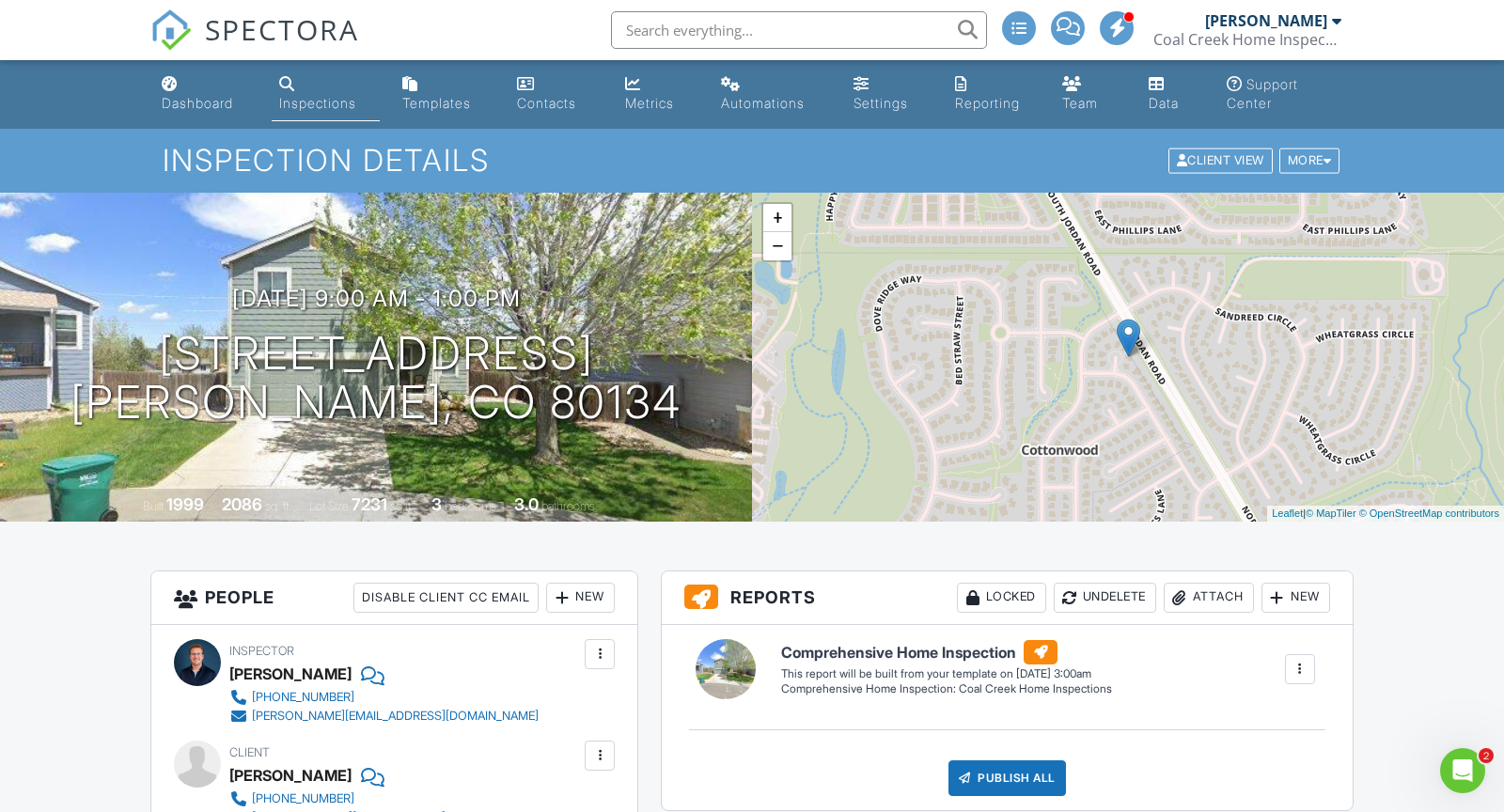 type on "Homeowner/ Seller will be there to let us in.
Set radon ASAP.
Client will be there around 10:15." 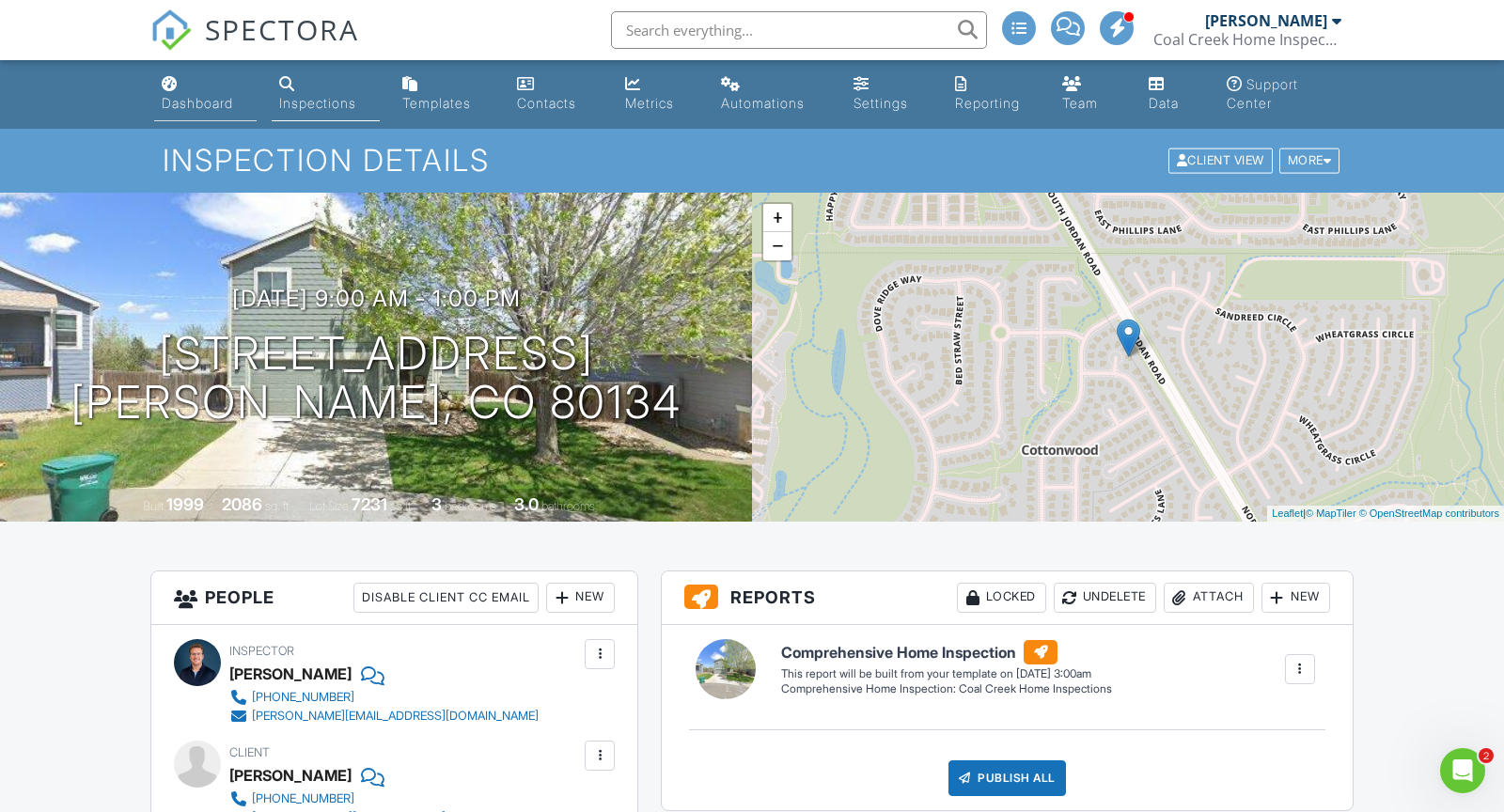click on "Dashboard" at bounding box center (205, 94) 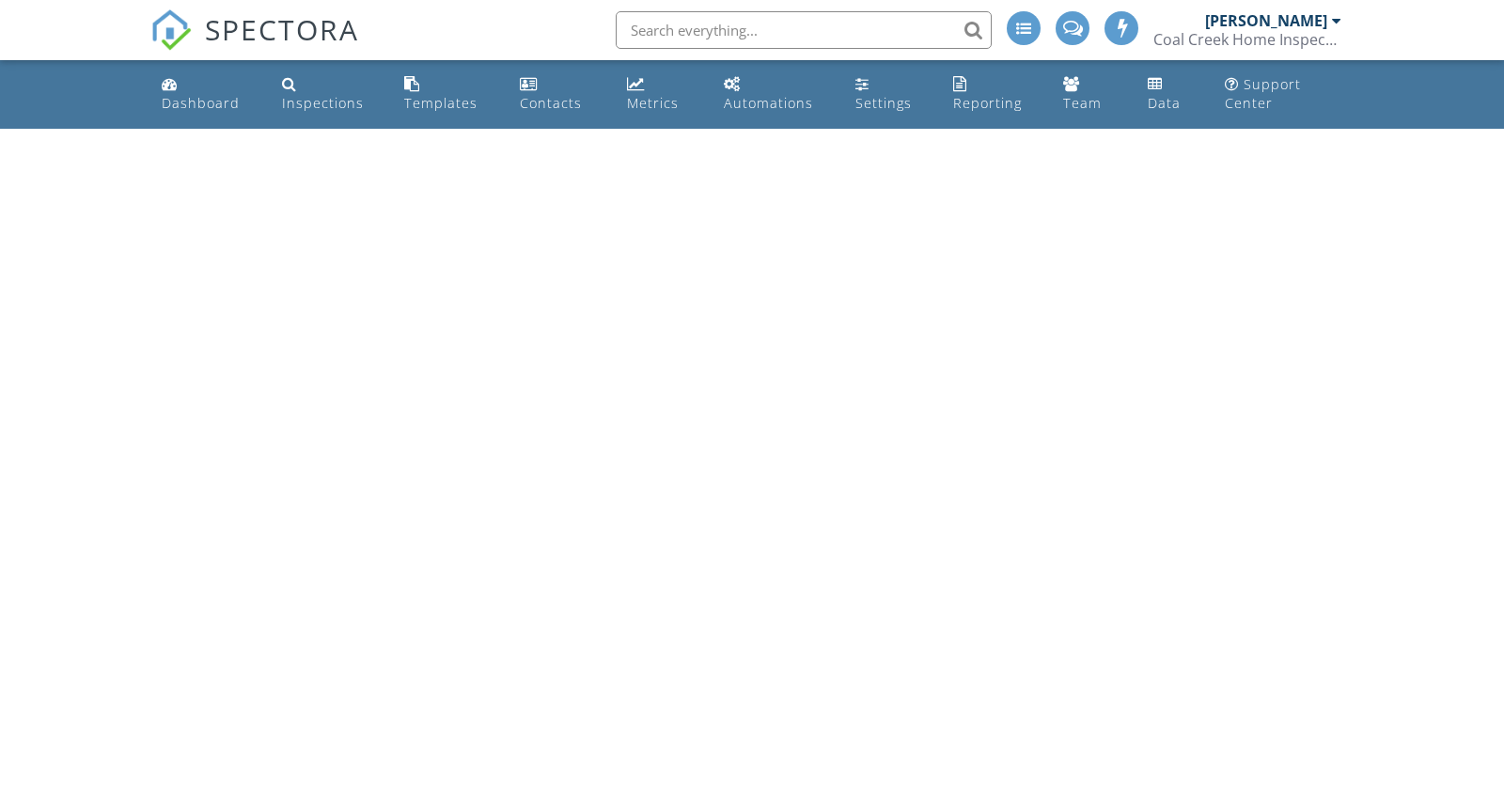 scroll, scrollTop: 0, scrollLeft: 0, axis: both 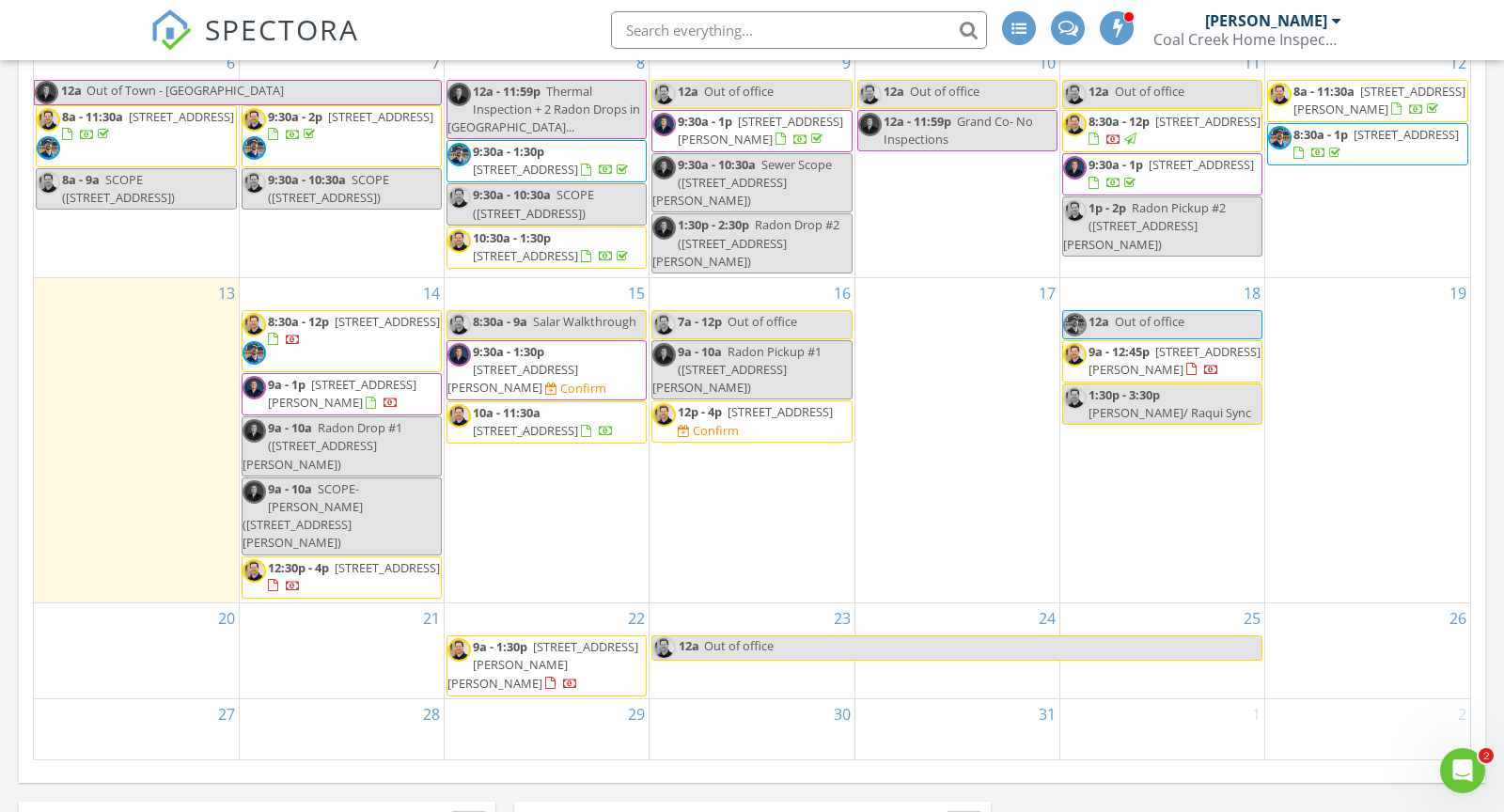 click on "[STREET_ADDRESS]" at bounding box center [387, 568] 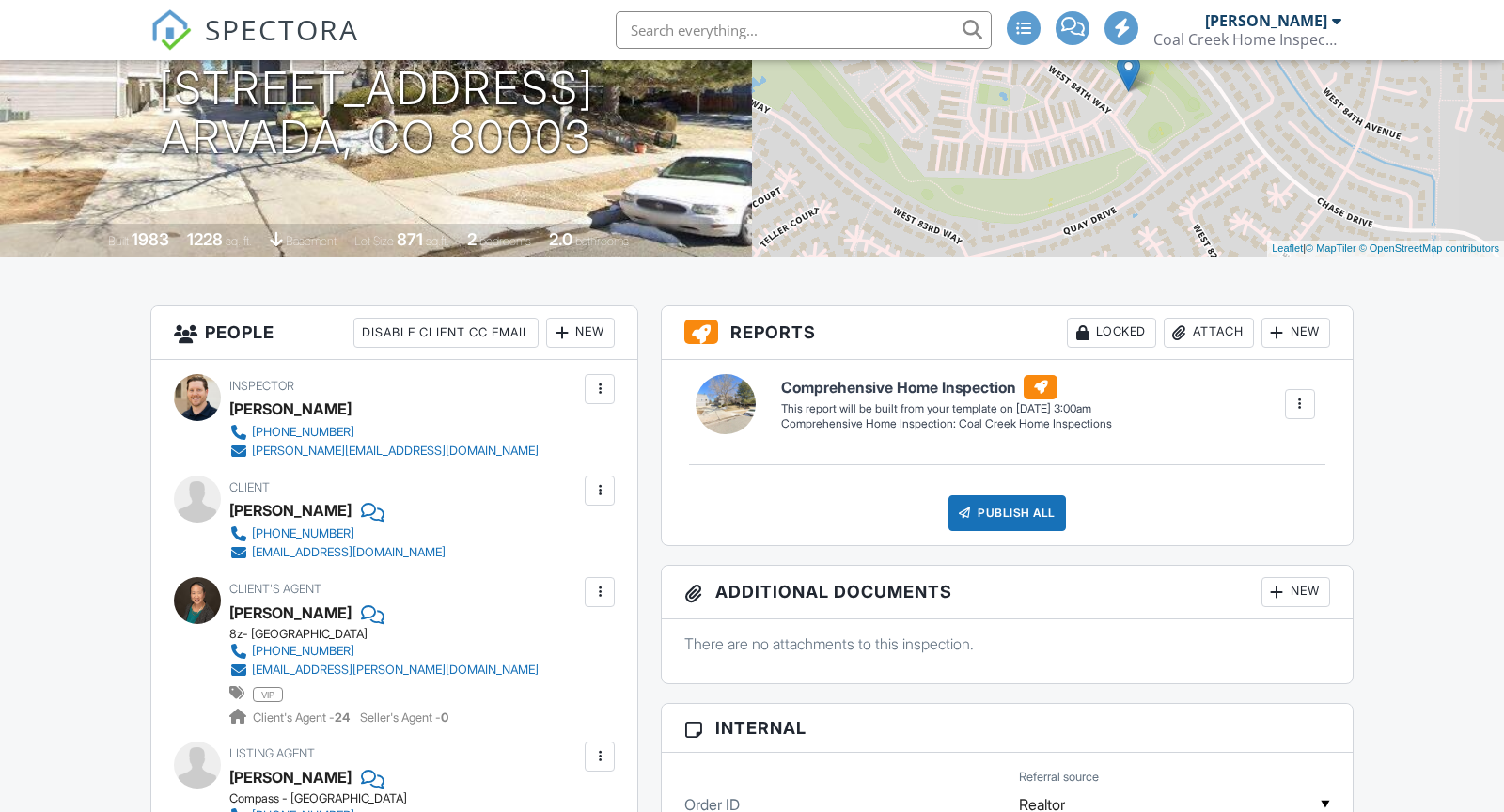 scroll, scrollTop: 313, scrollLeft: 0, axis: vertical 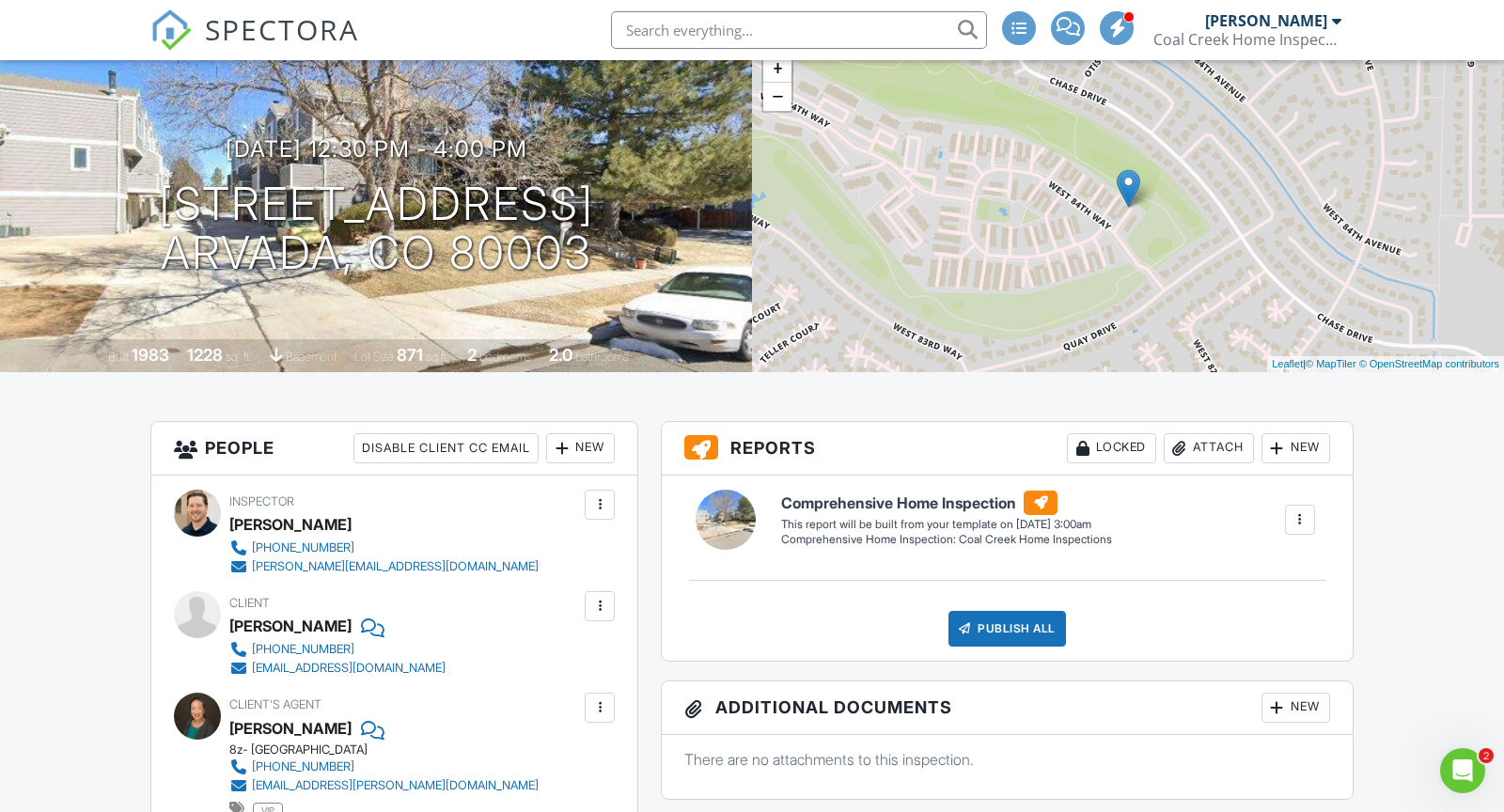 drag, startPoint x: 131, startPoint y: 204, endPoint x: 684, endPoint y: 191, distance: 553.1528 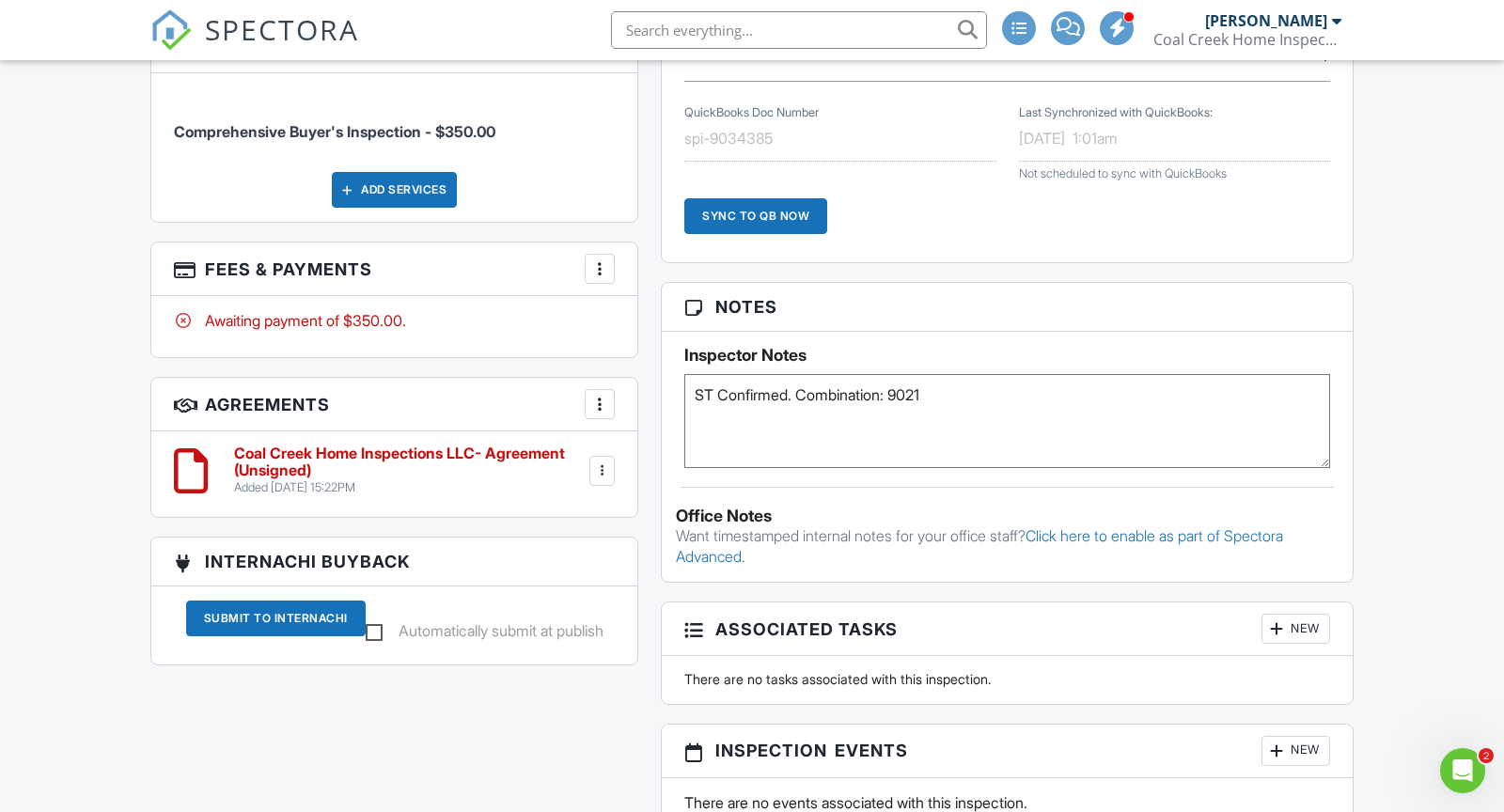 scroll, scrollTop: 1384, scrollLeft: 0, axis: vertical 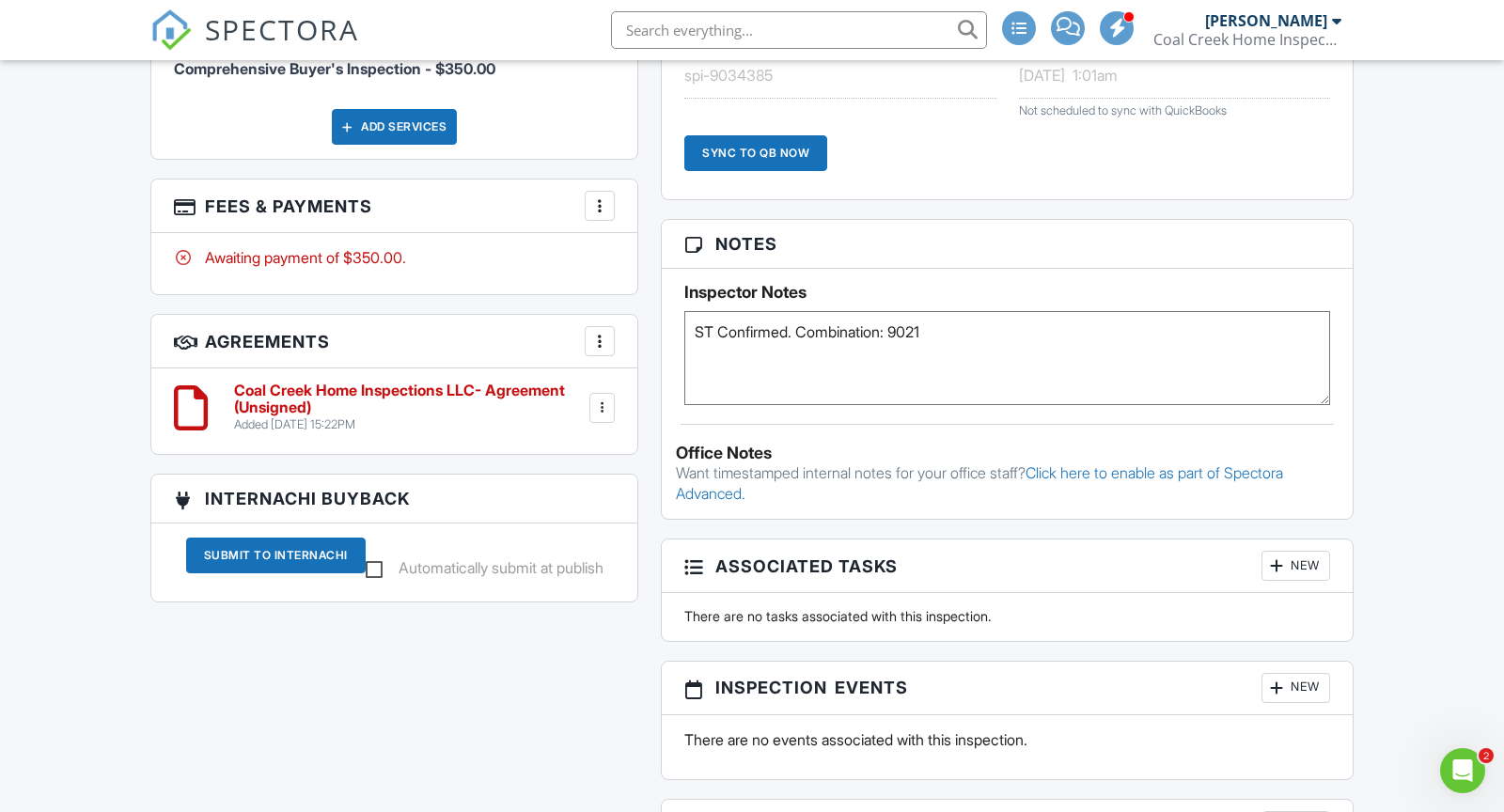 click on "ST Confirmed. Combination: 9021" at bounding box center [1007, 358] 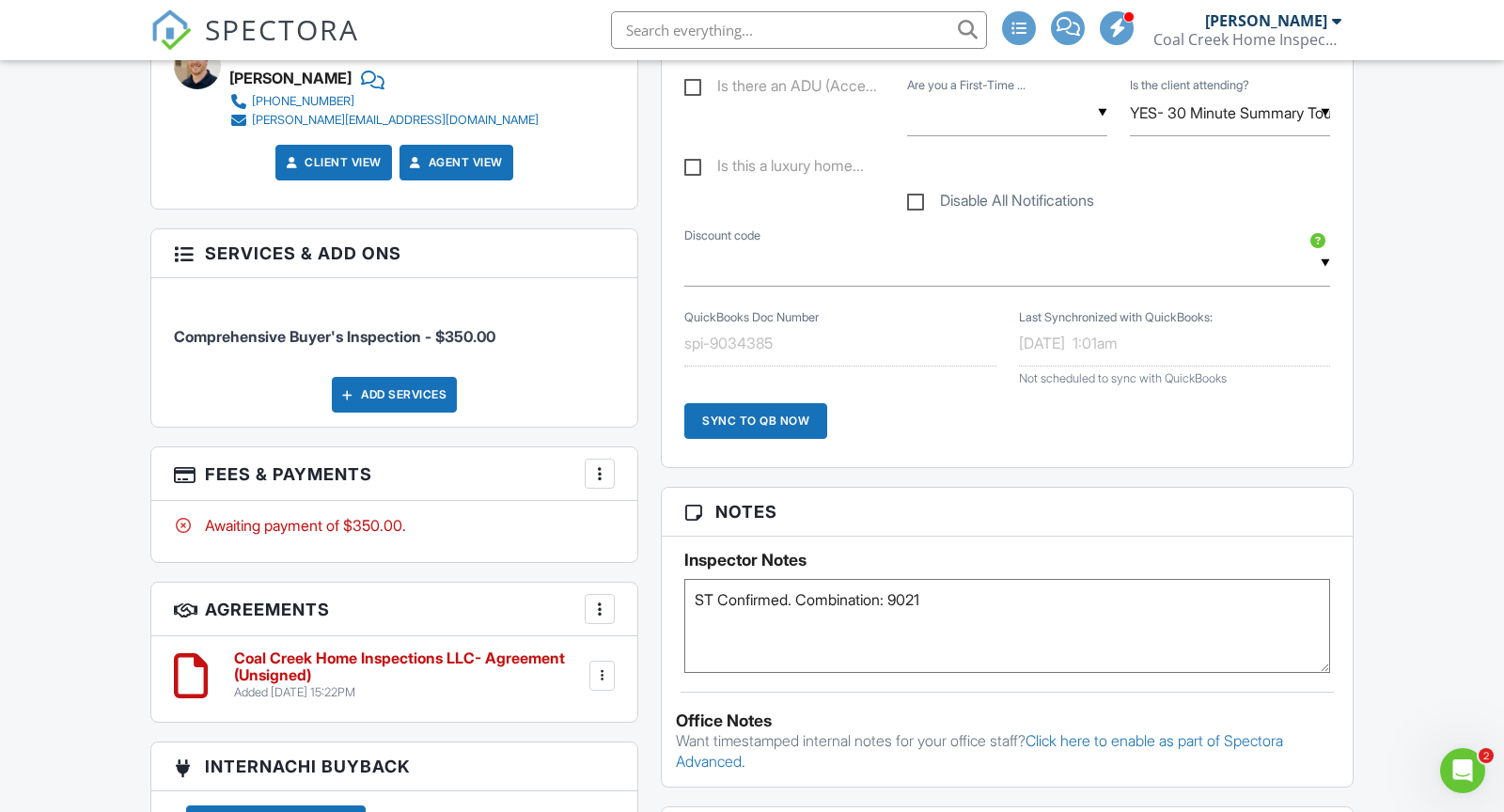 scroll, scrollTop: 1122, scrollLeft: 0, axis: vertical 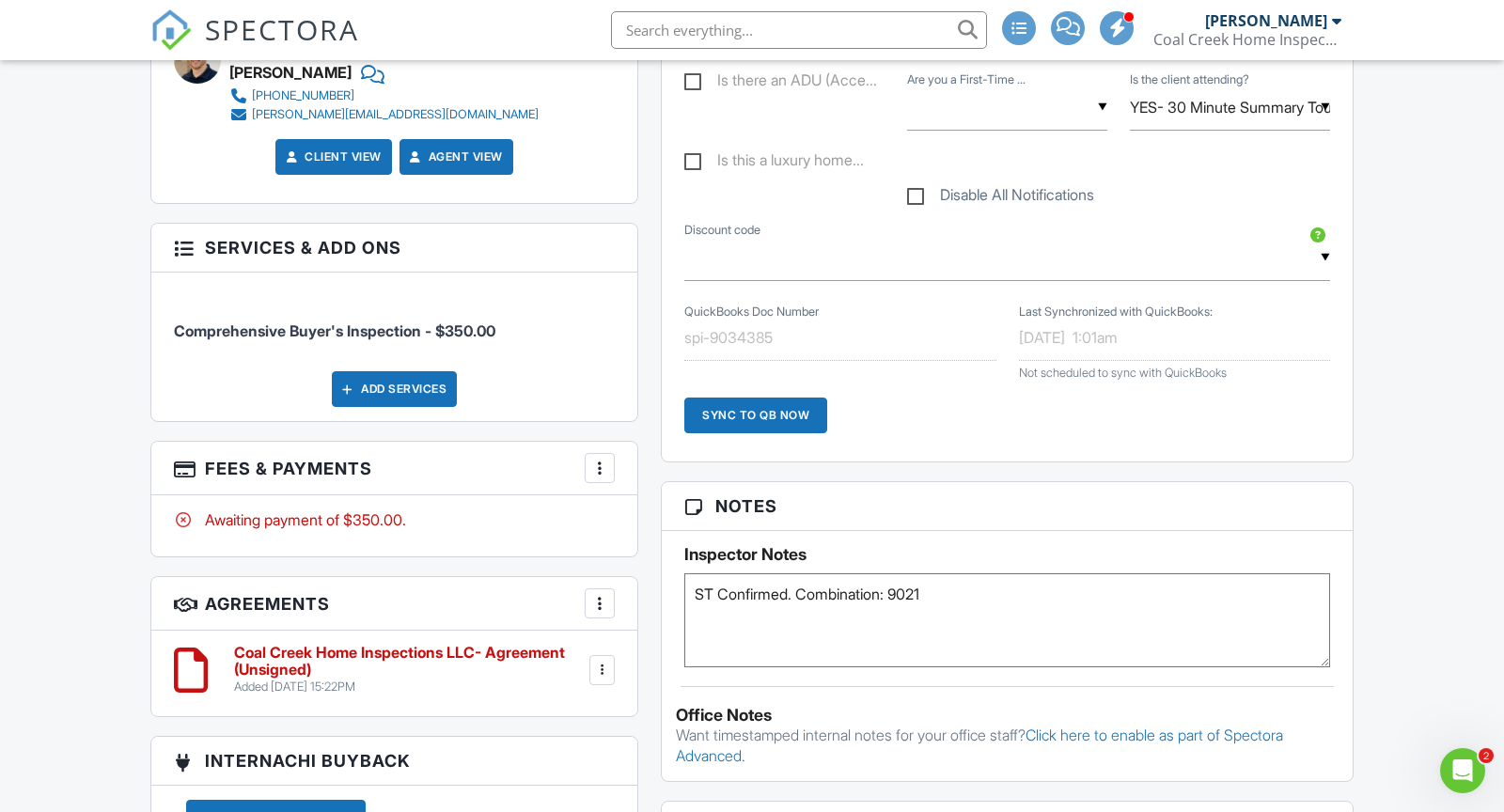 click at bounding box center [191, 670] 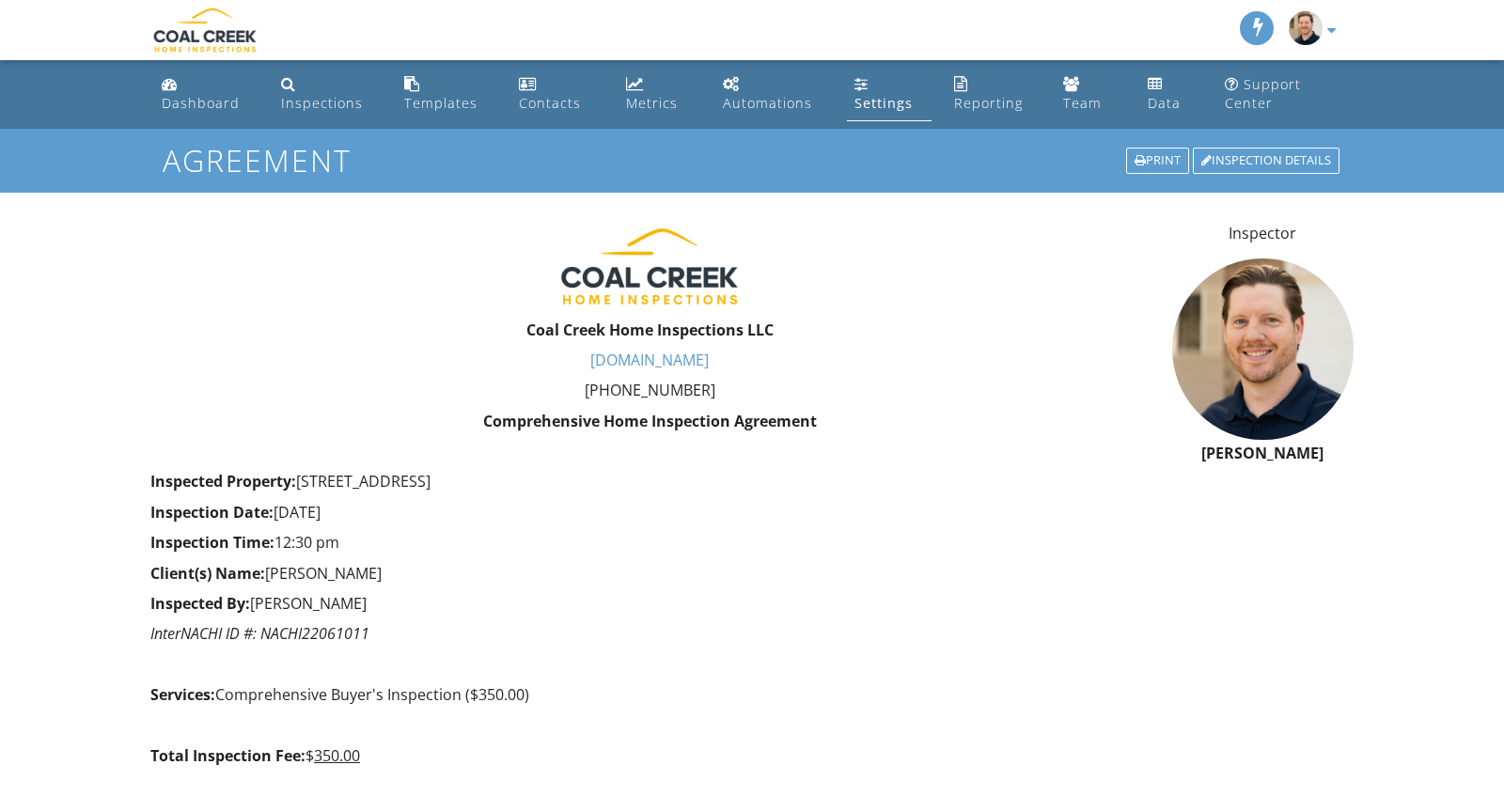 scroll, scrollTop: 0, scrollLeft: 0, axis: both 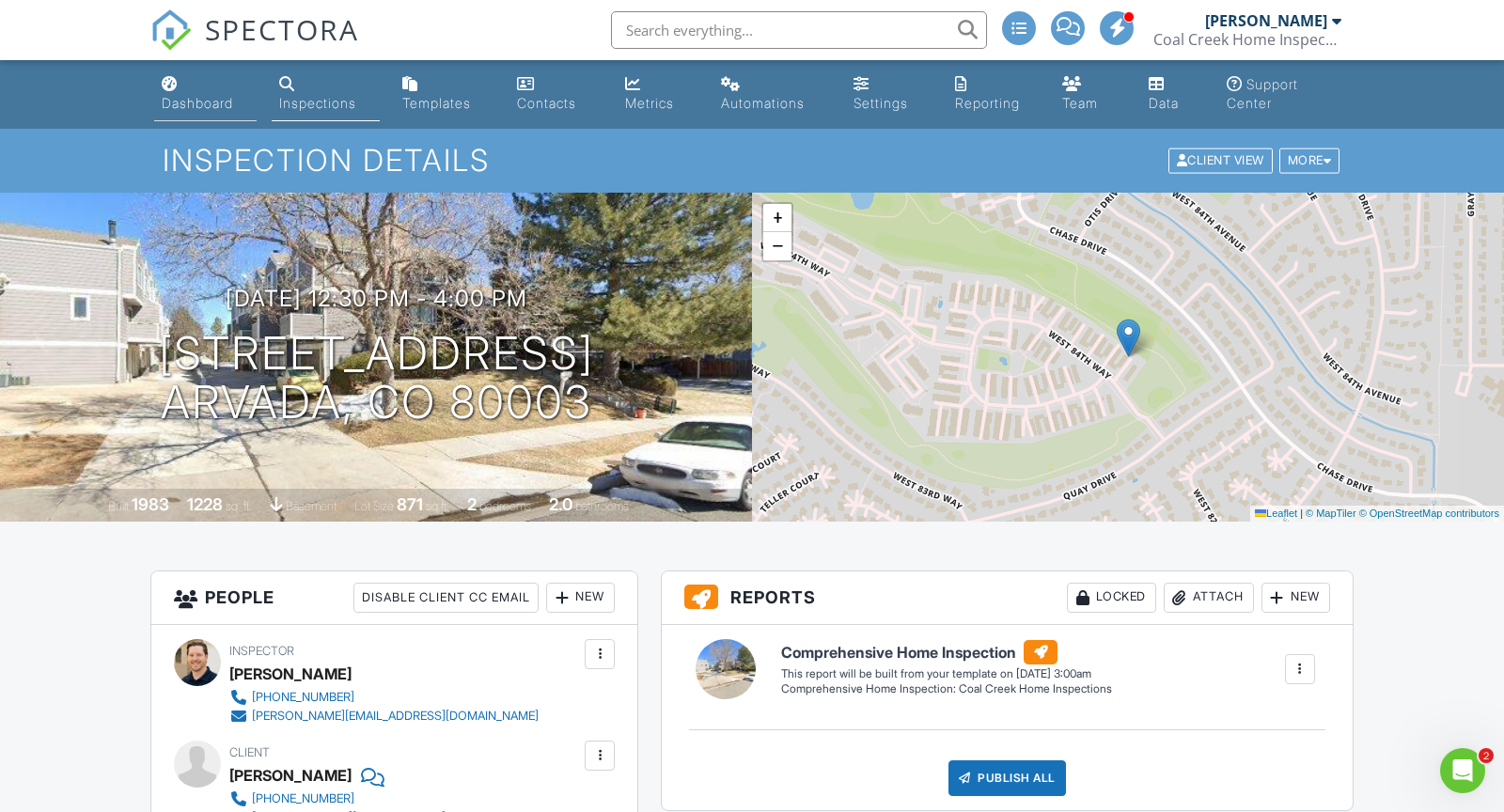 click on "Dashboard" at bounding box center (205, 94) 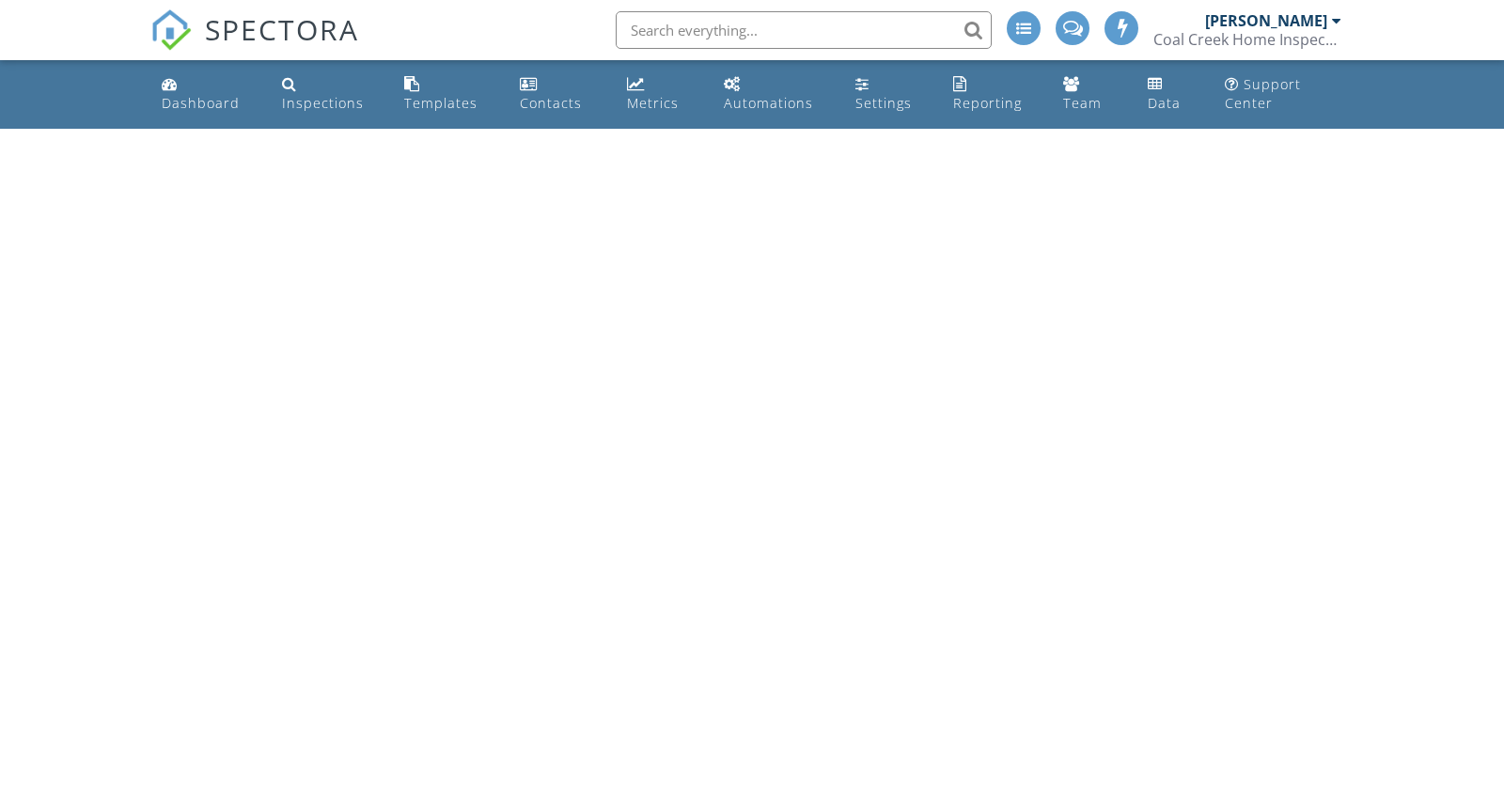 scroll, scrollTop: 0, scrollLeft: 0, axis: both 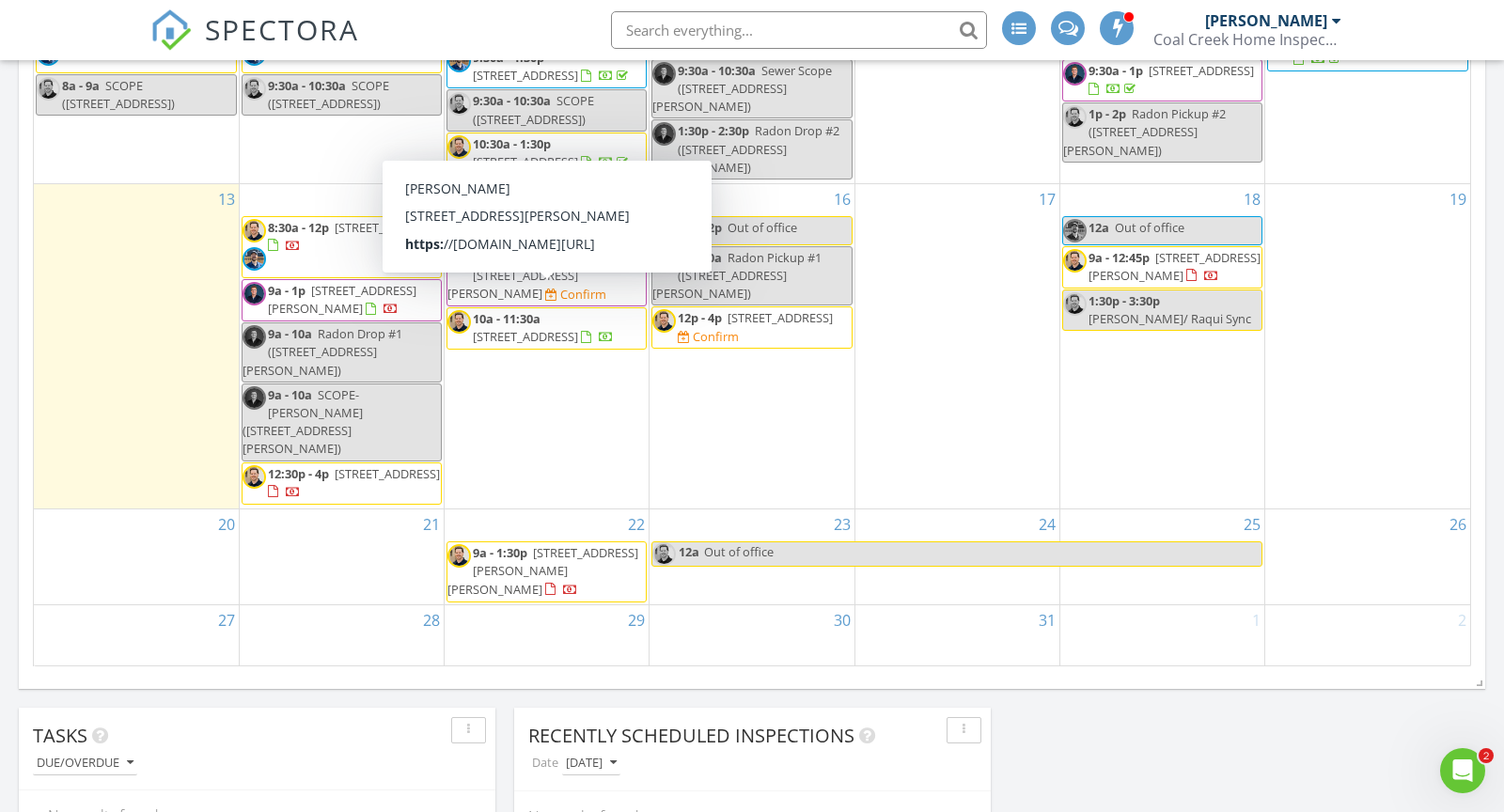 click on "[STREET_ADDRESS][PERSON_NAME]" at bounding box center (512, 284) 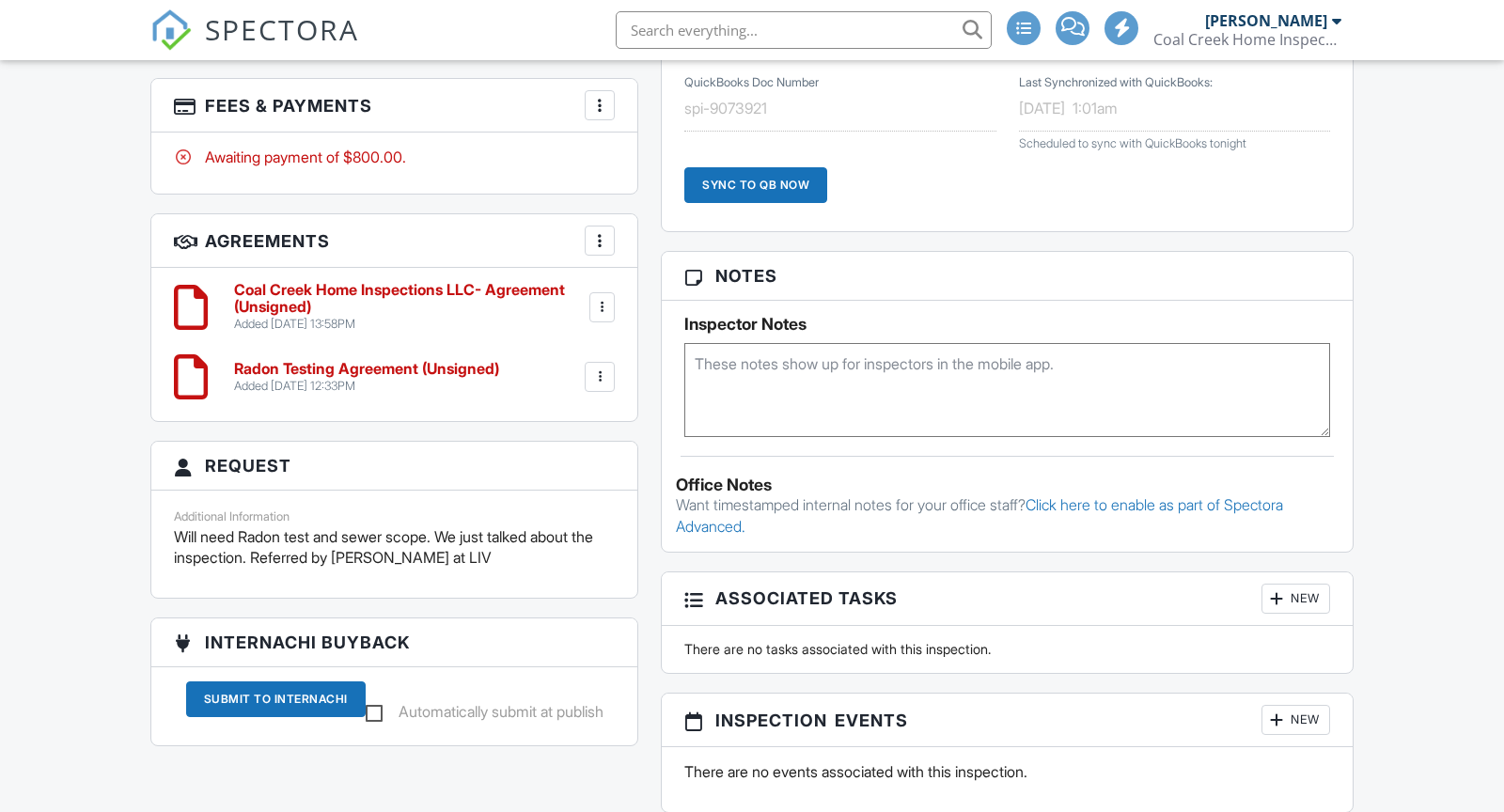 scroll, scrollTop: 1607, scrollLeft: 0, axis: vertical 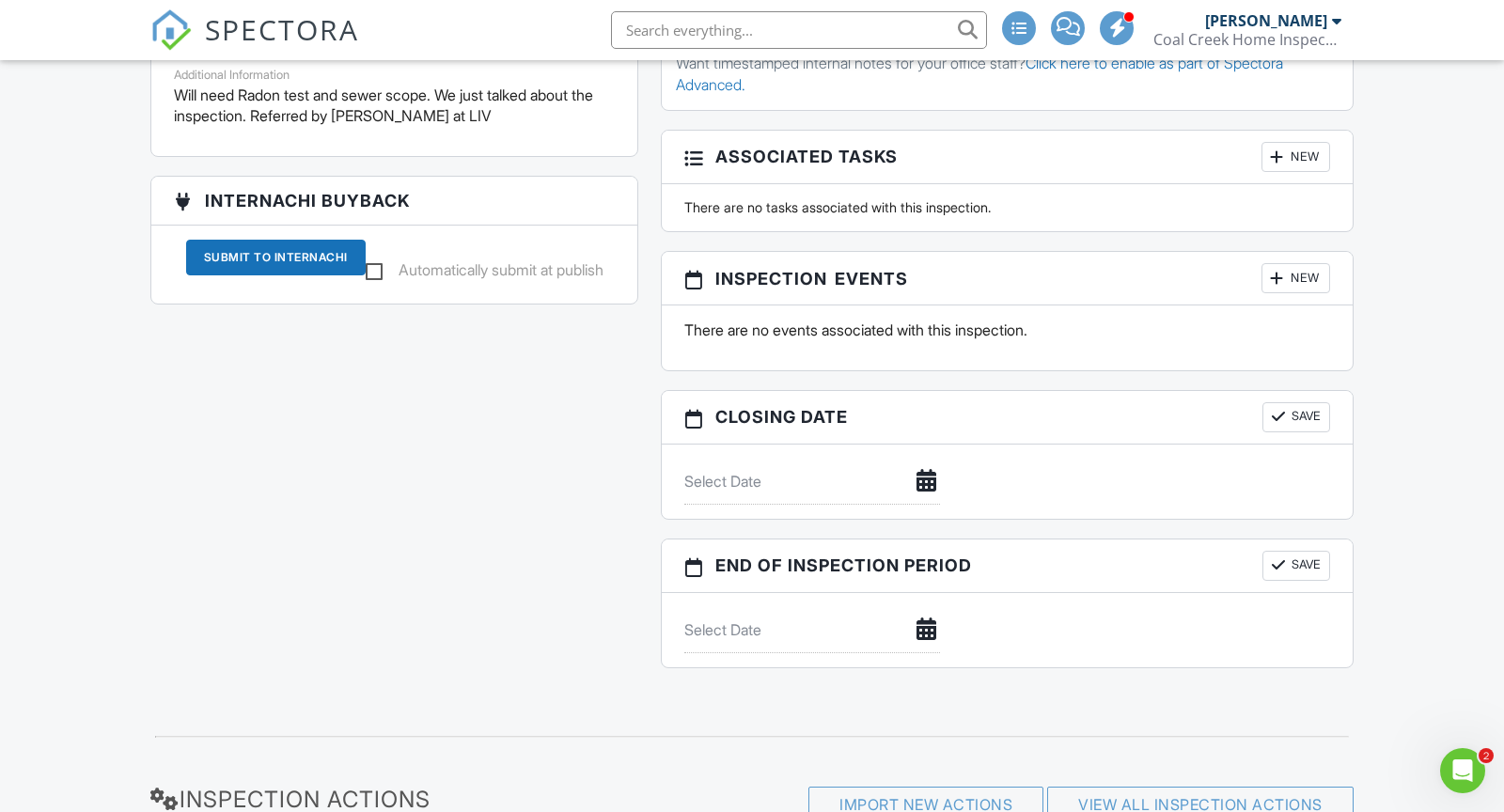 click on "New" at bounding box center (1295, 278) 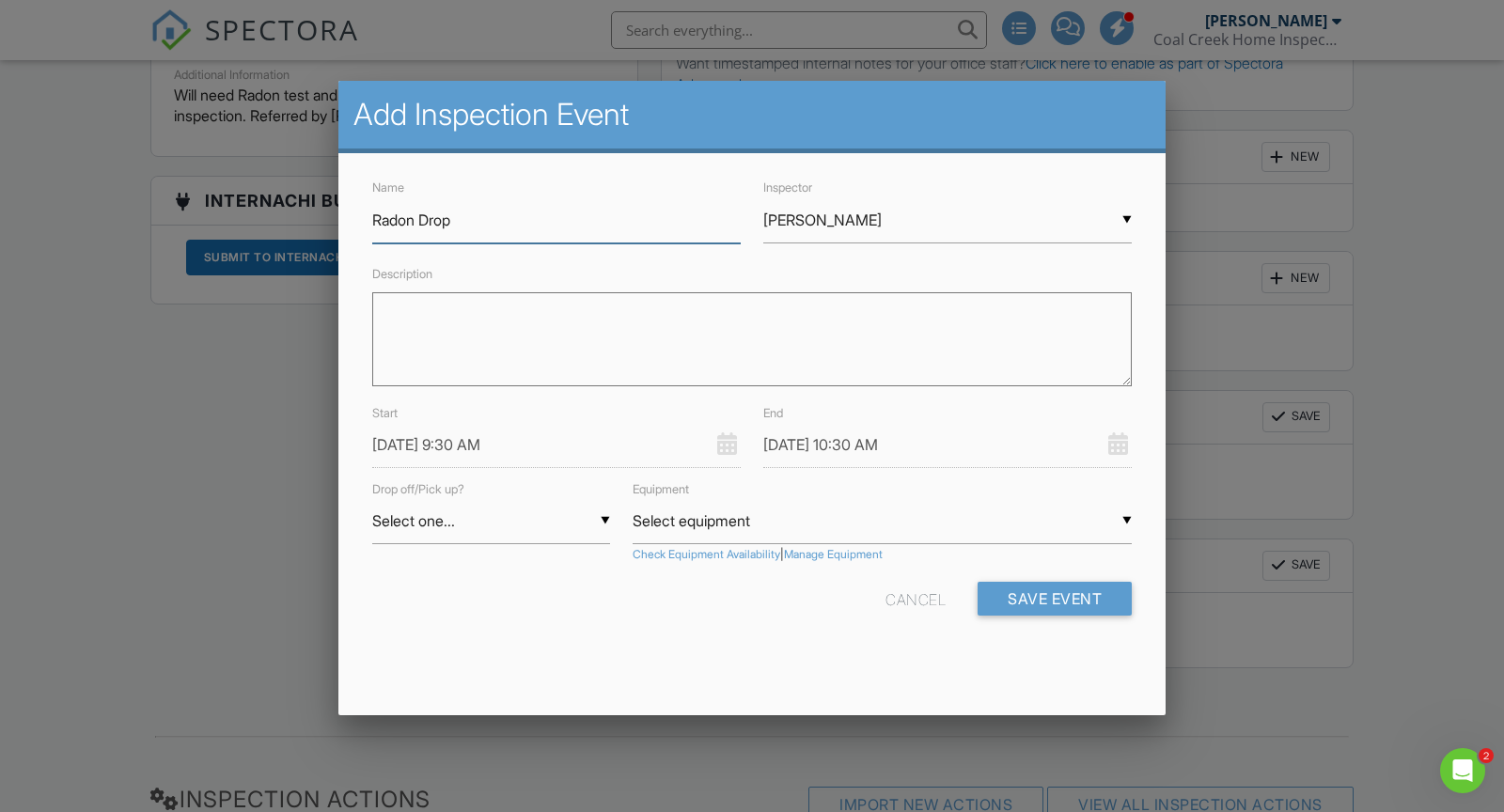 type on "Radon Drop" 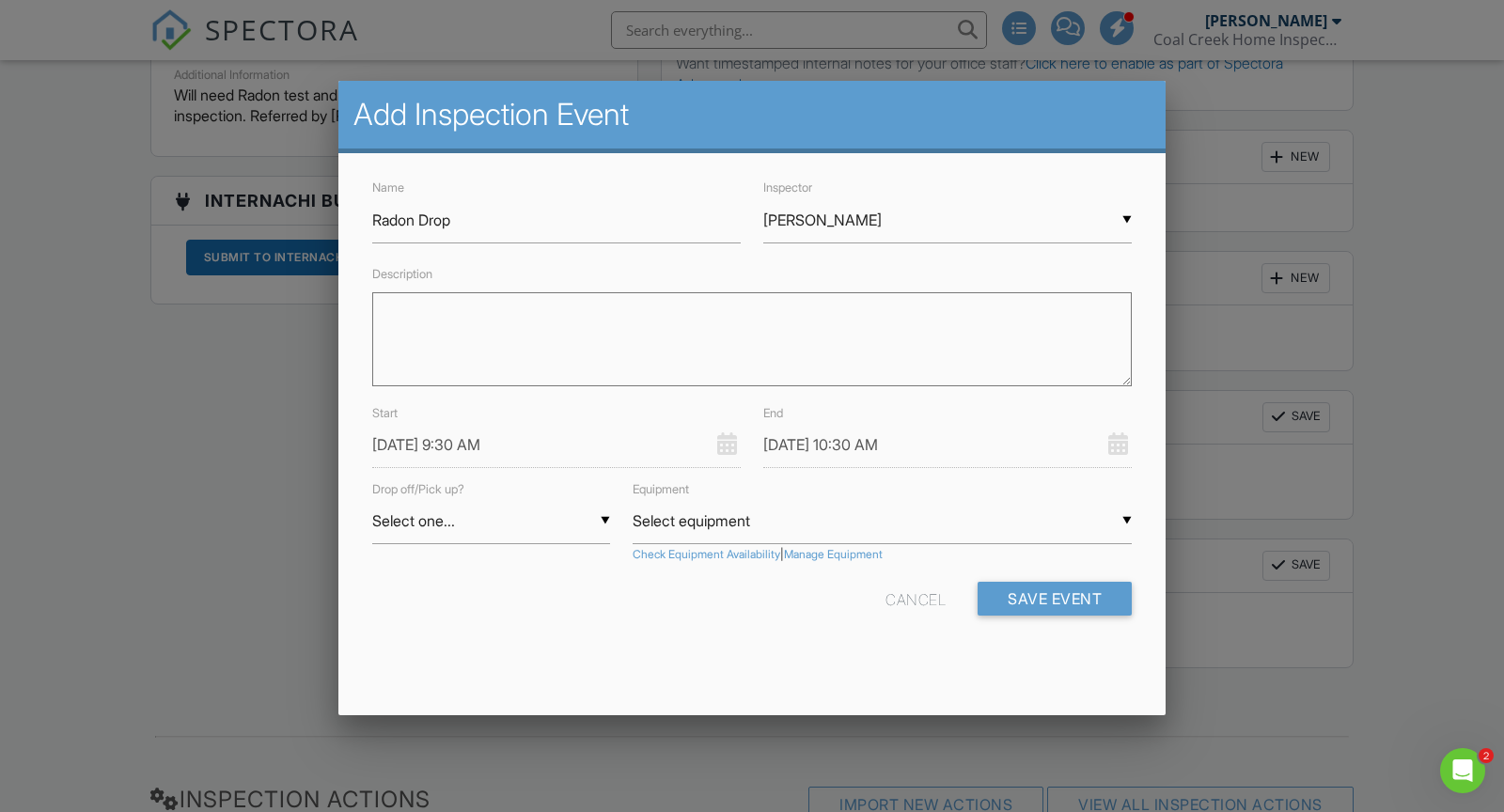 click on "▼ [PERSON_NAME] [PERSON_NAME] [PERSON_NAME] [PERSON_NAME] [PERSON_NAME]
[PERSON_NAME]
[PERSON_NAME]" at bounding box center (948, 220) 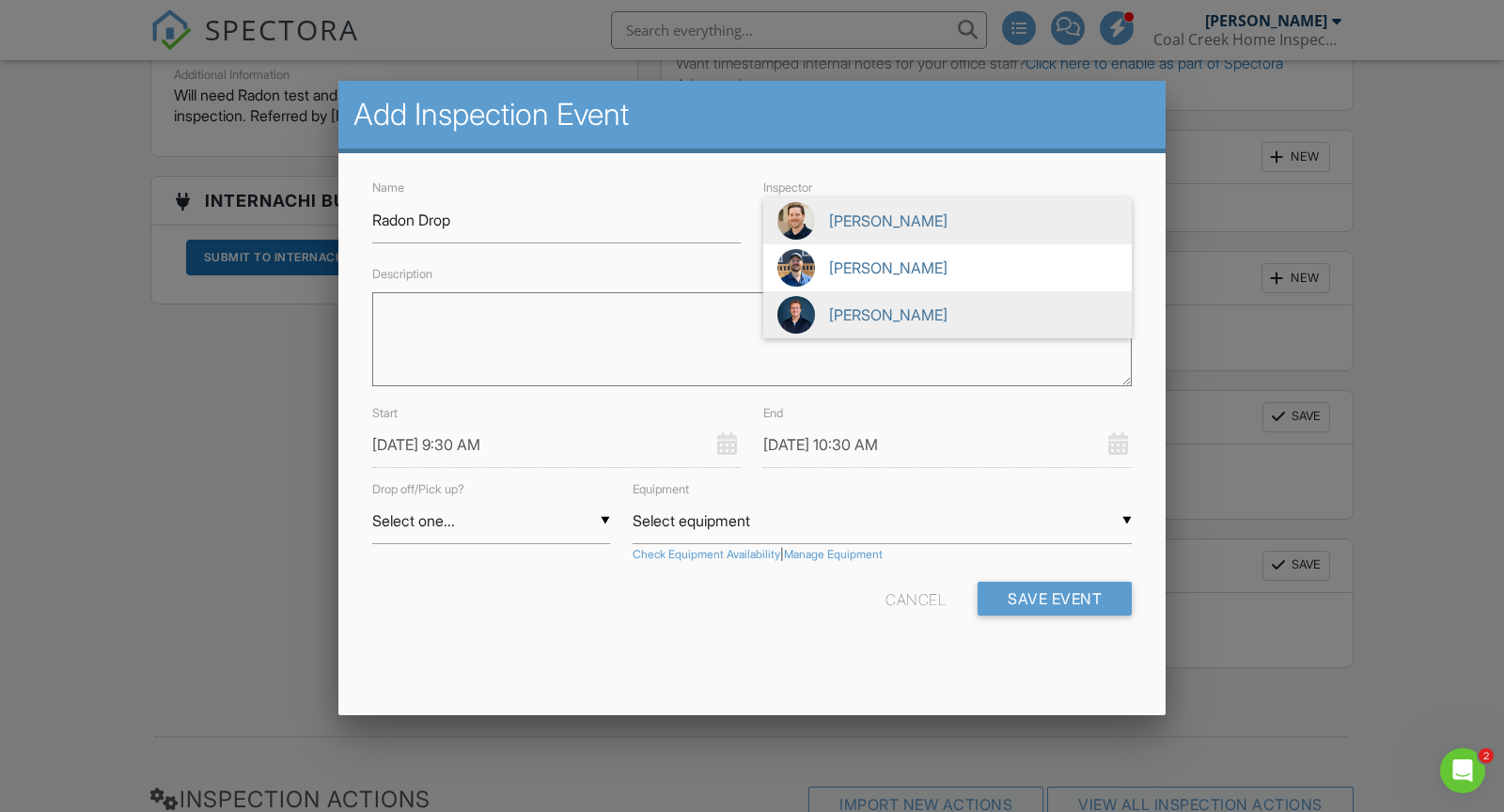 click at bounding box center [796, 315] 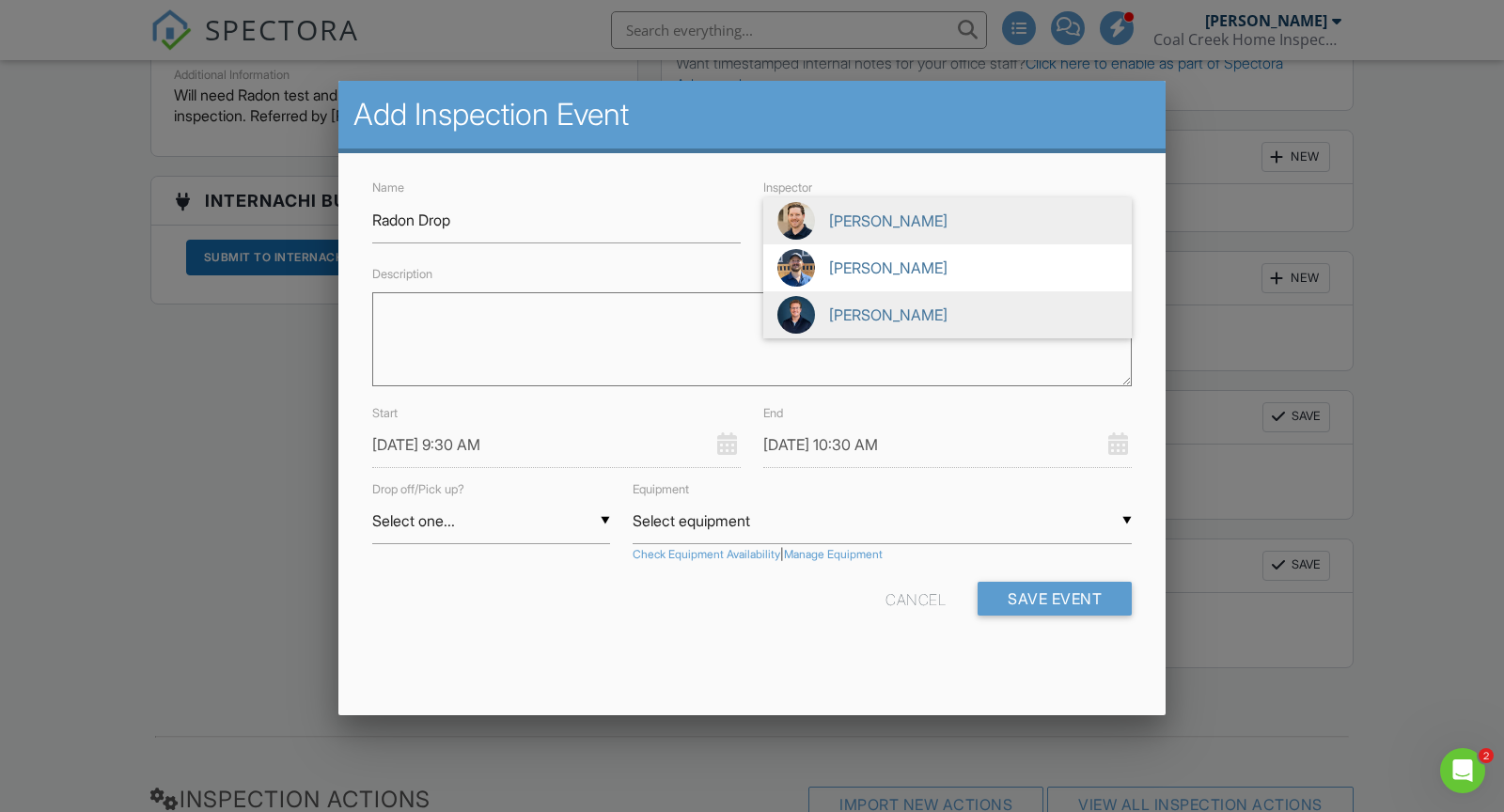 type on "[PERSON_NAME]" 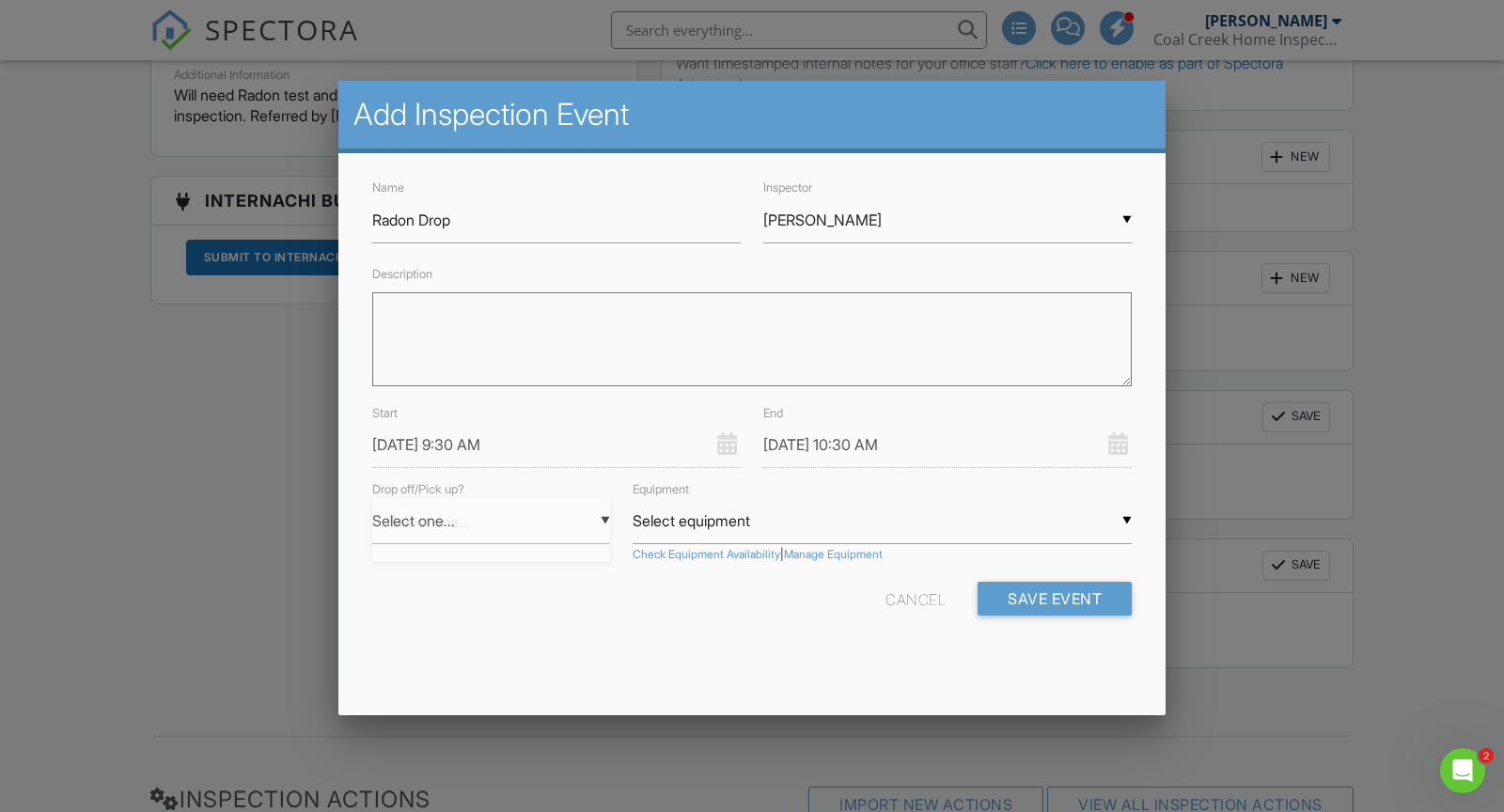 click on "▼ Select one... Select one... Drop Pickup Select one...
Drop
Pickup" at bounding box center [491, 521] 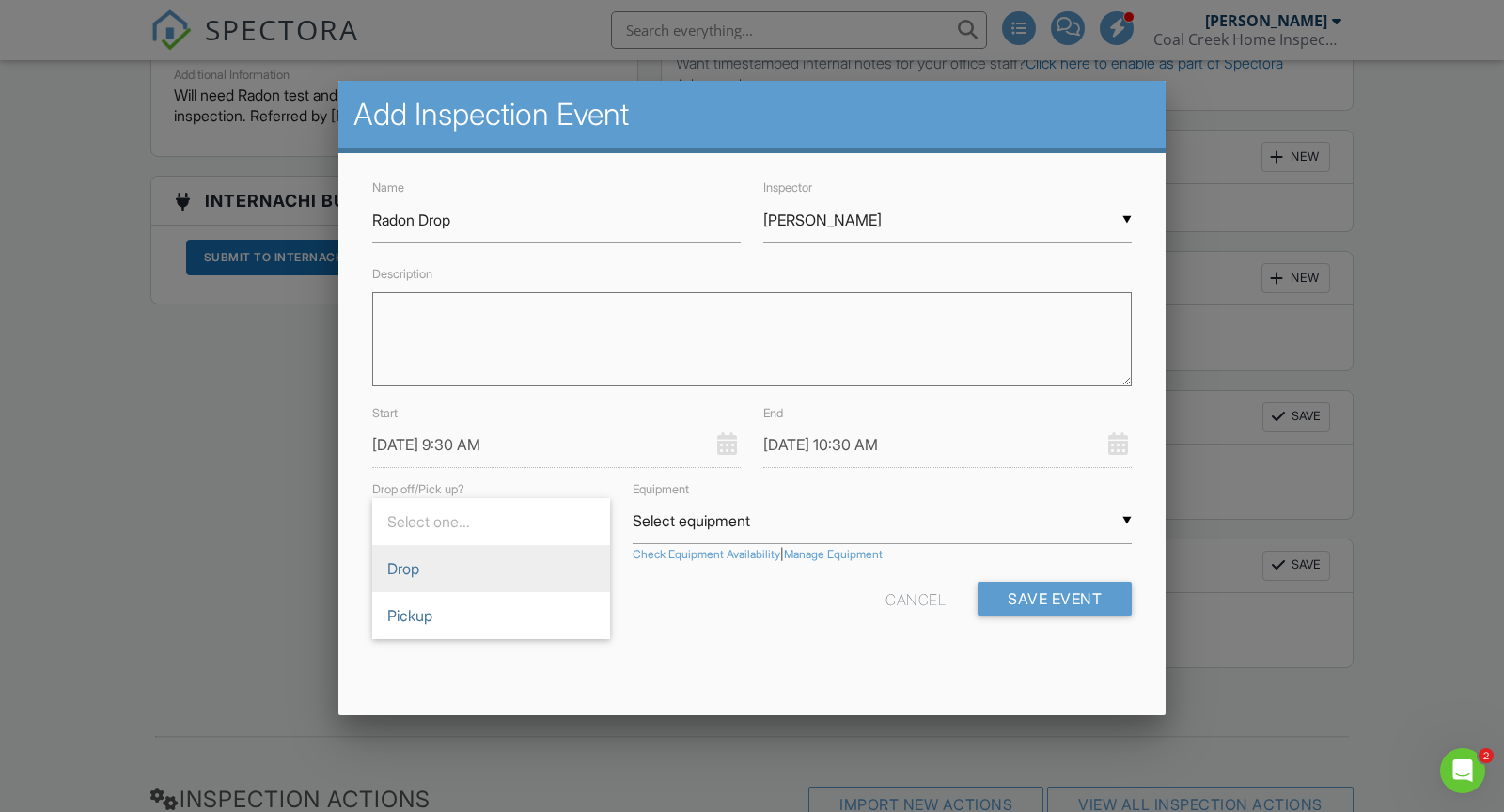 click on "Drop" at bounding box center (491, 569) 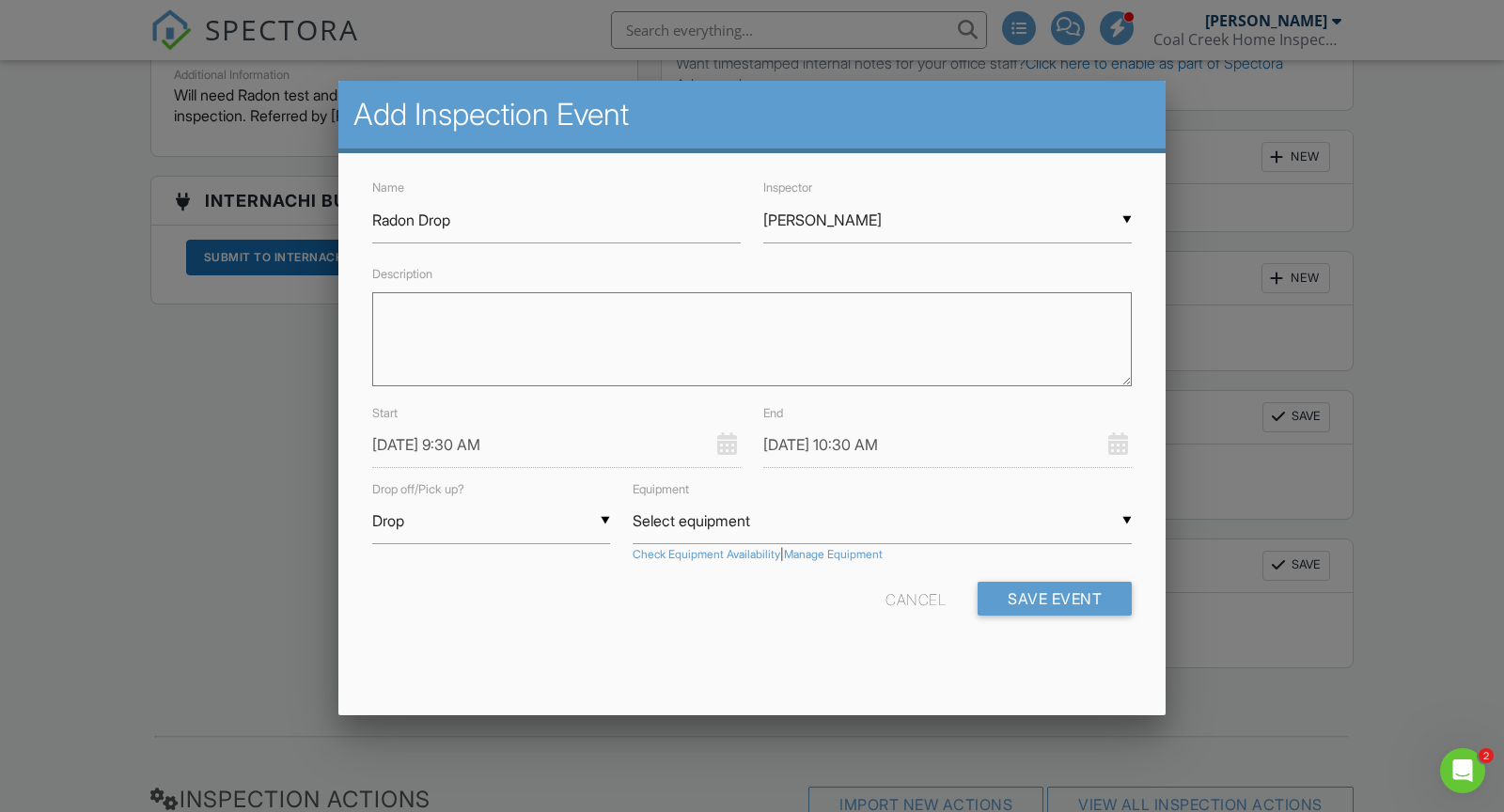 click on "▼ Select equipment Select equipment Radon Device #1 (S/N: 2700020944) Radon Device #2 (S/N: 2700018420) Sewer Scope- [PERSON_NAME] Scope- [PERSON_NAME] Select equipment
Radon Device #1 (S/N: 2700020944)
Radon Device #2 (S/N: 2700018420)
Sewer Scope- [PERSON_NAME] Scope- [PERSON_NAME]" at bounding box center [882, 521] 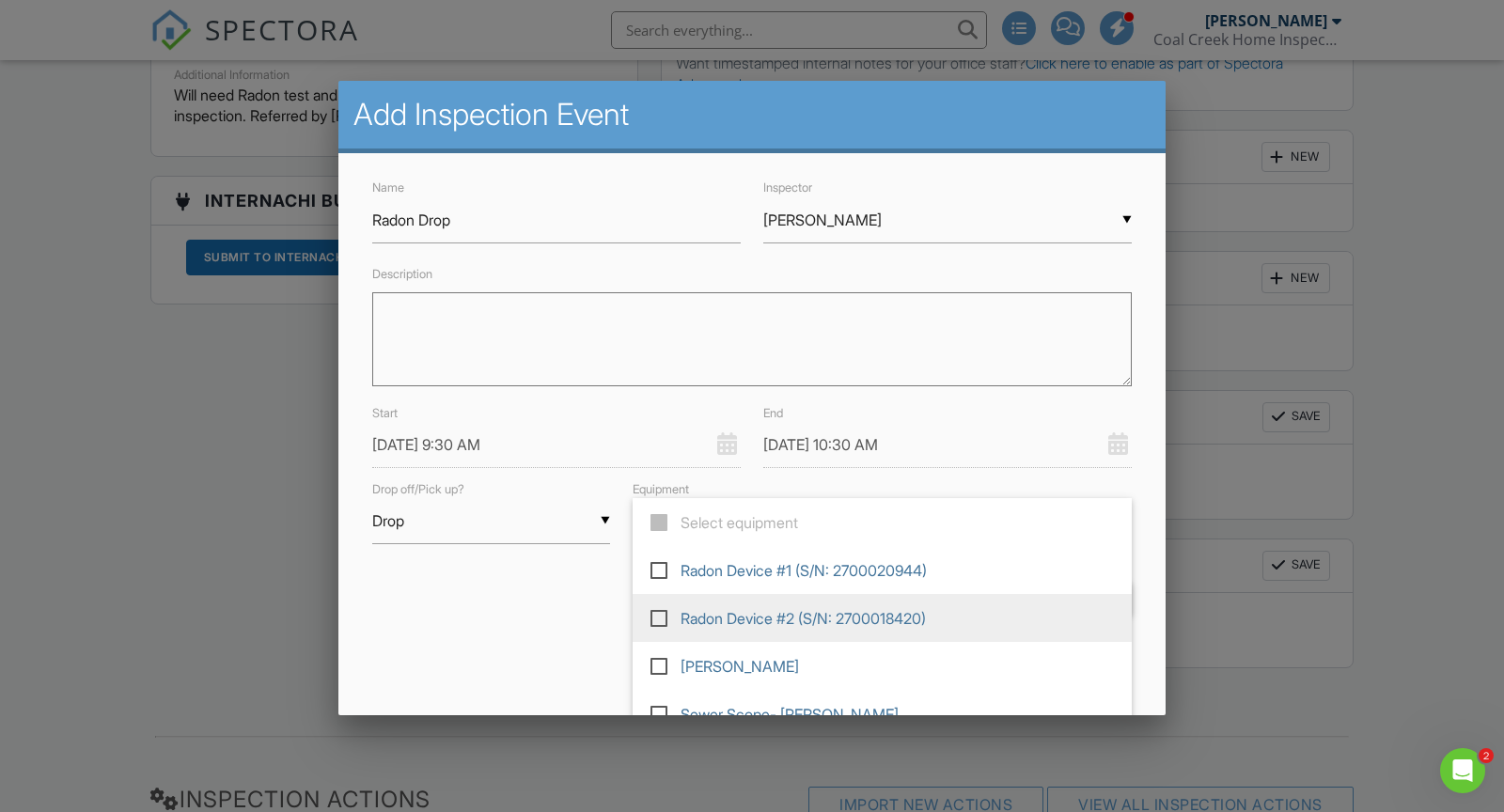 click at bounding box center [666, 617] 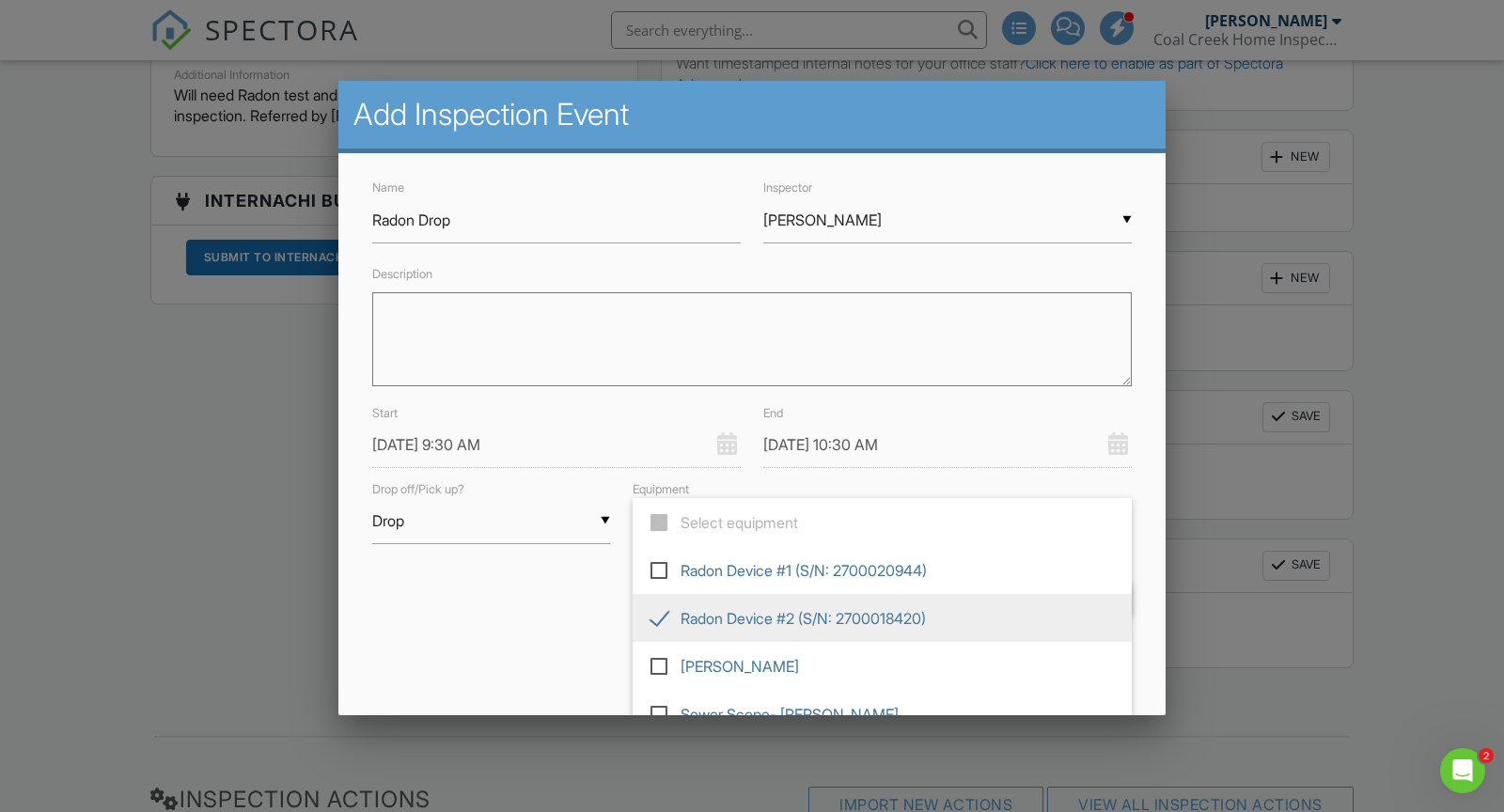 type on "Radon Device #2 (S/N: 2700018420)" 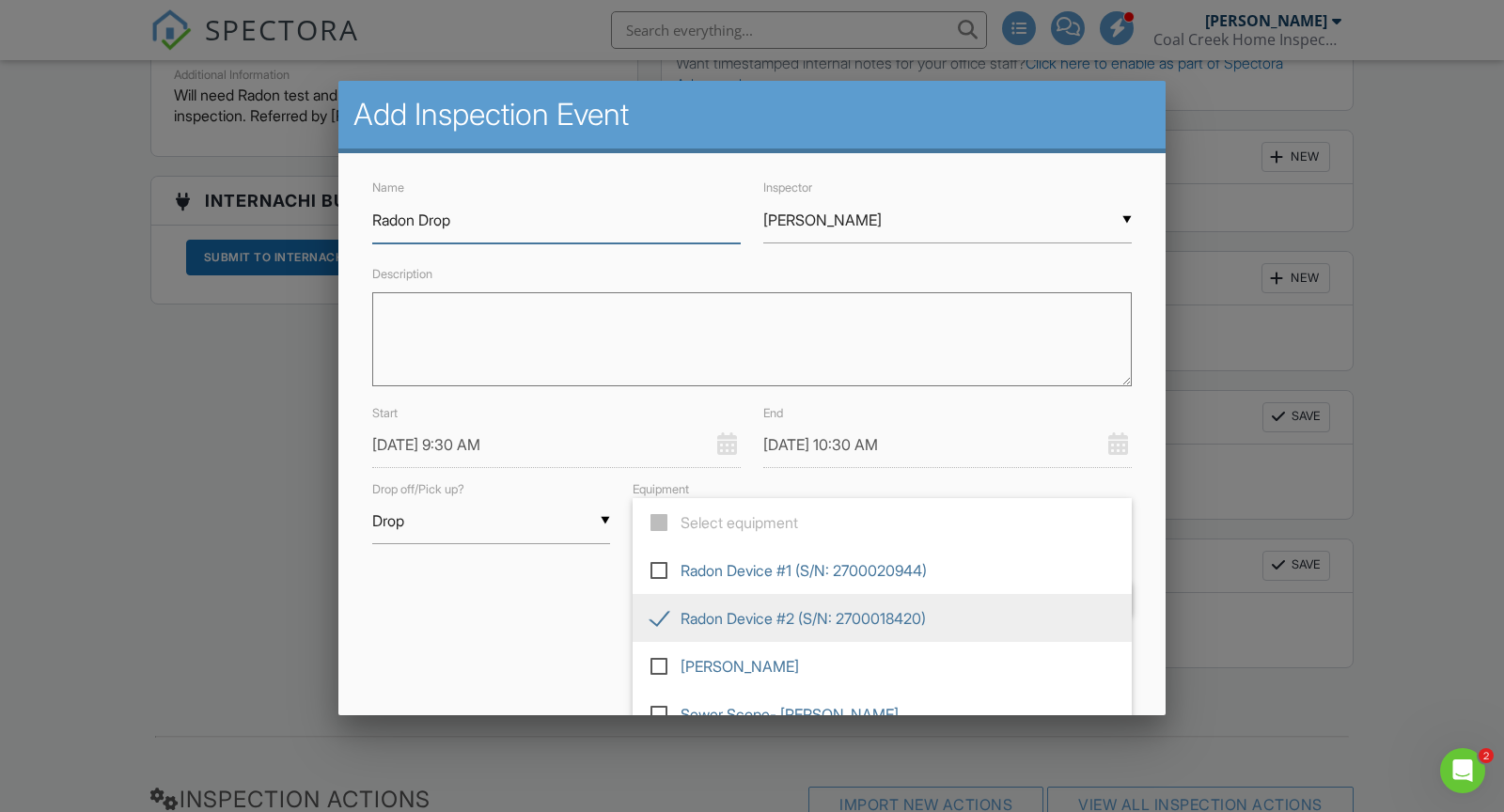 click on "Radon Drop" at bounding box center [556, 220] 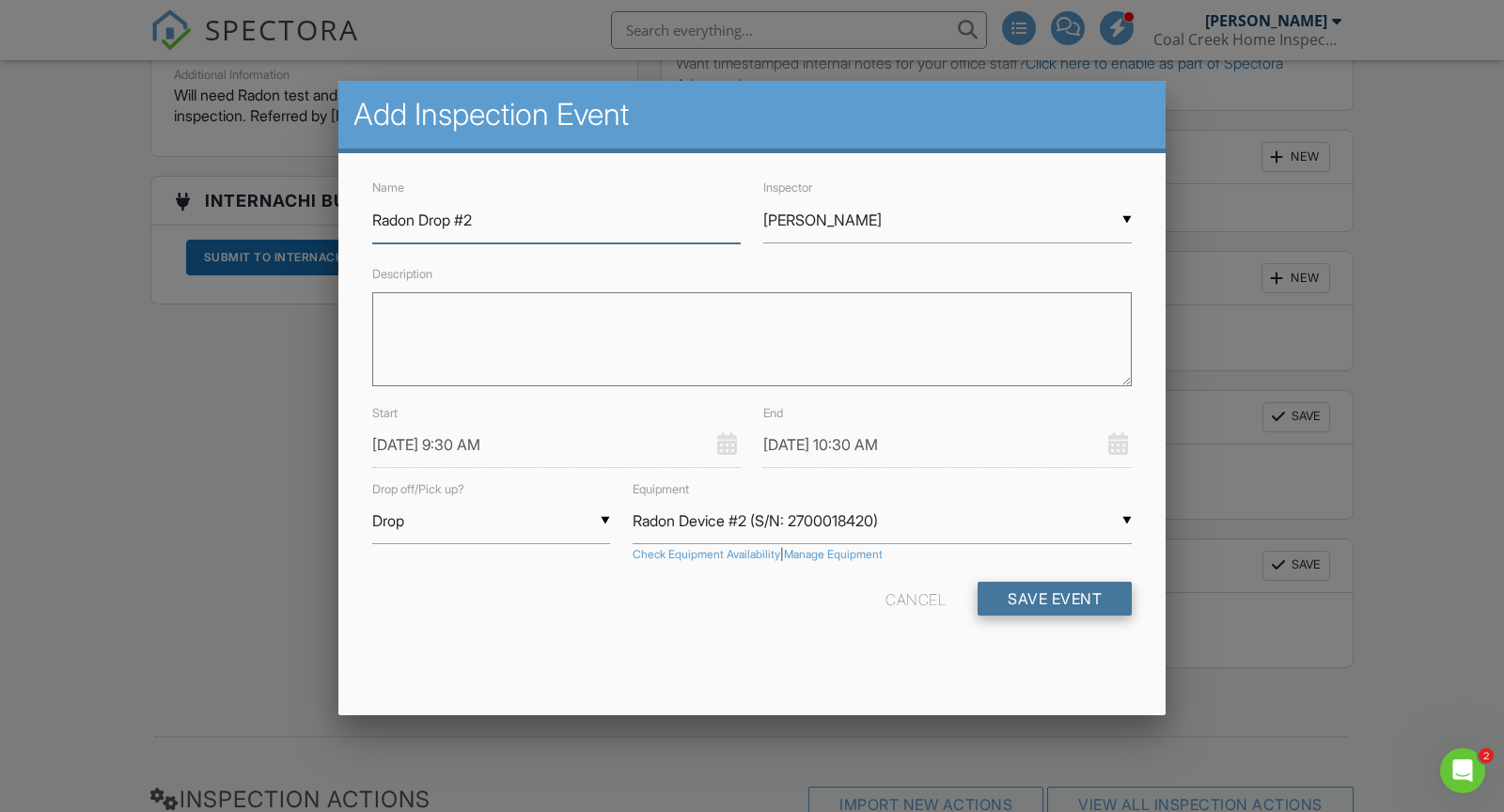 type on "Radon Drop #2" 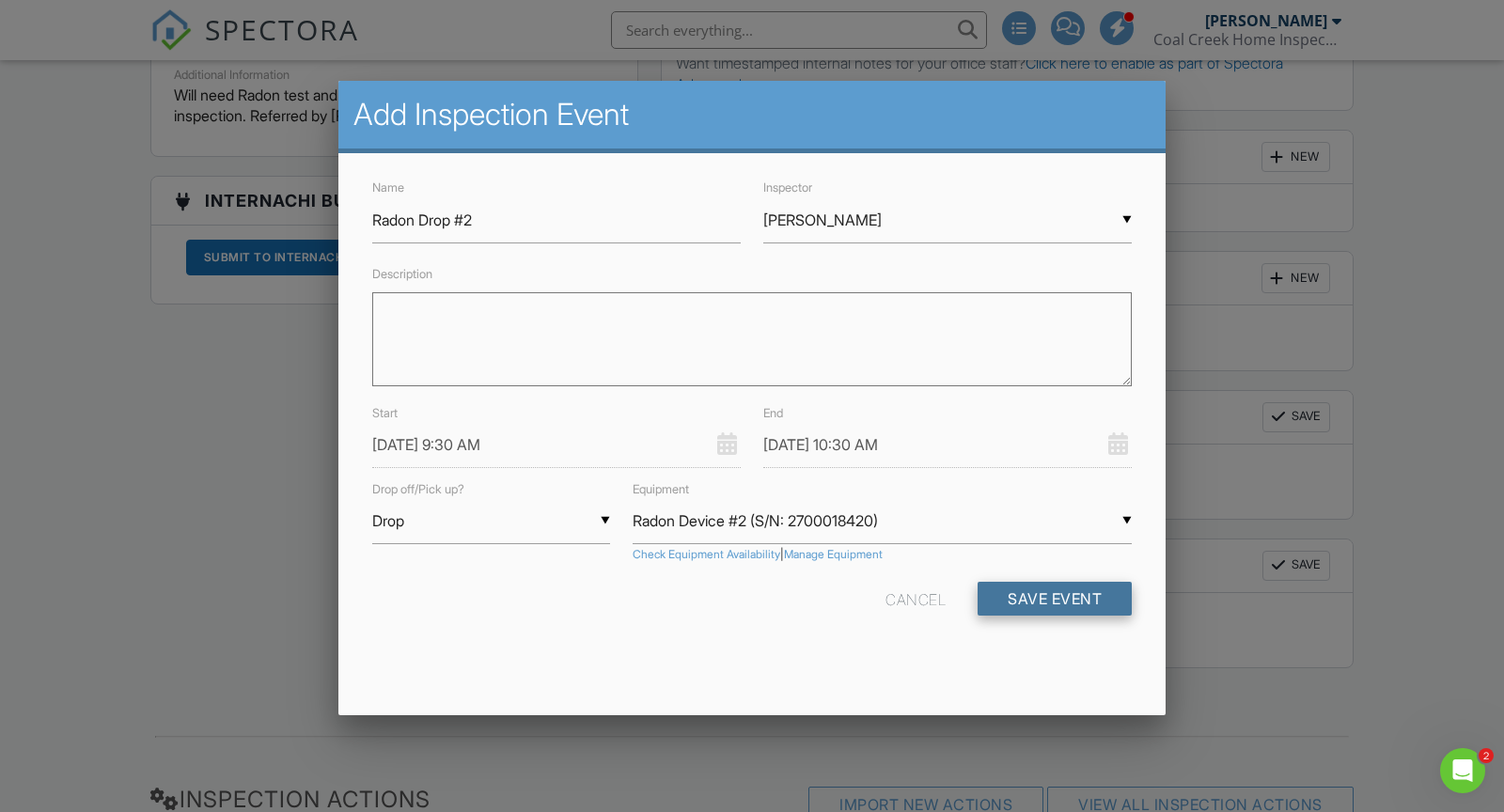 click on "Save Event" at bounding box center (1055, 599) 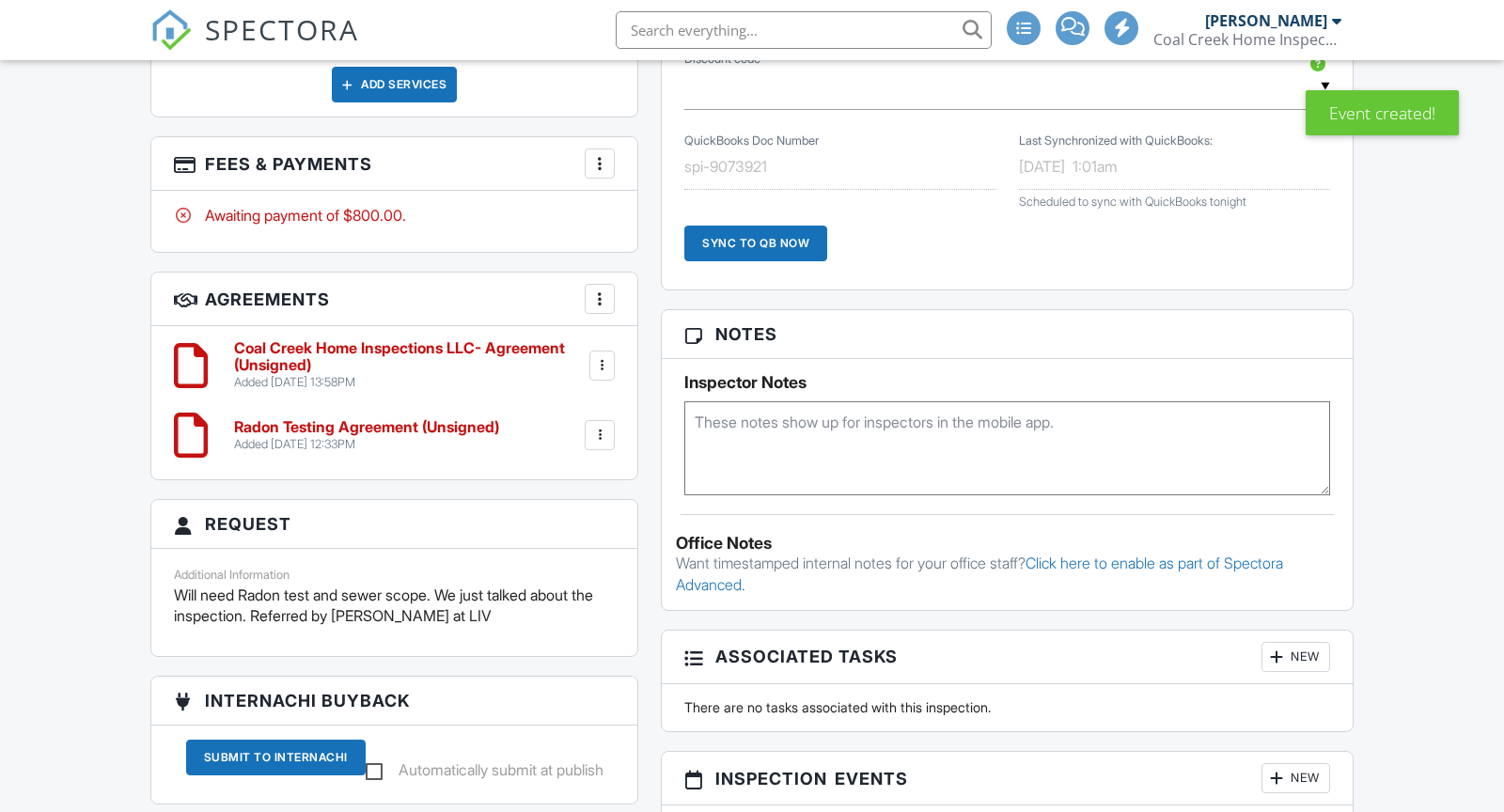 scroll, scrollTop: 1913, scrollLeft: 0, axis: vertical 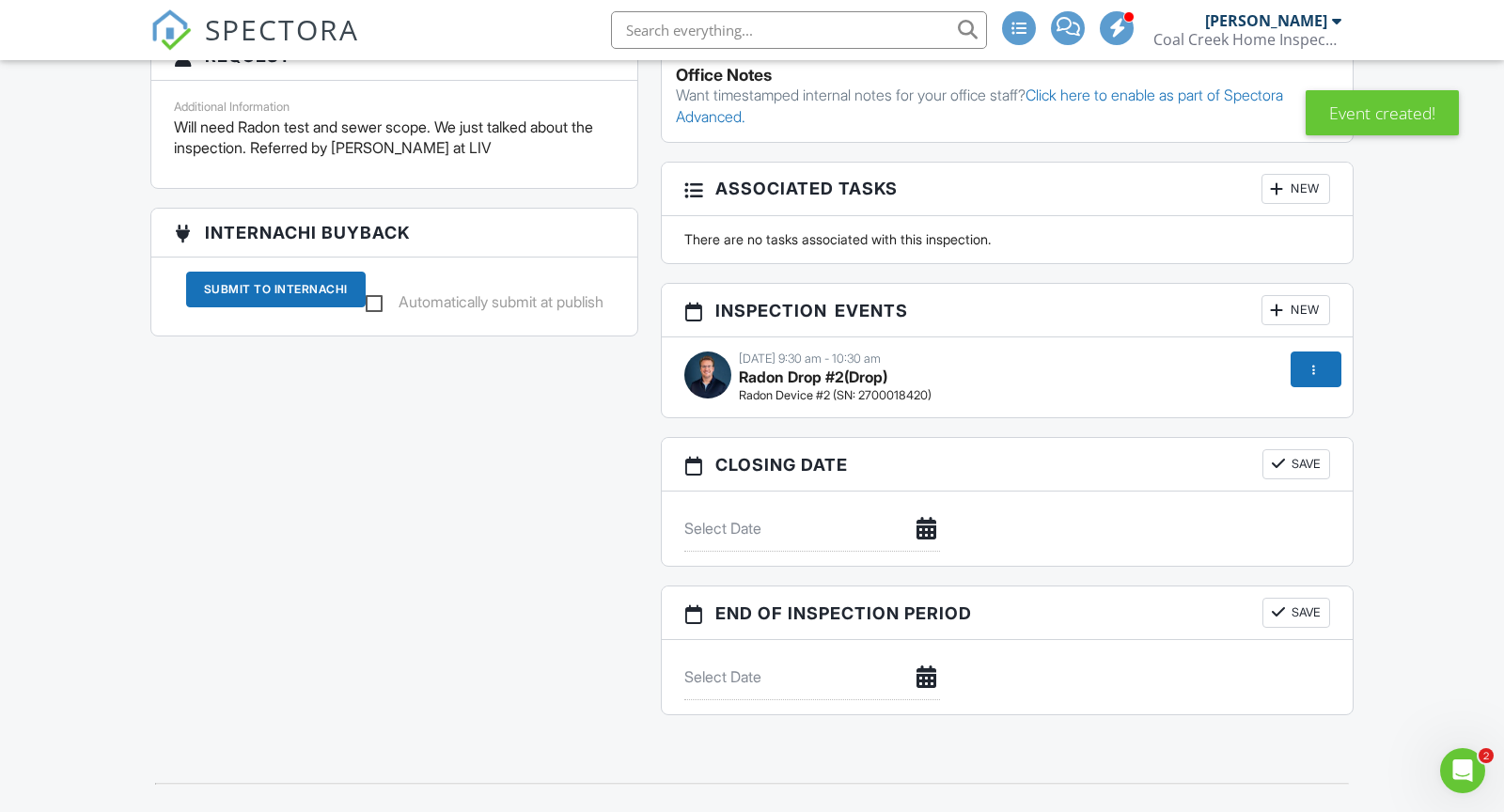 click on "New" at bounding box center [1295, 310] 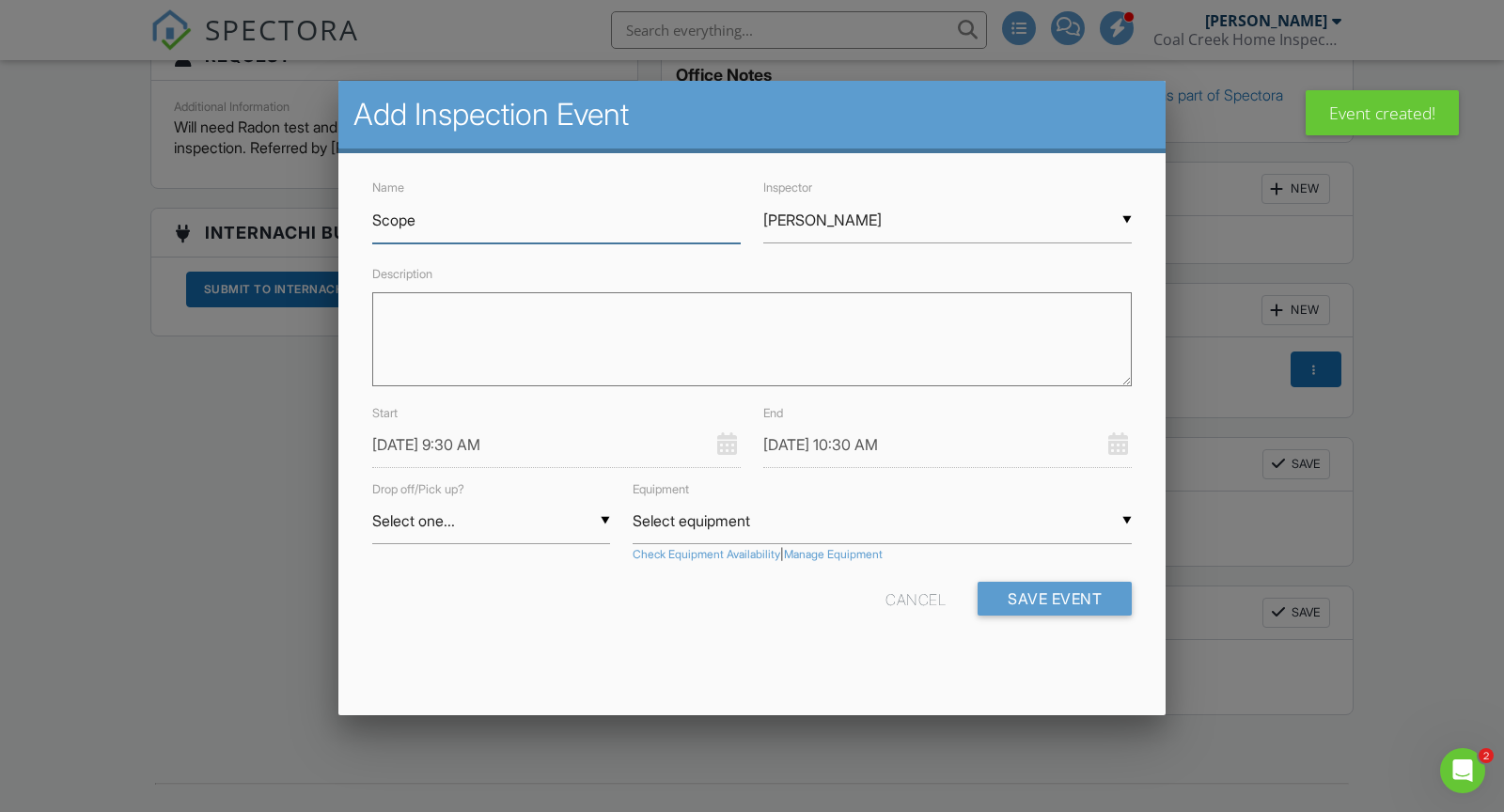 type on "Scope" 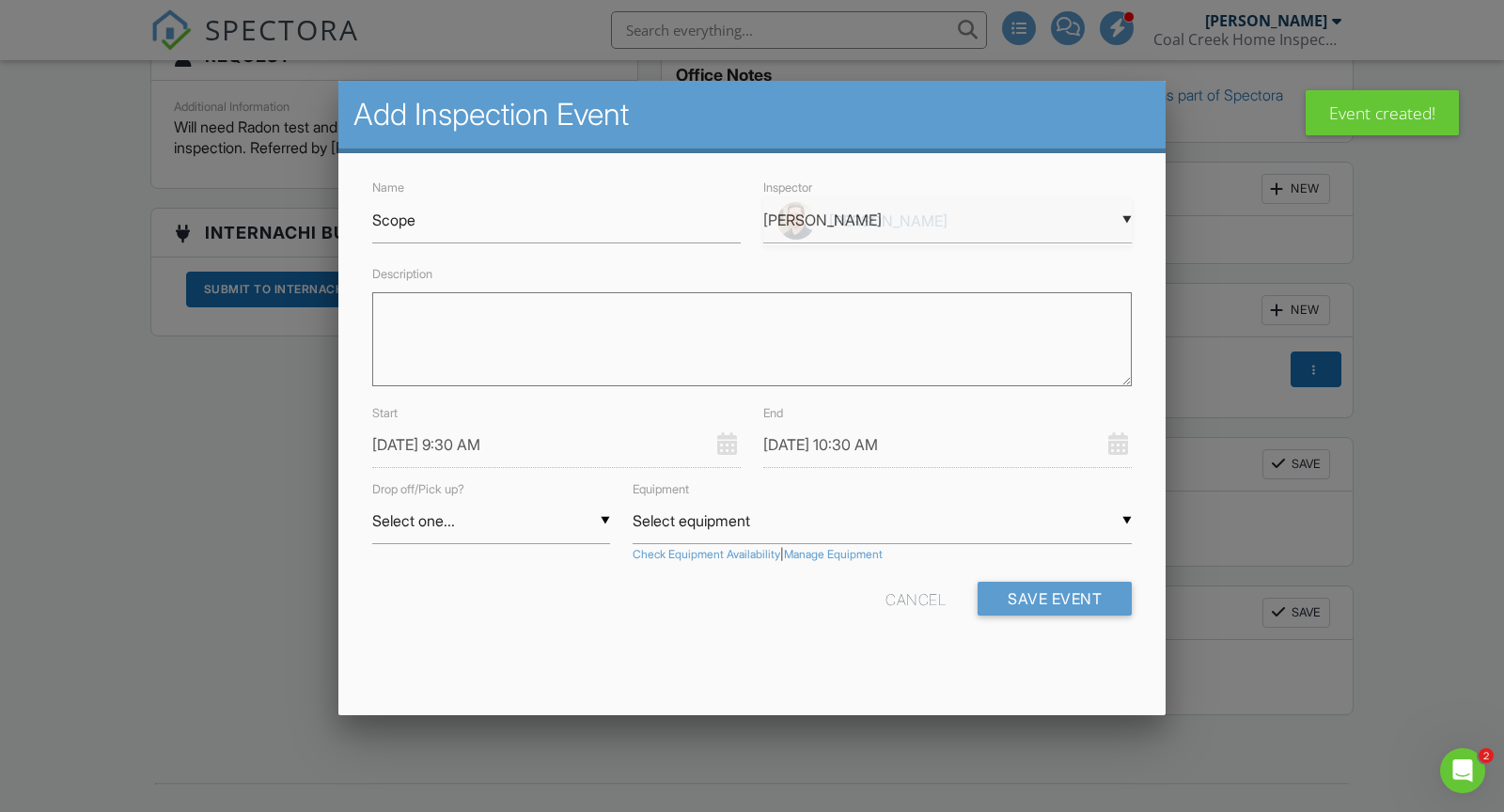 click on "▼ [PERSON_NAME] [PERSON_NAME] [PERSON_NAME] [PERSON_NAME] [PERSON_NAME]
[PERSON_NAME]
[PERSON_NAME]" at bounding box center (948, 220) 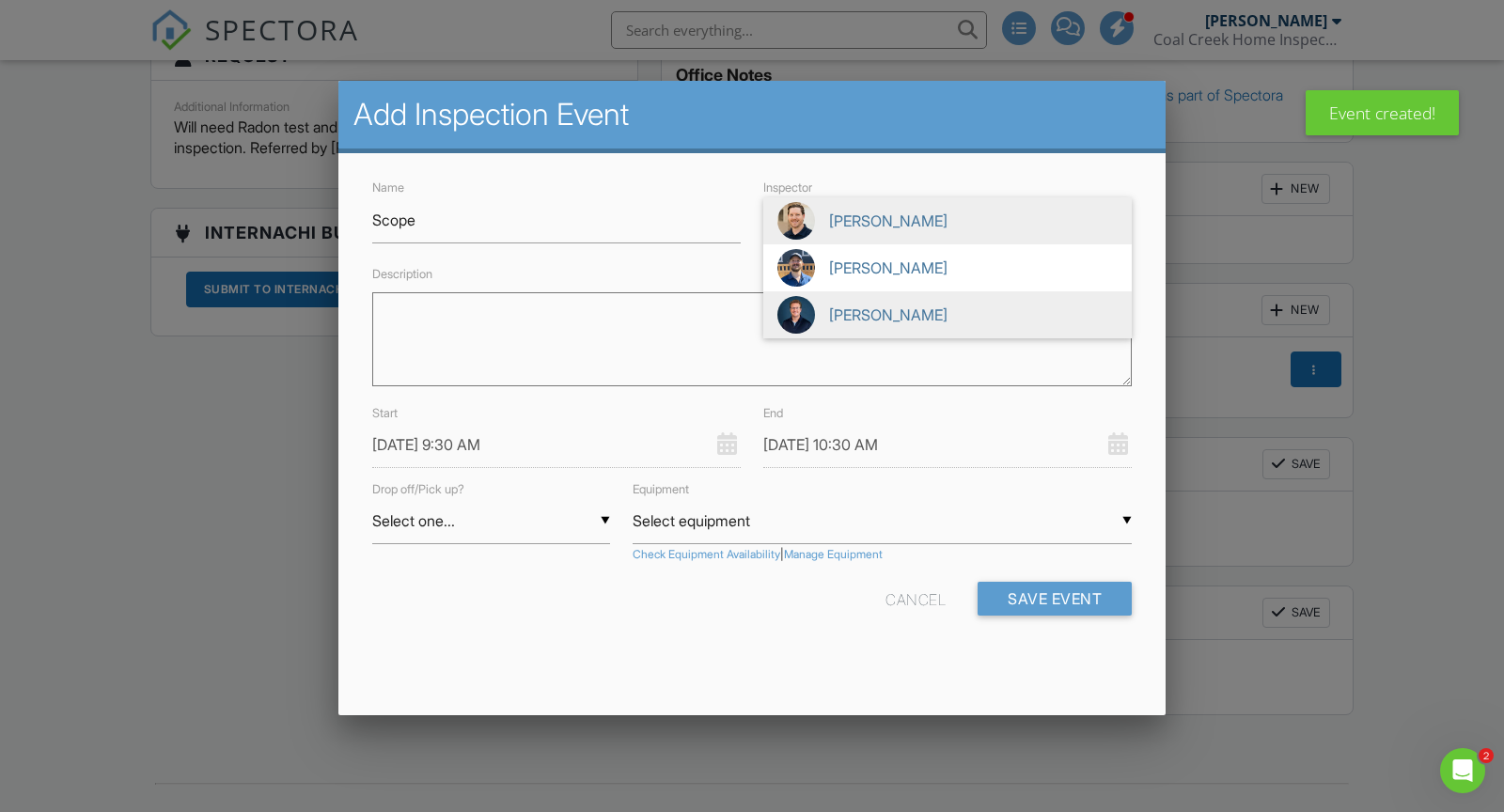 click at bounding box center [796, 315] 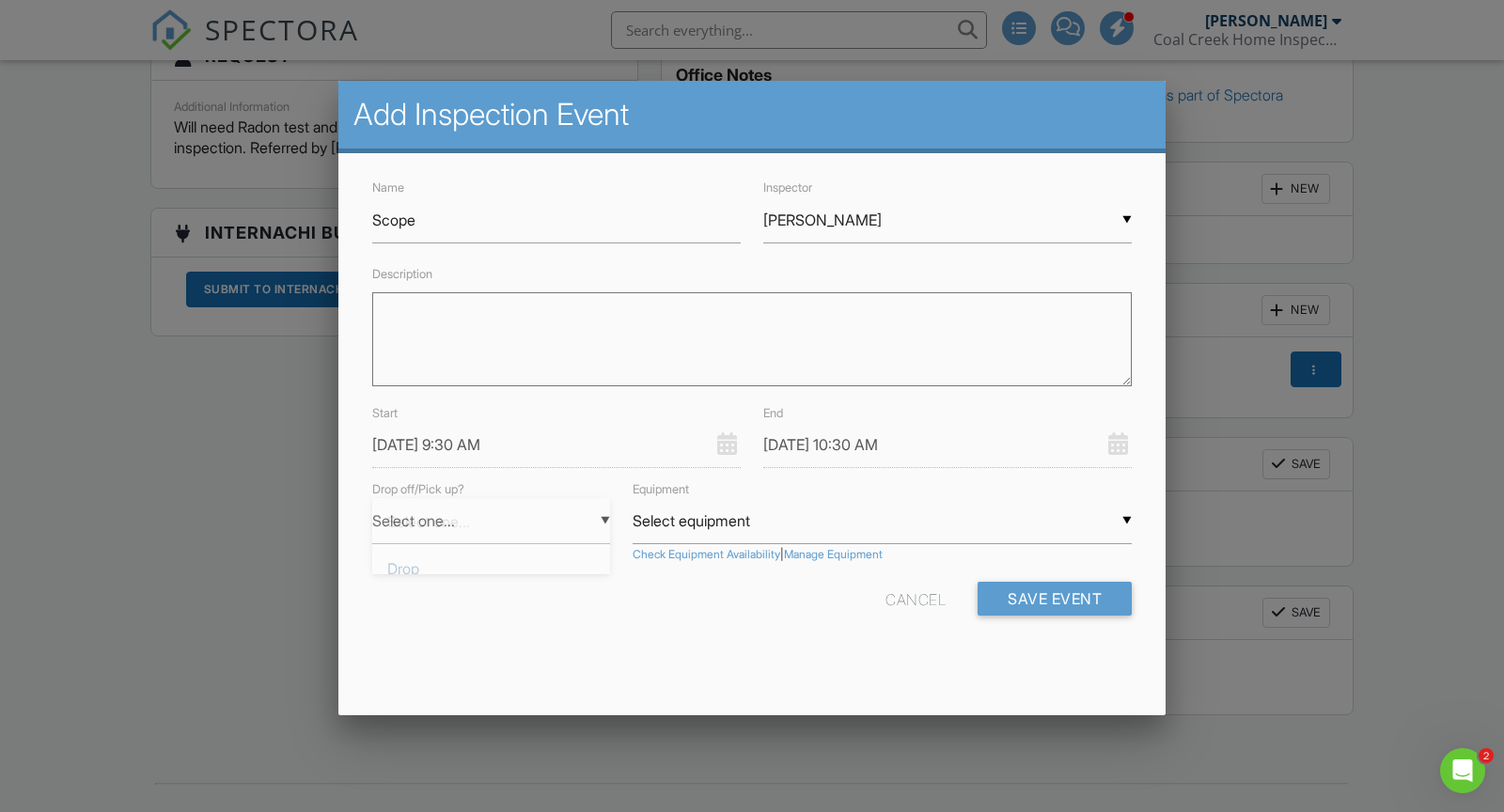 click on "▼ Select one... Select one... Drop Pickup Select one...
Drop
Pickup" at bounding box center (491, 521) 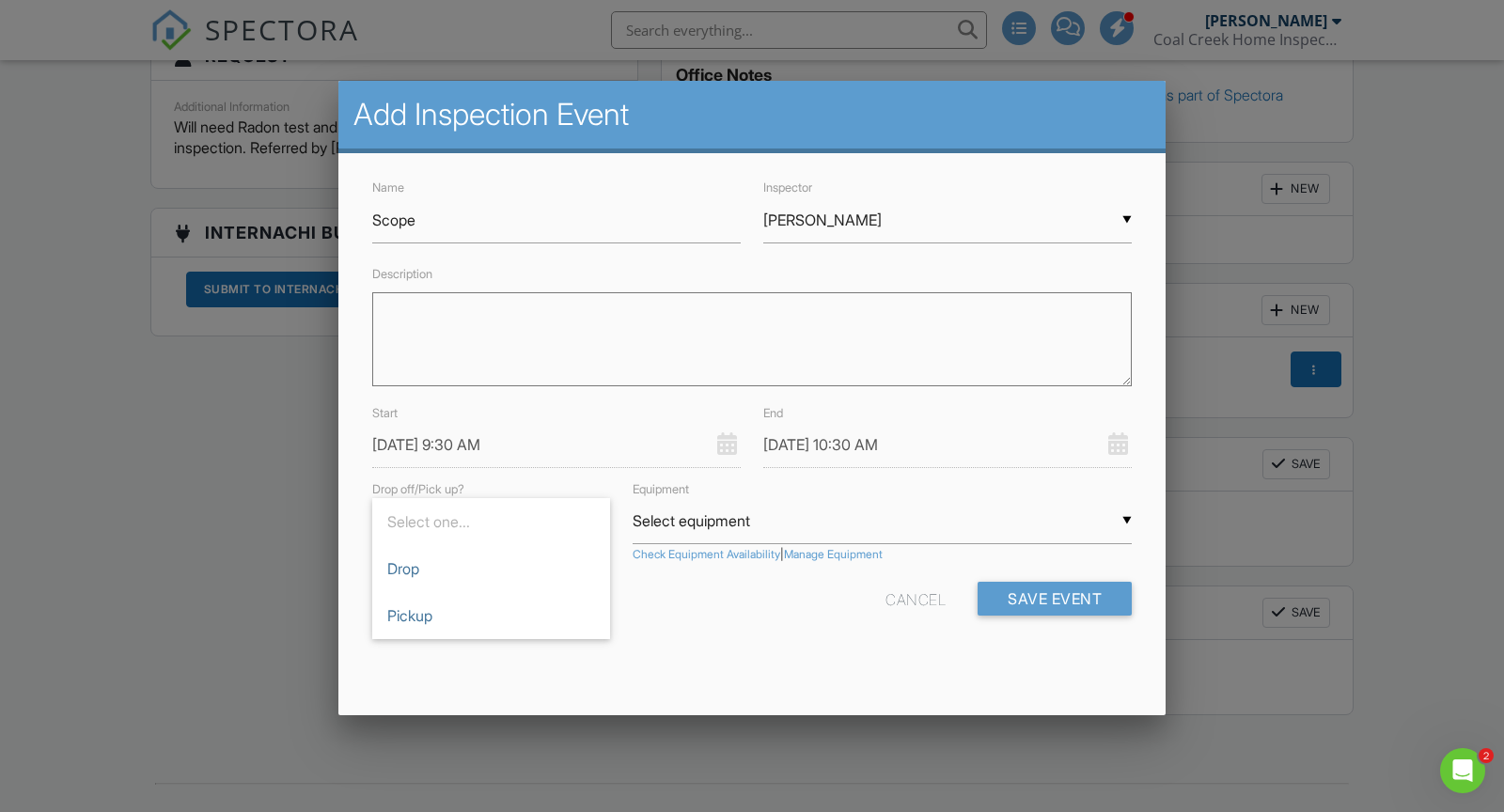 click on "Name
Scope
Inspector
▼ [PERSON_NAME] [PERSON_NAME] [PERSON_NAME] [PERSON_NAME] [PERSON_NAME]
[PERSON_NAME]
[PERSON_NAME]
Description
Start
[DATE] 9:30 AM
End
[DATE] 10:30 AM
Drop off/Pick up?
▼ Select one... Select one... Drop Pickup Select one...
Drop
Pickup
Equipment
▼ Select equipment Select equipment Radon Device #1 (S/N: 2700020944) Radon Device #2 (S/N: 2700018420) Sewer Scope- [PERSON_NAME] Scope- [PERSON_NAME] Select equipment
Radon Device #1 (S/N: 2700020944)
Radon Device #2 (S/N: 2700018420)
Sewer Scope- [PERSON_NAME] Scope- [PERSON_NAME]
Check Equipment Availability
|
Manage Equipment
Cancel
Save Event" at bounding box center (752, 412) 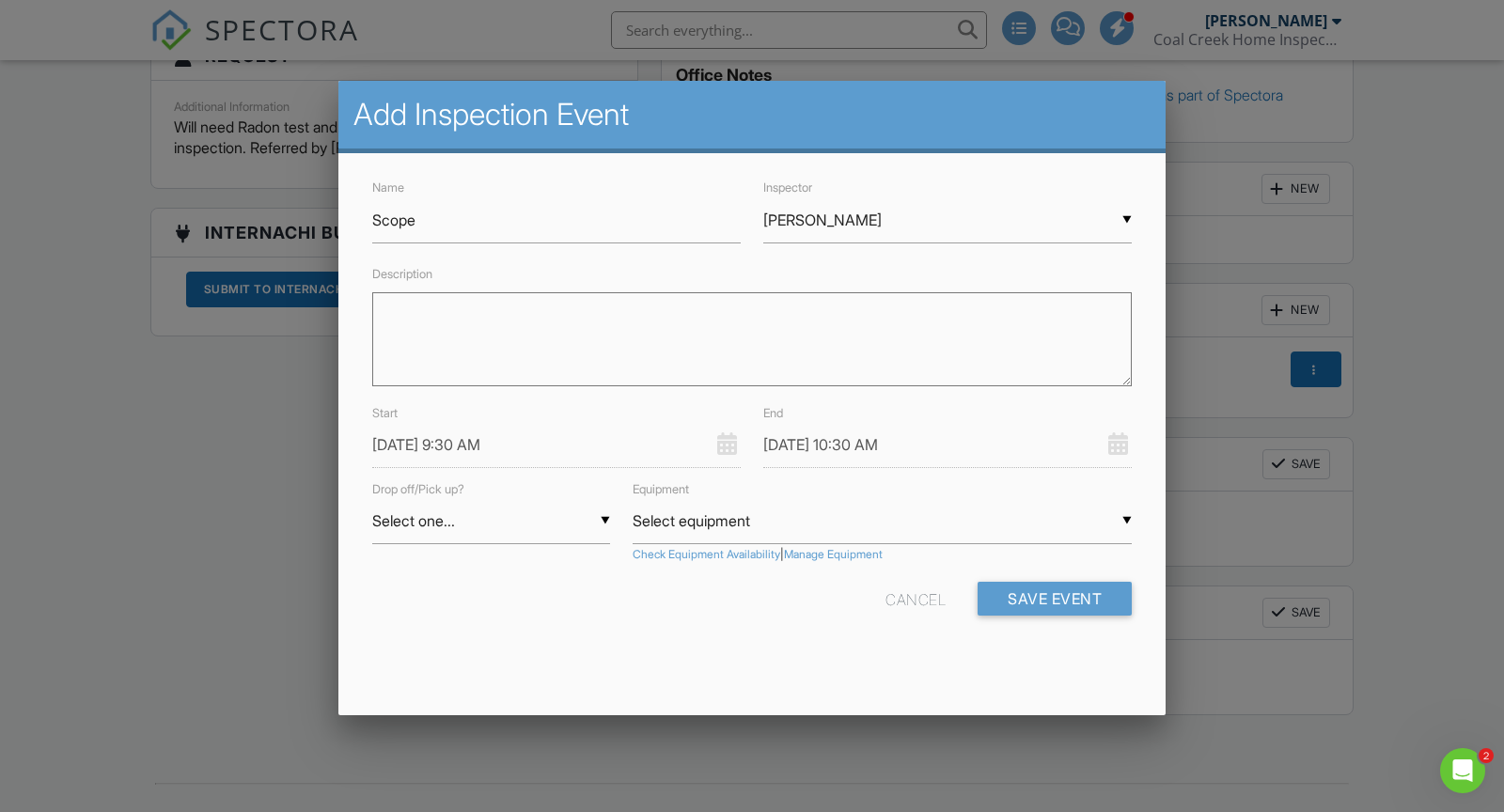 click on "▼ Select equipment Select equipment Radon Device #1 (S/N: 2700020944) Radon Device #2 (S/N: 2700018420) Sewer Scope- [PERSON_NAME] Scope- [PERSON_NAME] Select equipment
Radon Device #1 (S/N: 2700020944)
Radon Device #2 (S/N: 2700018420)
Sewer Scope- [PERSON_NAME] Scope- [PERSON_NAME]" at bounding box center [882, 521] 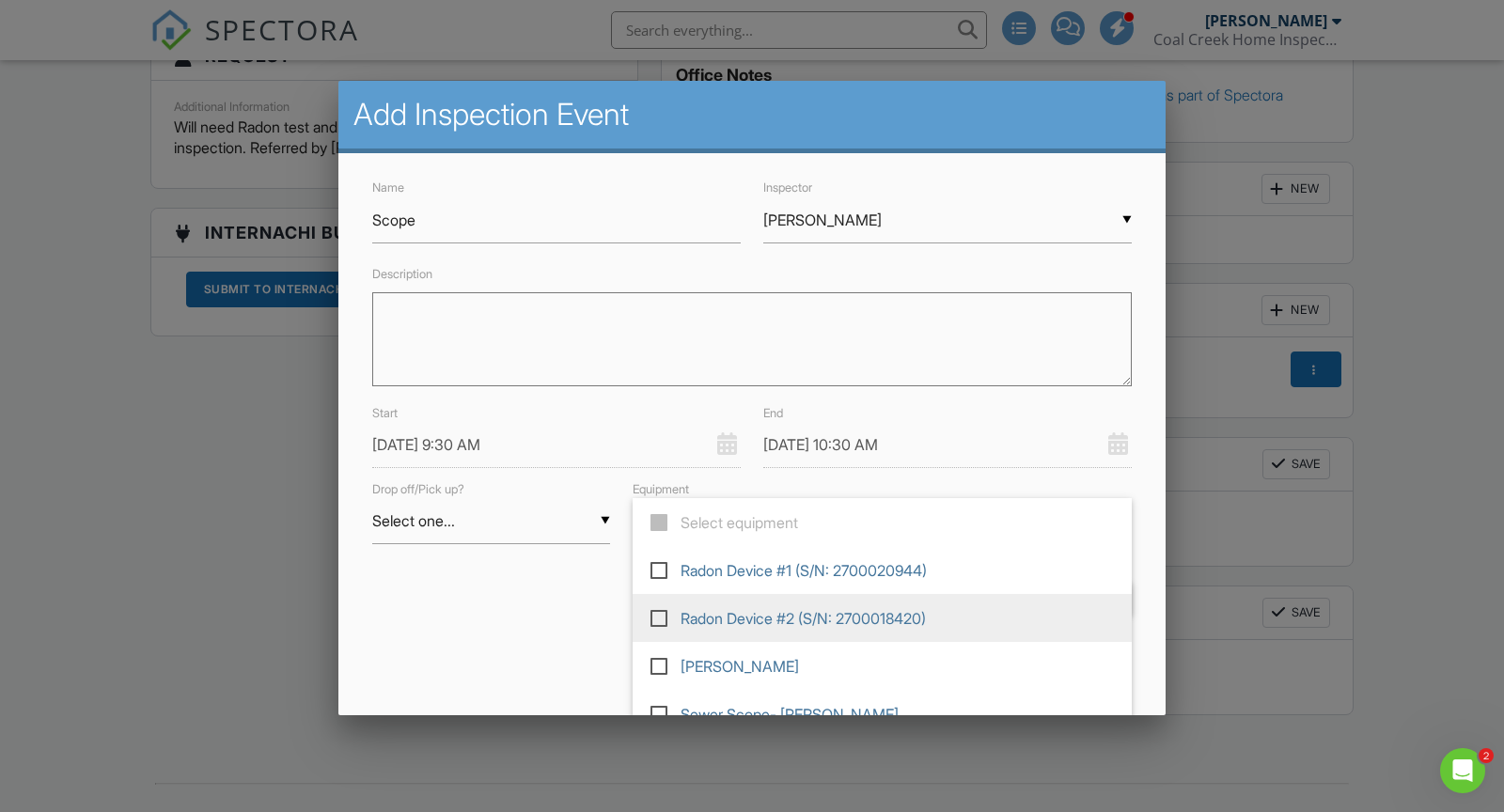 scroll, scrollTop: 23, scrollLeft: 0, axis: vertical 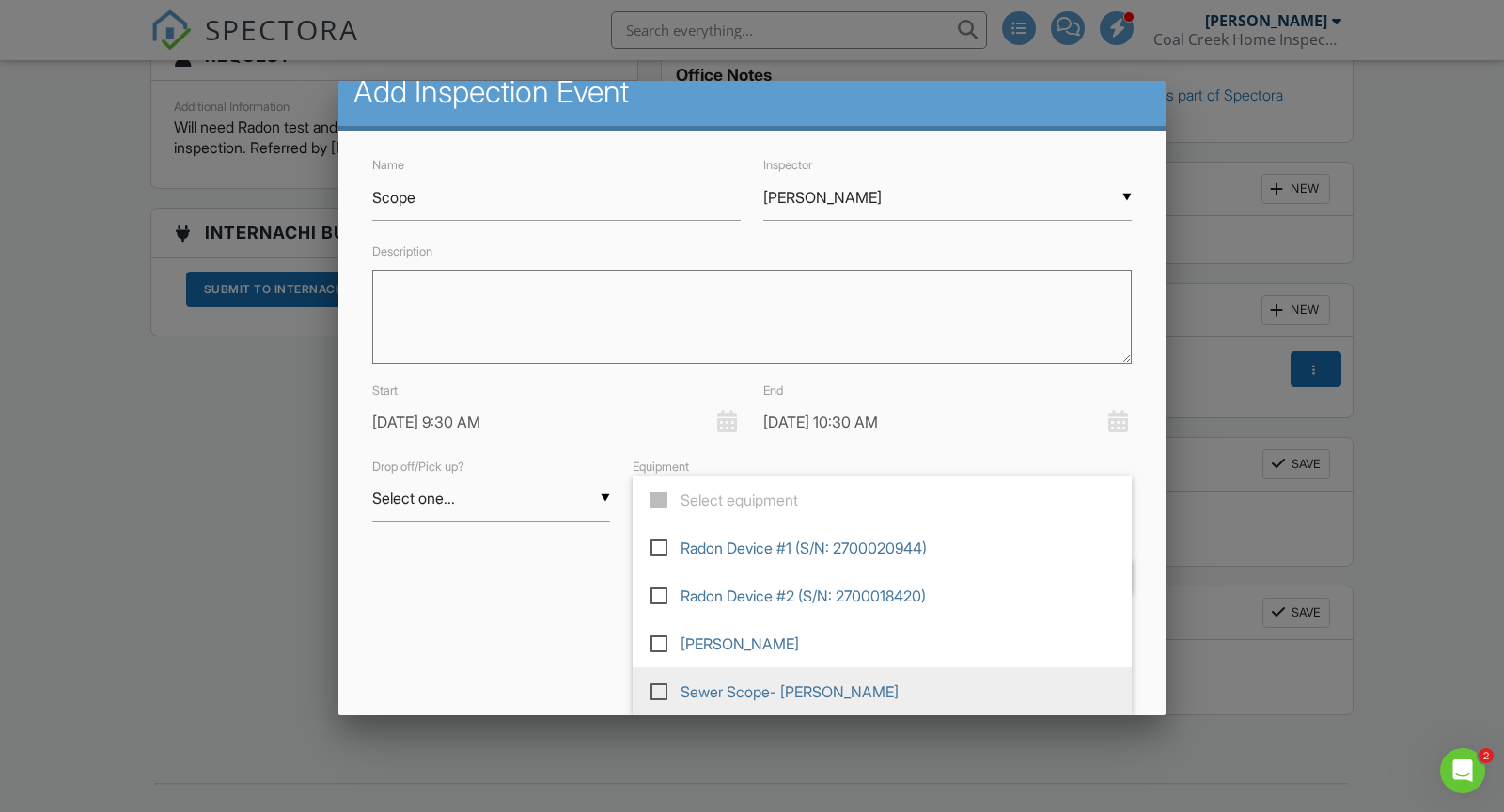 click at bounding box center [666, 690] 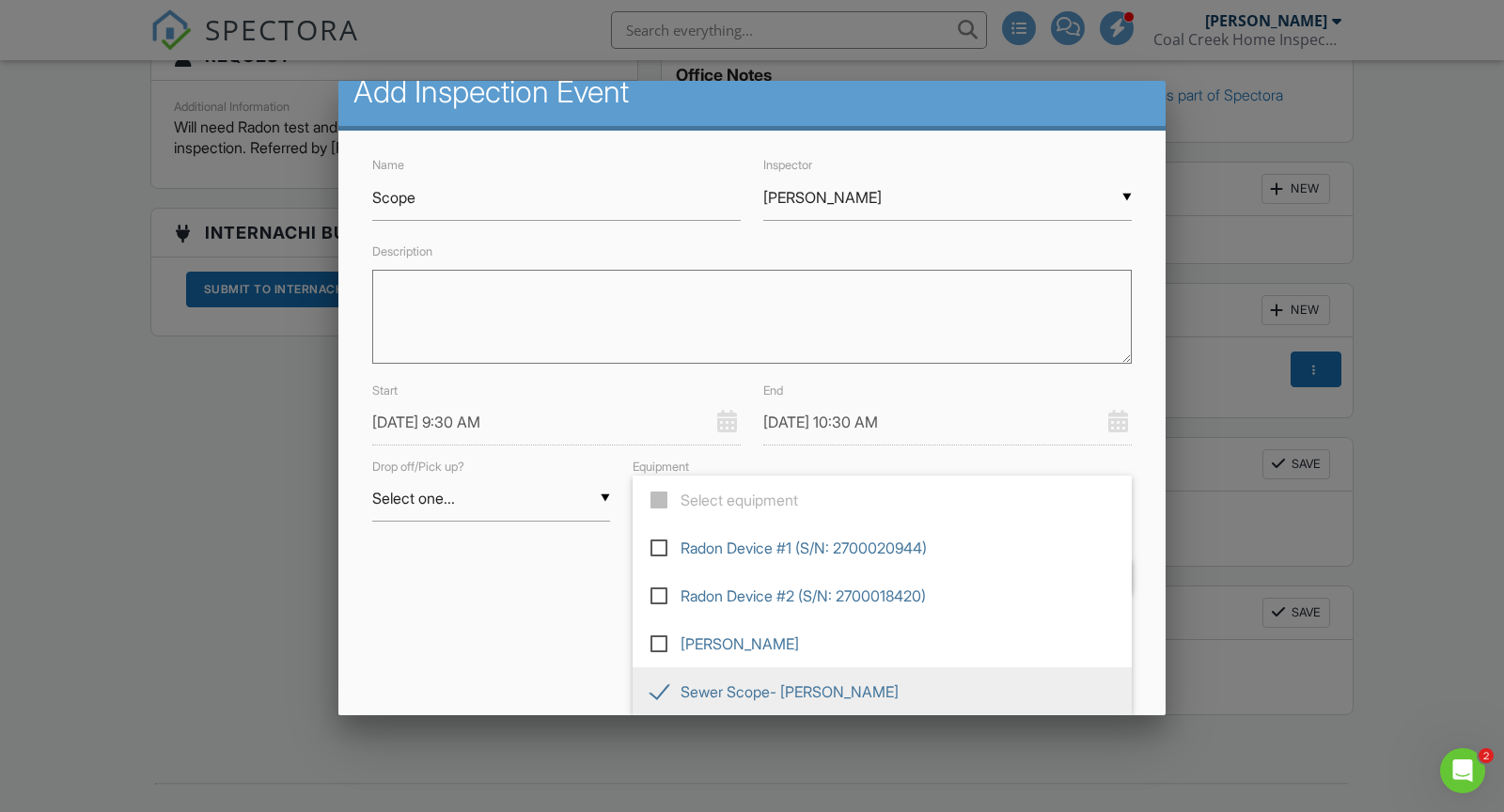 type on "Sewer Scope- [PERSON_NAME]" 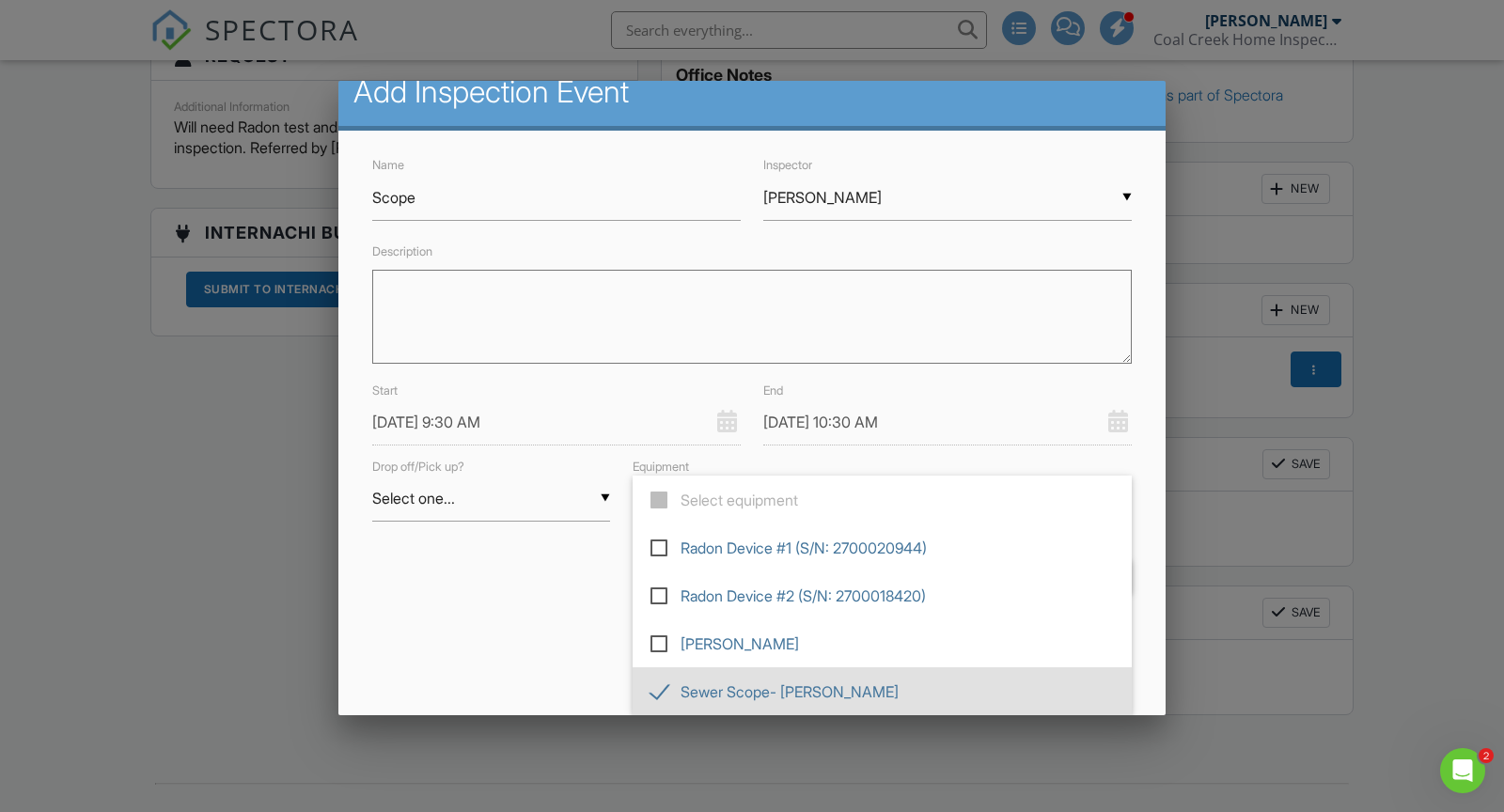 click on "Add Inspection Event
Name
Scope
Inspector
▼ [PERSON_NAME] [PERSON_NAME] [PERSON_NAME] [PERSON_NAME] [PERSON_NAME]
[PERSON_NAME]
[PERSON_NAME]
Description
Start
[DATE] 9:30 AM
End
[DATE] 10:30 AM
Drop off/Pick up?
▼ Select one... Select one... Drop Pickup Select one...
Drop
Pickup
Equipment
▼ Sewer Scope- [PERSON_NAME] Select equipment Radon Device #1 (S/N: 2700020944) Radon Device #2 (S/N: 2700018420) Sewer Scope- [PERSON_NAME] Scope- [PERSON_NAME] Select equipment
Radon Device #1 (S/N: 2700020944)
Radon Device #2 (S/N: 2700018420)
Sewer Scope- [PERSON_NAME] Scope- [PERSON_NAME]
Check Equipment Availability
|
Manage Equipment
Cancel
Save Event" at bounding box center (752, 398) 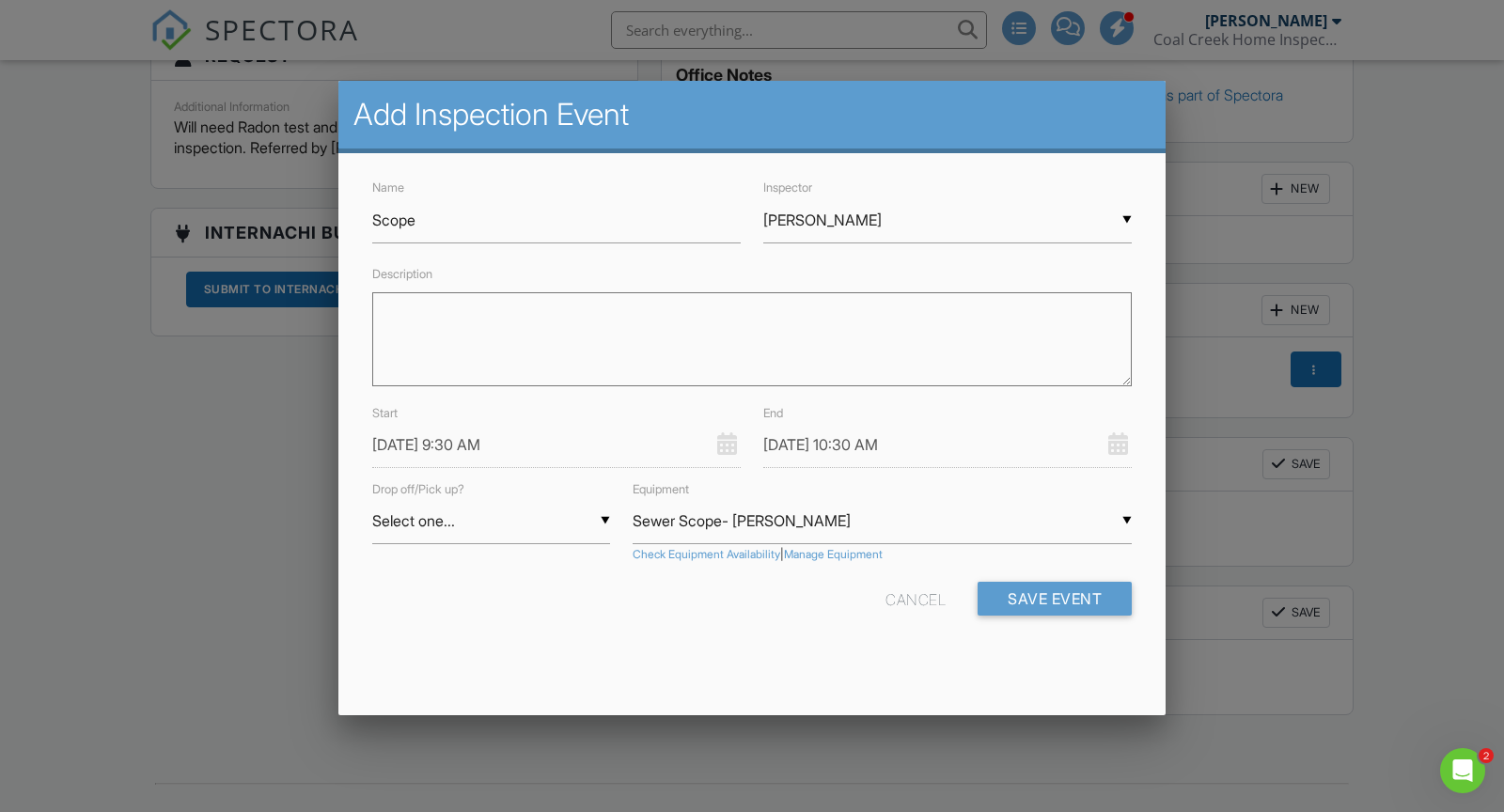 scroll, scrollTop: 0, scrollLeft: 0, axis: both 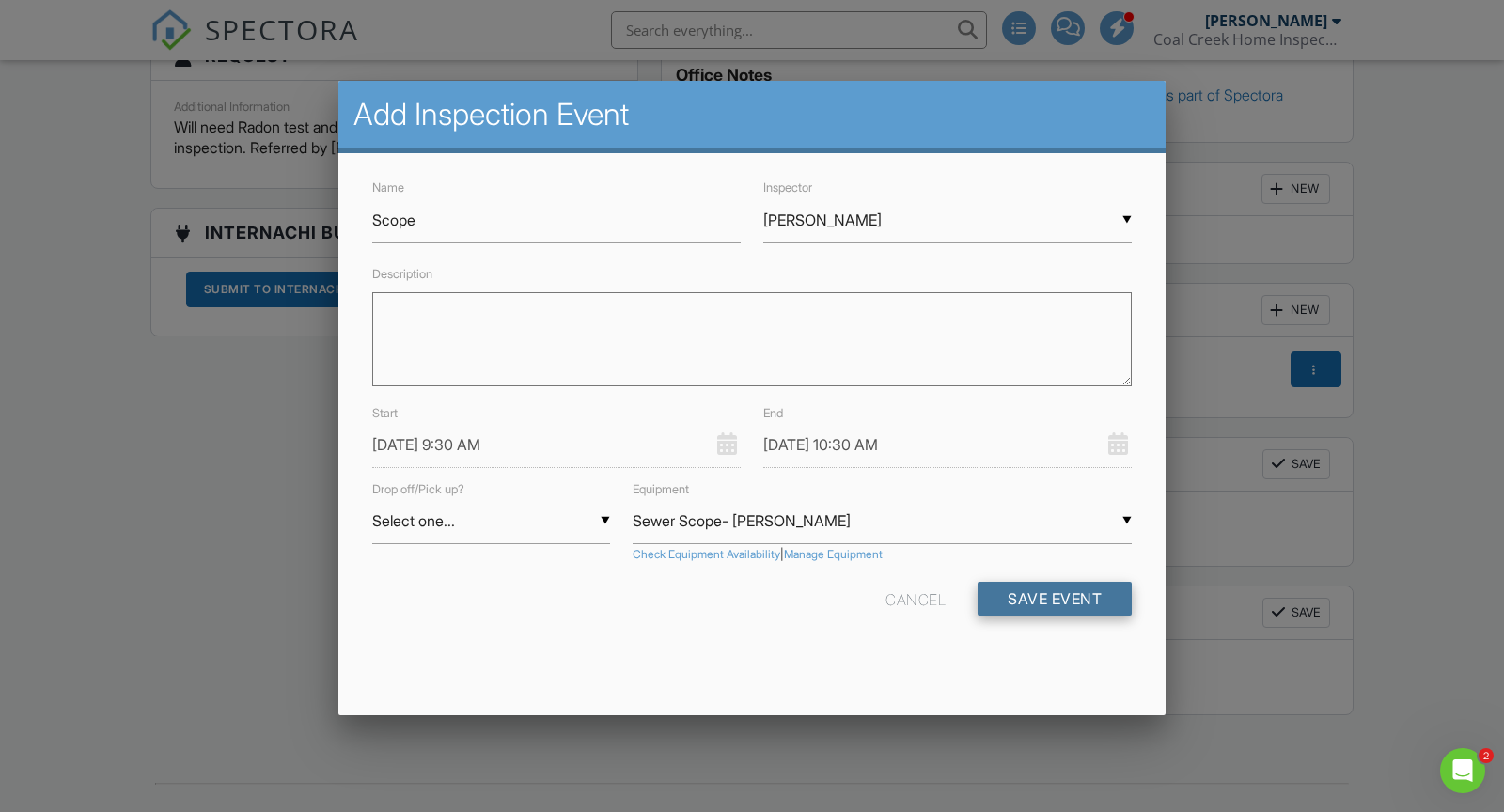 click on "Save Event" at bounding box center (1055, 599) 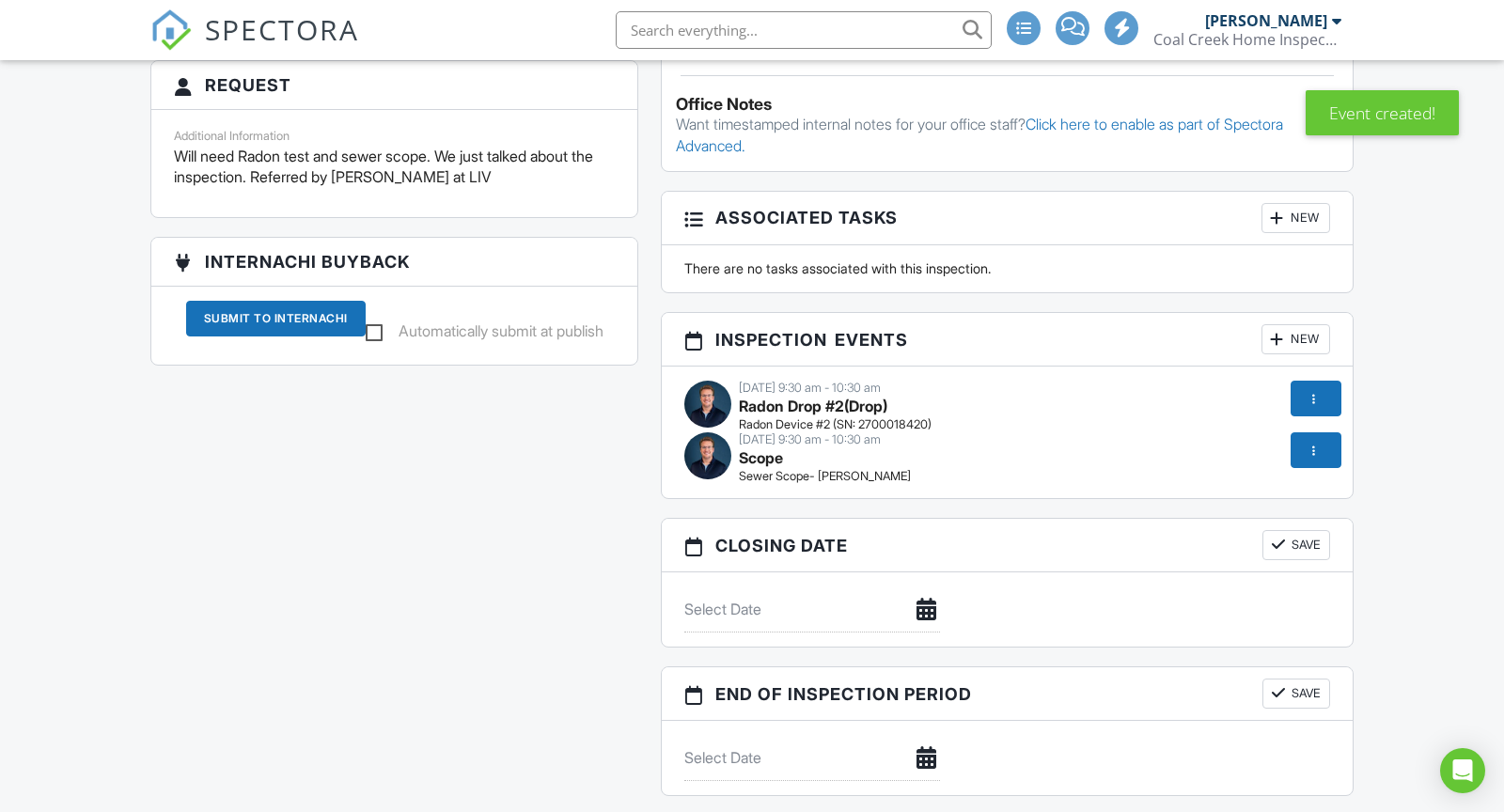 scroll, scrollTop: 1889, scrollLeft: 0, axis: vertical 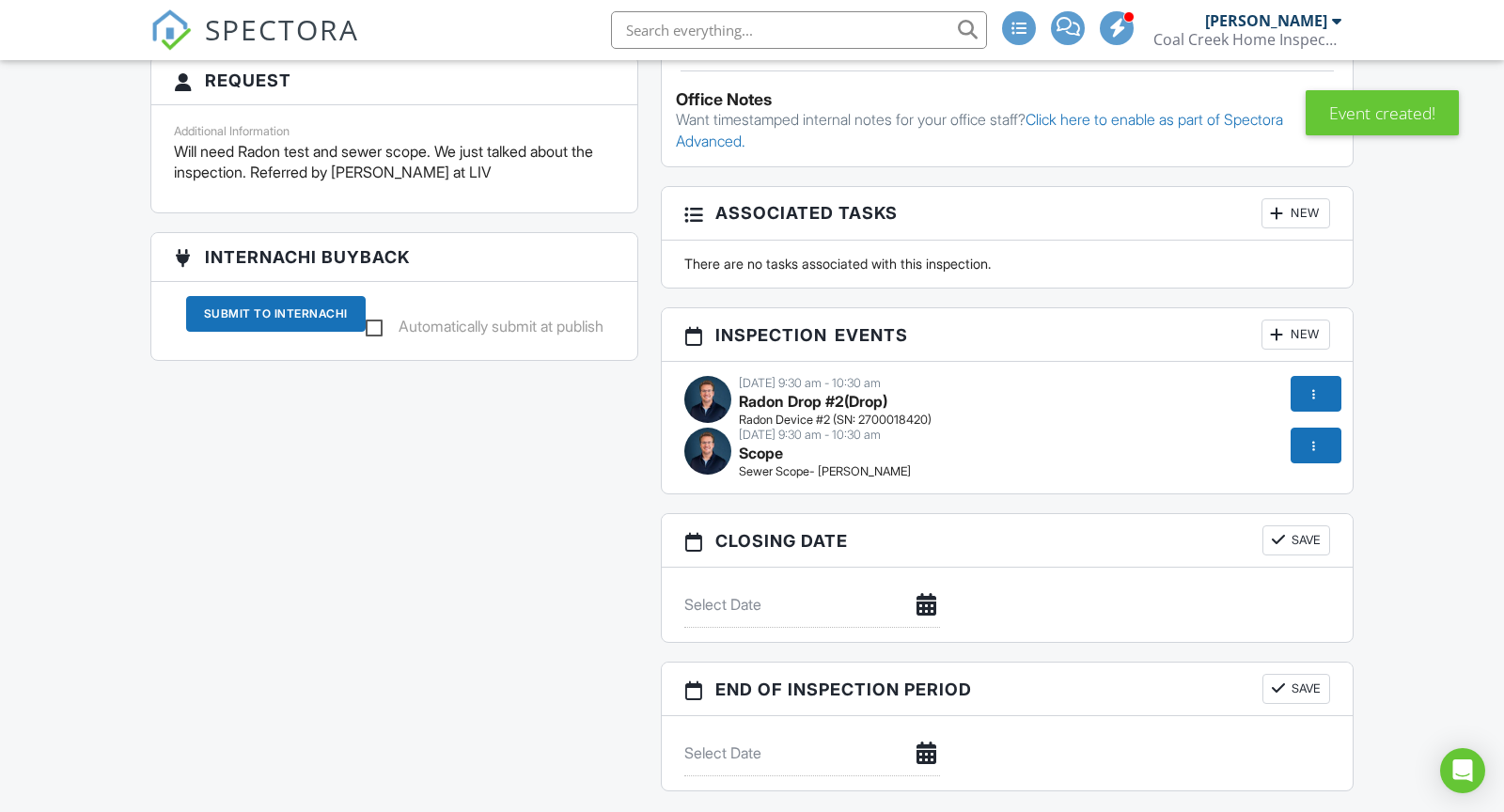 click on "New" at bounding box center [1295, 335] 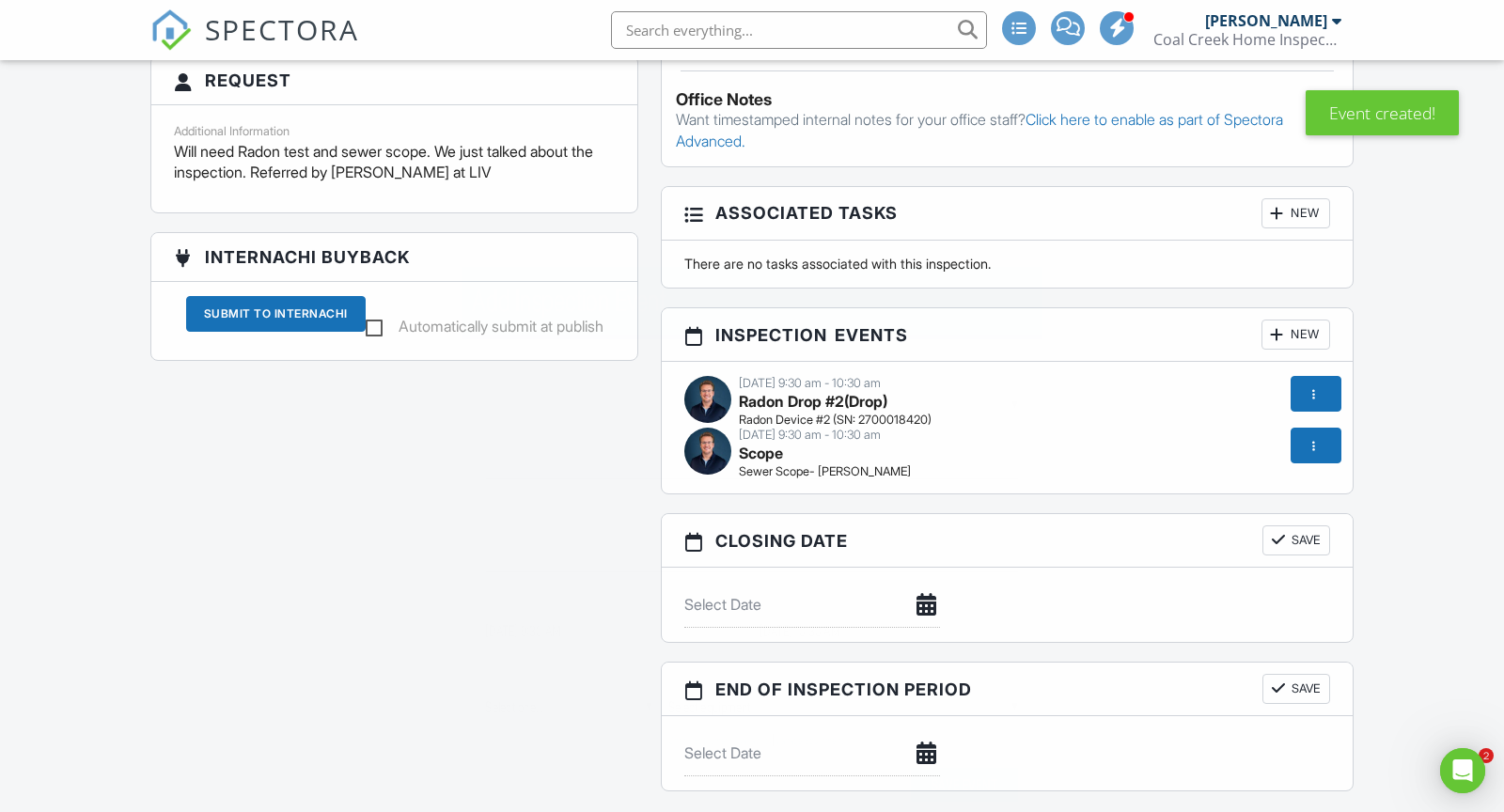 scroll, scrollTop: 0, scrollLeft: 0, axis: both 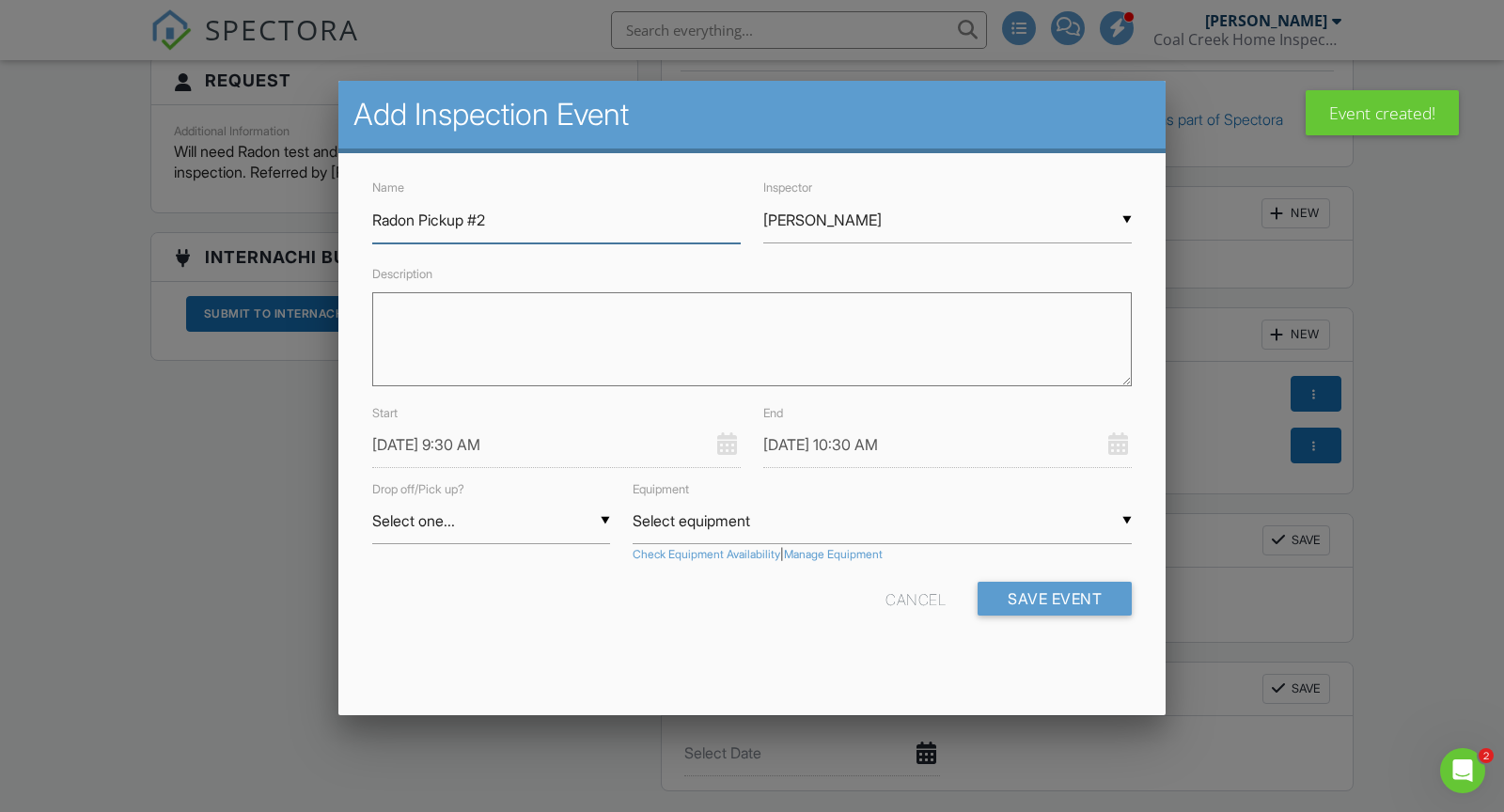 type on "Radon Pickup #2" 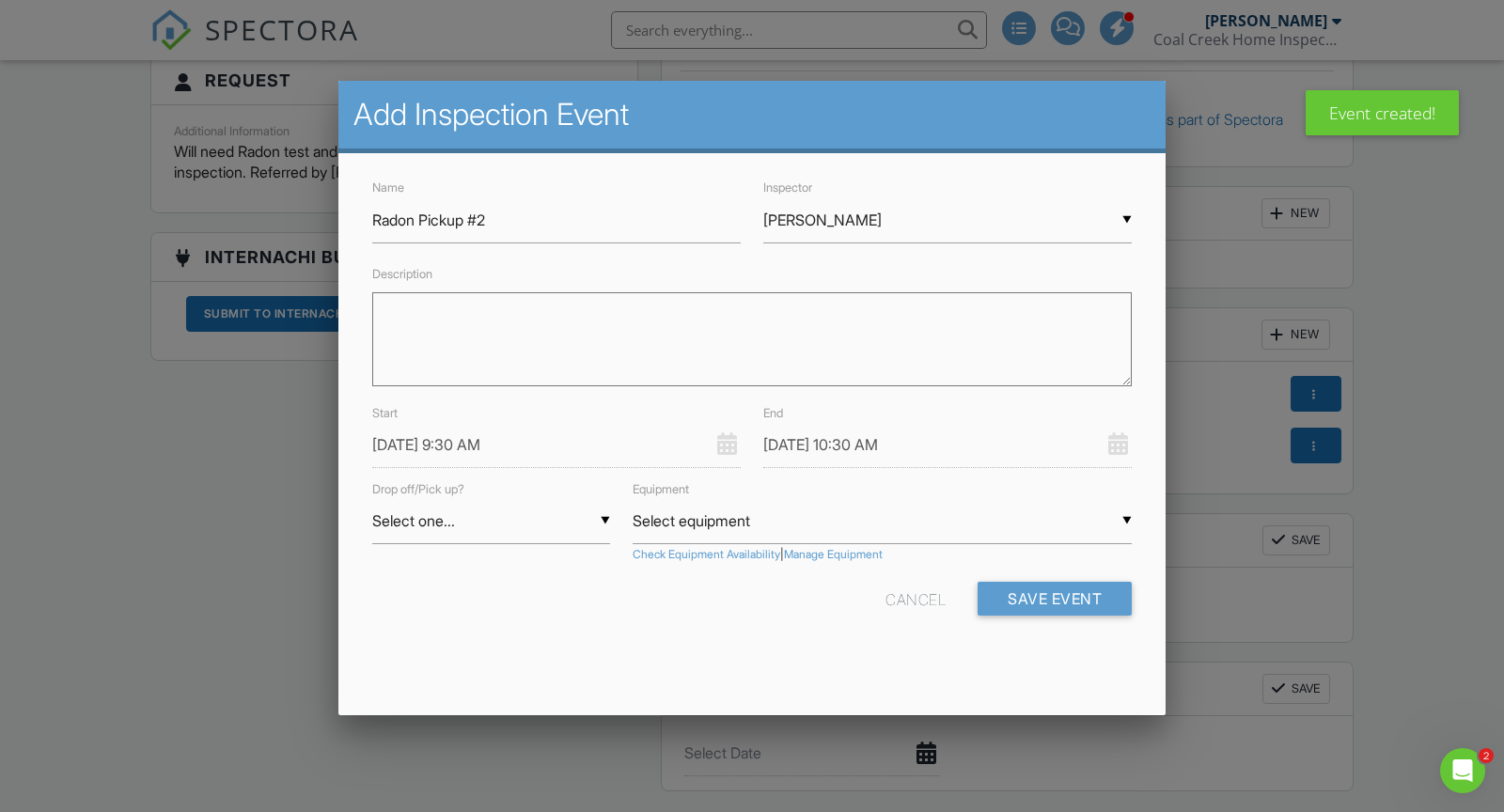 click on "▼ [PERSON_NAME] [PERSON_NAME] [PERSON_NAME] [PERSON_NAME] [PERSON_NAME]
[PERSON_NAME]
[PERSON_NAME]" at bounding box center [948, 220] 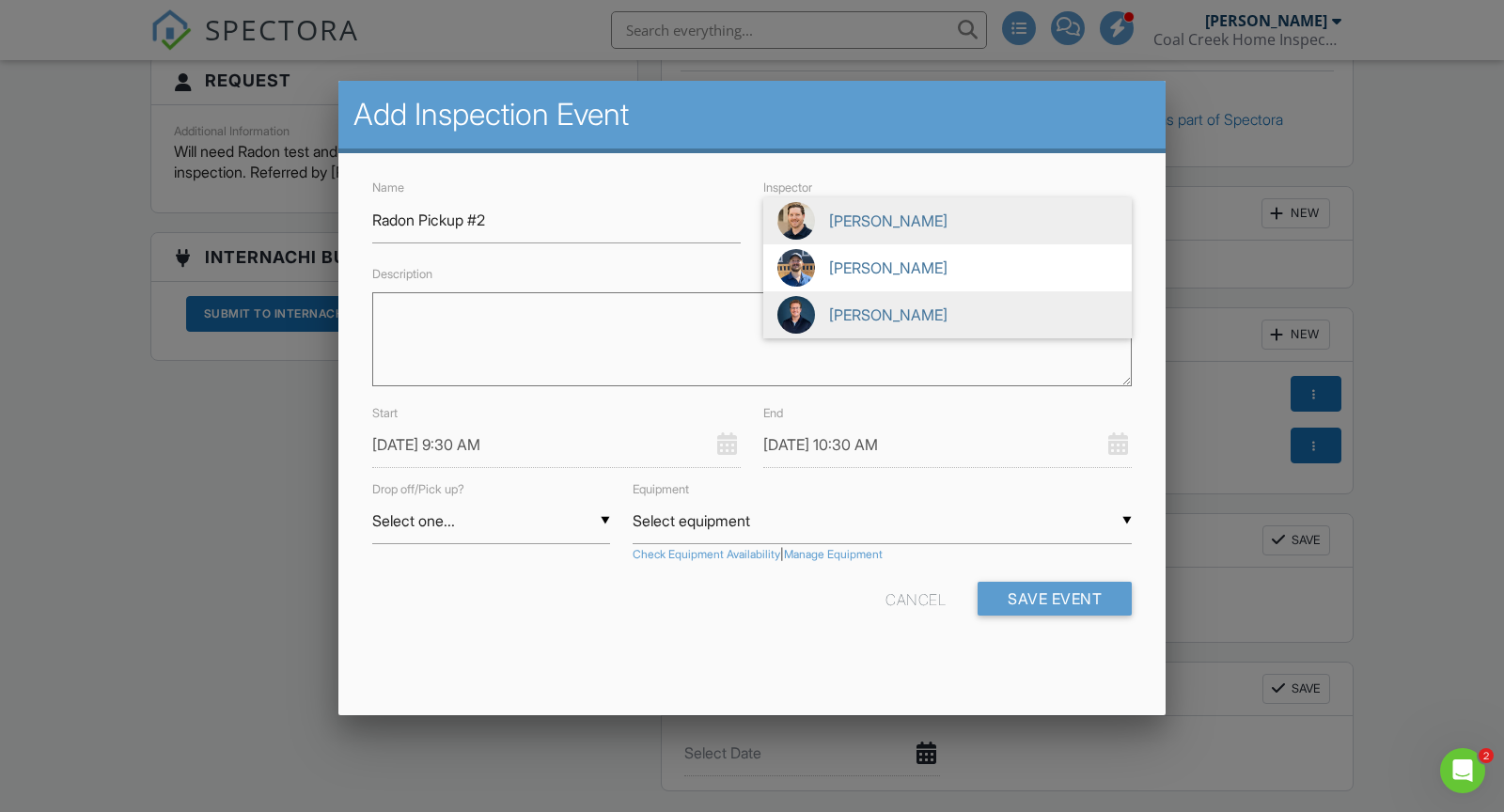 click on "[PERSON_NAME]" at bounding box center [948, 315] 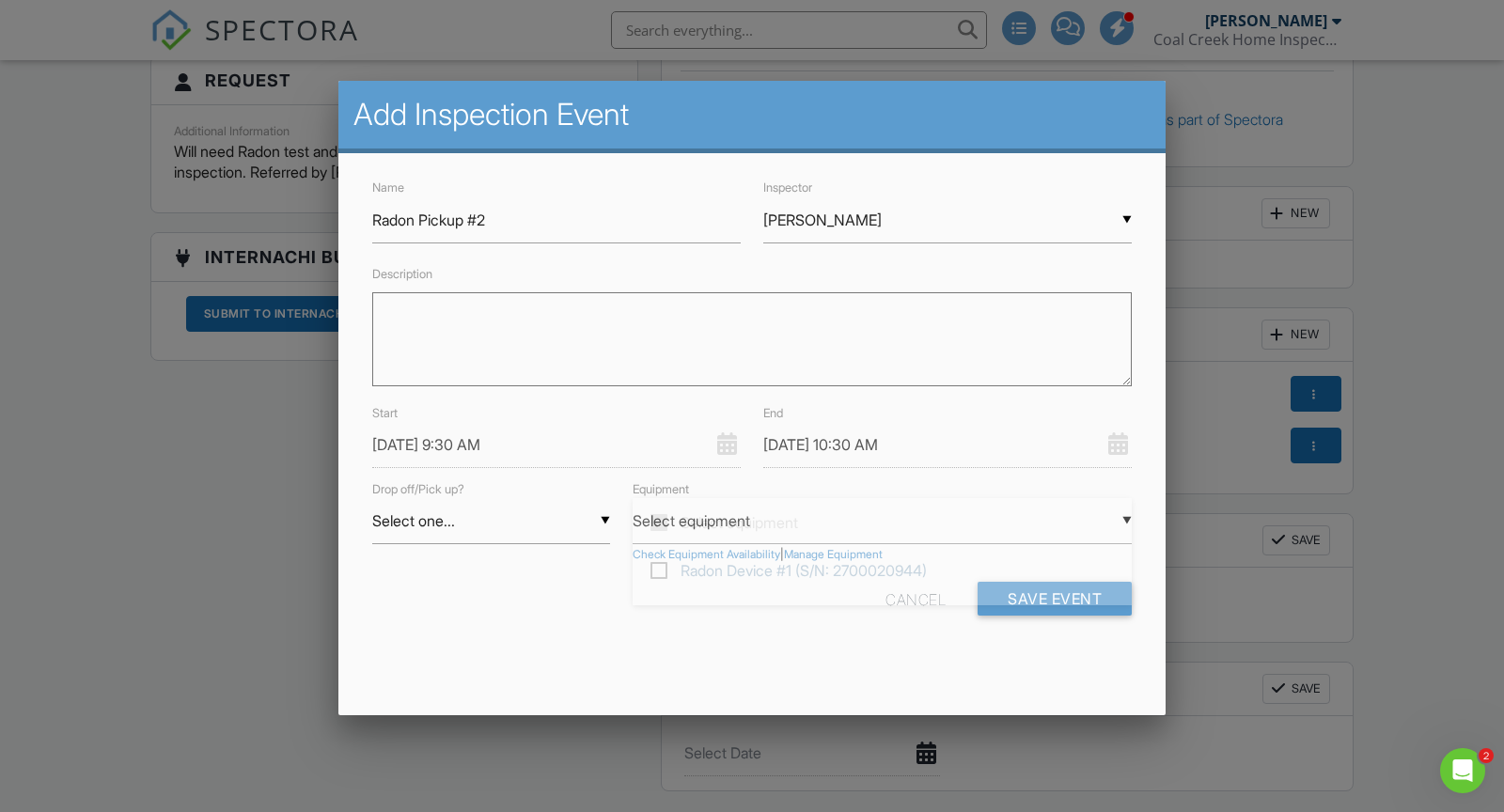 click on "▼ Select equipment Select equipment Radon Device #1 (S/N: 2700020944) Radon Device #2 (S/N: 2700018420) Sewer Scope- [PERSON_NAME] Scope- [PERSON_NAME] Select equipment
Radon Device #1 (S/N: 2700020944)
Radon Device #2 (S/N: 2700018420)
Sewer Scope- [PERSON_NAME] Scope- [PERSON_NAME]" at bounding box center (882, 521) 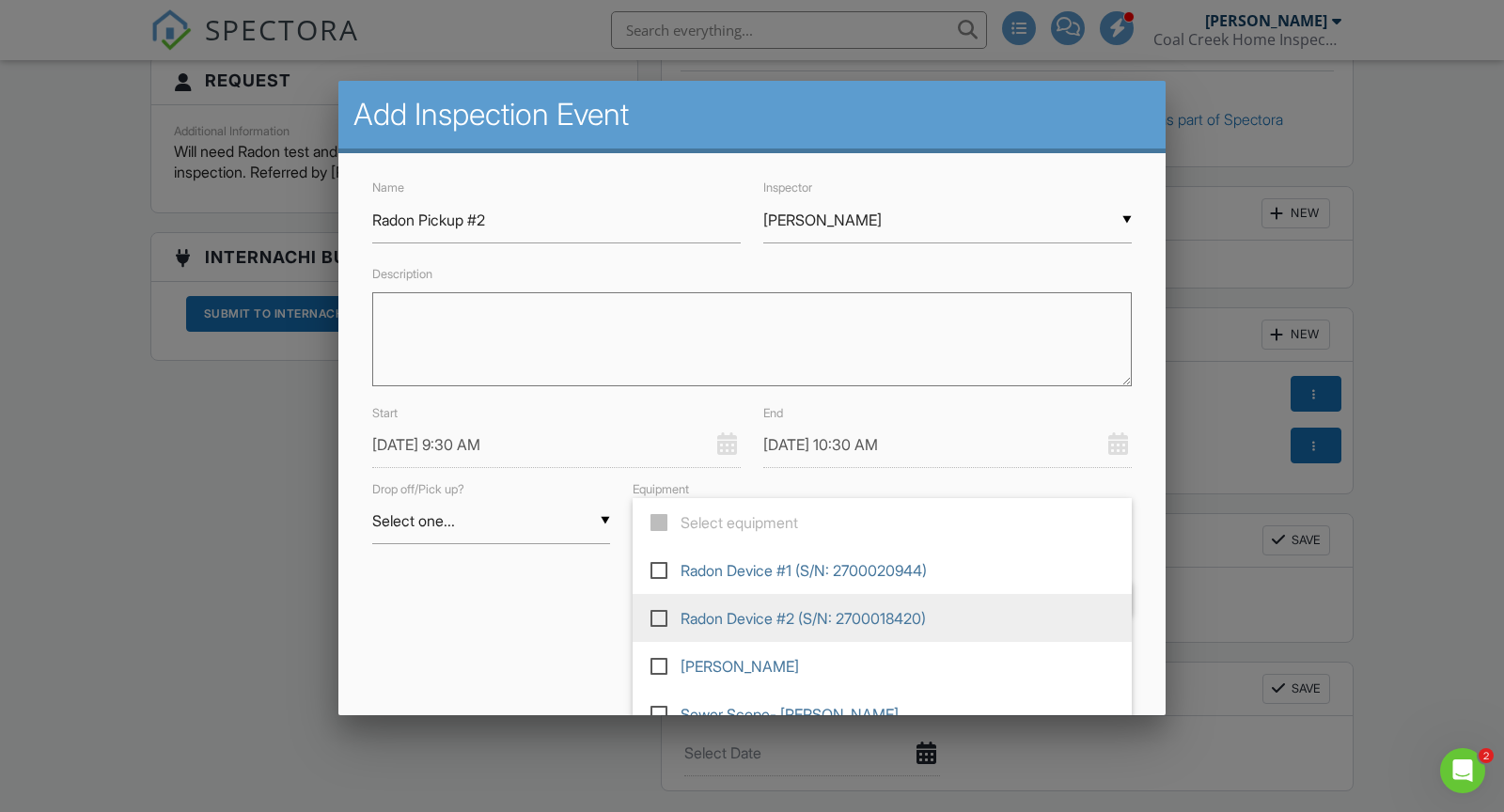 click at bounding box center (666, 617) 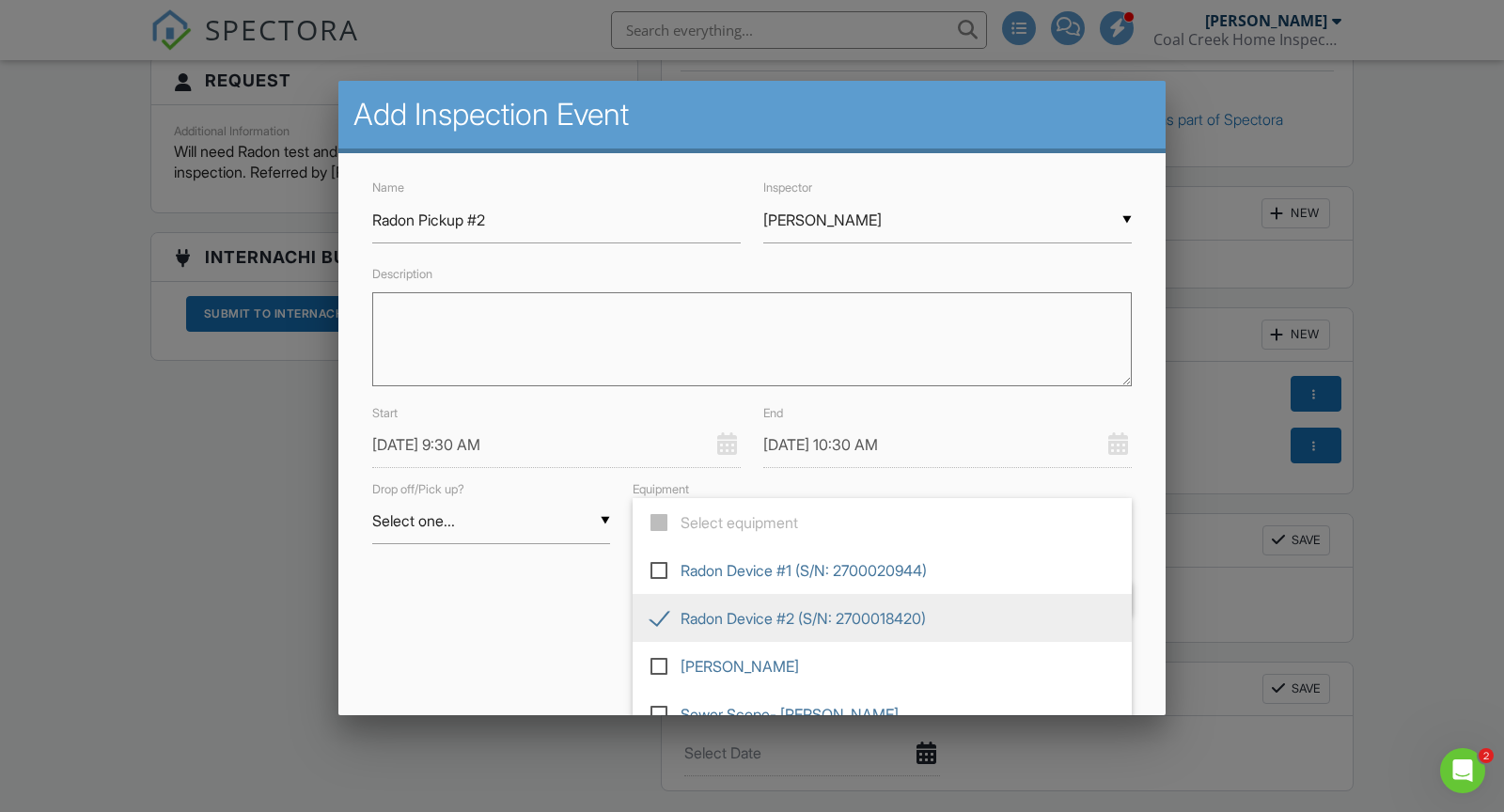 type on "Radon Device #2 (S/N: 2700018420)" 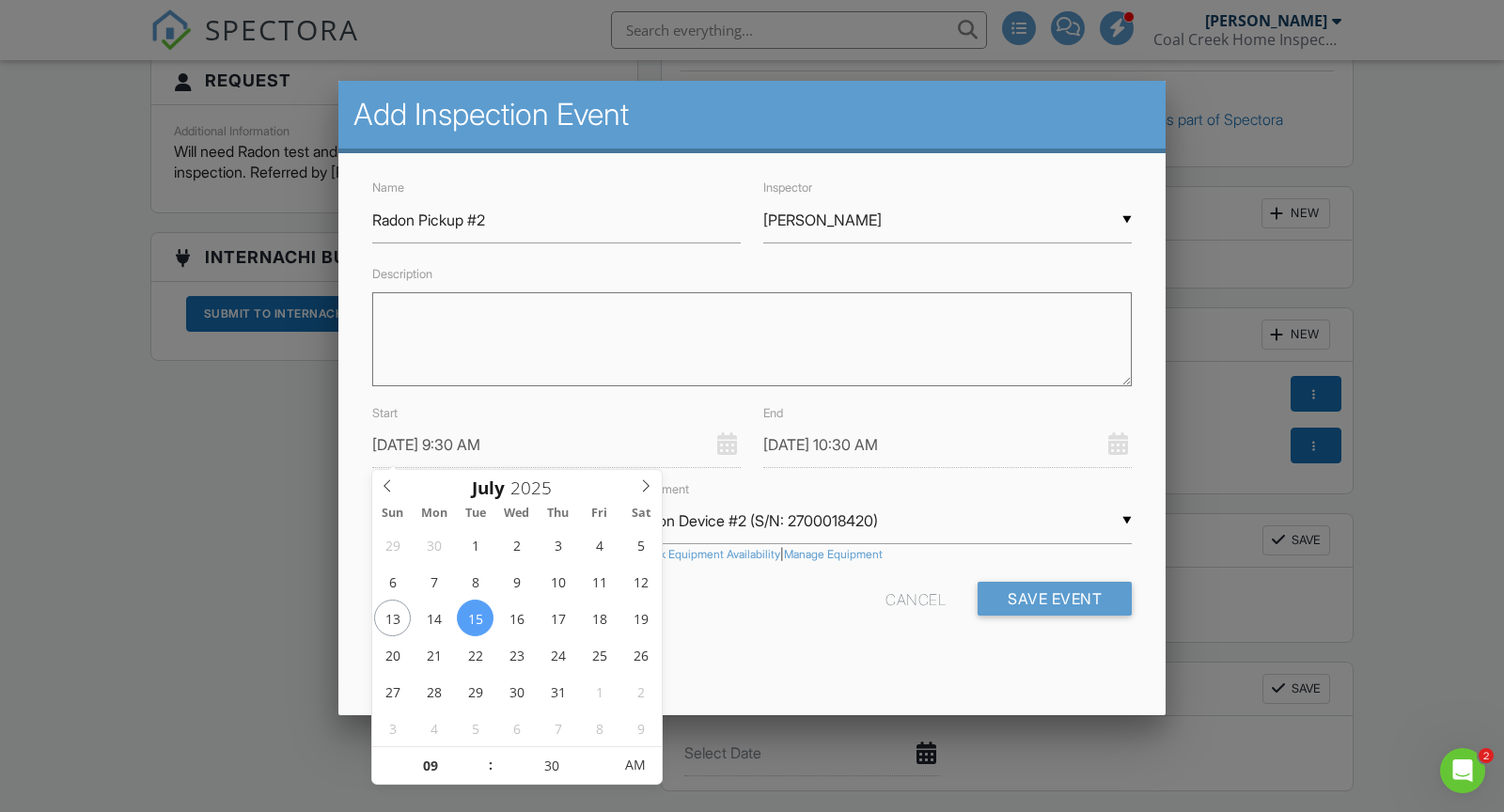 click on "[DATE] 9:30 AM" at bounding box center (556, 445) 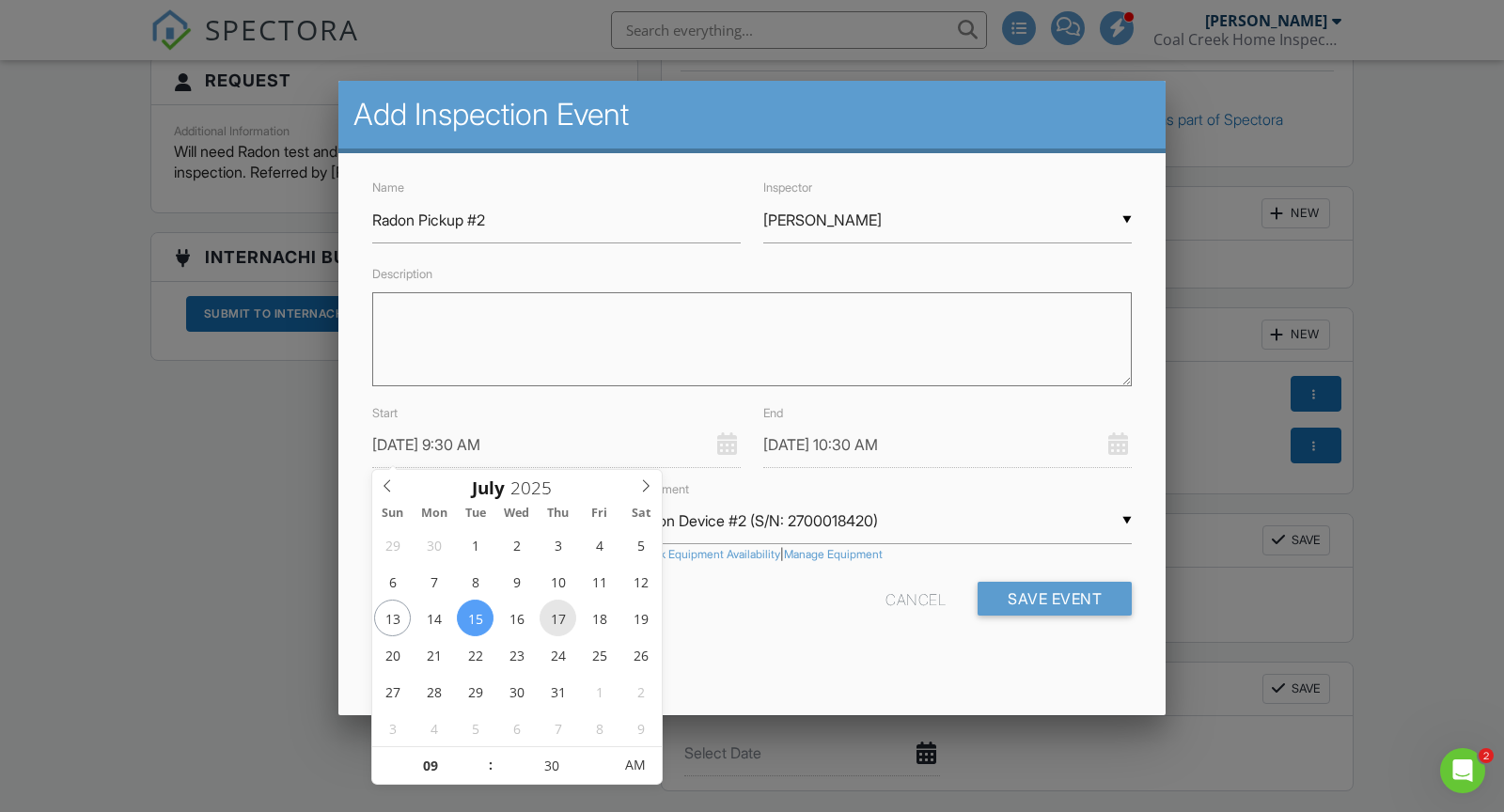 type on "07/17/2025 9:30 AM" 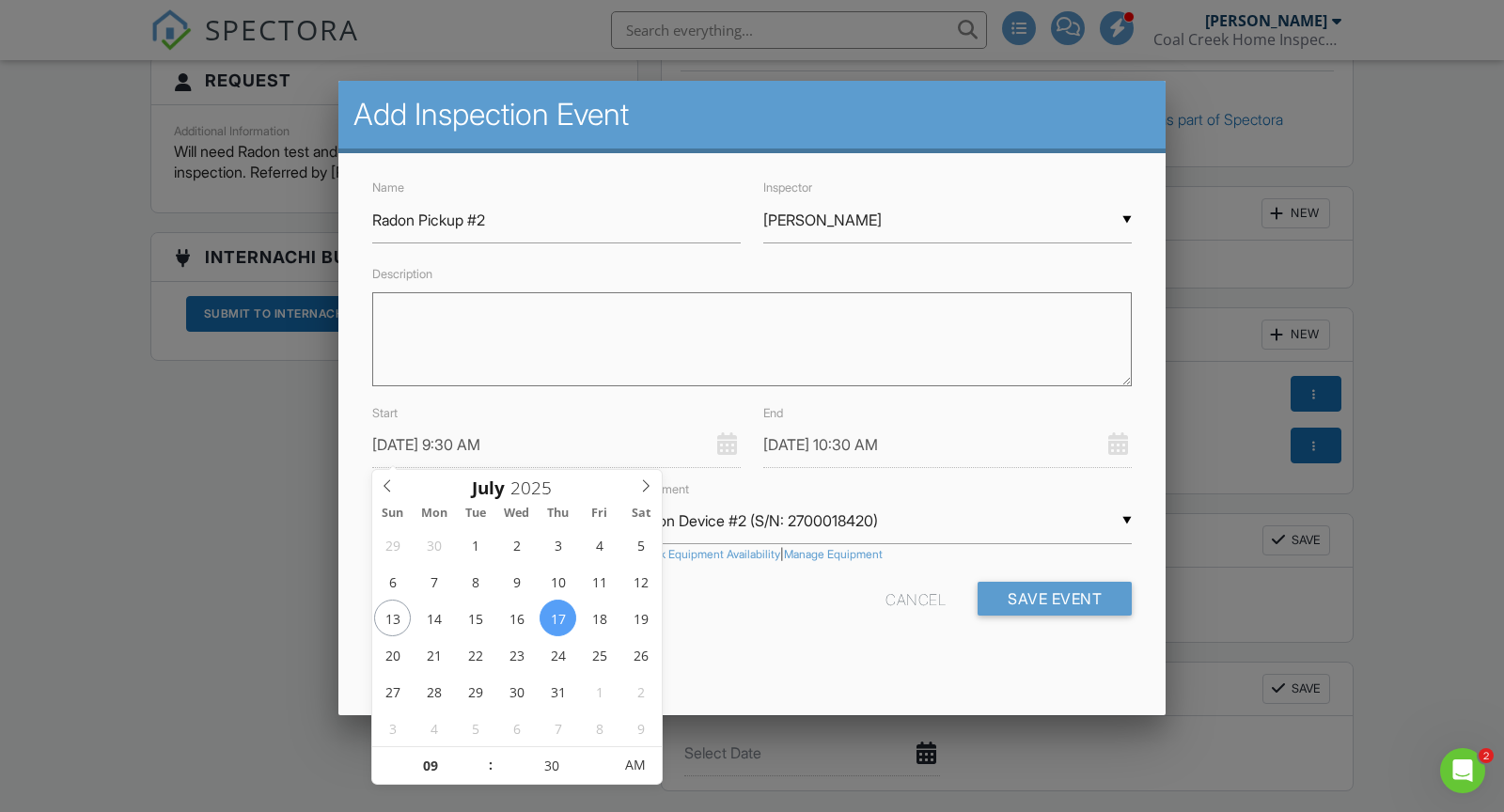 click on "Name
Radon Pickup #2
Inspector
▼ Stephen Cissel Anthony Kuchem Drew Townlian Stephen Cissel Anthony Kuchem
Drew Townlian
Stephen Cissel
Description
Start
07/17/2025 9:30 AM
End
07/17/2025 10:30 AM
Drop off/Pick up?
▼ Select one... Select one... Drop Pickup Select one...
Drop
Pickup
Equipment
▼ Radon Device #2 (S/N: 2700018420) Select equipment Radon Device #1 (S/N: 2700020944) Radon Device #2 (S/N: 2700018420) Sewer Scope- ANTHONY Sewer Scope- STEVE Select equipment
Radon Device #1 (S/N: 2700020944)
Radon Device #2 (S/N: 2700018420)
Sewer Scope- ANTHONY
Sewer Scope- STEVE
Check Equipment Availability
|
Manage Equipment
Cancel
Save Event" at bounding box center [752, 412] 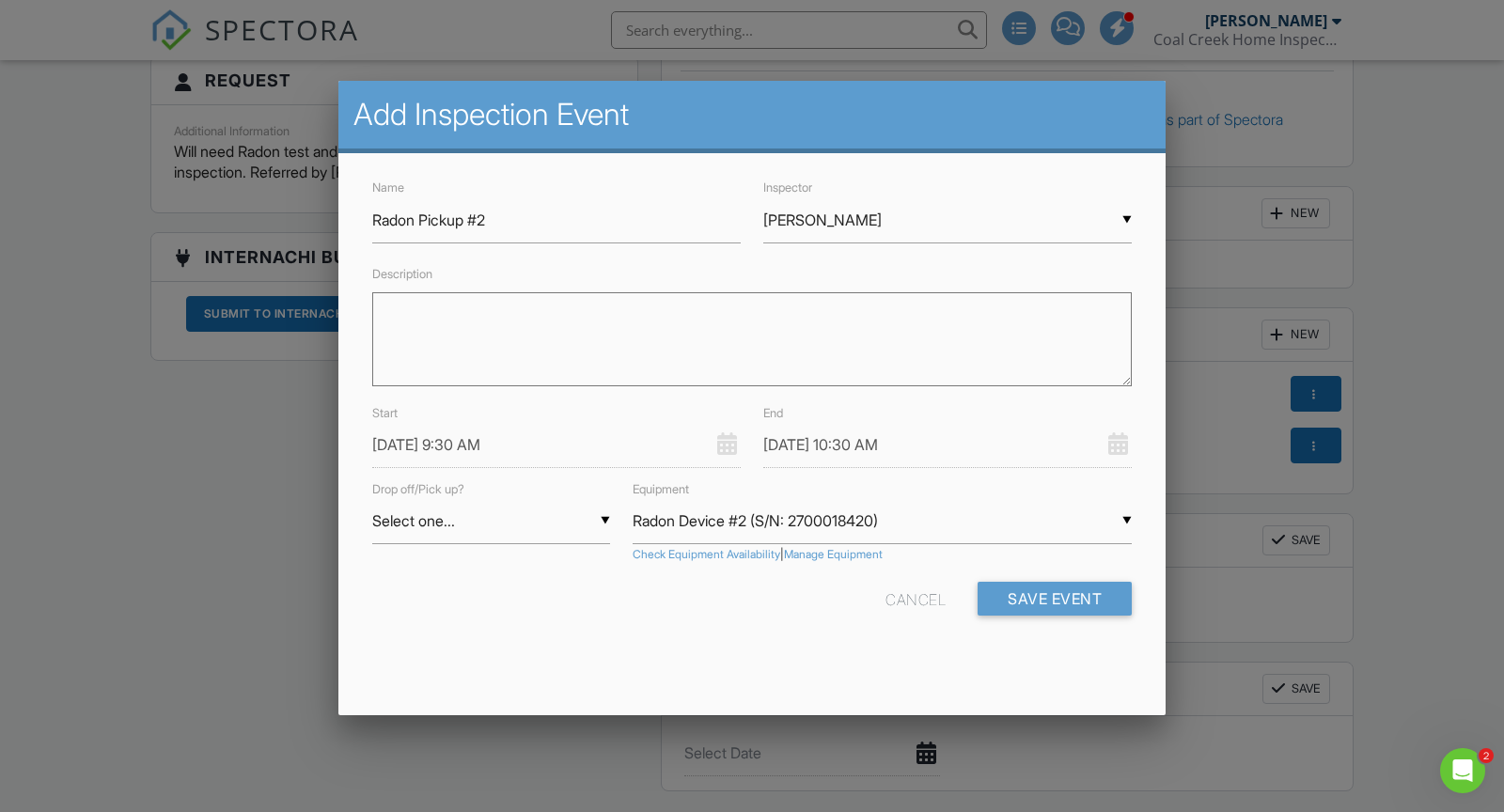 click on "▼ Select one... Select one... Drop Pickup Select one...
Drop
Pickup" at bounding box center [491, 521] 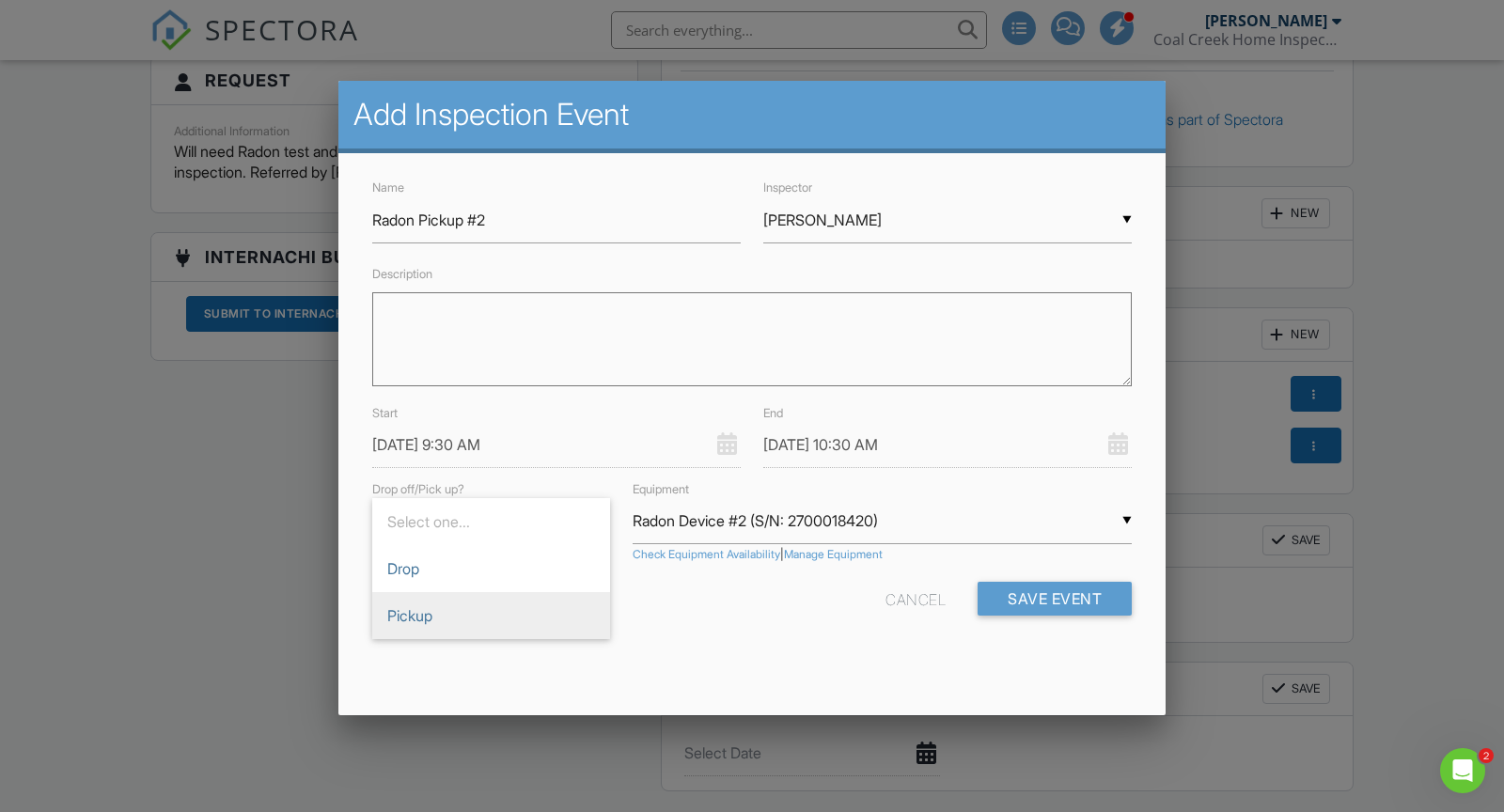 click on "Pickup" at bounding box center (491, 616) 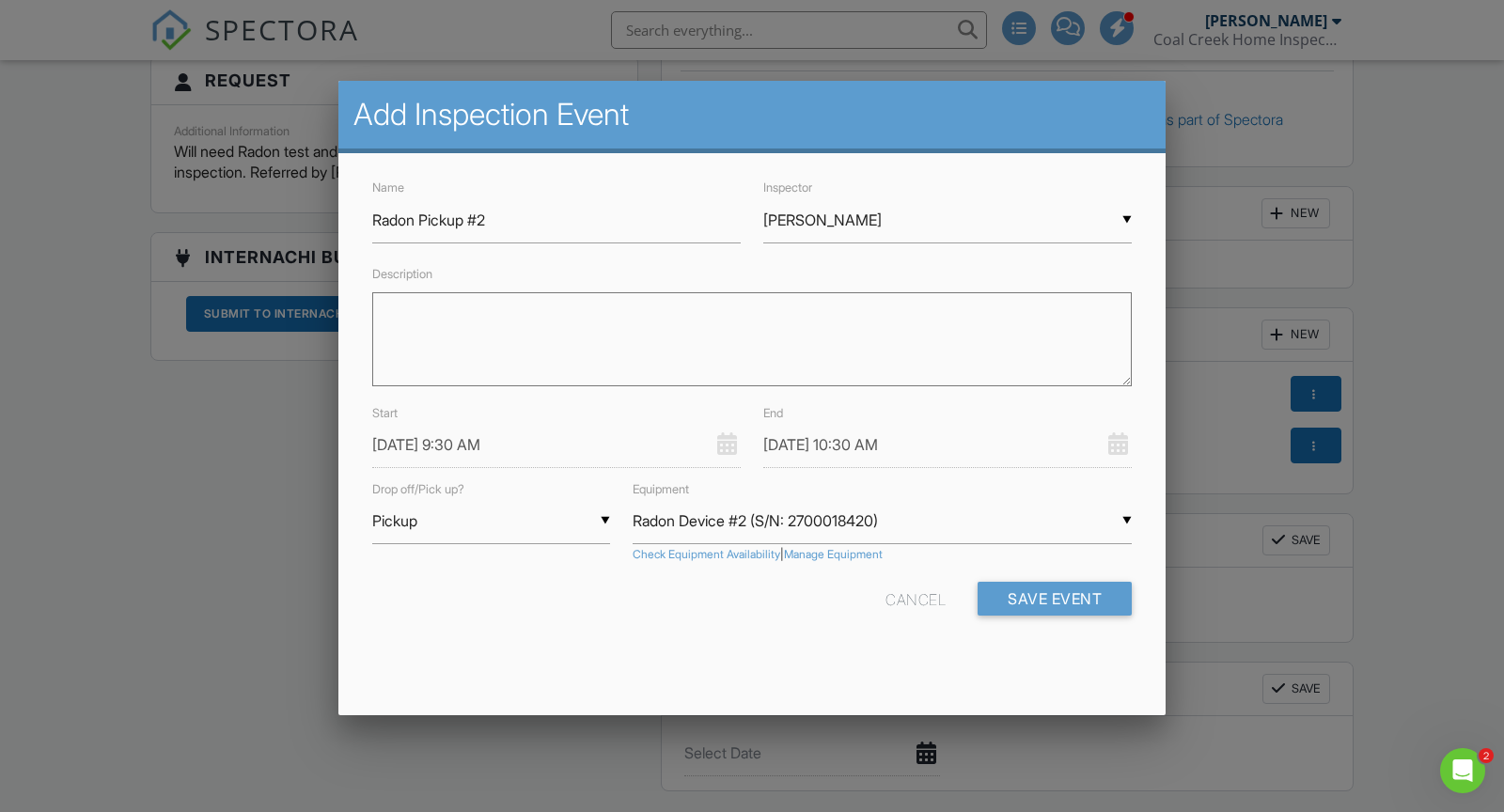 click on "Name
Radon Pickup #2
Inspector
▼ Stephen Cissel Anthony Kuchem Drew Townlian Stephen Cissel Anthony Kuchem
Drew Townlian
Stephen Cissel
Description
Start
07/17/2025 9:30 AM
End
07/17/2025 10:30 AM
Drop off/Pick up?
▼ Pickup Select one... Drop Pickup Select one...
Drop
Pickup
Equipment
▼ Radon Device #2 (S/N: 2700018420) Select equipment Radon Device #1 (S/N: 2700020944) Radon Device #2 (S/N: 2700018420) Sewer Scope- ANTHONY Sewer Scope- STEVE Select equipment
Radon Device #1 (S/N: 2700020944)
Radon Device #2 (S/N: 2700018420)
Sewer Scope- ANTHONY
Sewer Scope- STEVE
Check Equipment Availability
|
Manage Equipment
Cancel
Save Event" at bounding box center [752, 412] 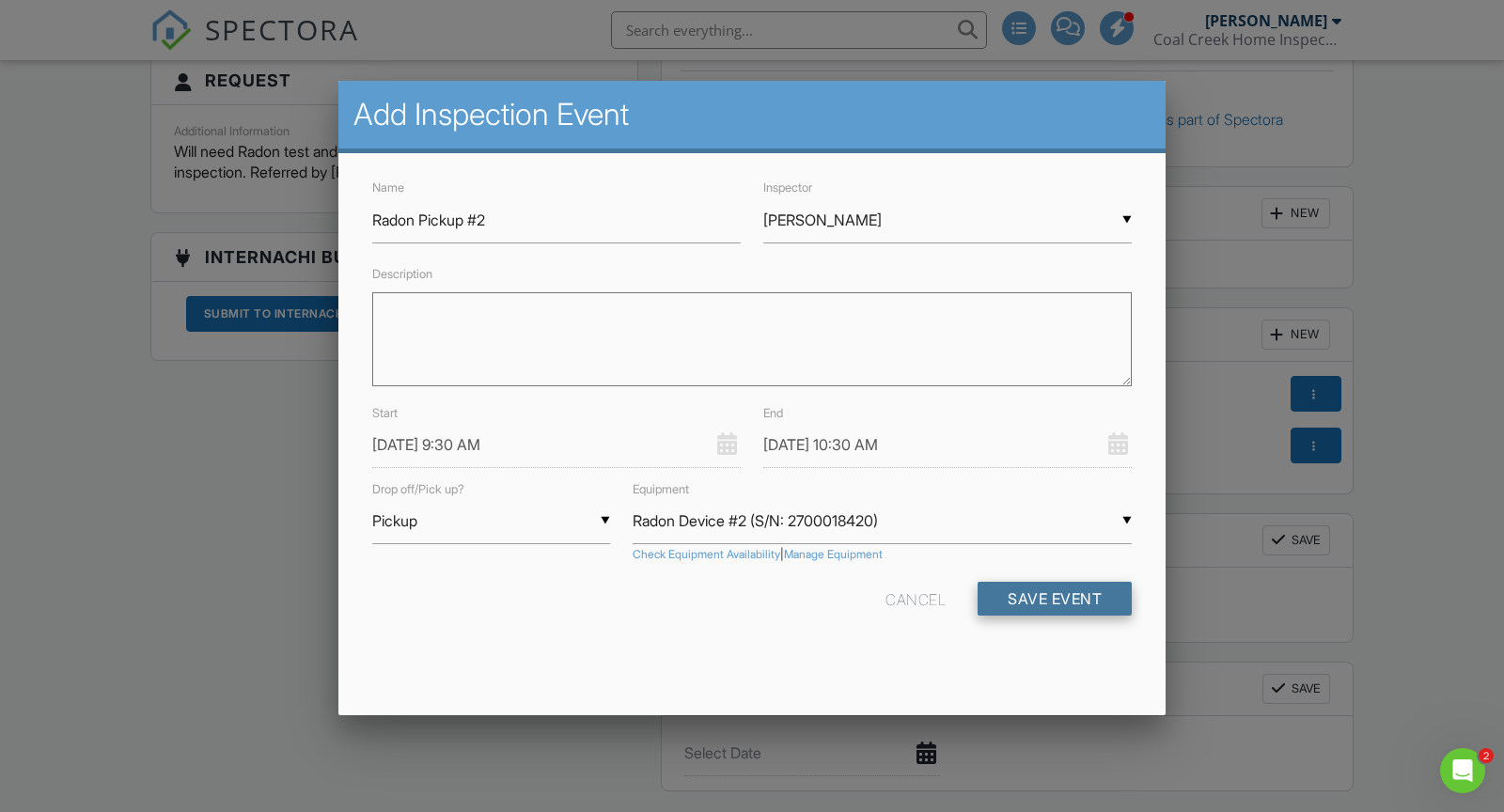 click on "Save Event" at bounding box center (1055, 599) 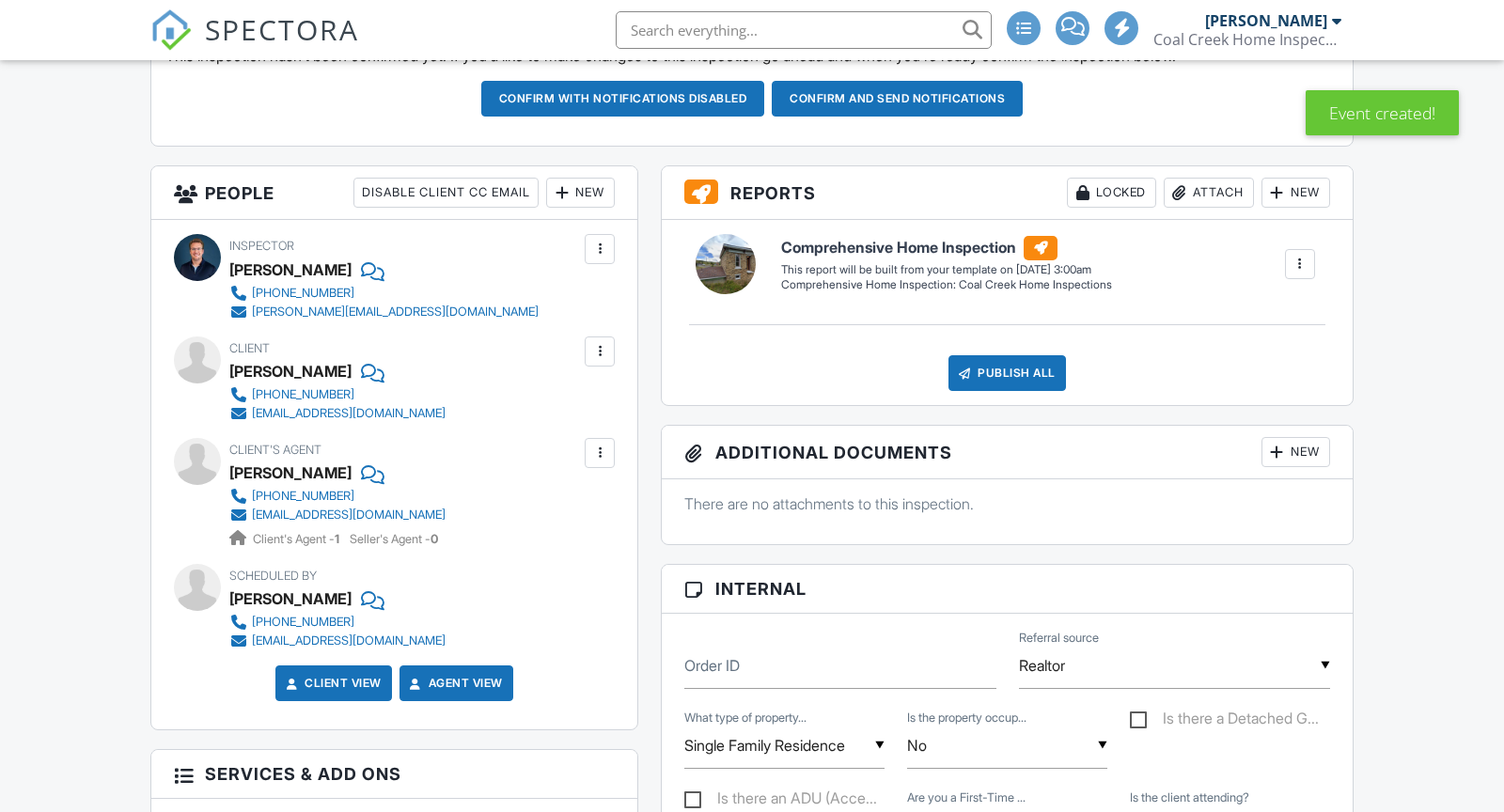 scroll, scrollTop: 1017, scrollLeft: 0, axis: vertical 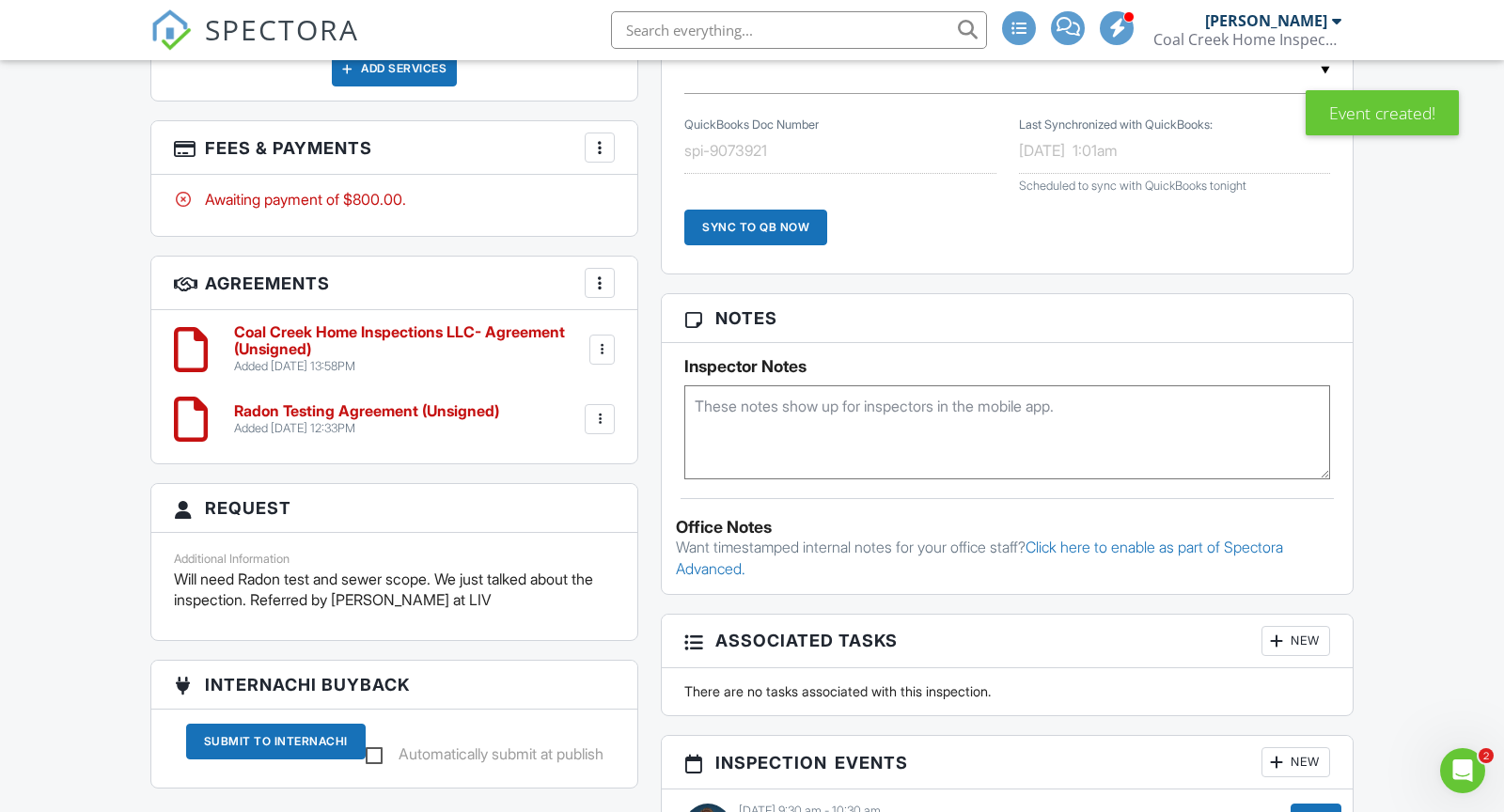 click at bounding box center [1007, 432] 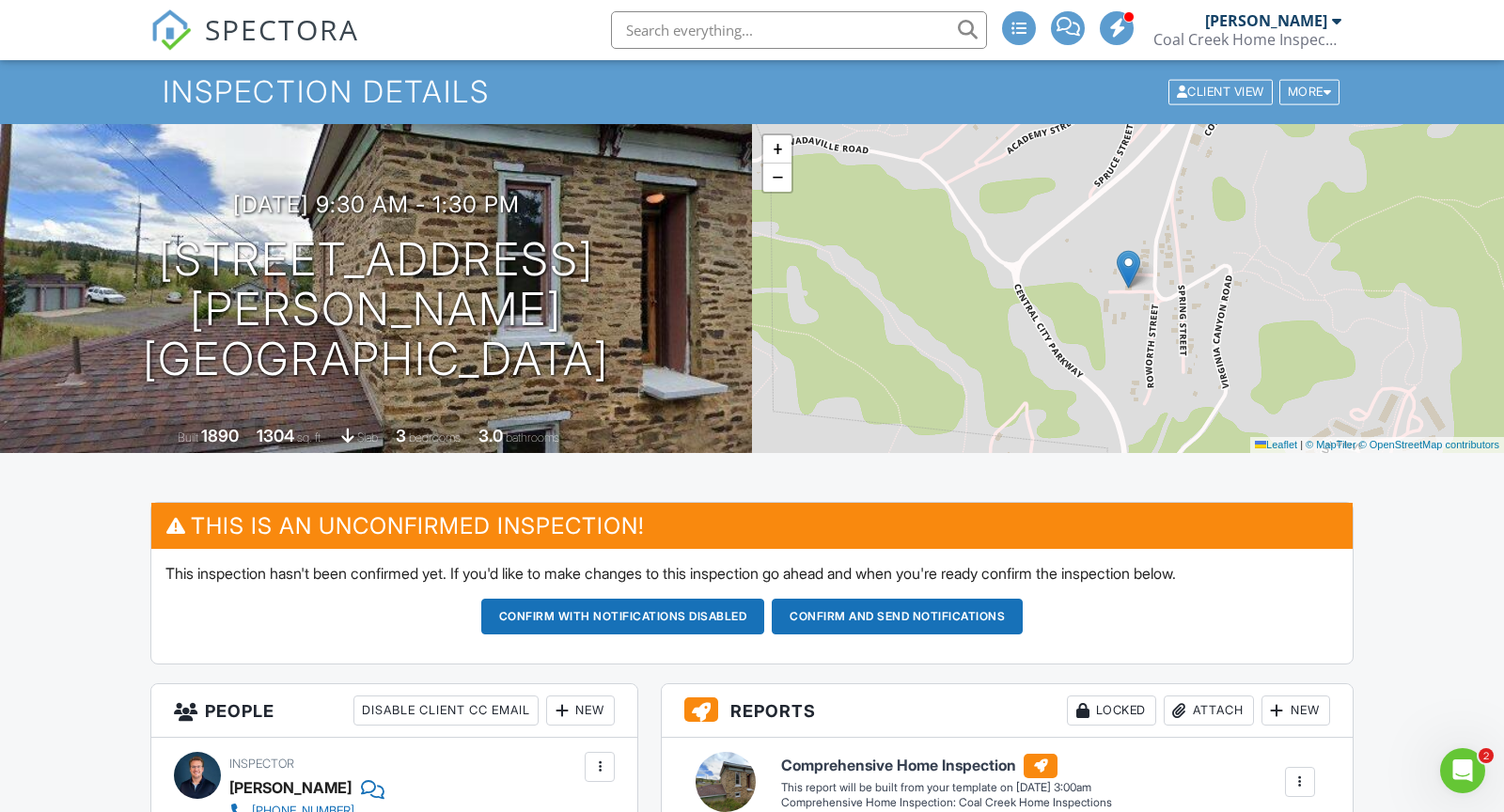 scroll, scrollTop: 0, scrollLeft: 0, axis: both 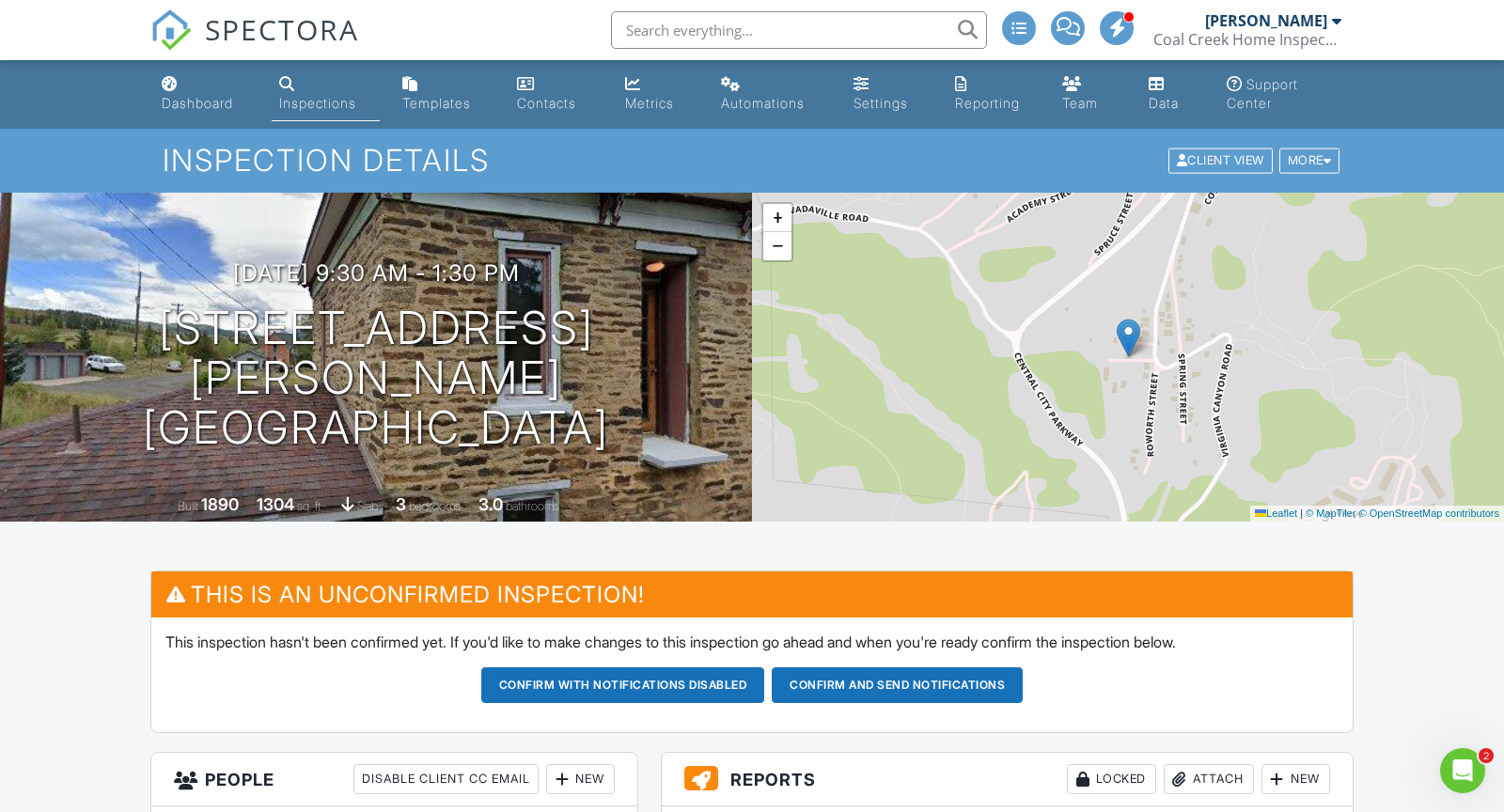 type on "David is a Handyman, so knows a lot." 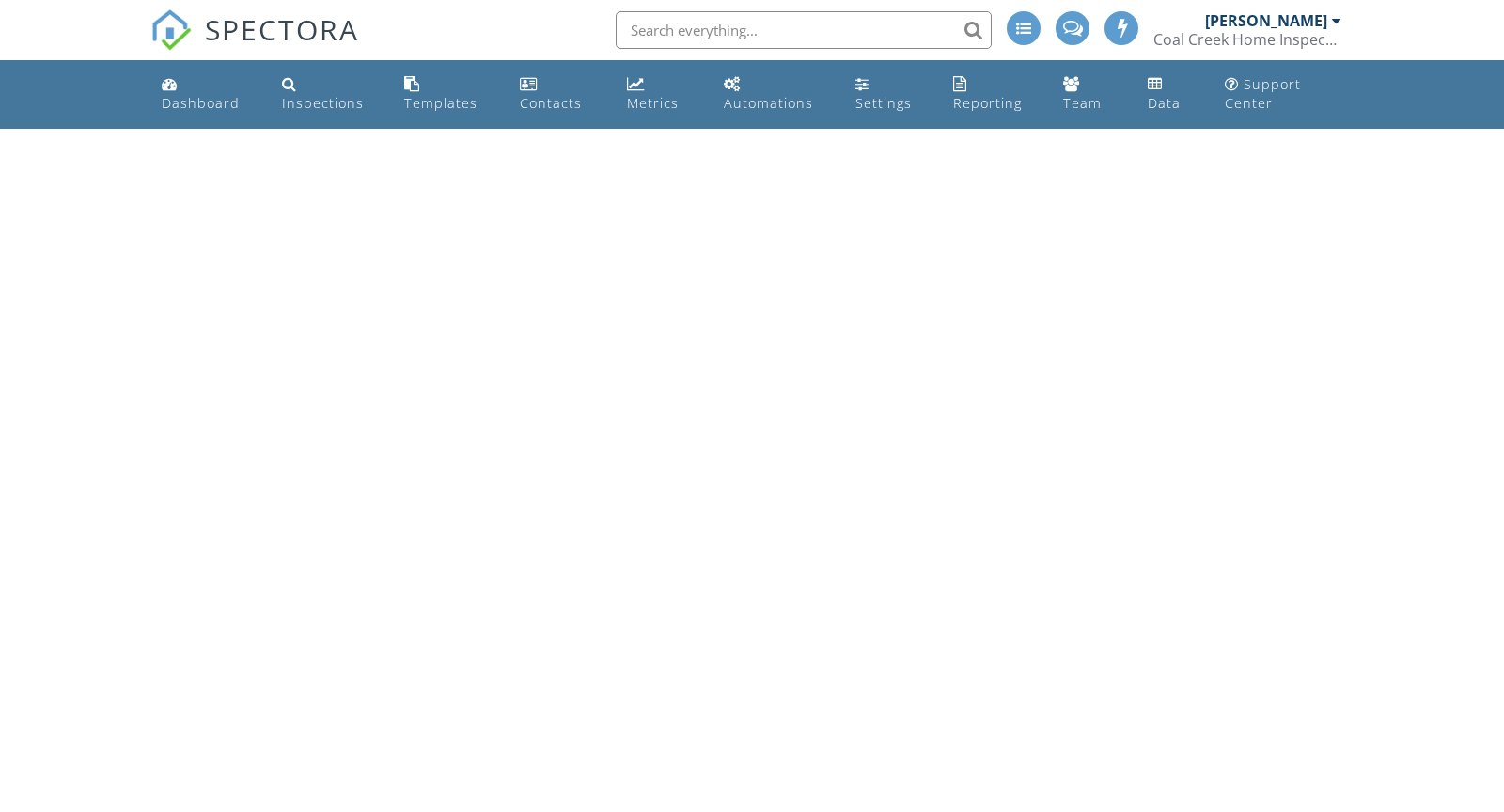 scroll, scrollTop: 0, scrollLeft: 0, axis: both 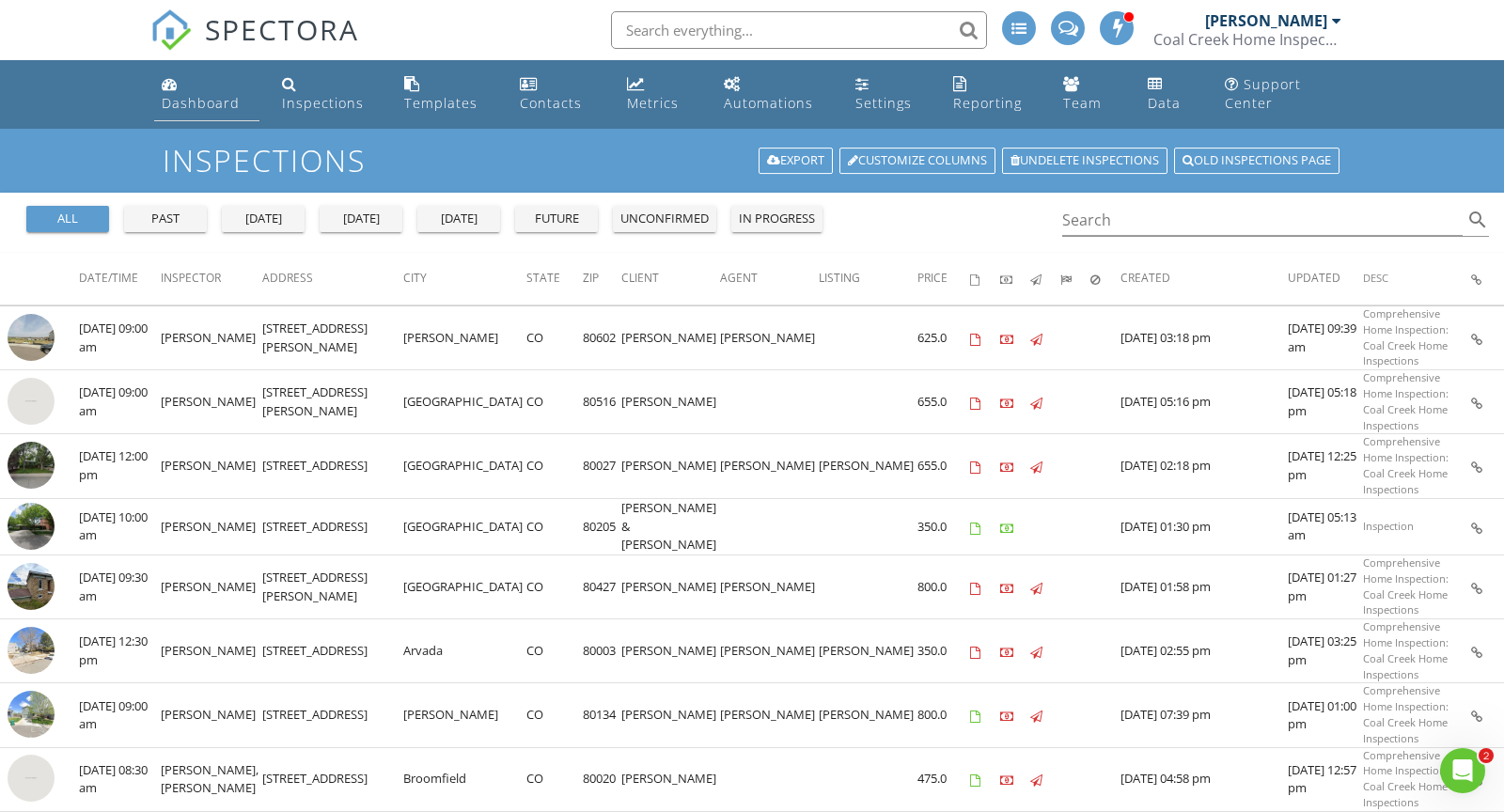 click on "Dashboard" at bounding box center [207, 94] 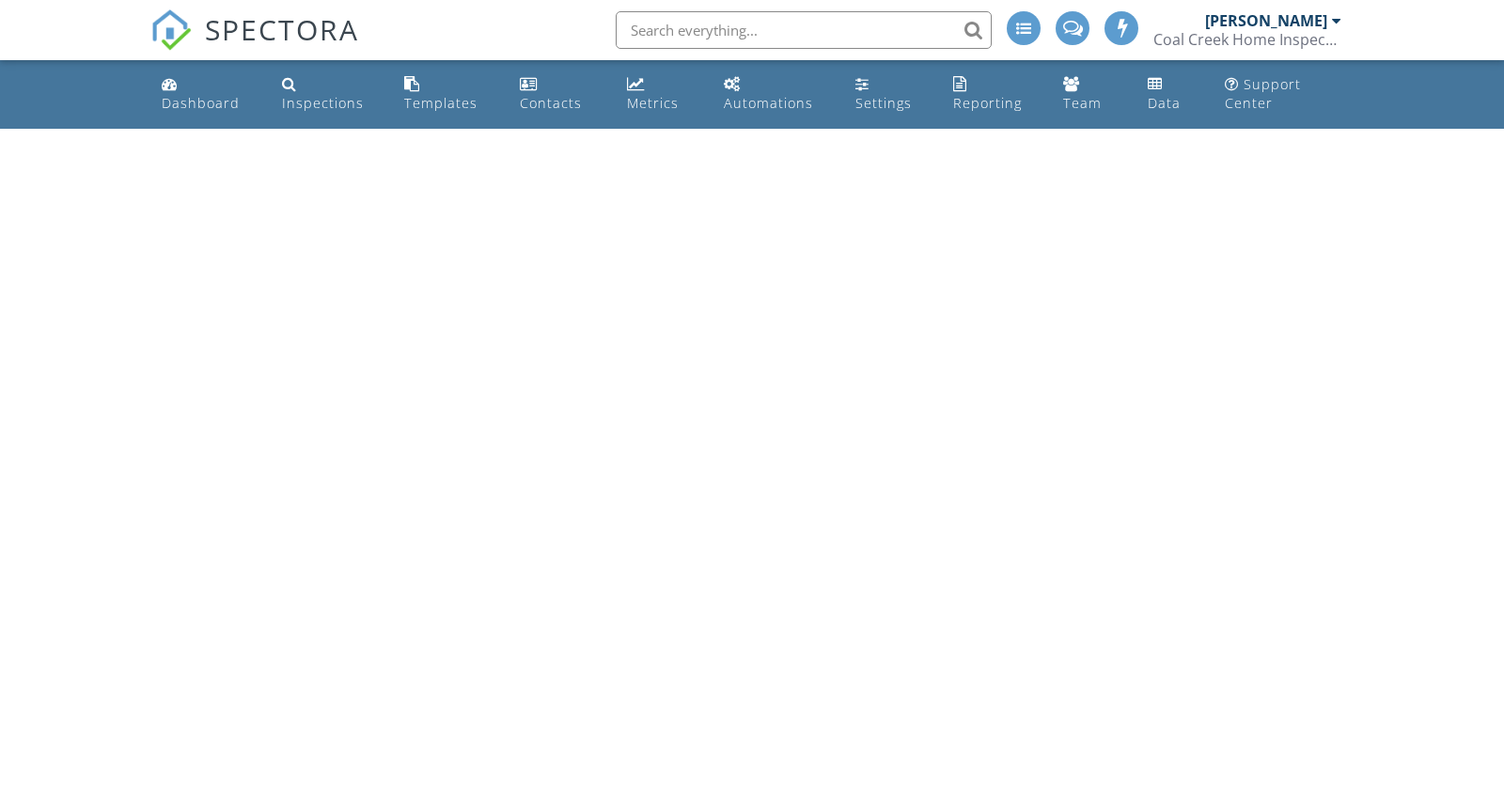 scroll, scrollTop: 0, scrollLeft: 0, axis: both 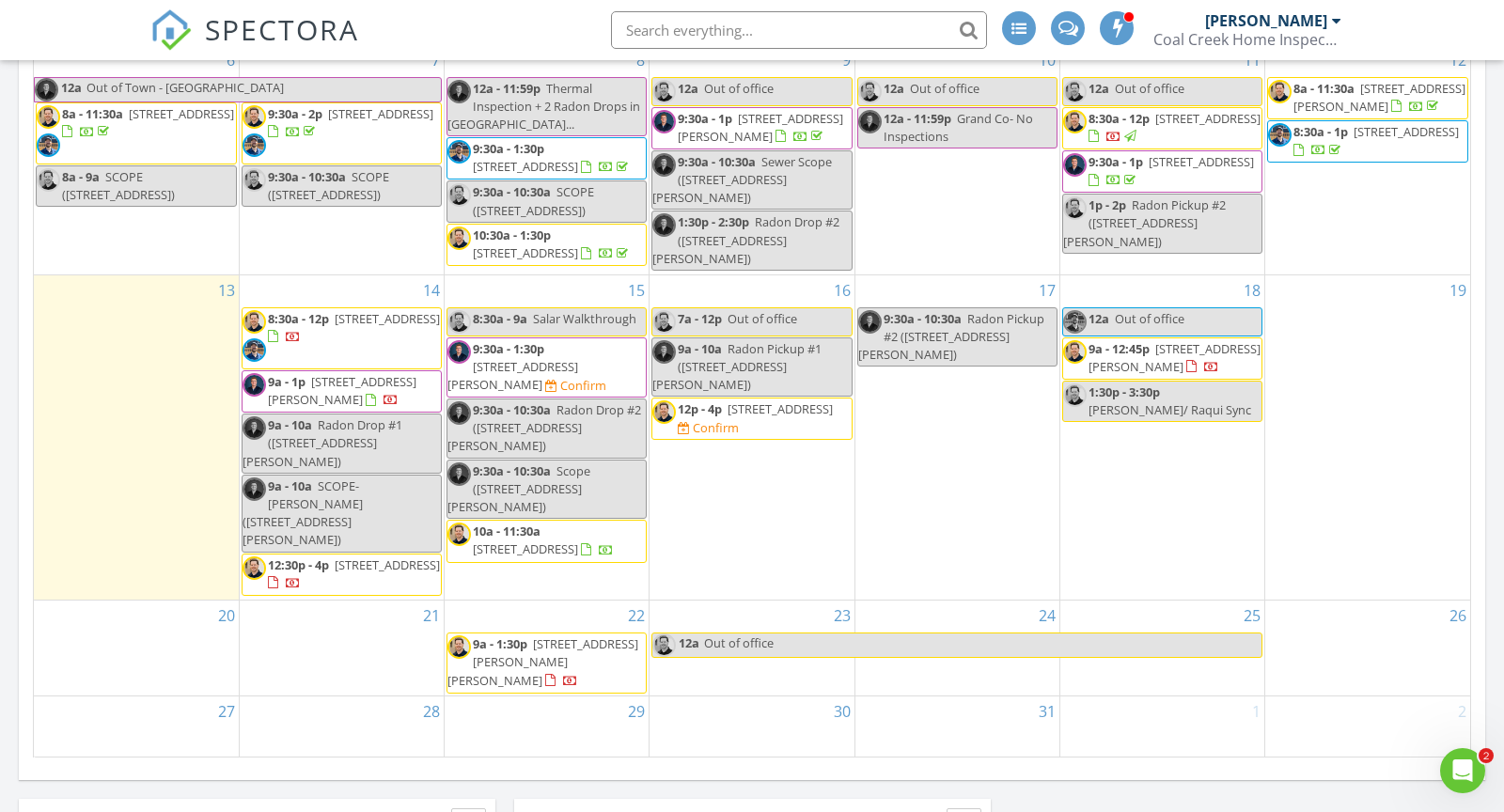 click on "[STREET_ADDRESS]" at bounding box center (780, 409) 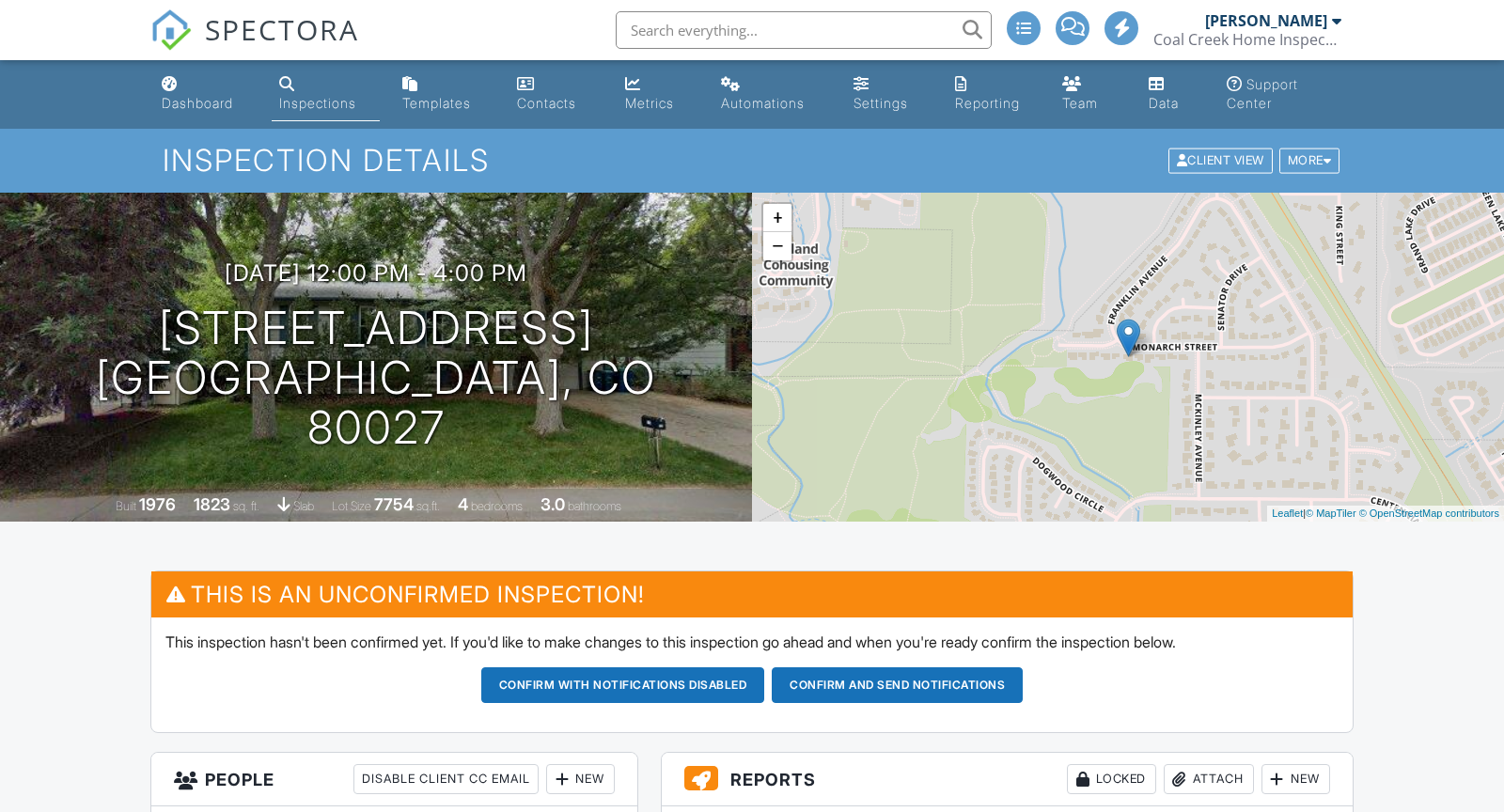 scroll, scrollTop: 348, scrollLeft: 0, axis: vertical 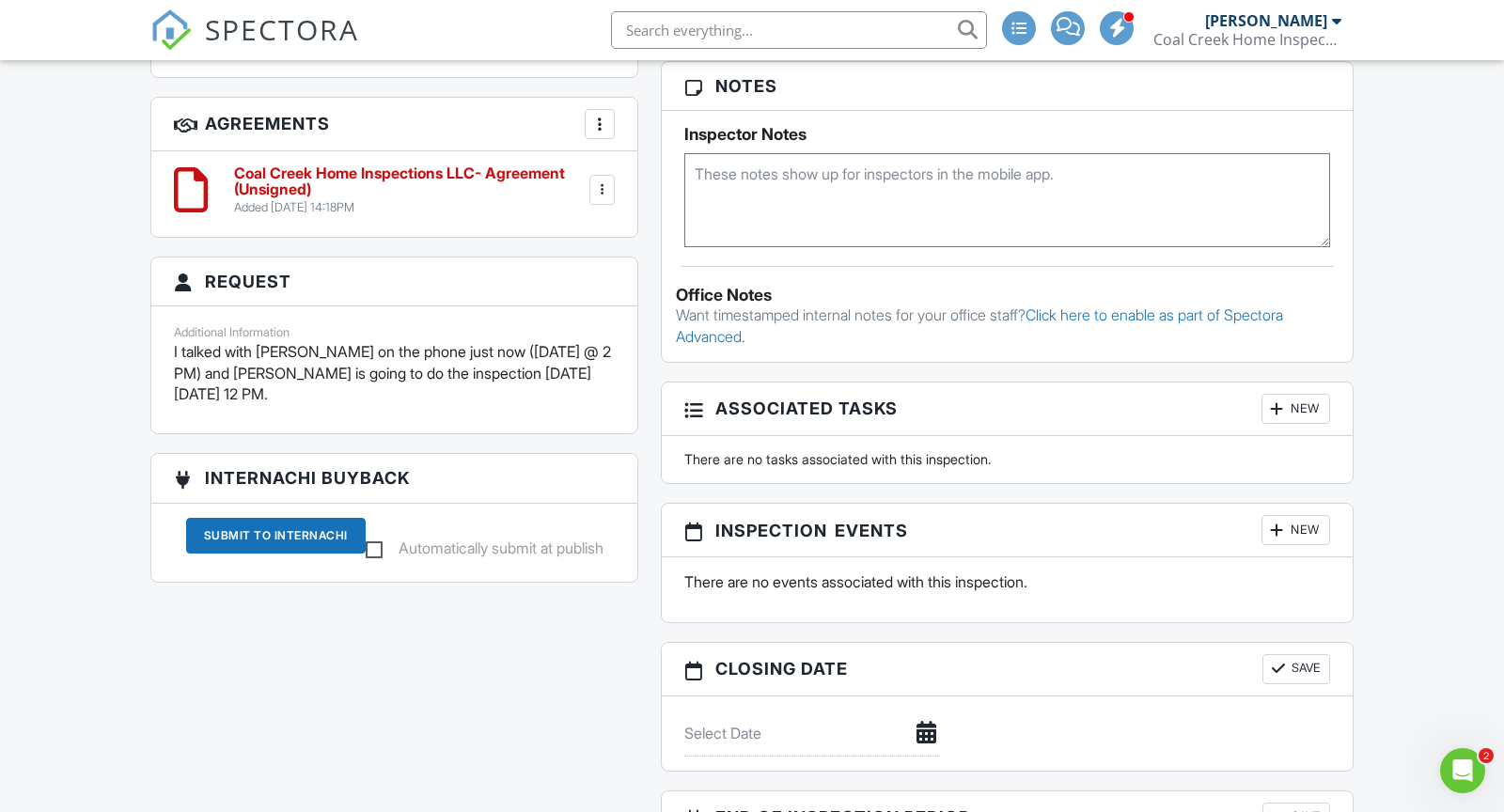click on "New" at bounding box center (1295, 530) 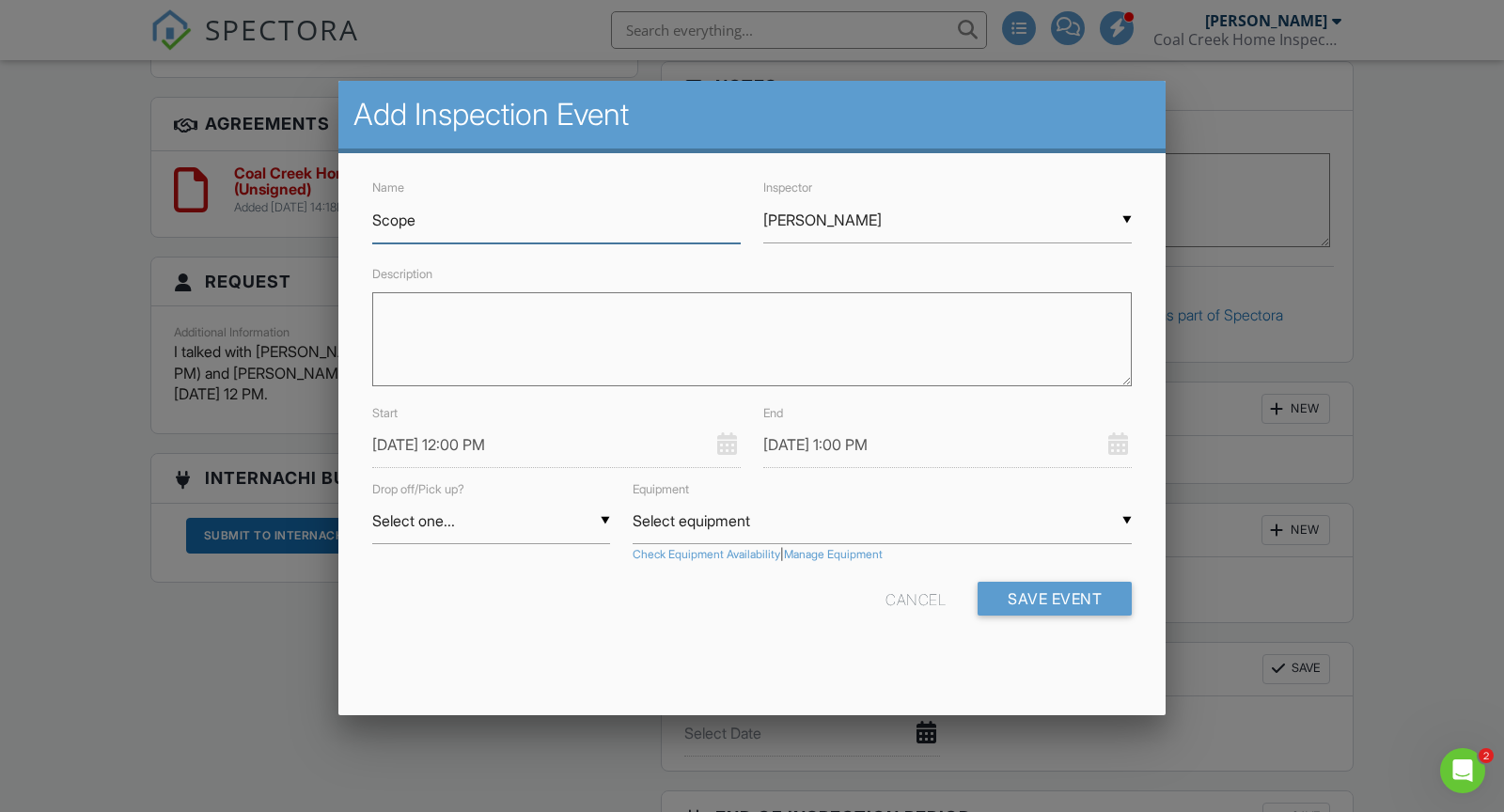type on "Scope" 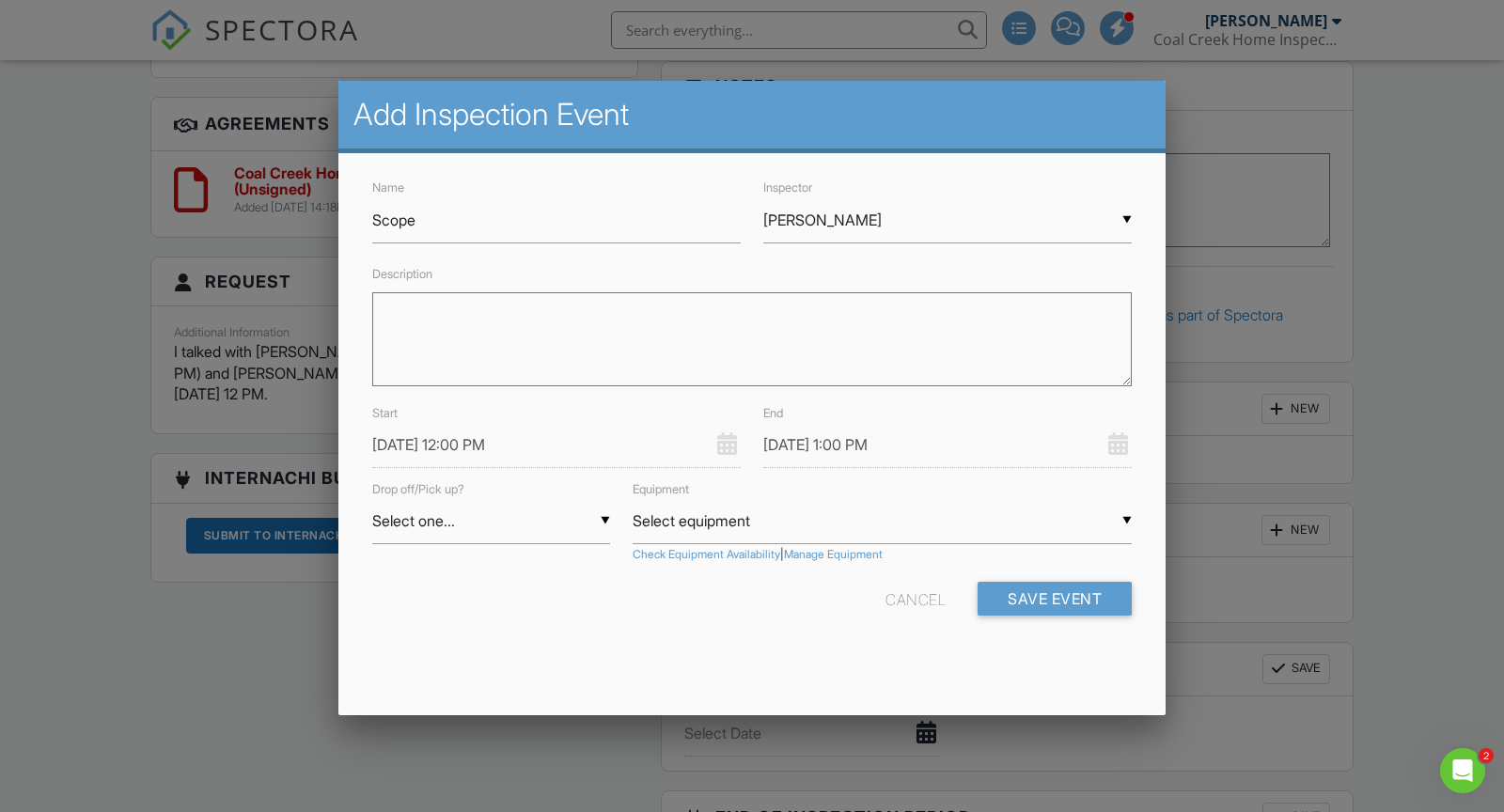 click on "▼ Select equipment Select equipment Radon Device #1 (S/N: 2700020944) Radon Device #2 (S/N: 2700018420) Sewer Scope- ANTHONY Sewer Scope- STEVE Select equipment
Radon Device #1 (S/N: 2700020944)
Radon Device #2 (S/N: 2700018420)
Sewer Scope- ANTHONY
Sewer Scope- STEVE" at bounding box center [882, 521] 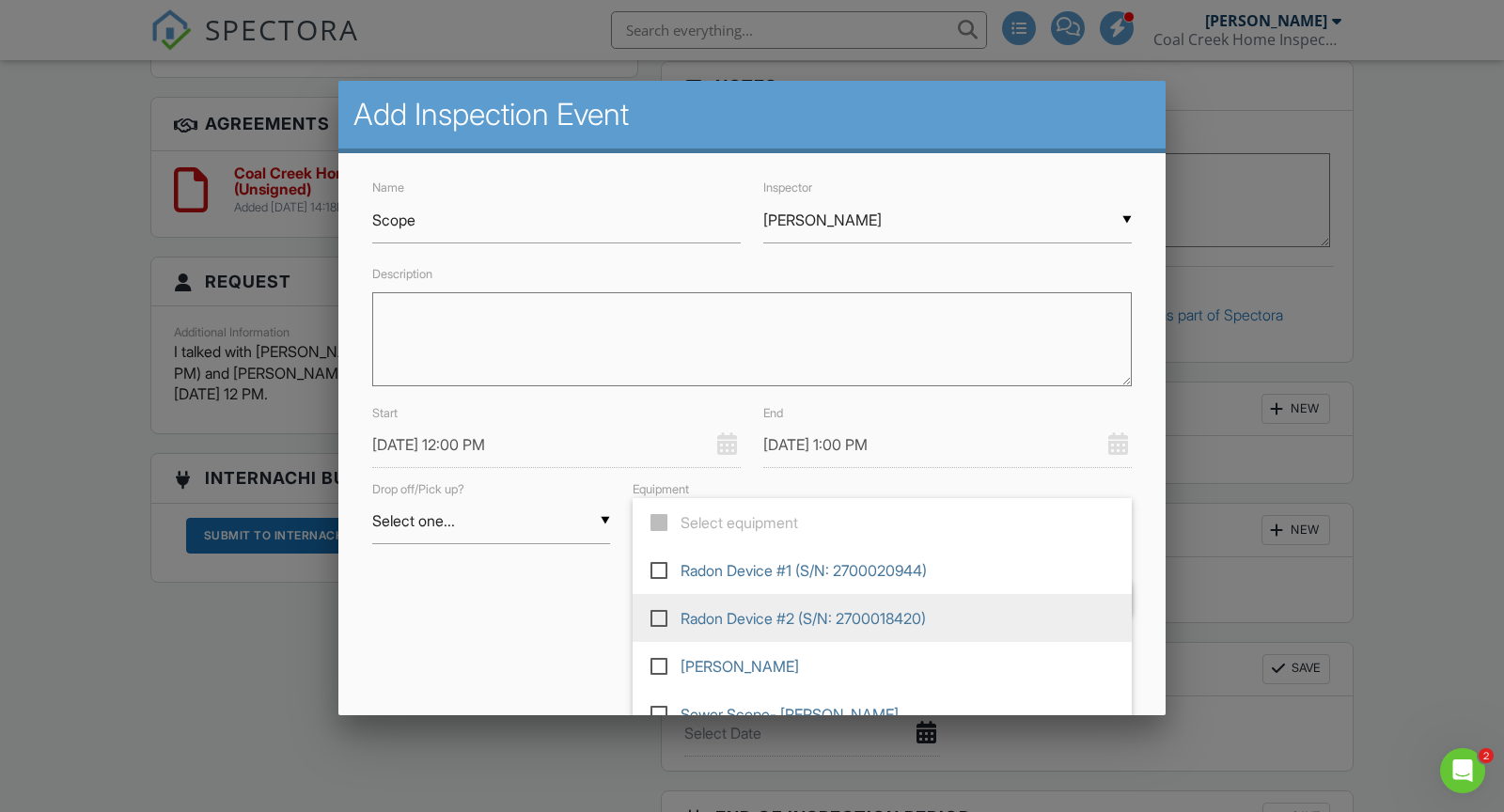 scroll, scrollTop: 23, scrollLeft: 0, axis: vertical 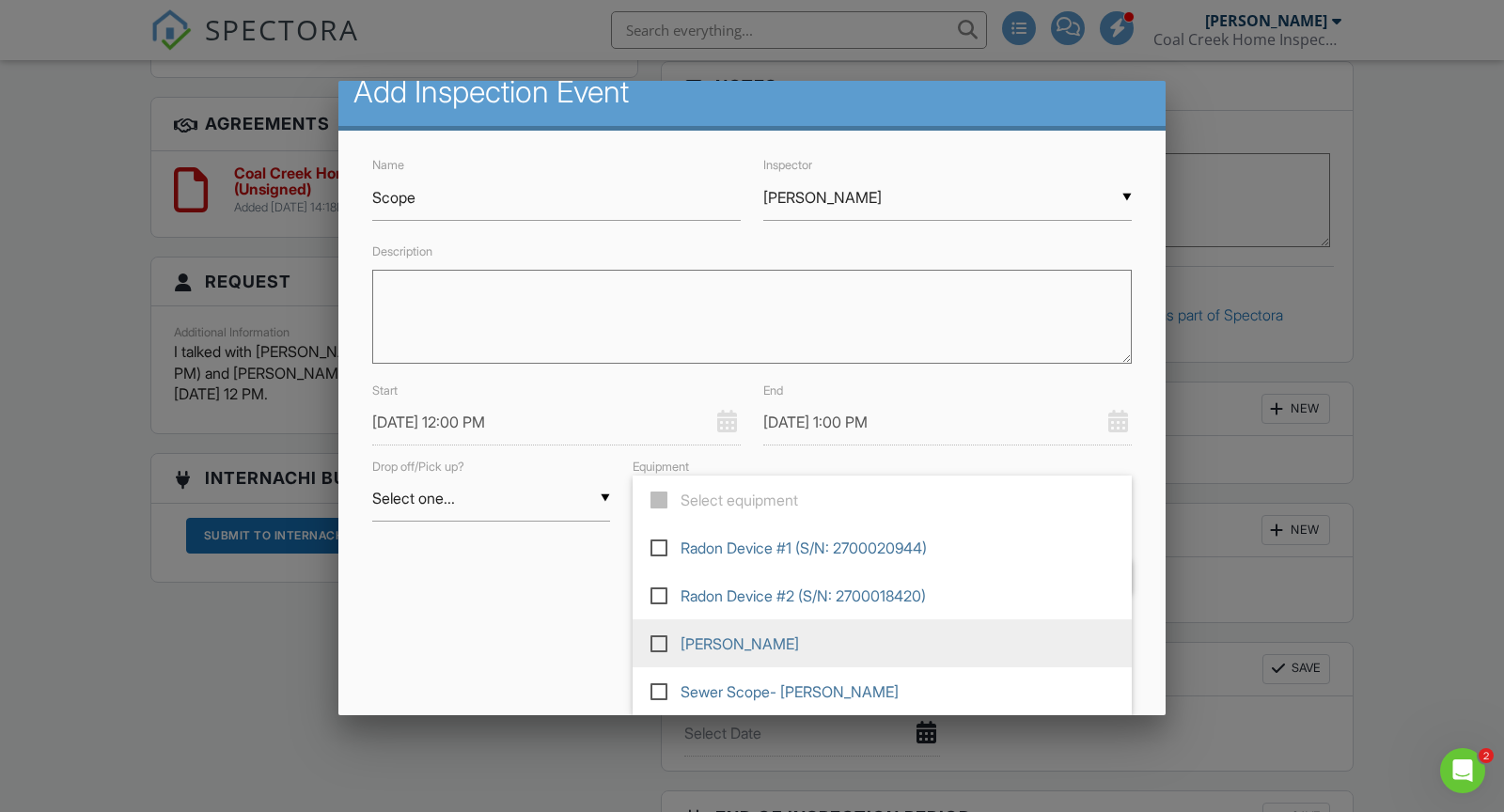 click on "[PERSON_NAME]" at bounding box center (882, 643) 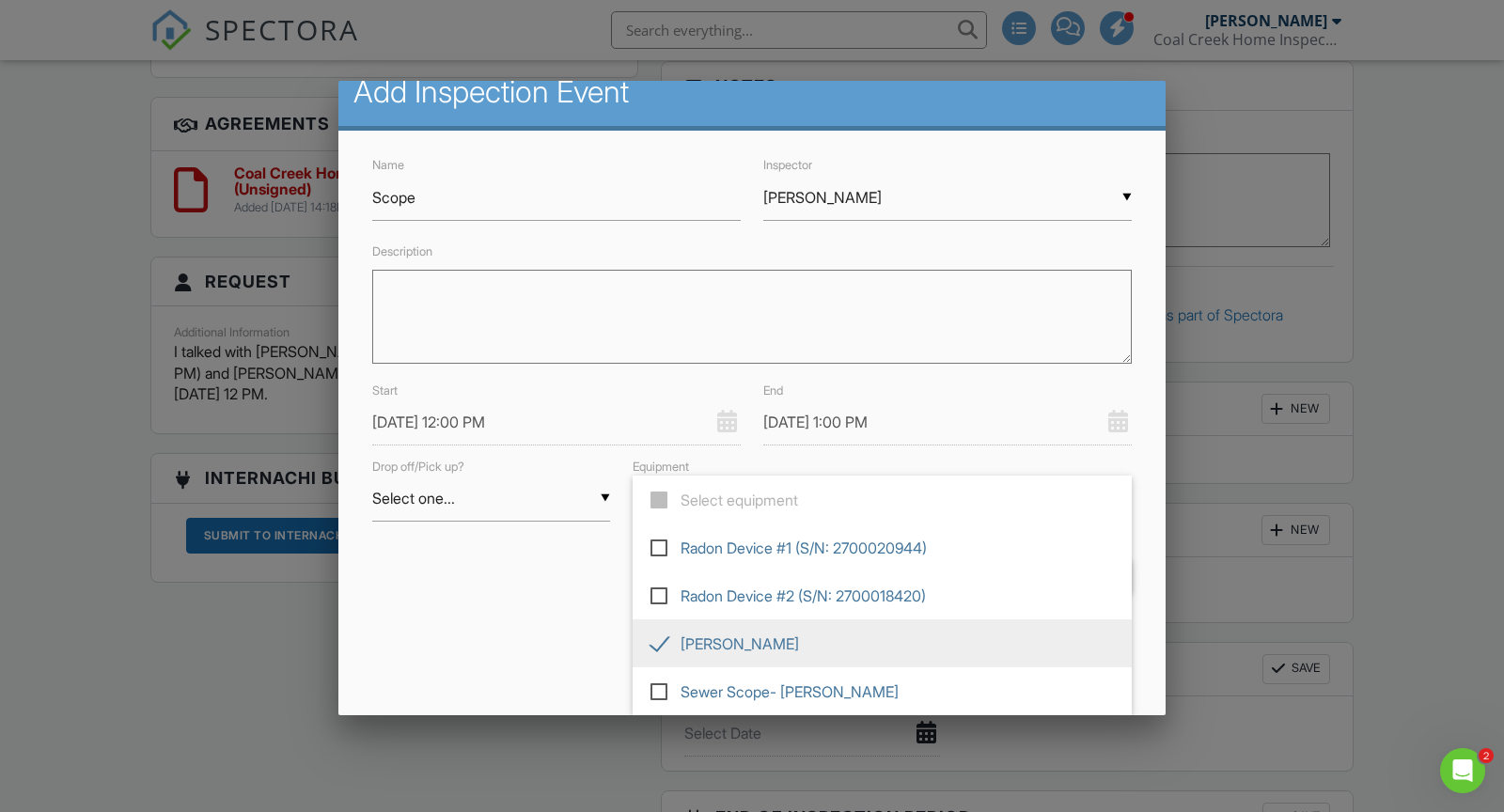 type on "[PERSON_NAME]" 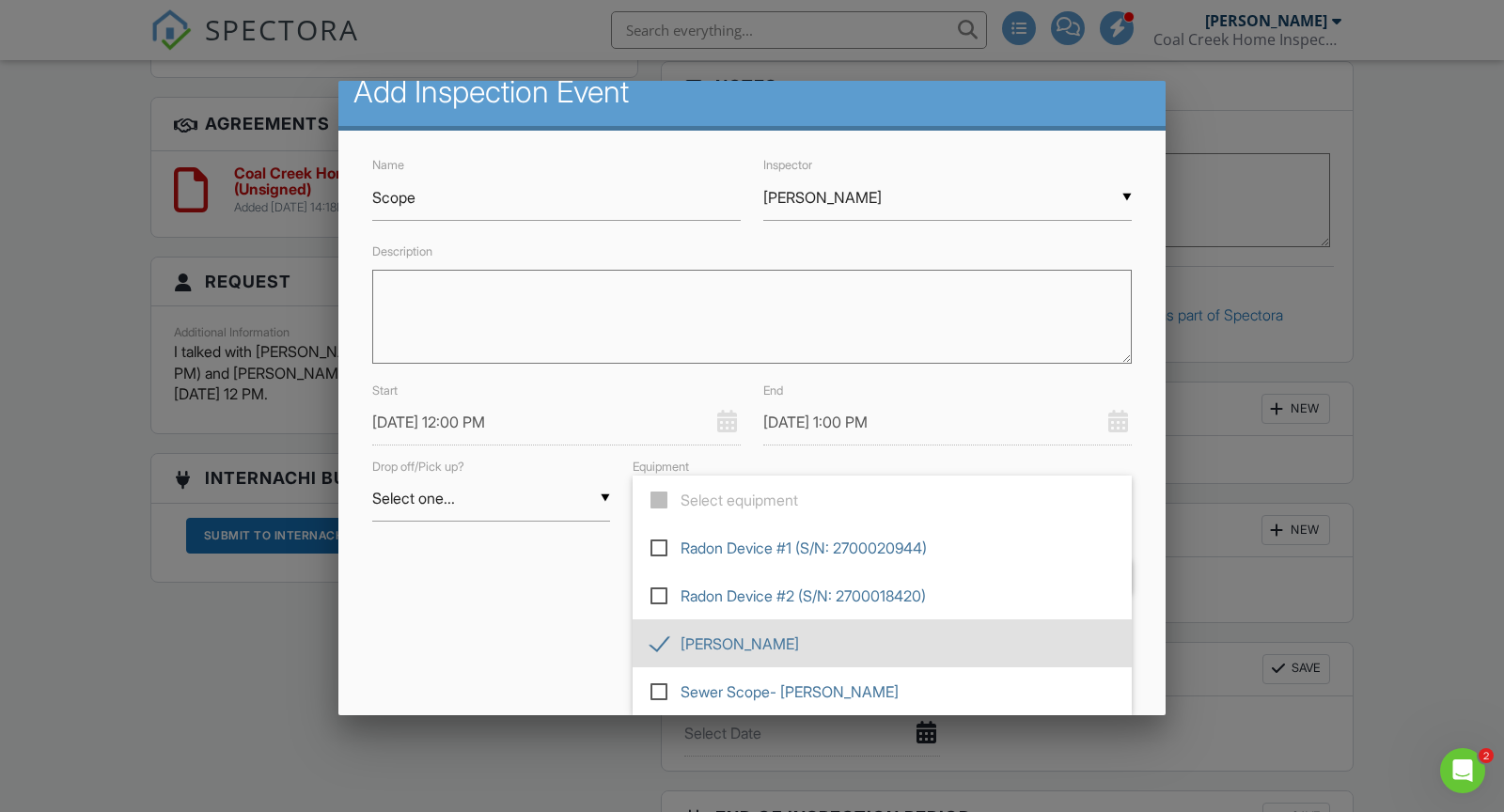 click on "Name
Scope
Inspector
▼ Anthony Kuchem Anthony Kuchem Drew Townlian Stephen Cissel Anthony Kuchem
Drew Townlian
Stephen Cissel
Description
Start
07/16/2025 12:00 PM
End
07/16/2025 1:00 PM
Drop off/Pick up?
▼ Select one... Select one... Drop Pickup Select one...
Drop
Pickup
Equipment
▼ Sewer Scope- ANTHONY Select equipment Radon Device #1 (S/N: 2700020944) Radon Device #2 (S/N: 2700018420) Sewer Scope- ANTHONY Sewer Scope- STEVE Select equipment
Radon Device #1 (S/N: 2700020944)
Radon Device #2 (S/N: 2700018420)
Sewer Scope- ANTHONY
Sewer Scope- STEVE
Check Equipment Availability
|
Manage Equipment
Cancel
Save Event" at bounding box center [752, 389] 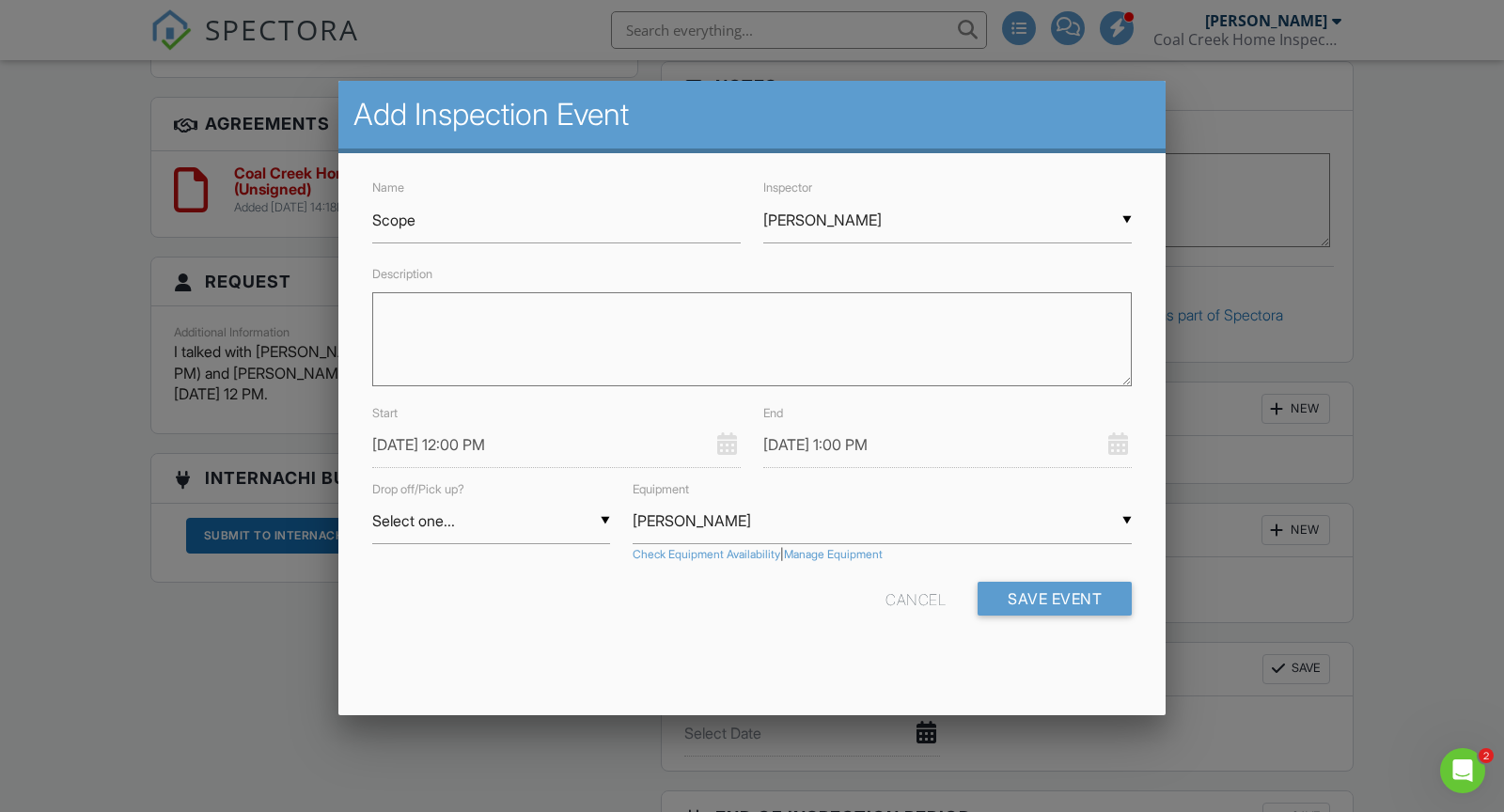 scroll, scrollTop: 0, scrollLeft: 0, axis: both 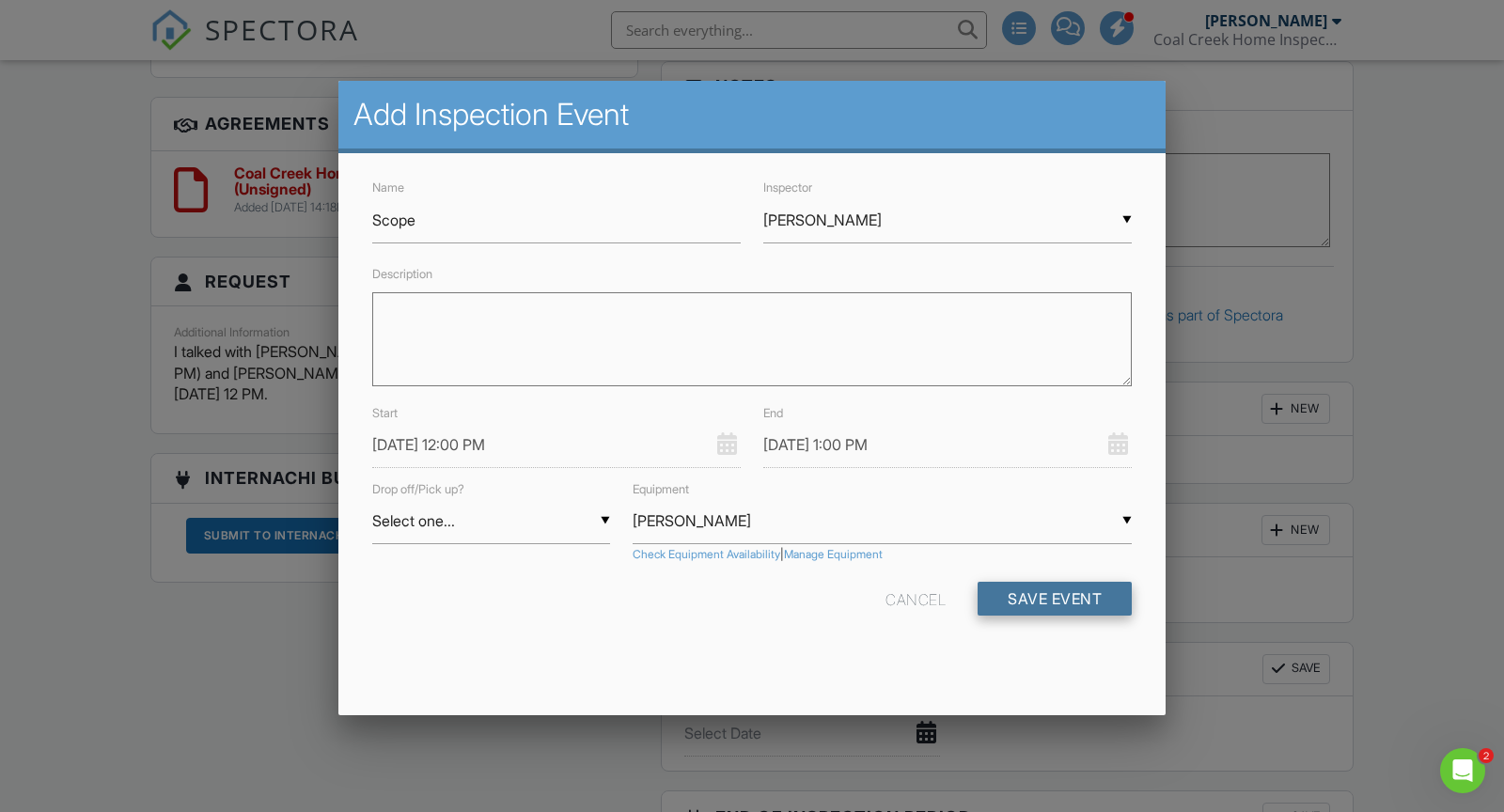 click on "Save Event" at bounding box center [1055, 599] 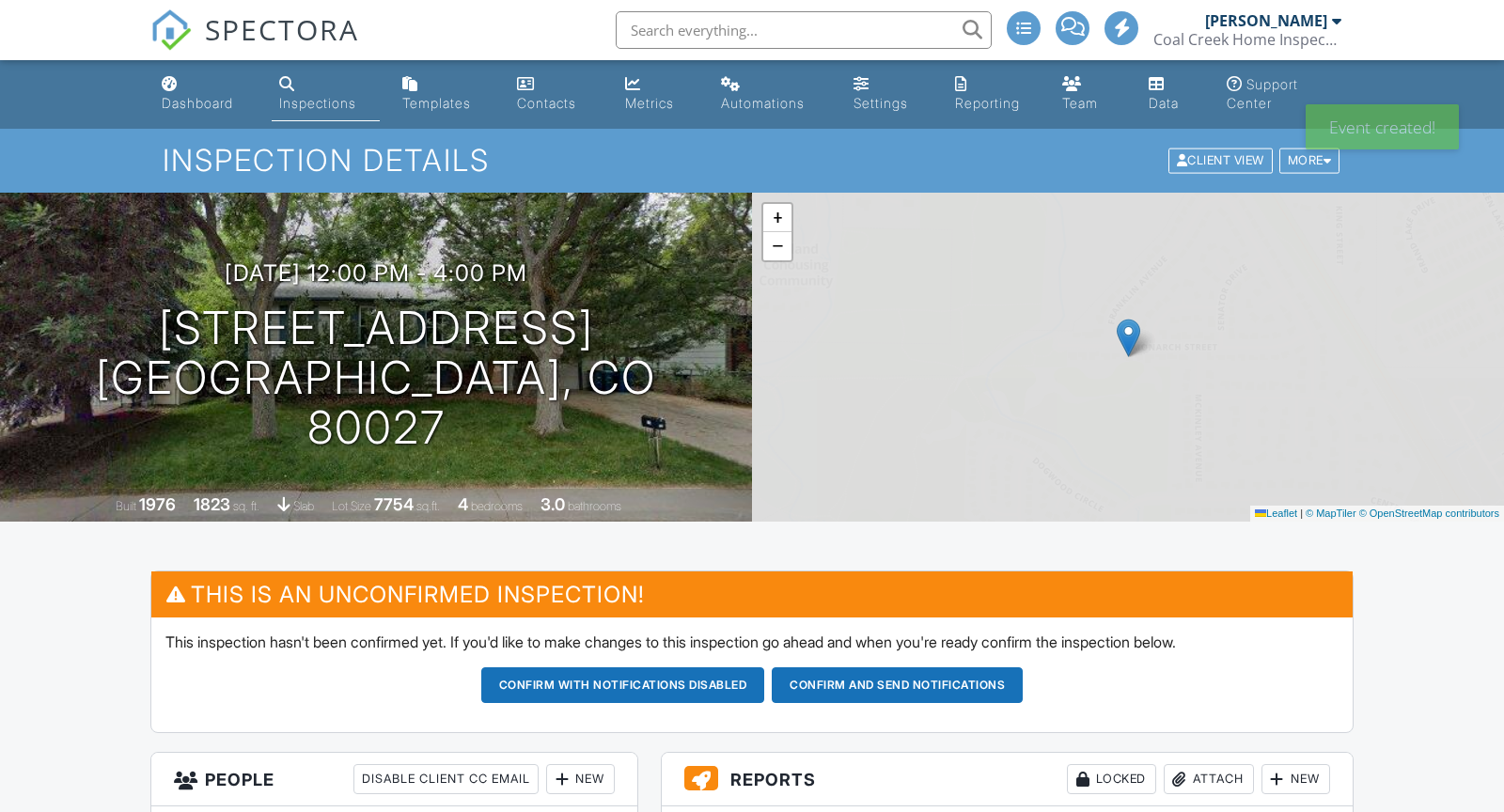 scroll, scrollTop: 0, scrollLeft: 0, axis: both 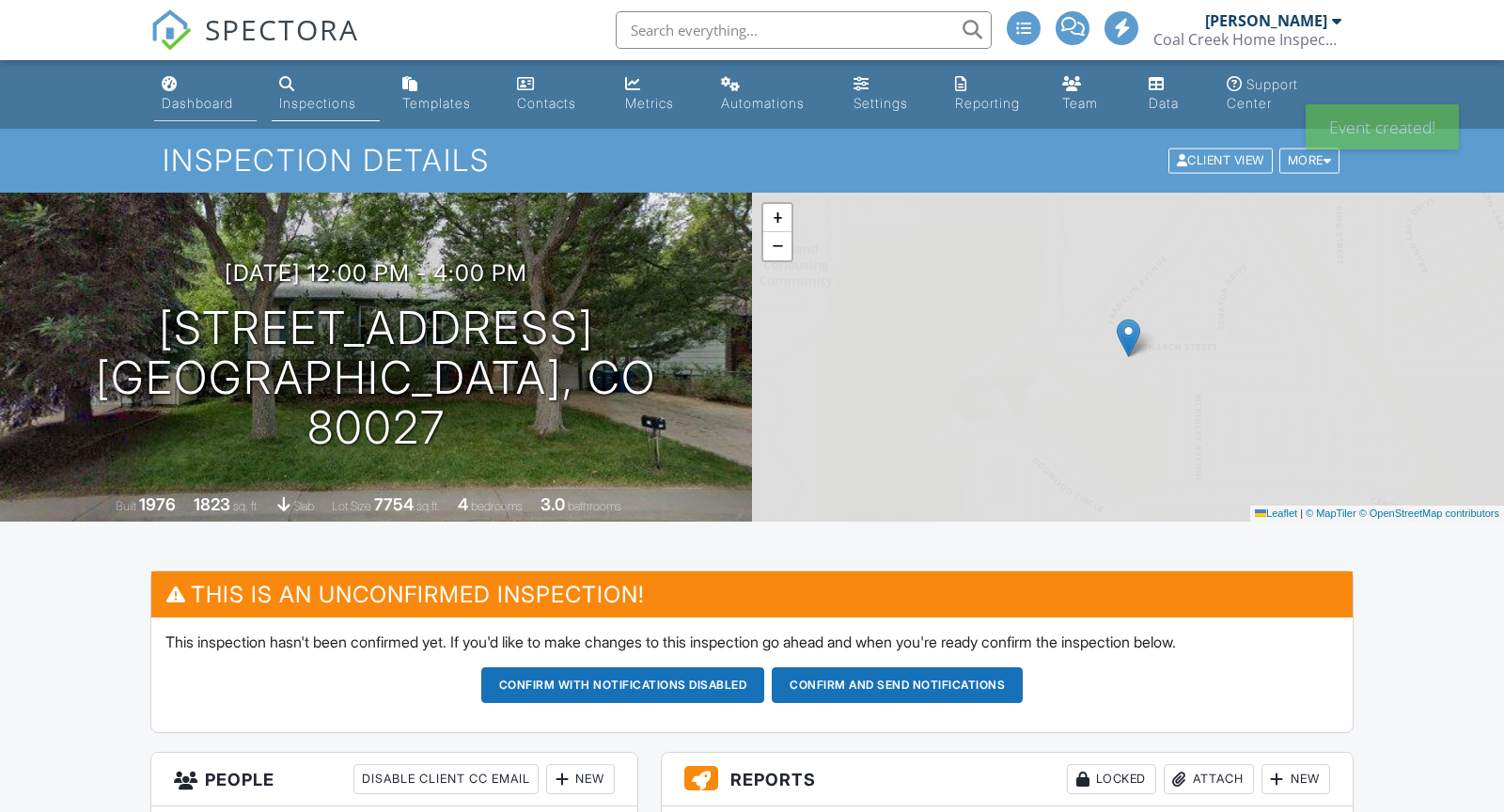 click on "Dashboard" at bounding box center [205, 94] 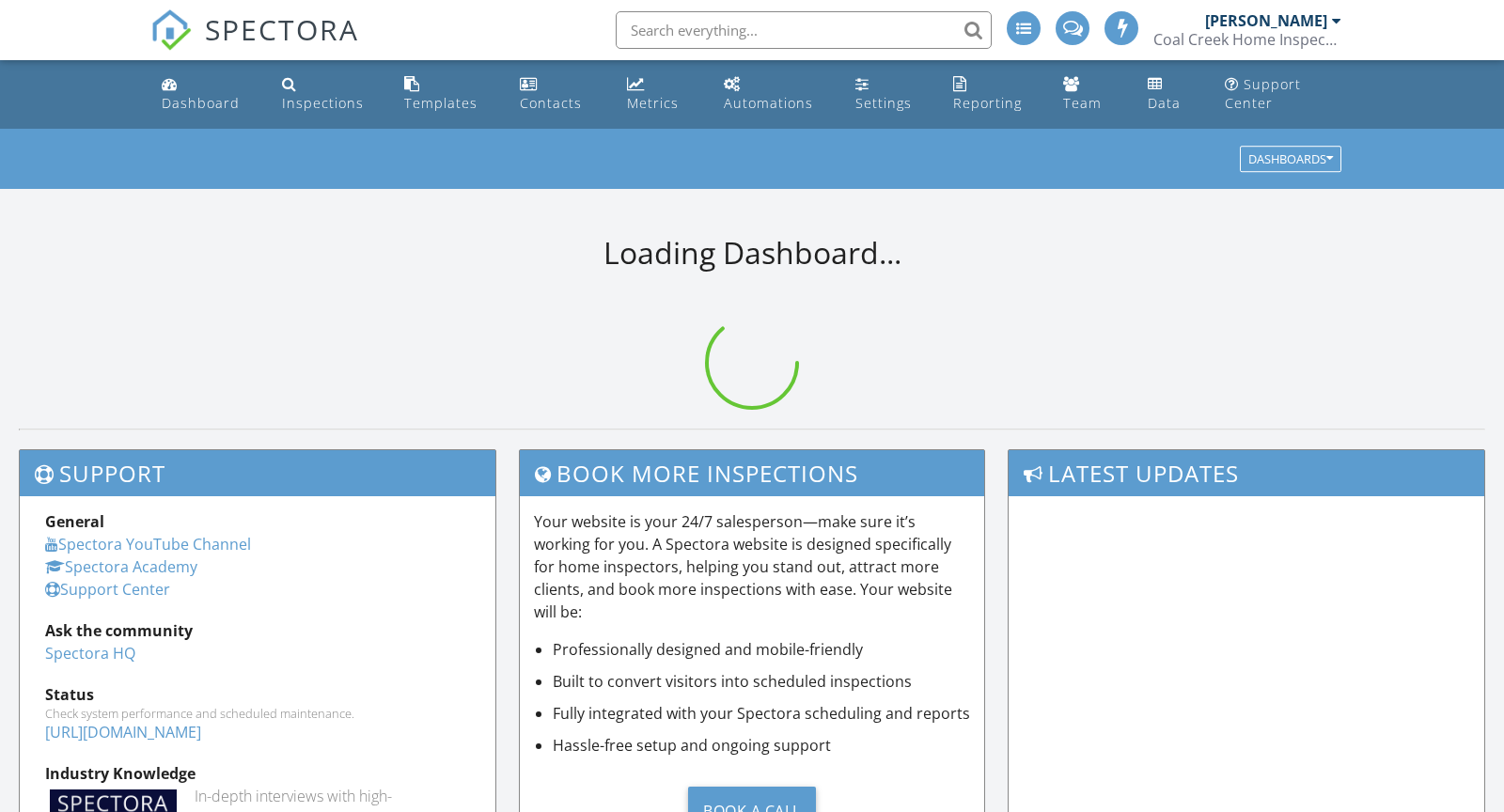 scroll, scrollTop: 0, scrollLeft: 0, axis: both 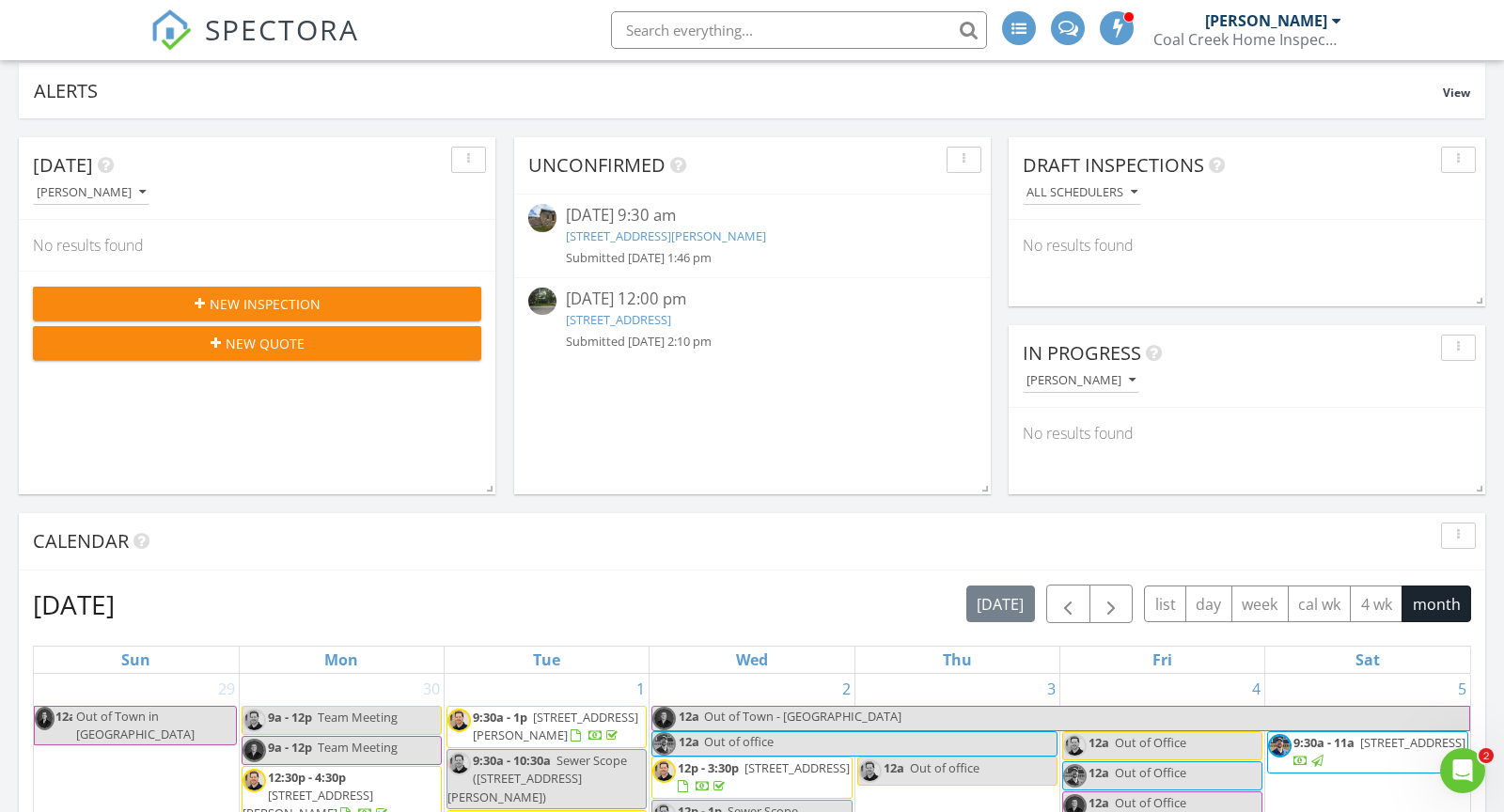click on "[STREET_ADDRESS][PERSON_NAME]" at bounding box center (666, 236) 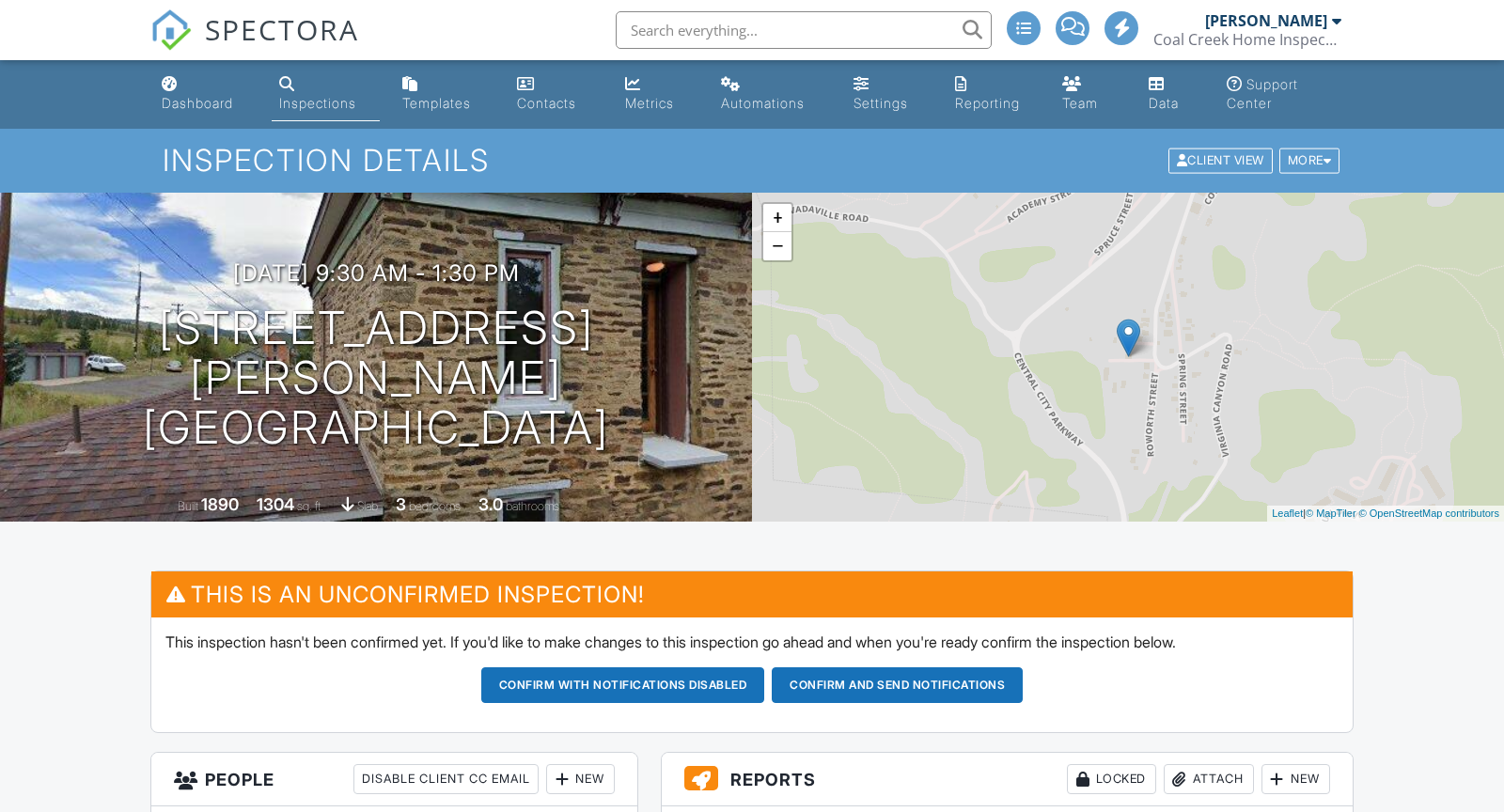 scroll, scrollTop: 0, scrollLeft: 0, axis: both 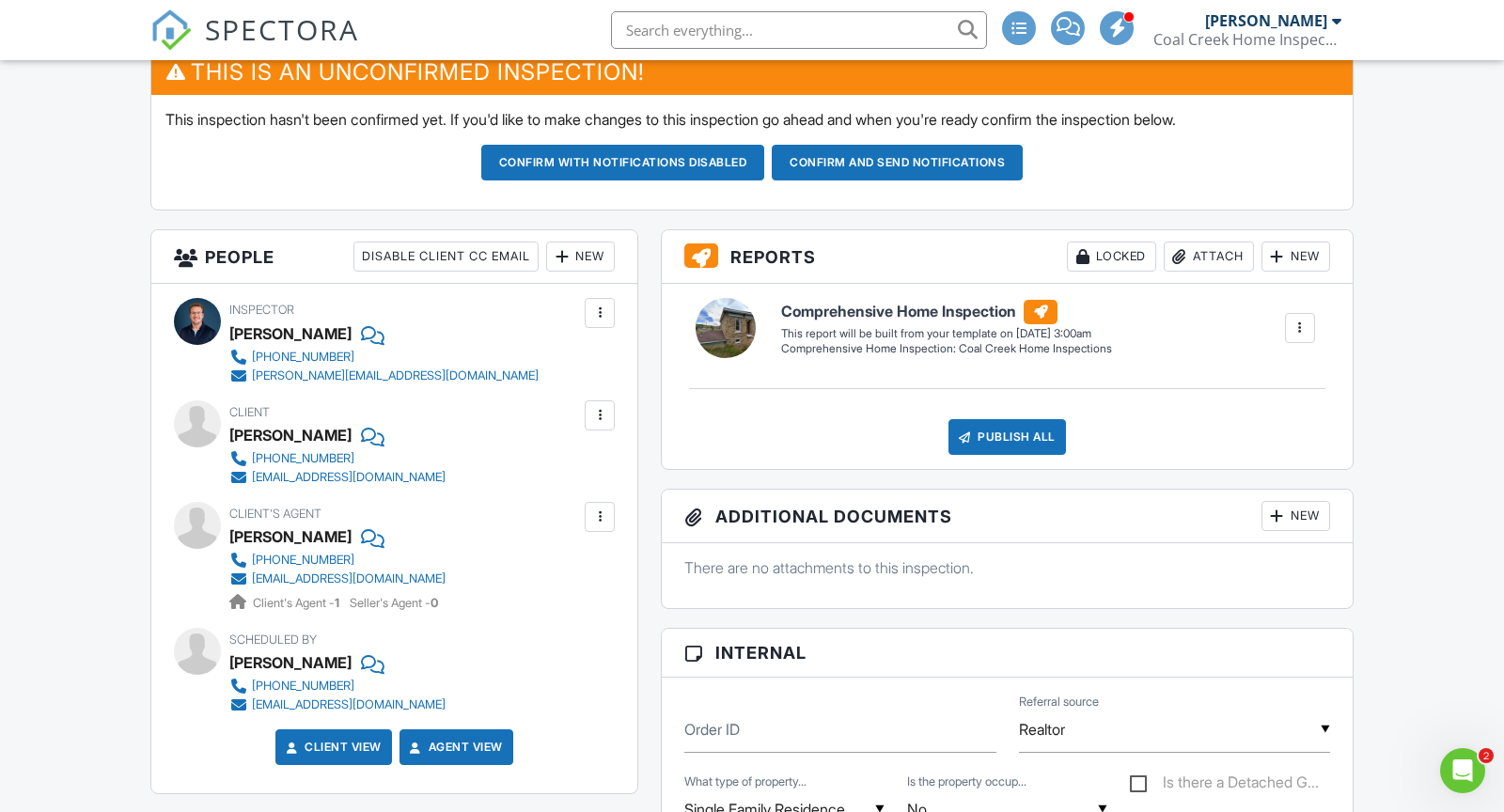 click at bounding box center (562, 257) 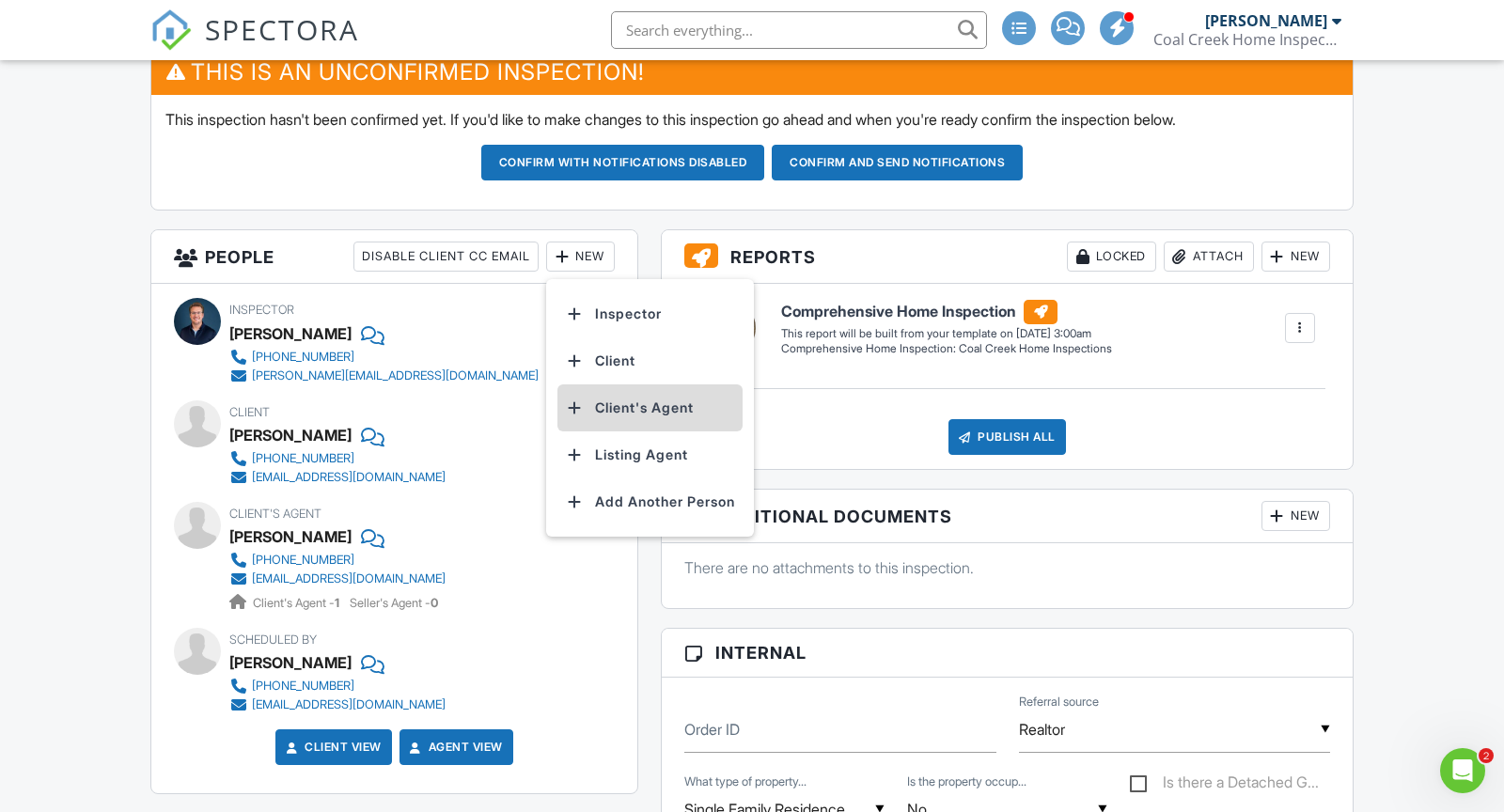 click on "Client's Agent" at bounding box center (650, 408) 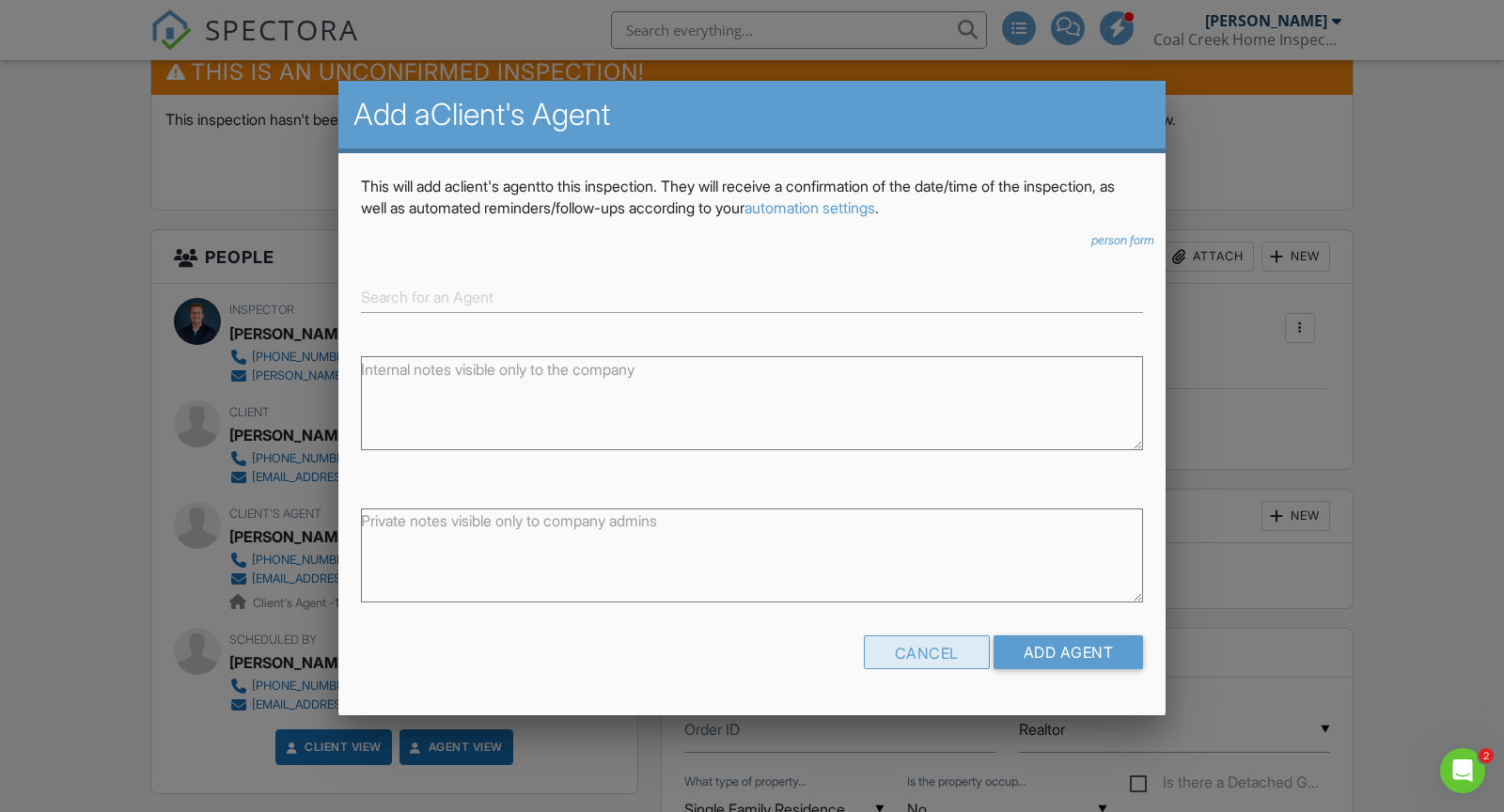 click on "Cancel" at bounding box center (927, 652) 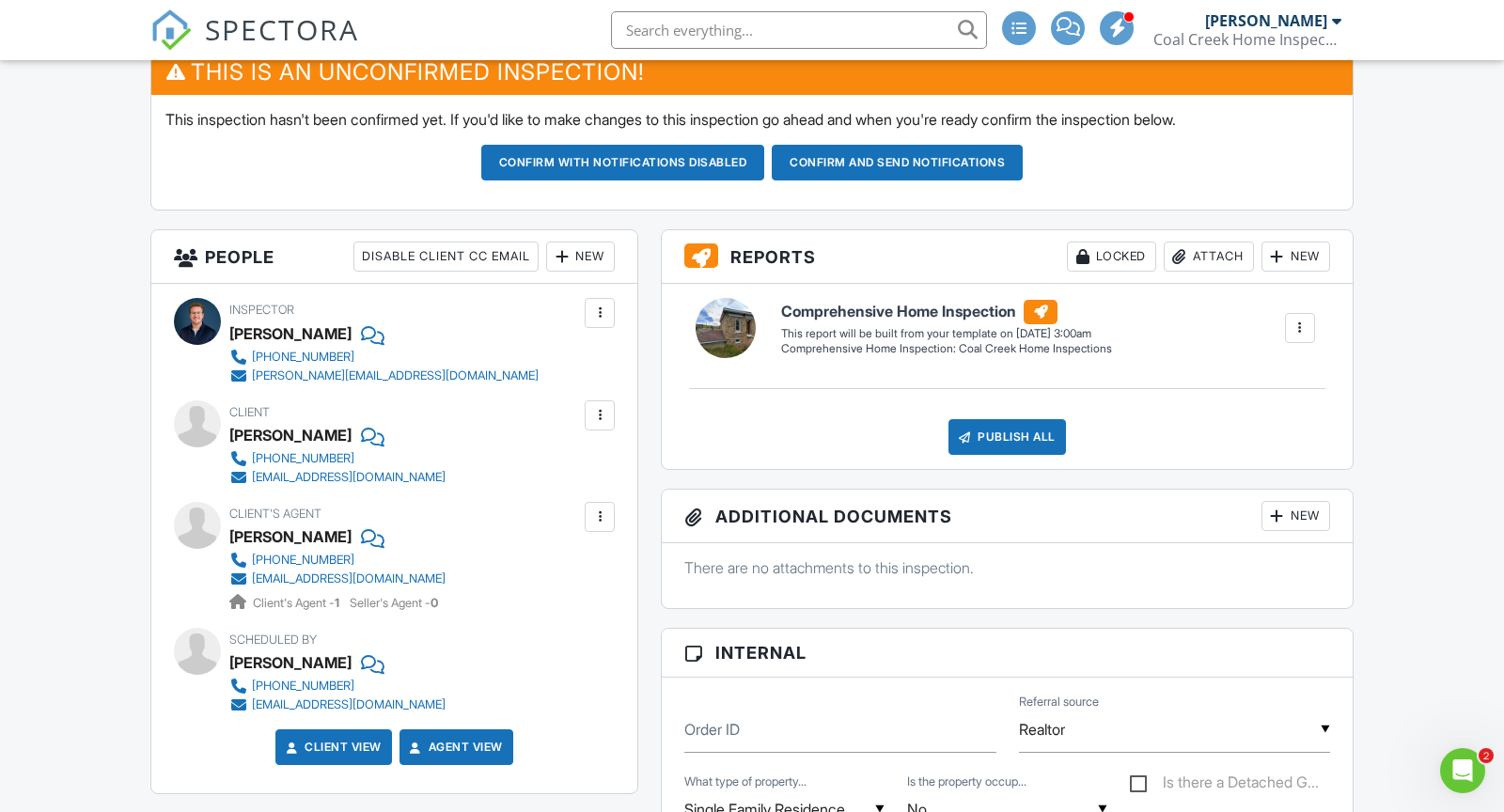 click at bounding box center [600, 517] 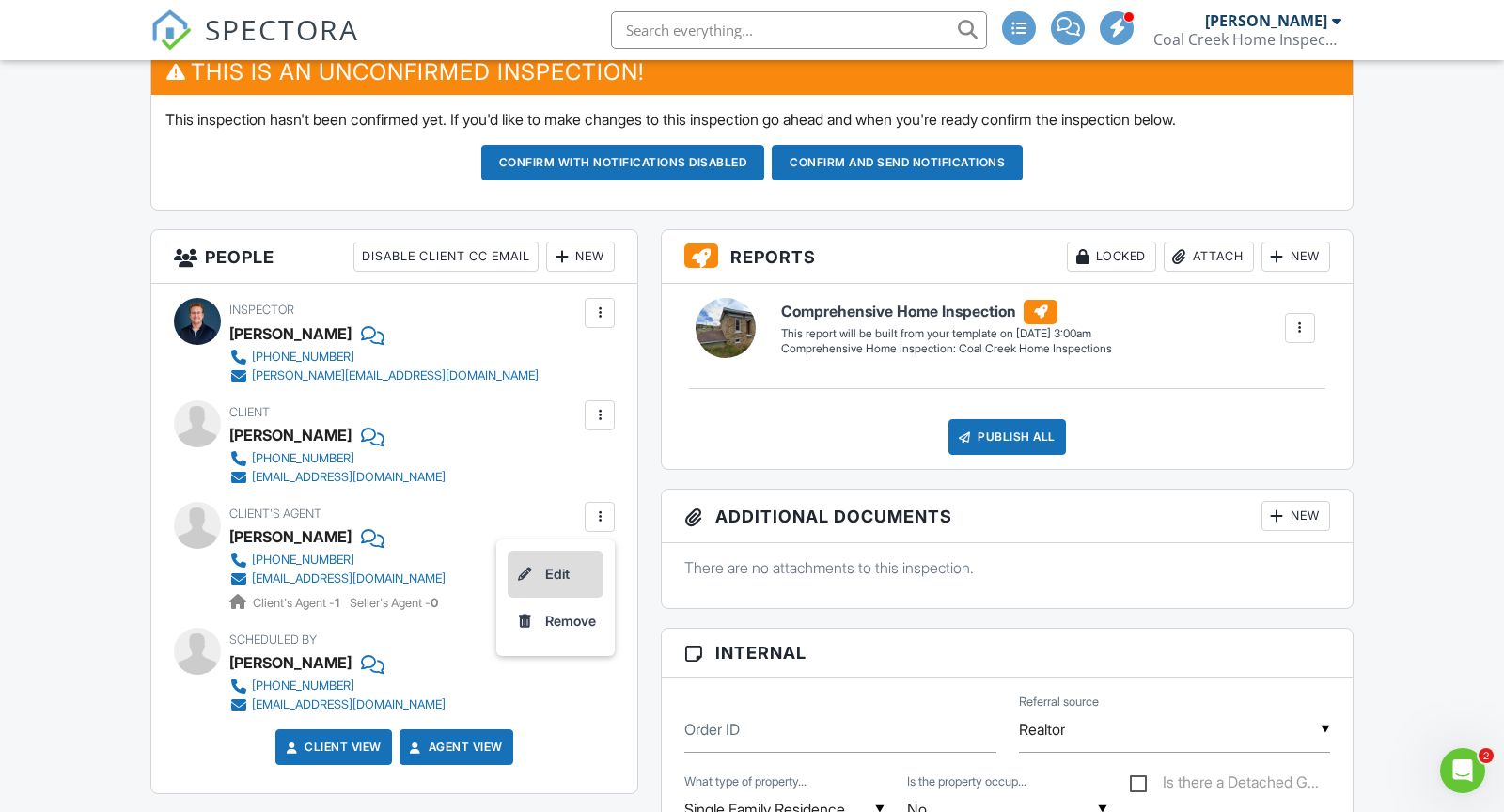 click on "Edit" at bounding box center [556, 574] 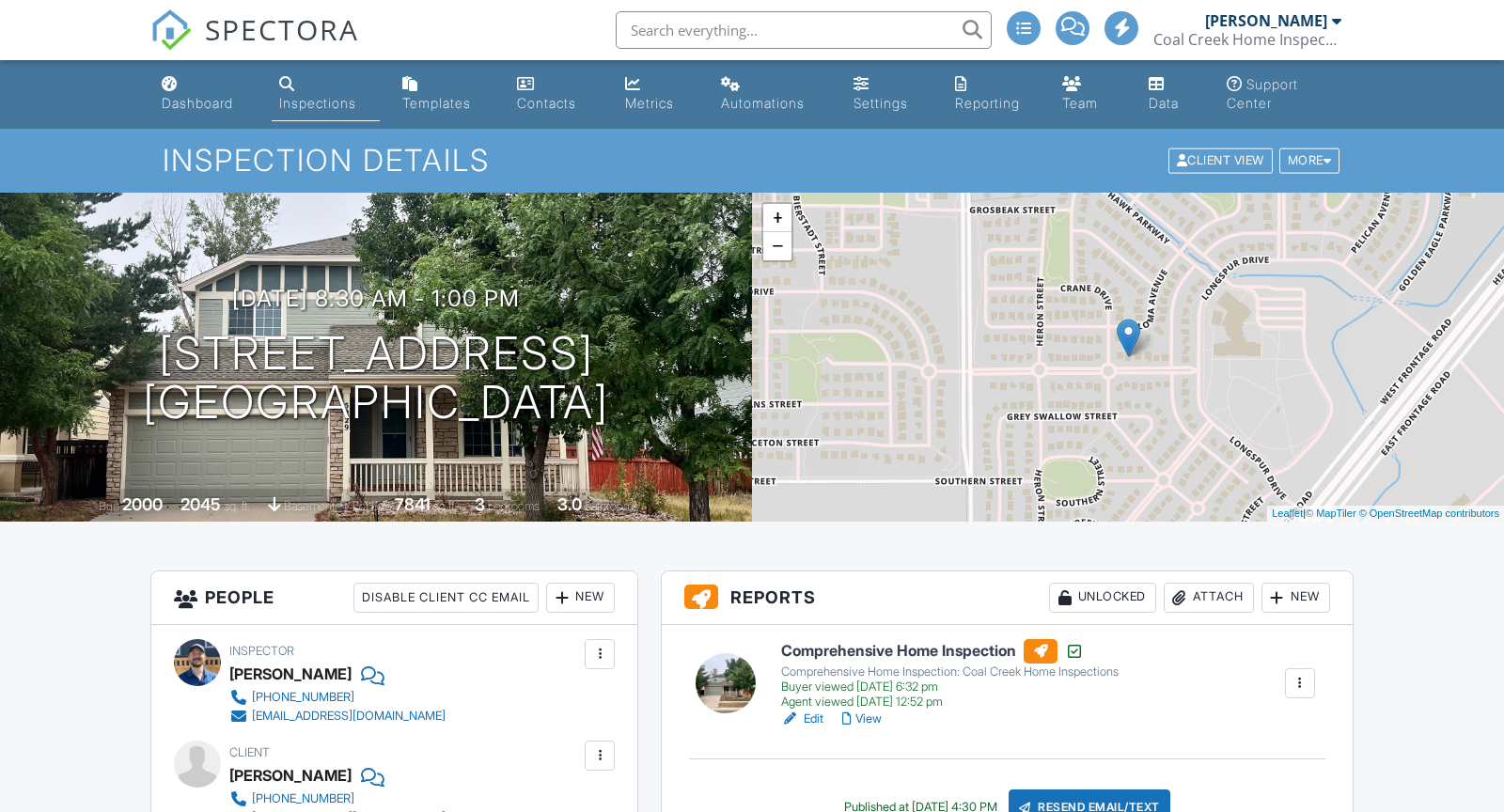 scroll, scrollTop: 0, scrollLeft: 0, axis: both 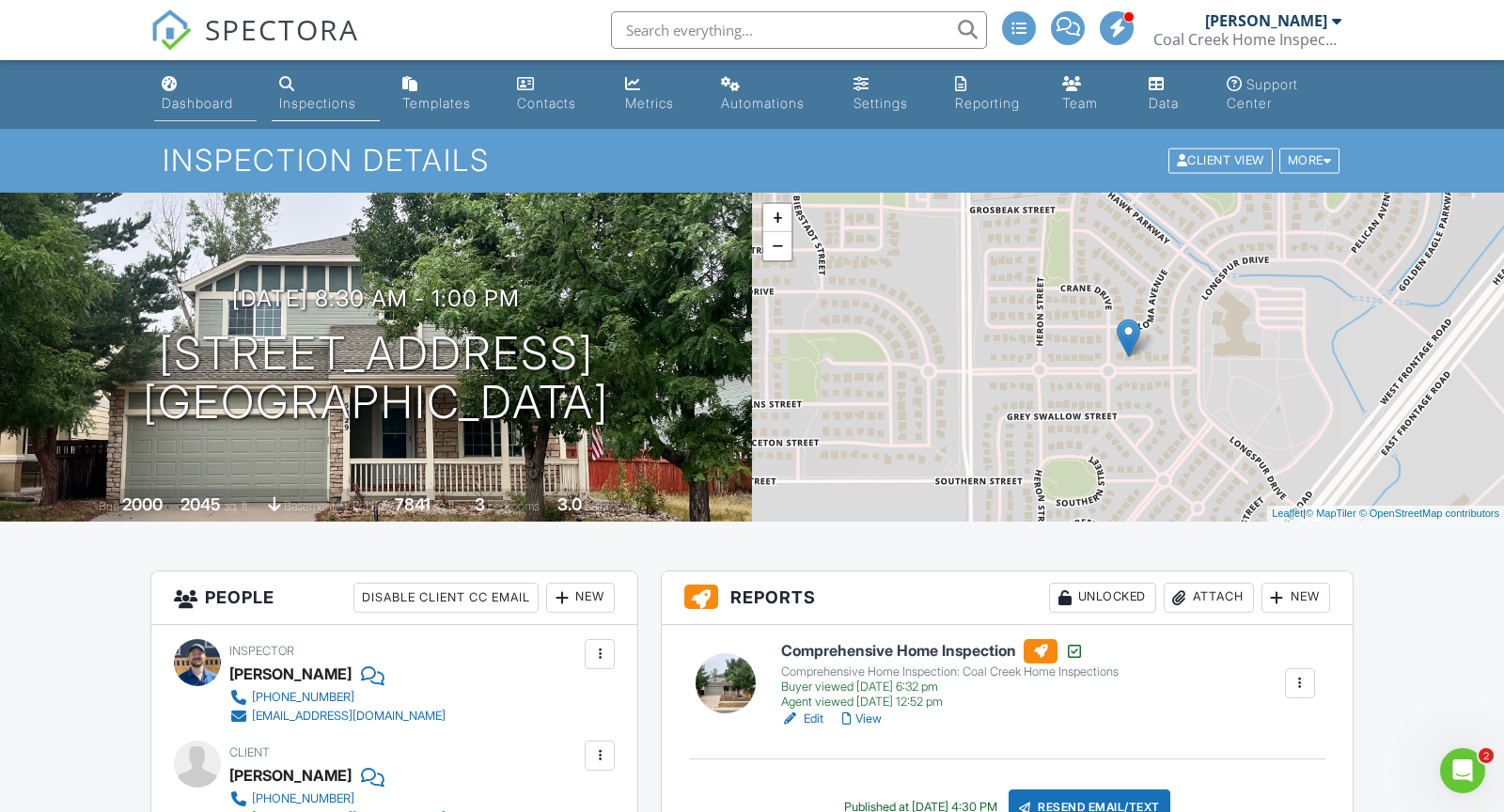 click on "Dashboard" at bounding box center [205, 94] 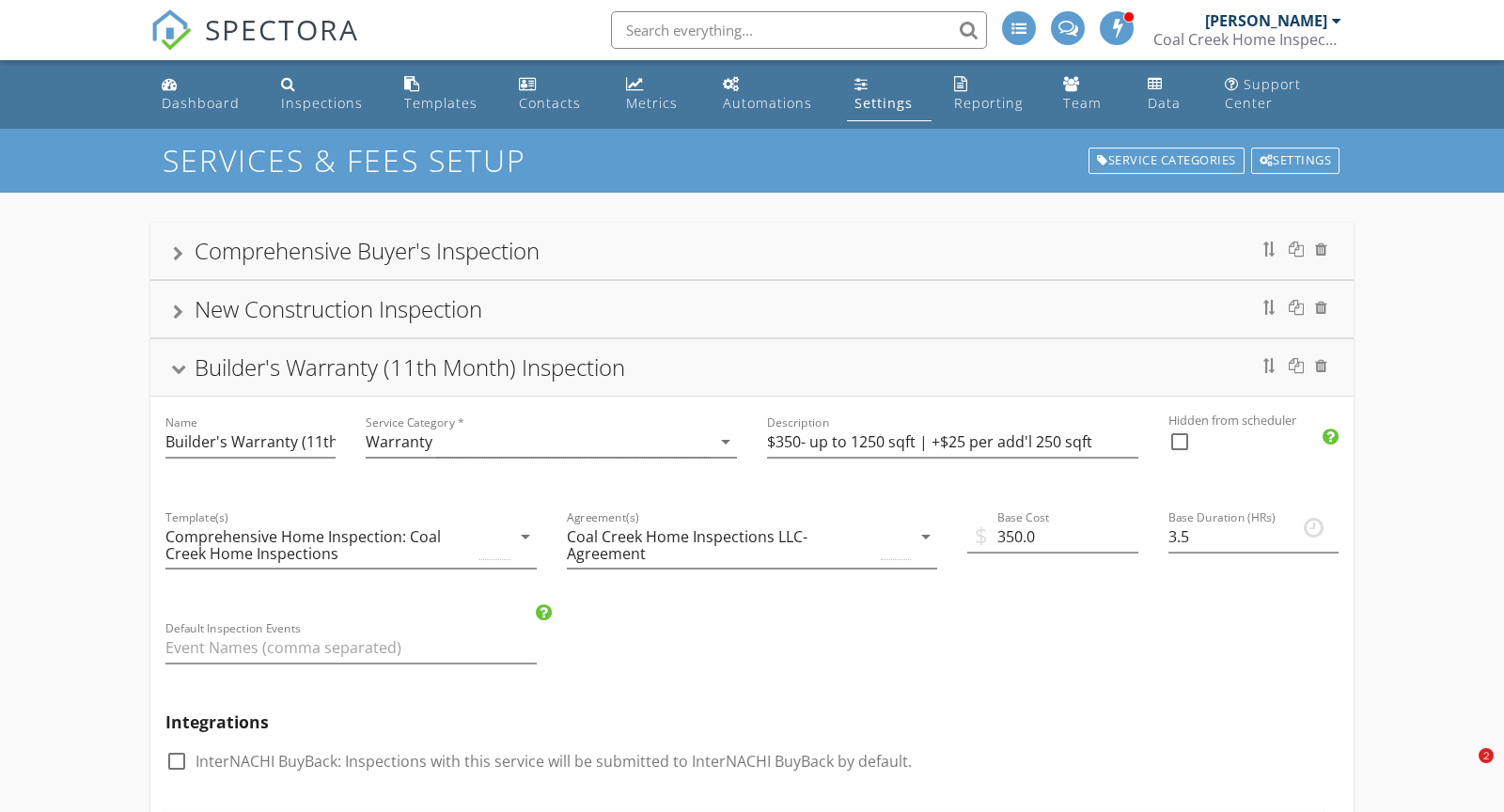 scroll, scrollTop: 0, scrollLeft: 0, axis: both 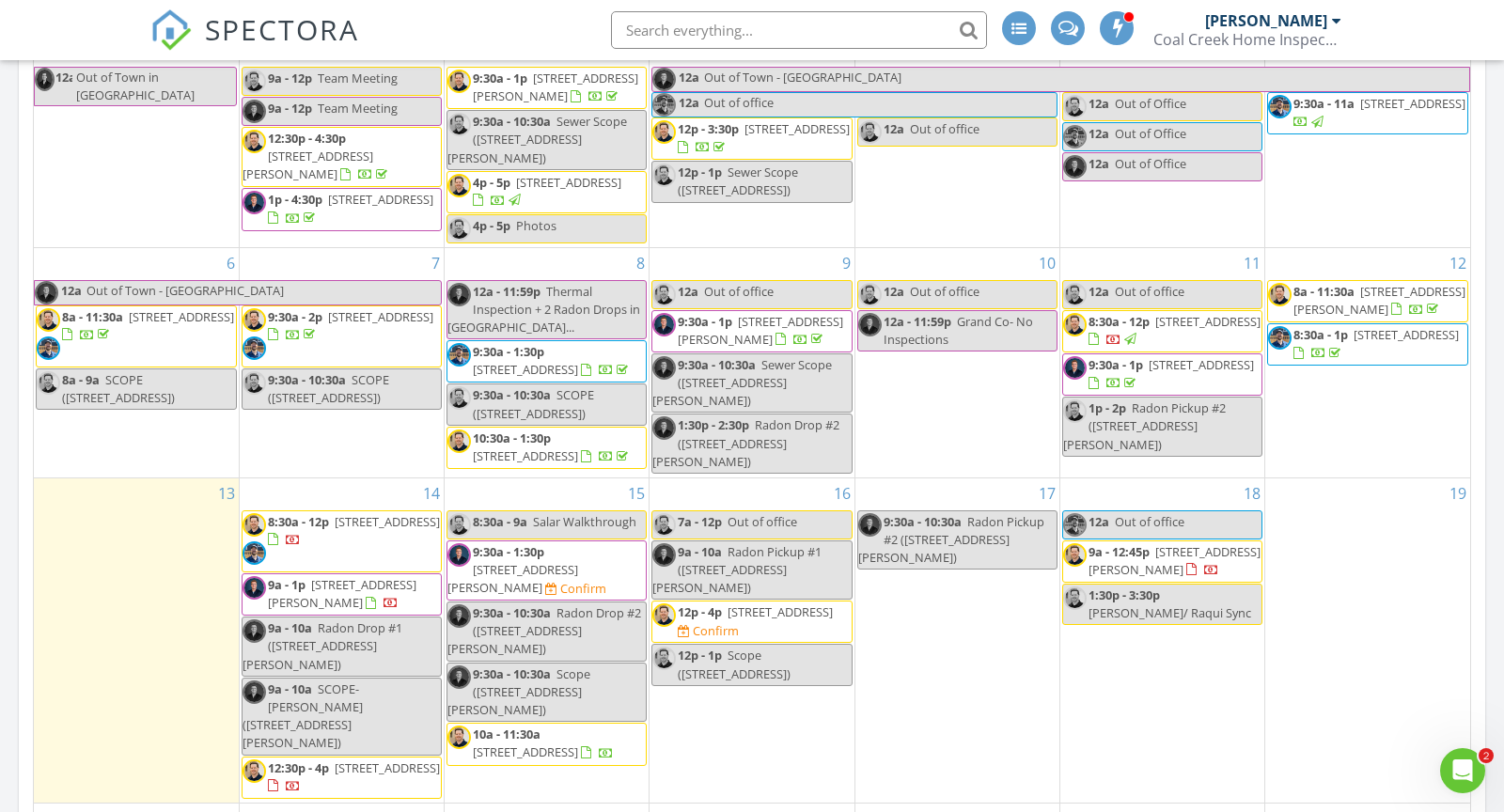 click on "8:30a - 1p
5229 Nighthawk Pkwy, Brighton 80601" at bounding box center (1368, 344) 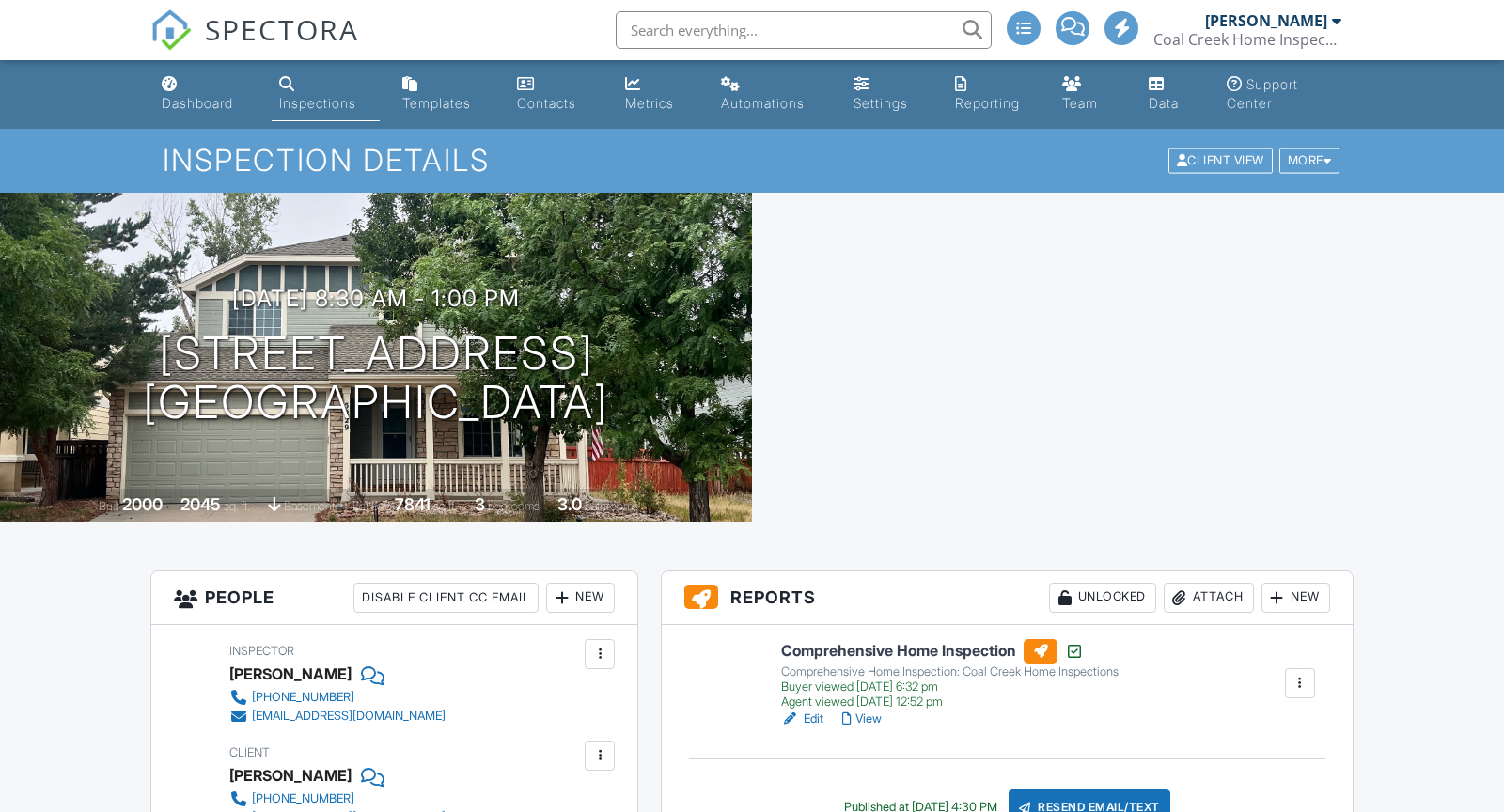 scroll, scrollTop: 362, scrollLeft: 0, axis: vertical 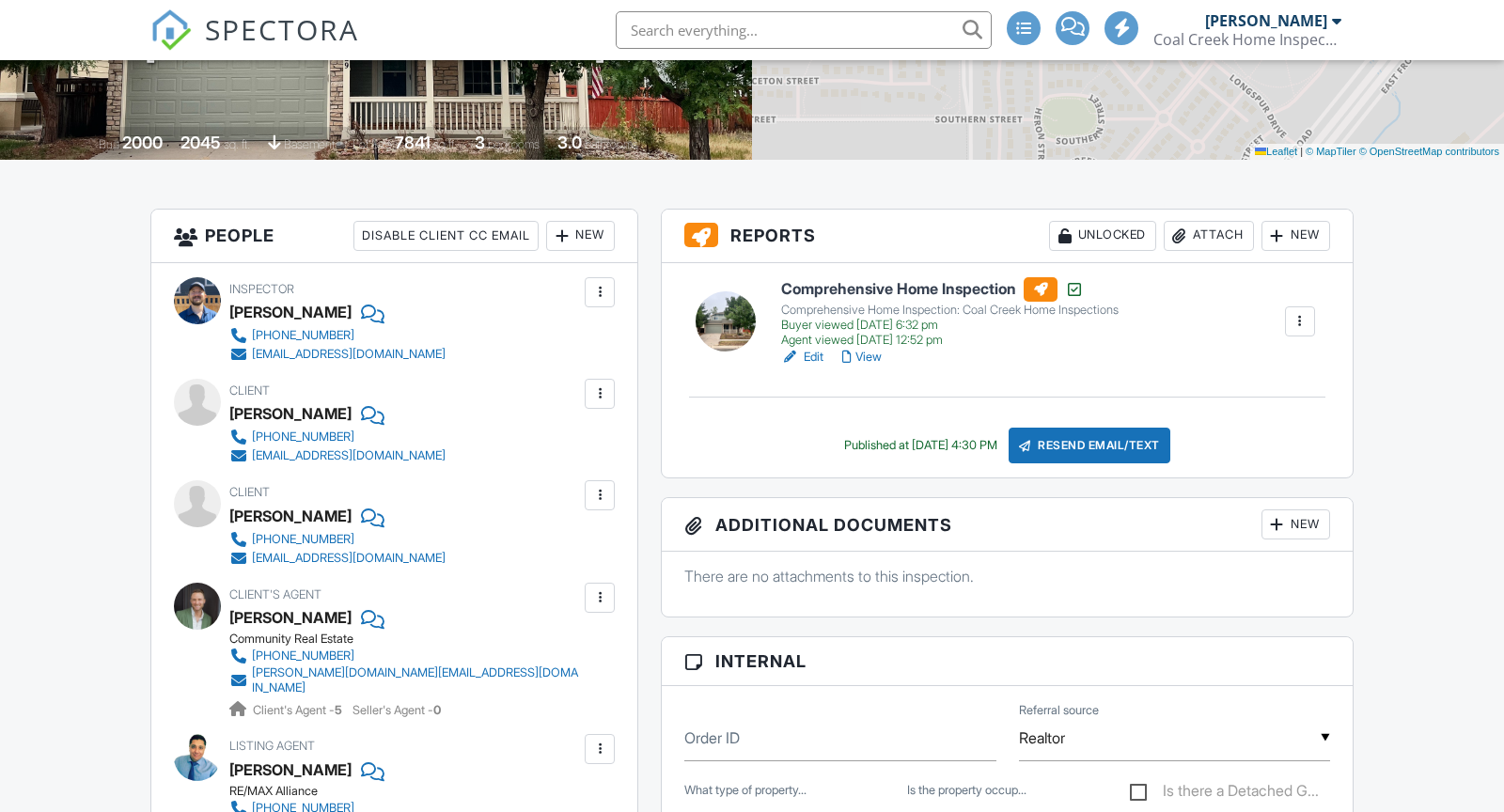 click on "Attach" at bounding box center [1209, 236] 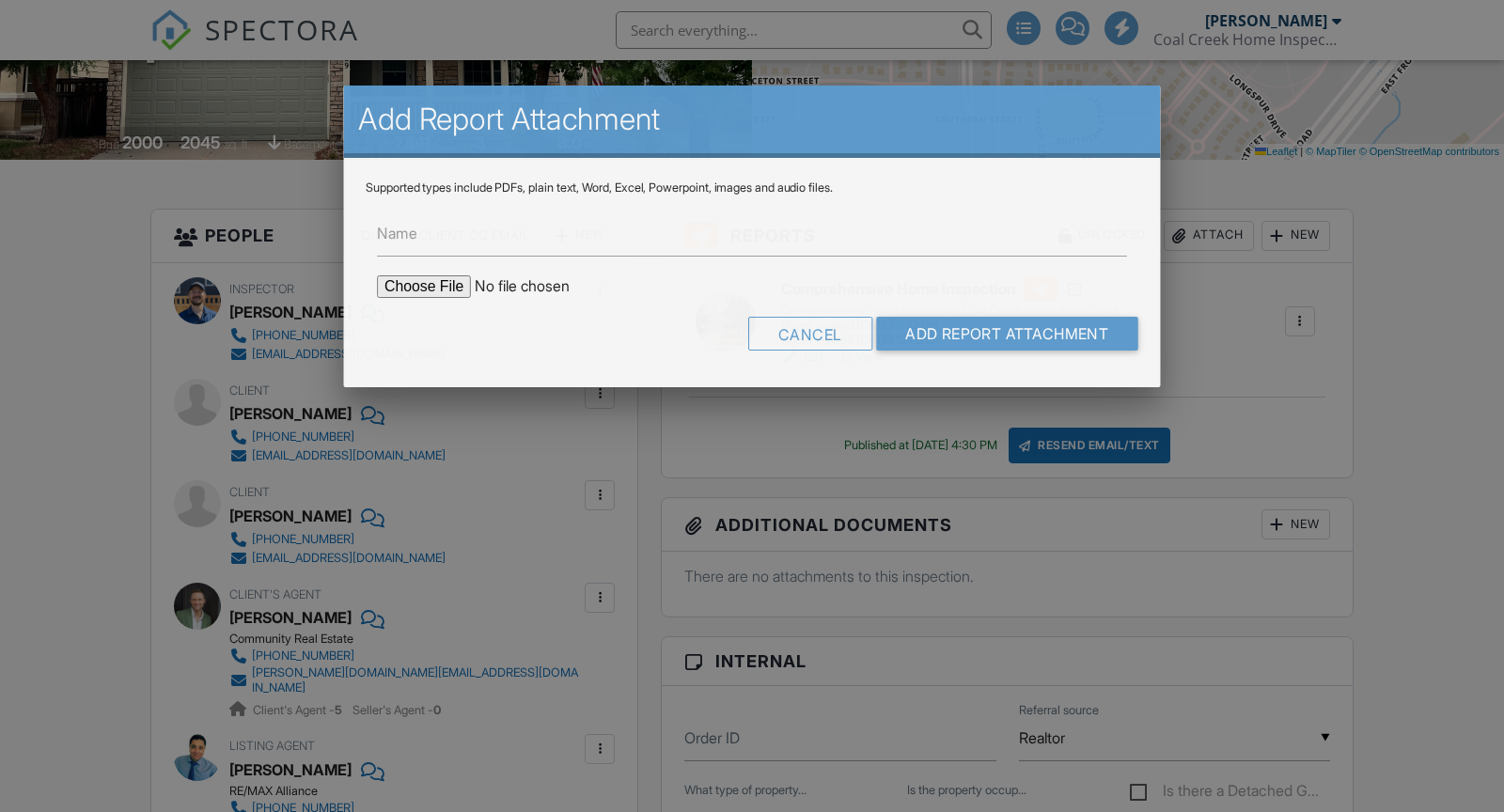 scroll, scrollTop: 362, scrollLeft: 0, axis: vertical 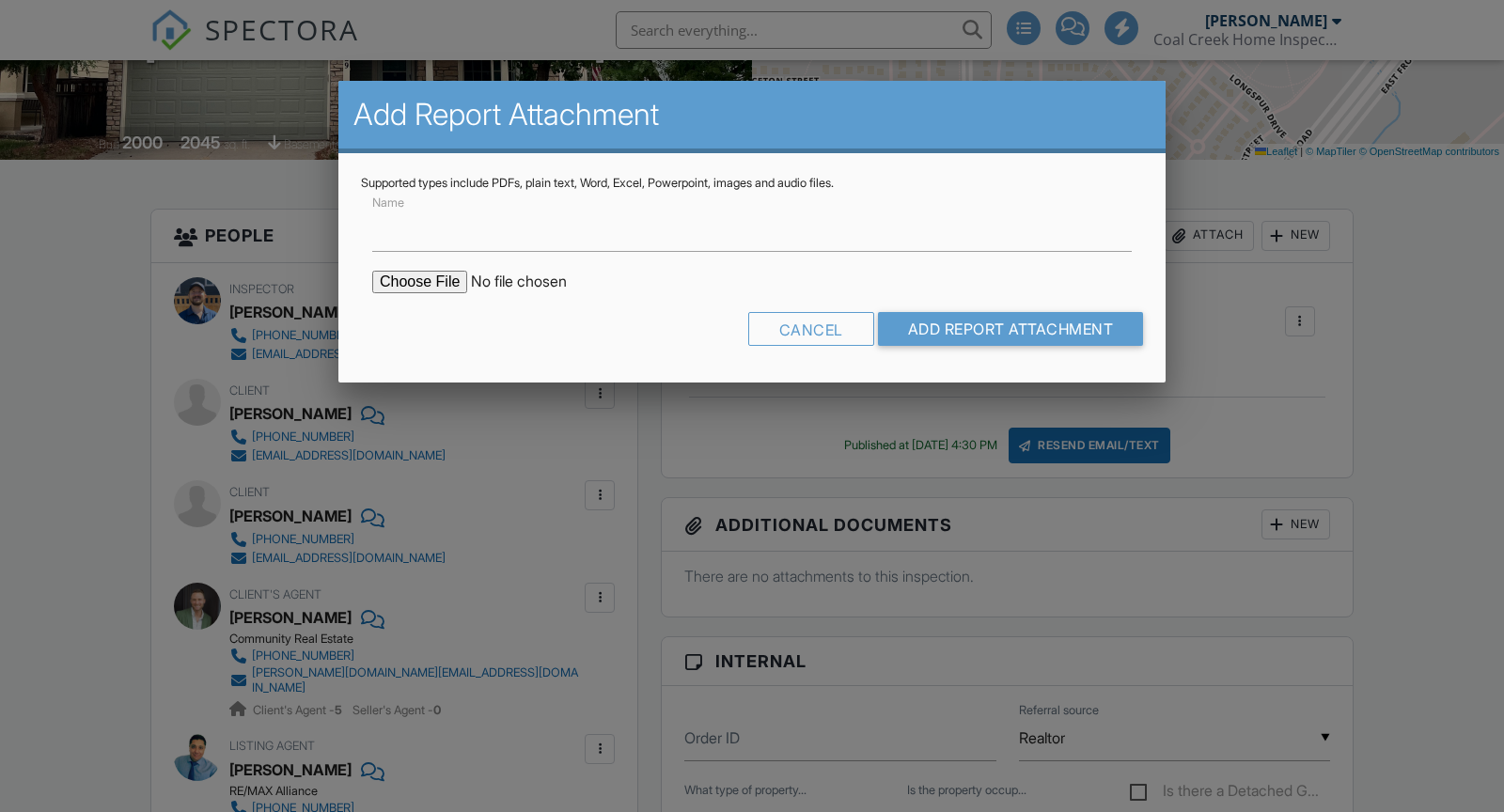 click at bounding box center (532, 282) 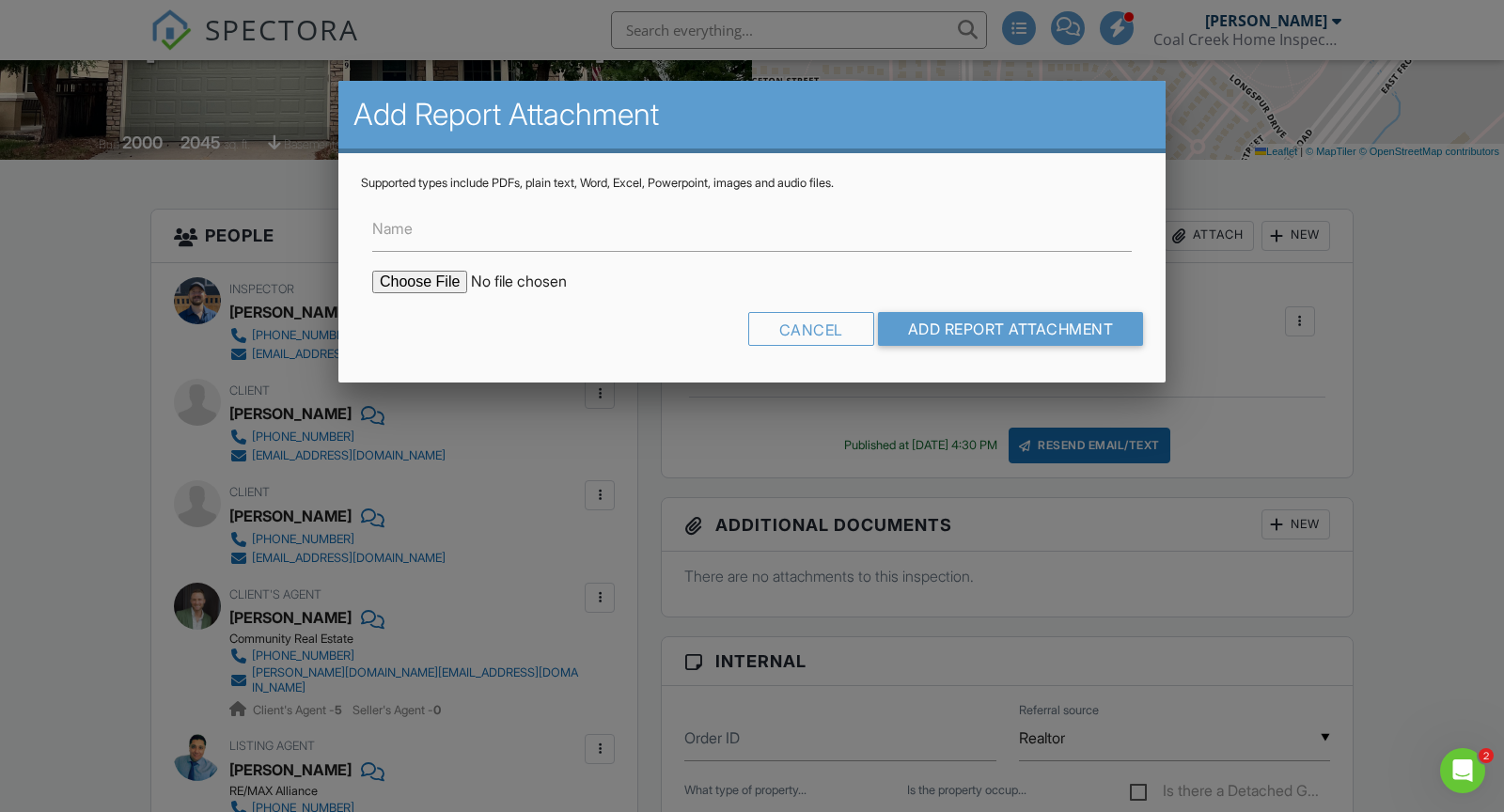 scroll, scrollTop: 0, scrollLeft: 0, axis: both 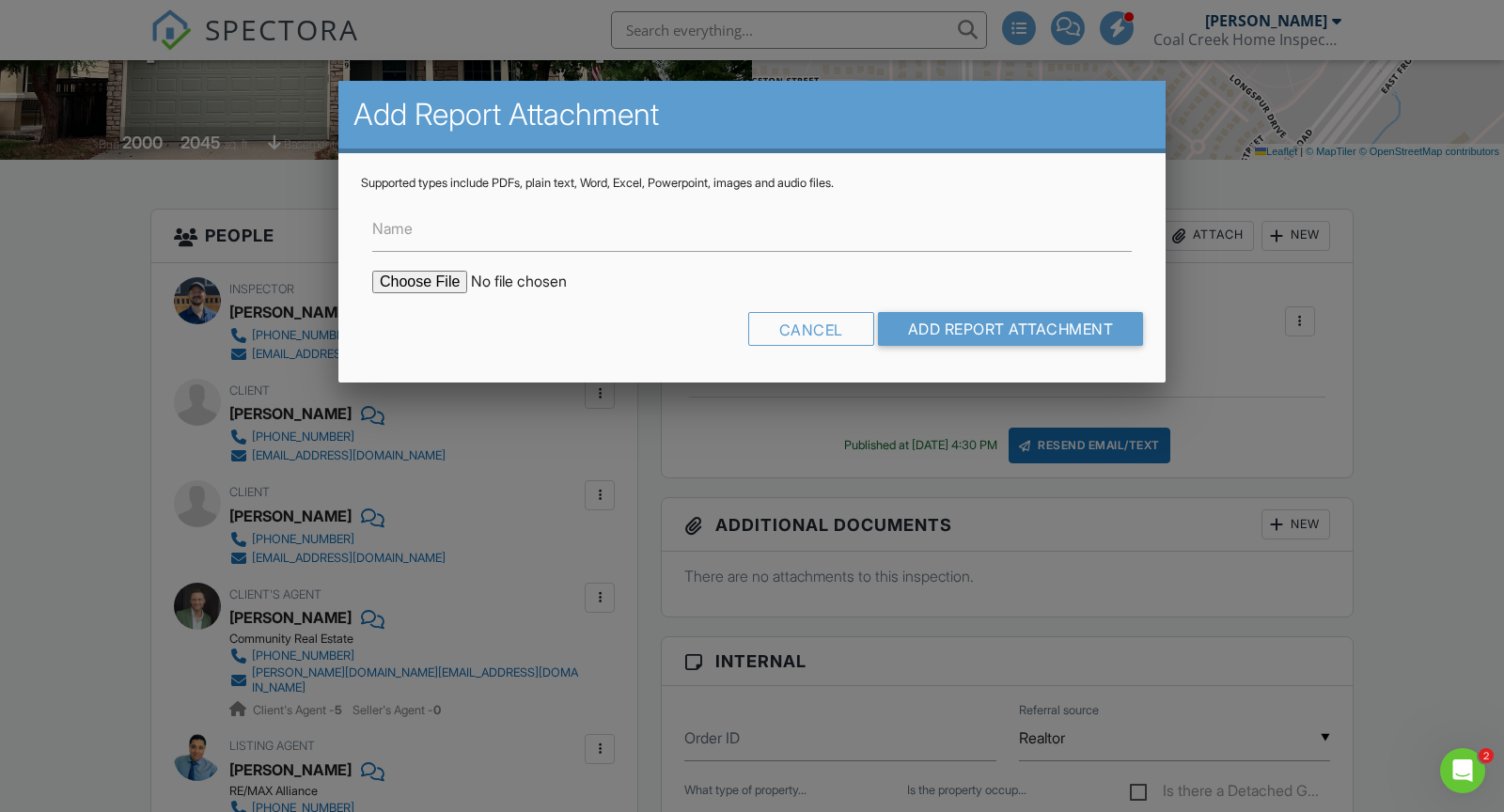 type on "C:\fakepath\5229 Nighthawk Pkwy_Sewer_Scope.pdf" 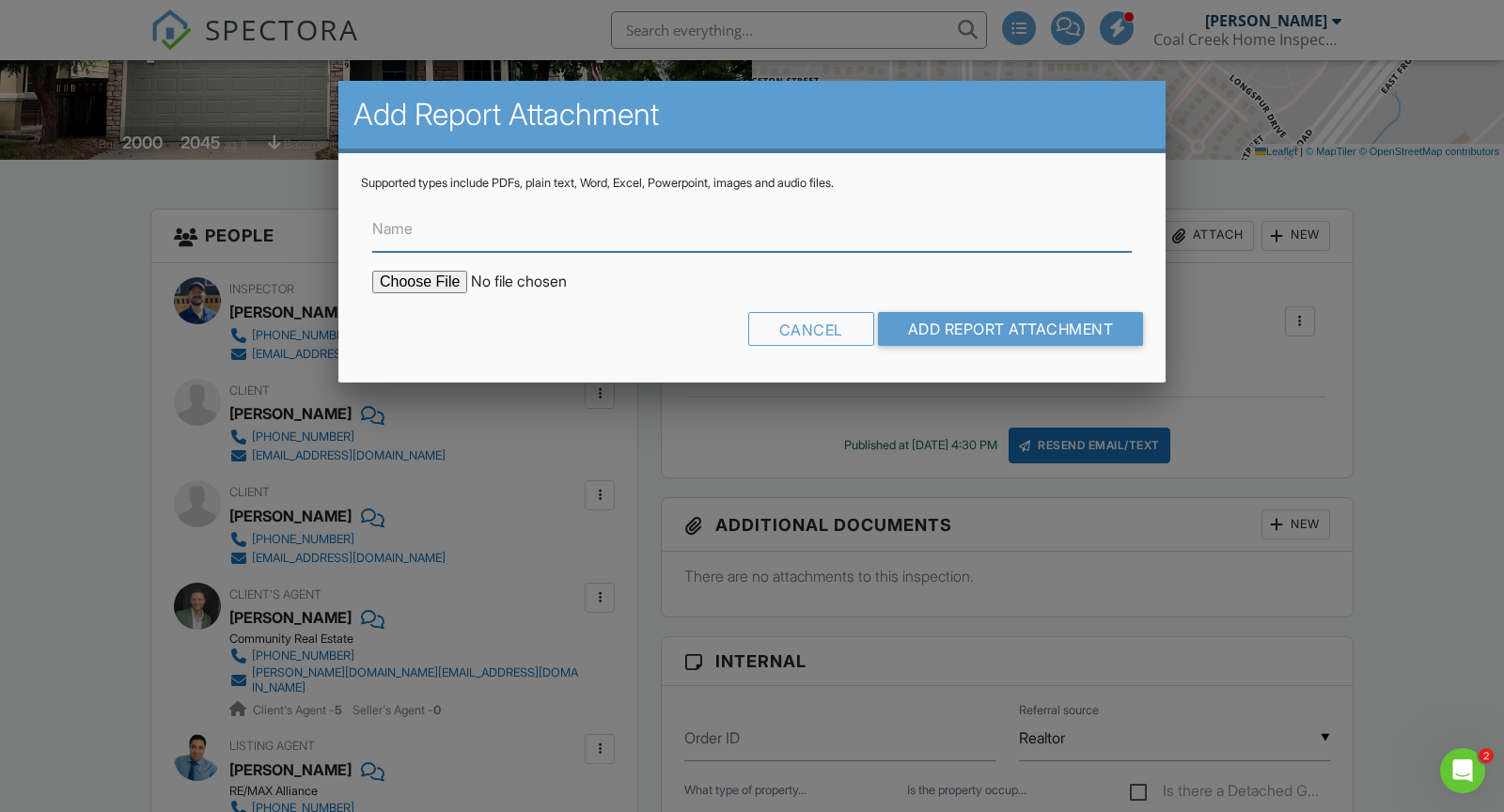 click on "Name" at bounding box center (752, 228) 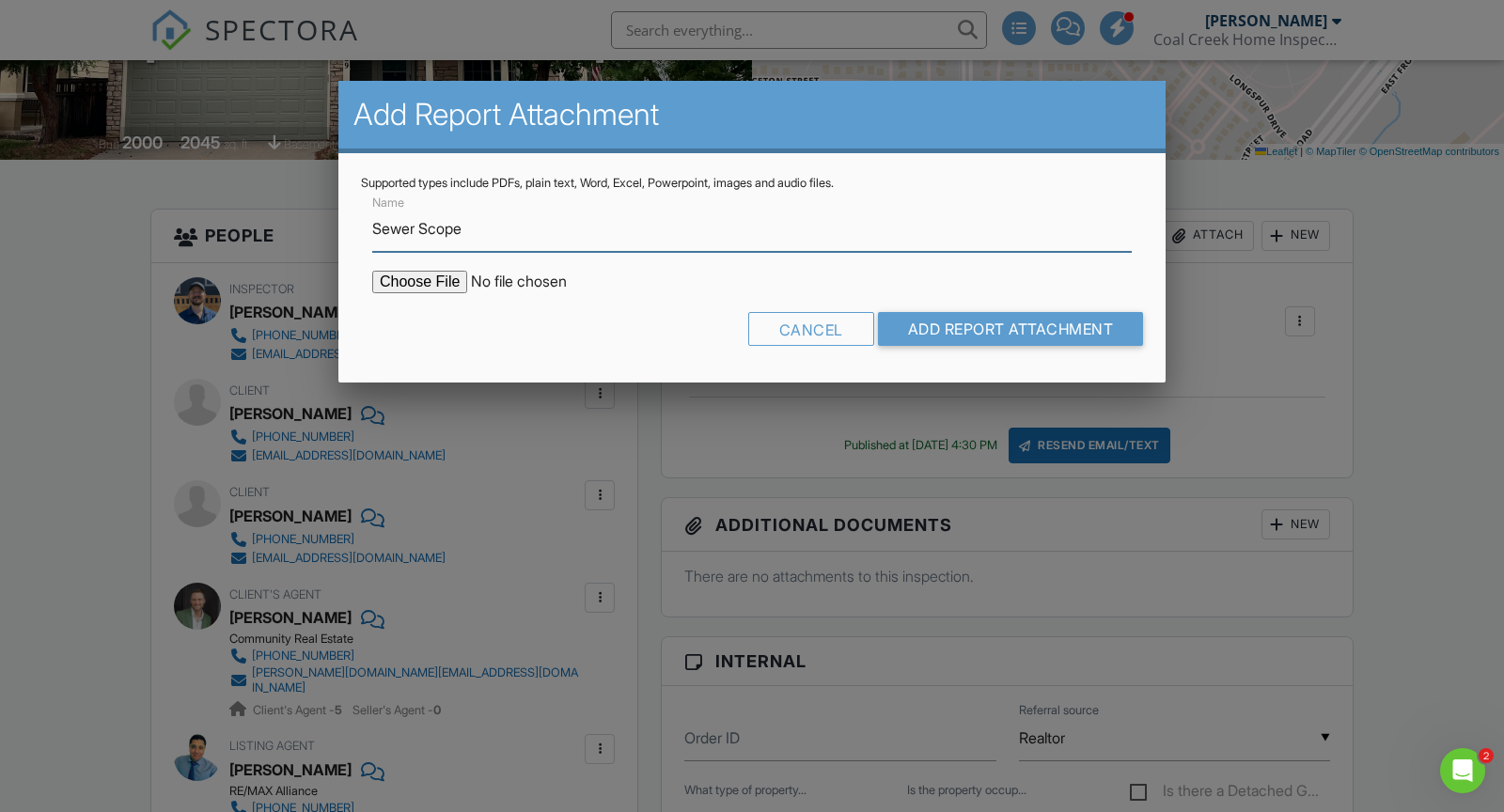 type on "Sewer Scope" 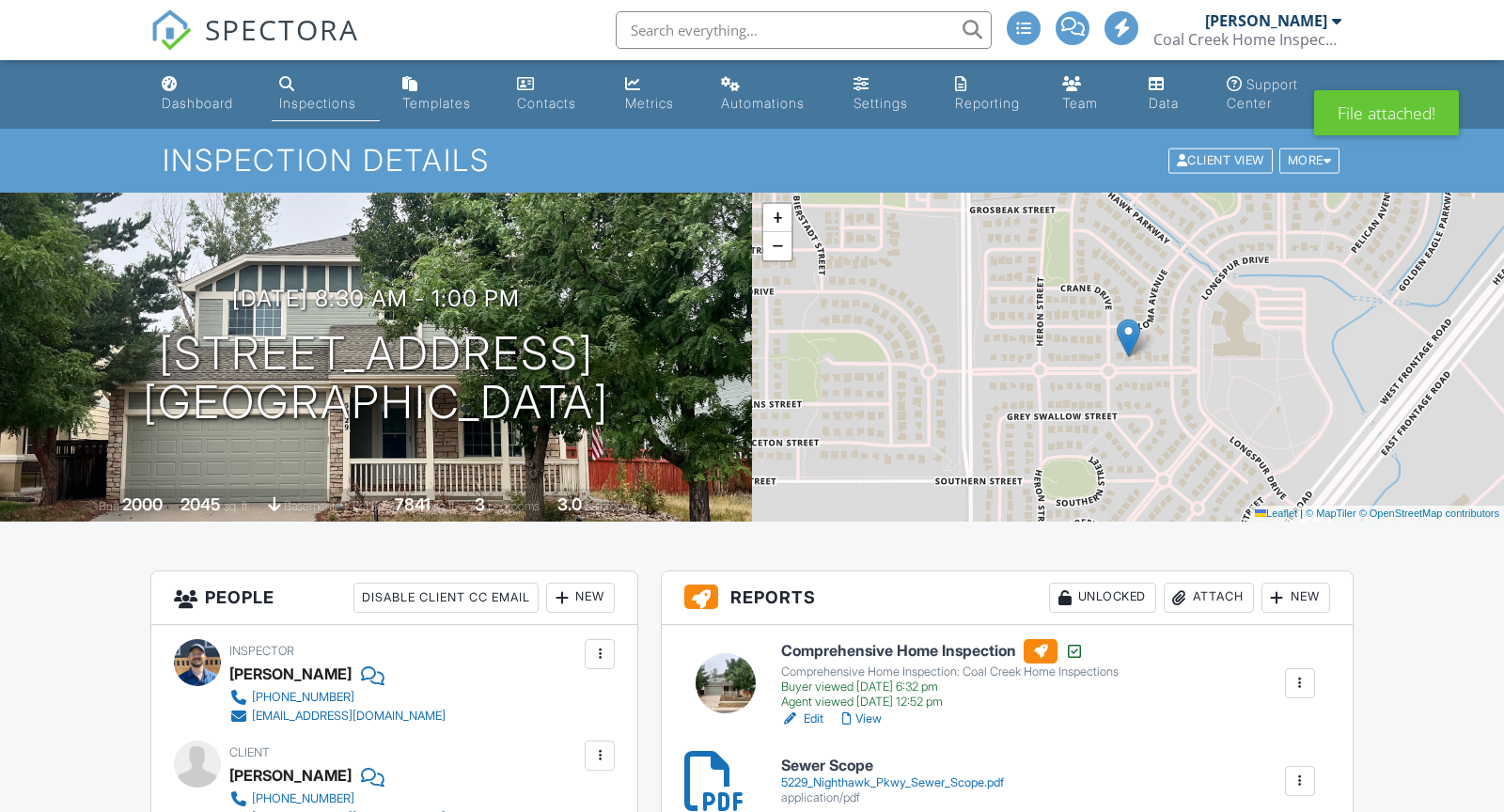 scroll, scrollTop: 0, scrollLeft: 0, axis: both 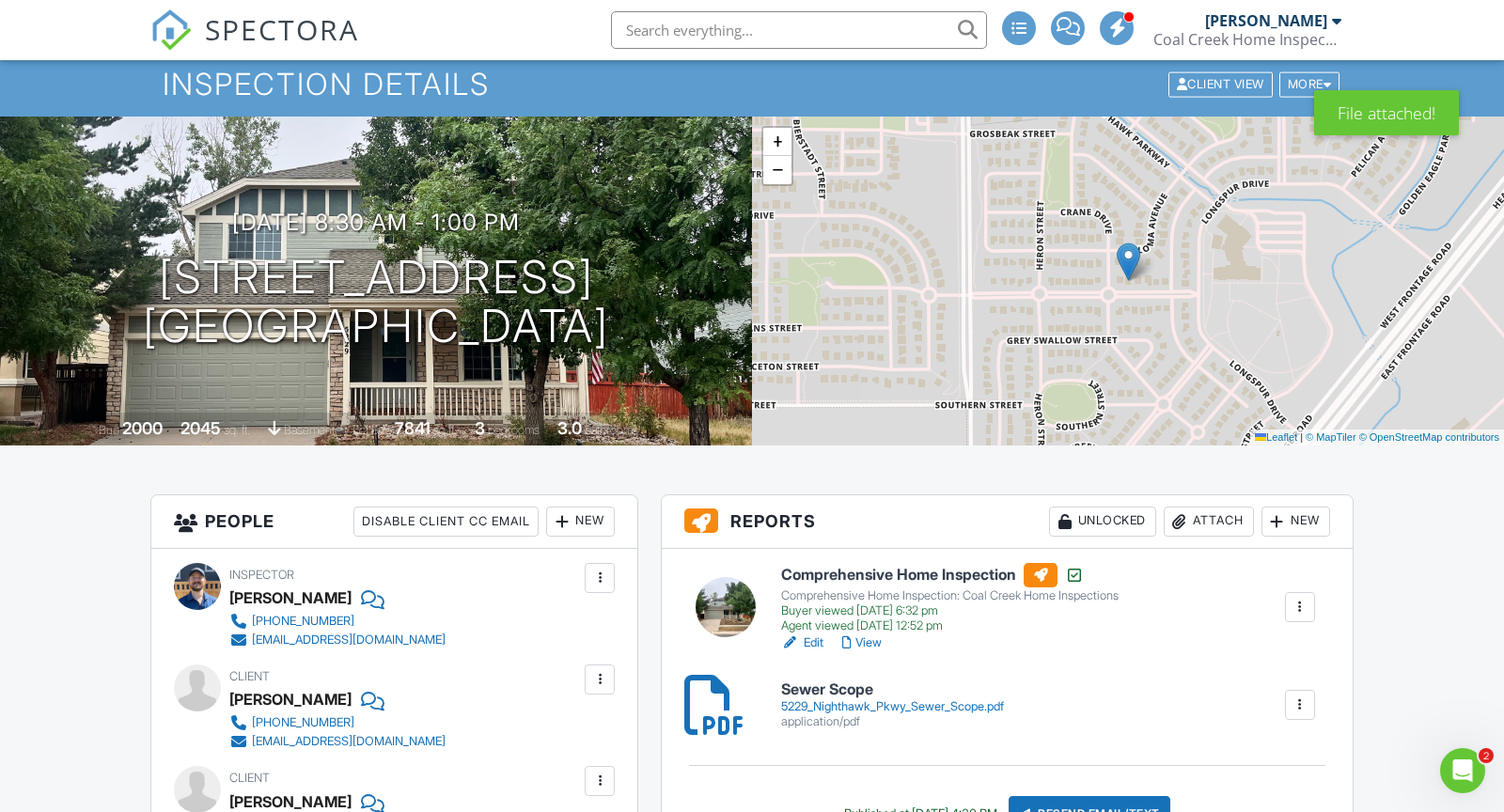 click on "Attach" at bounding box center [1209, 522] 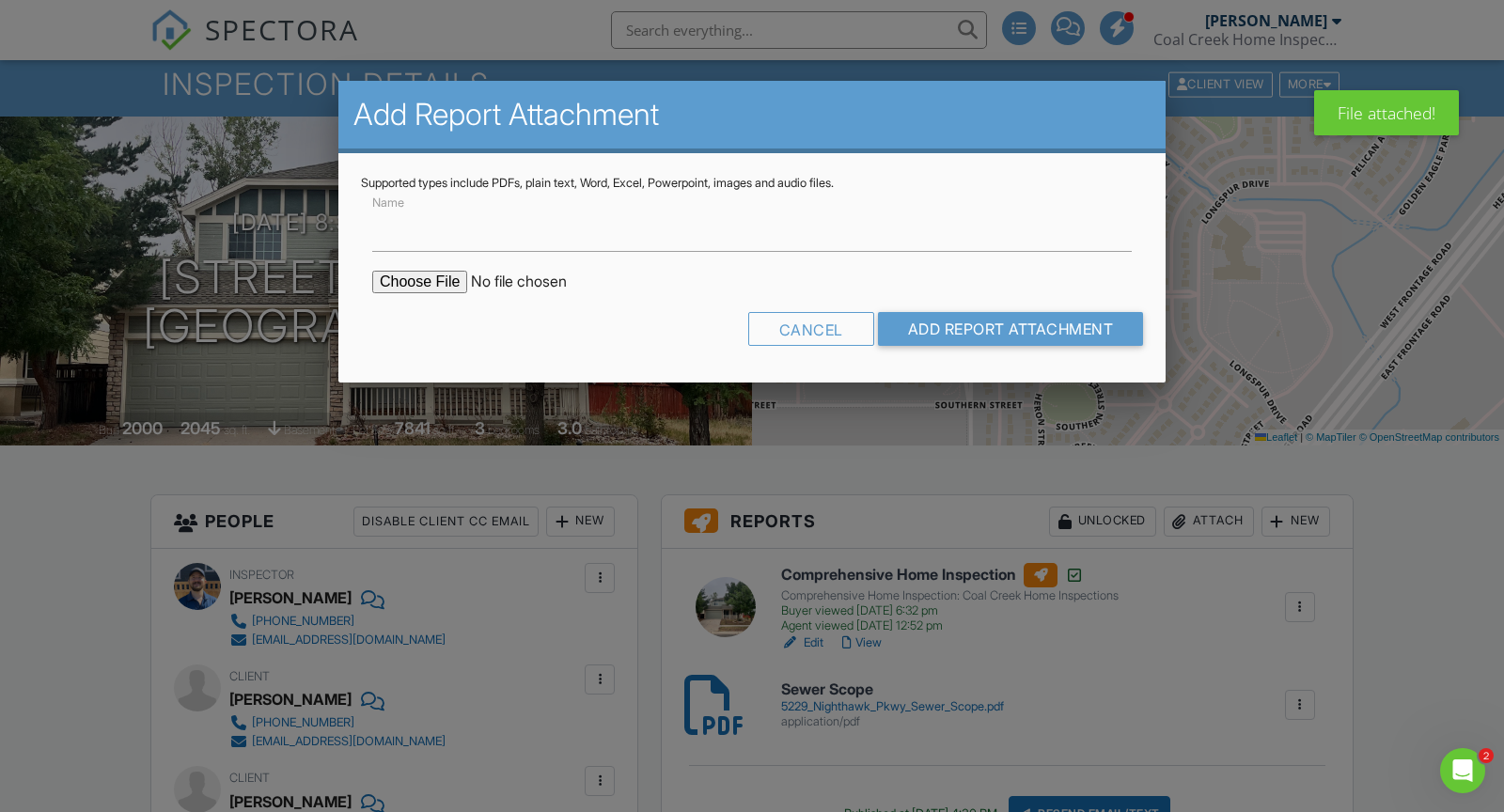 click at bounding box center [532, 282] 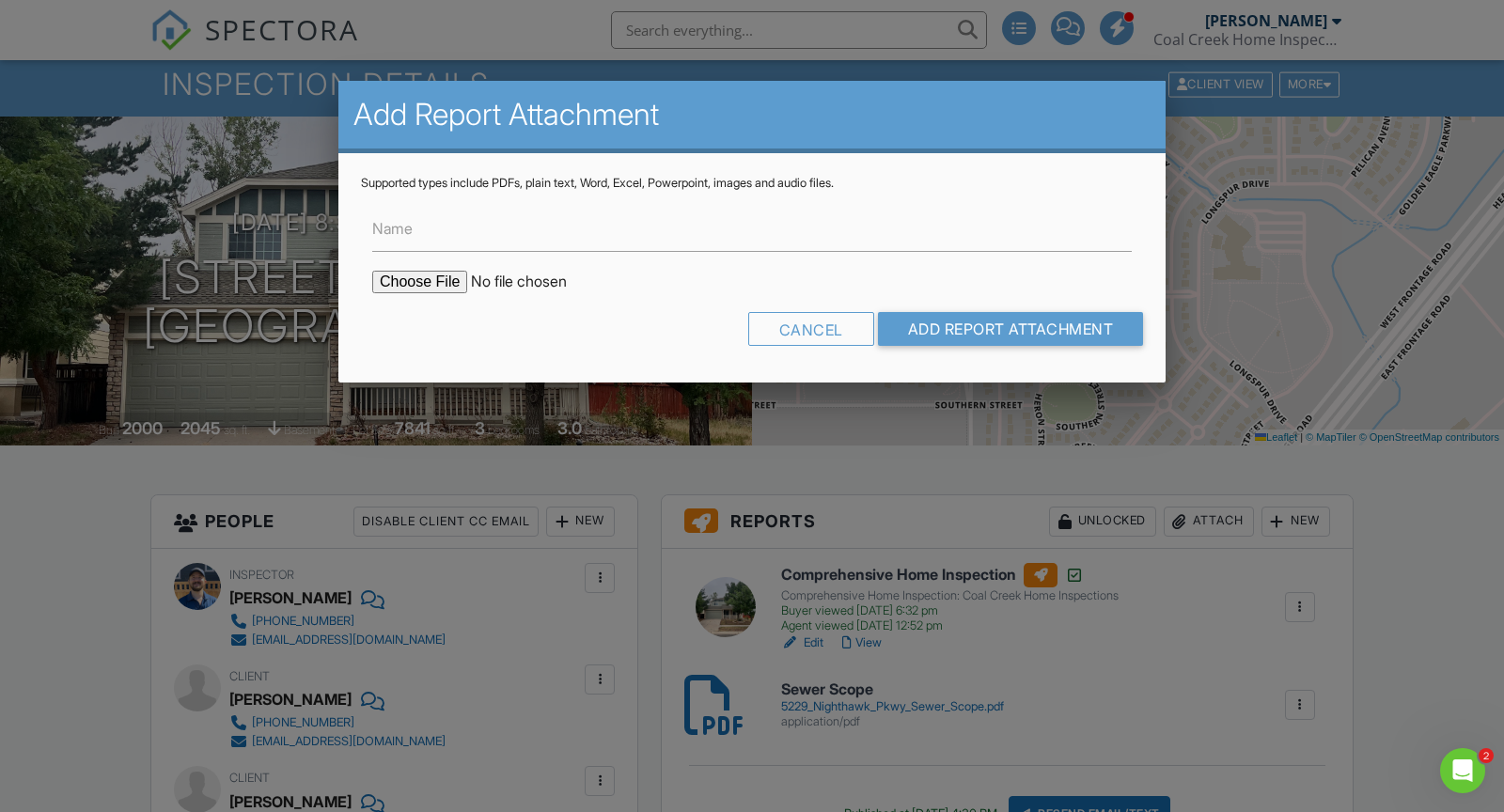 type on "C:\fakepath\Radon Report - 5229 Nighthawk Pkwy Brighton.pdf" 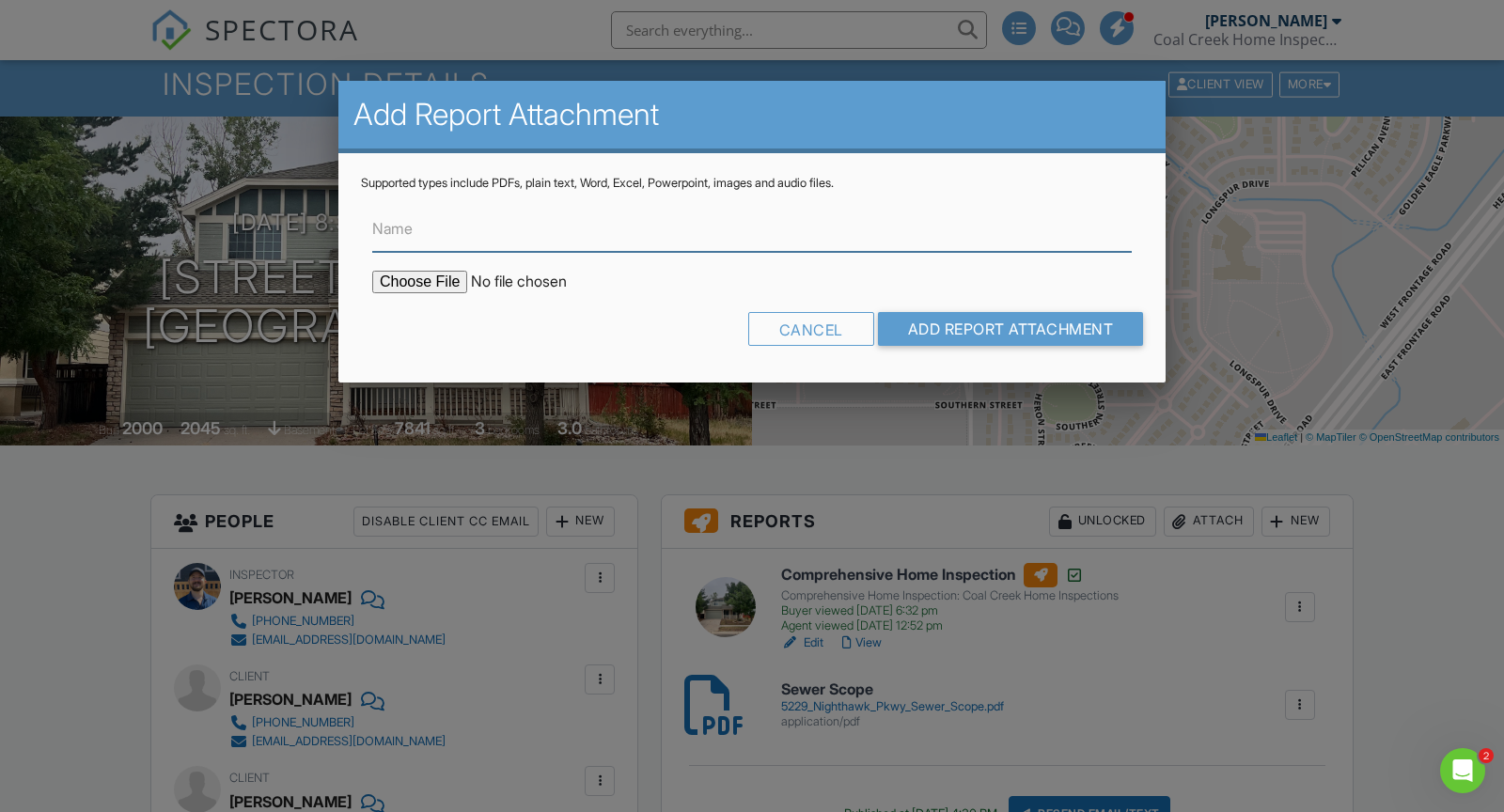 click on "Name" at bounding box center (752, 228) 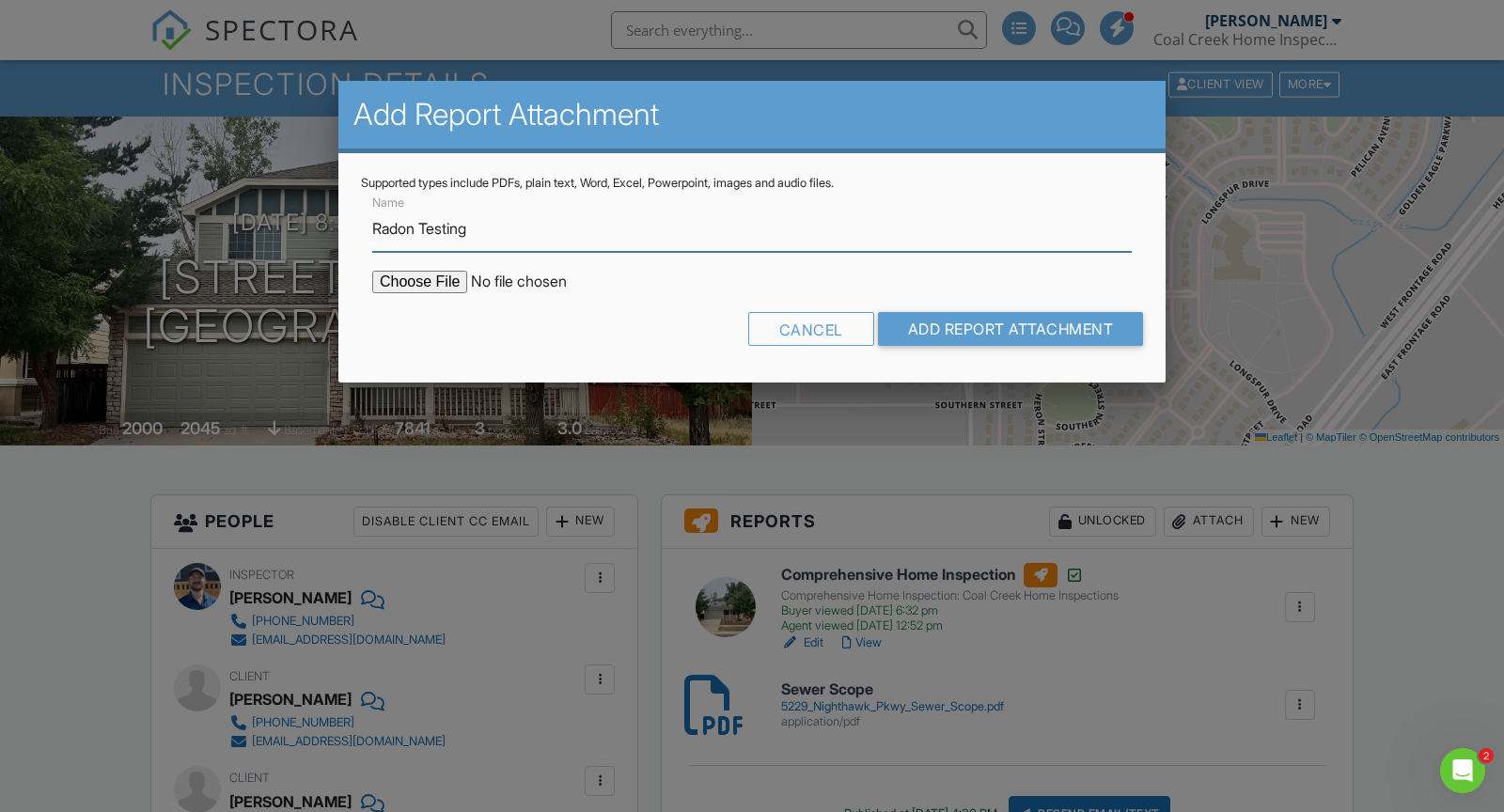 type on "Radon Testing" 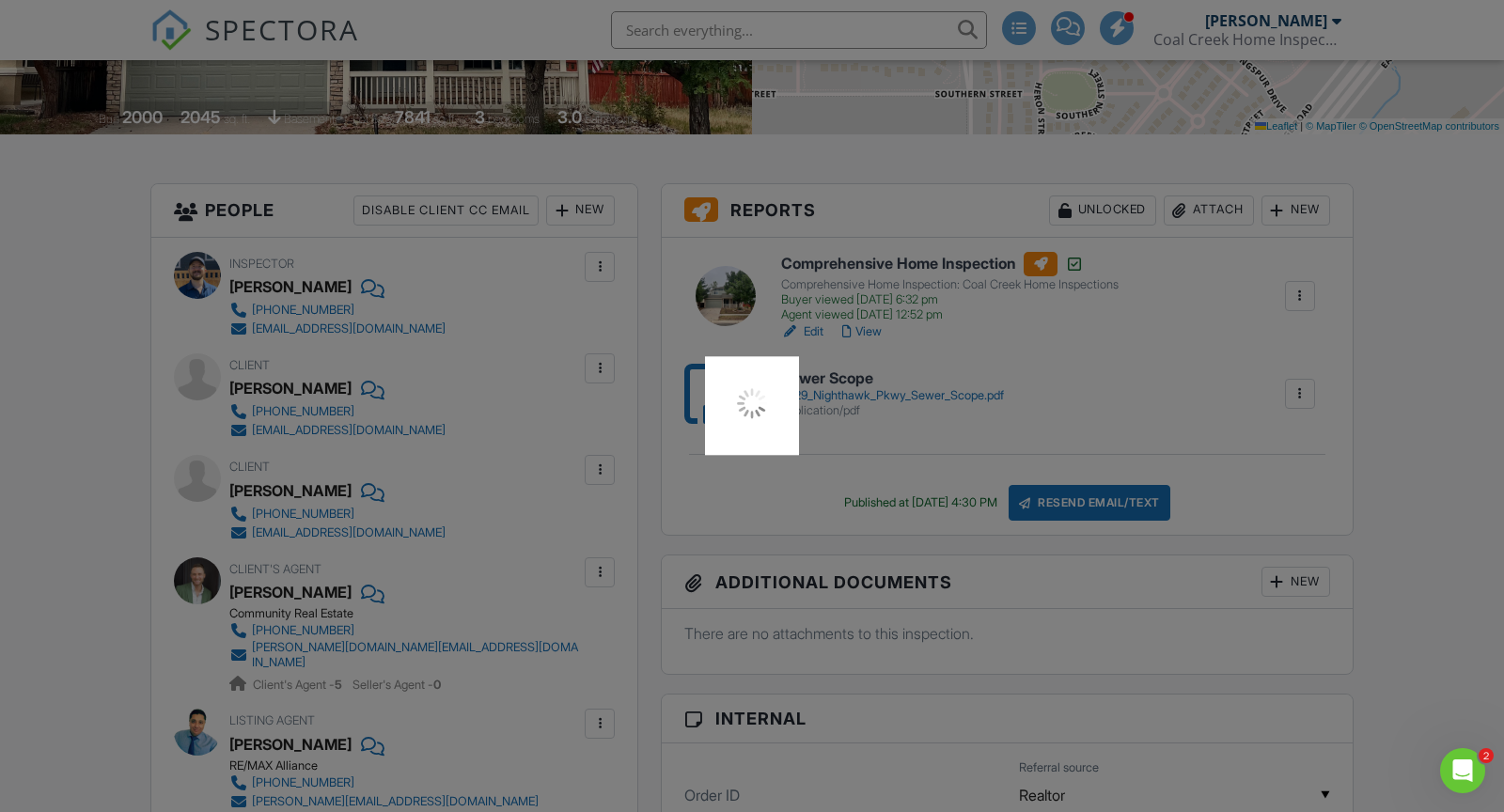 scroll, scrollTop: 445, scrollLeft: 0, axis: vertical 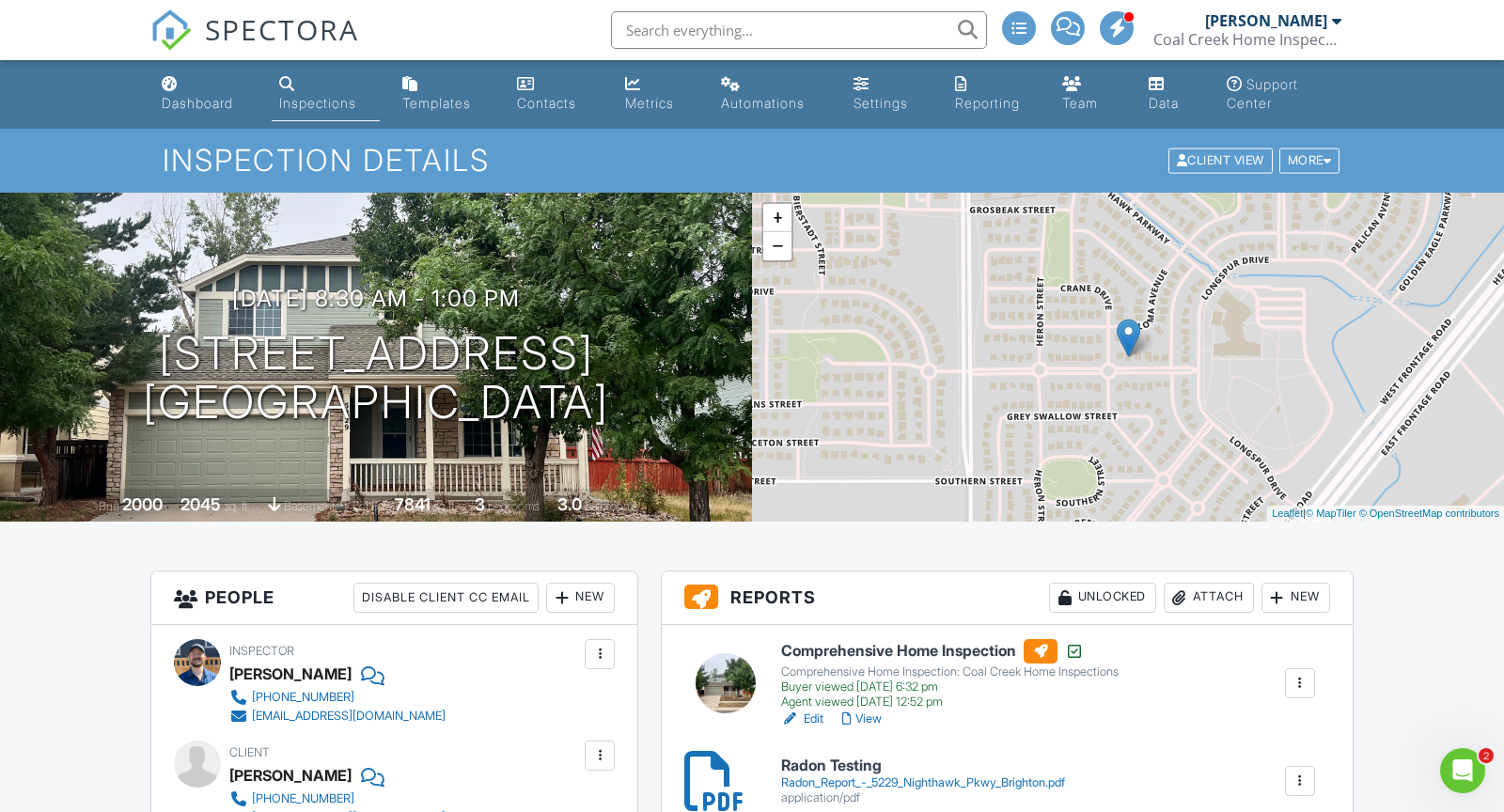 click at bounding box center (791, 719) 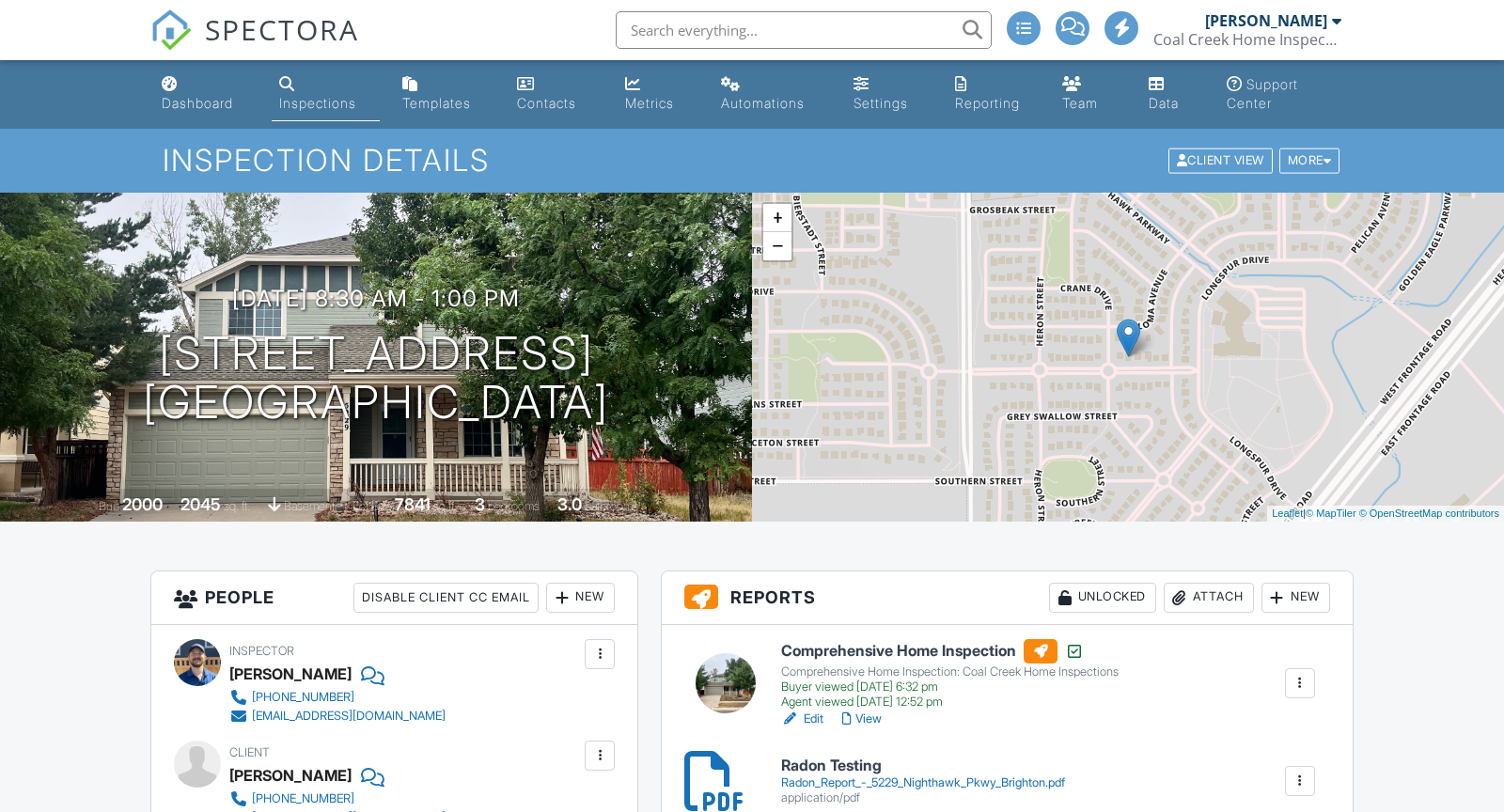 scroll, scrollTop: 0, scrollLeft: 0, axis: both 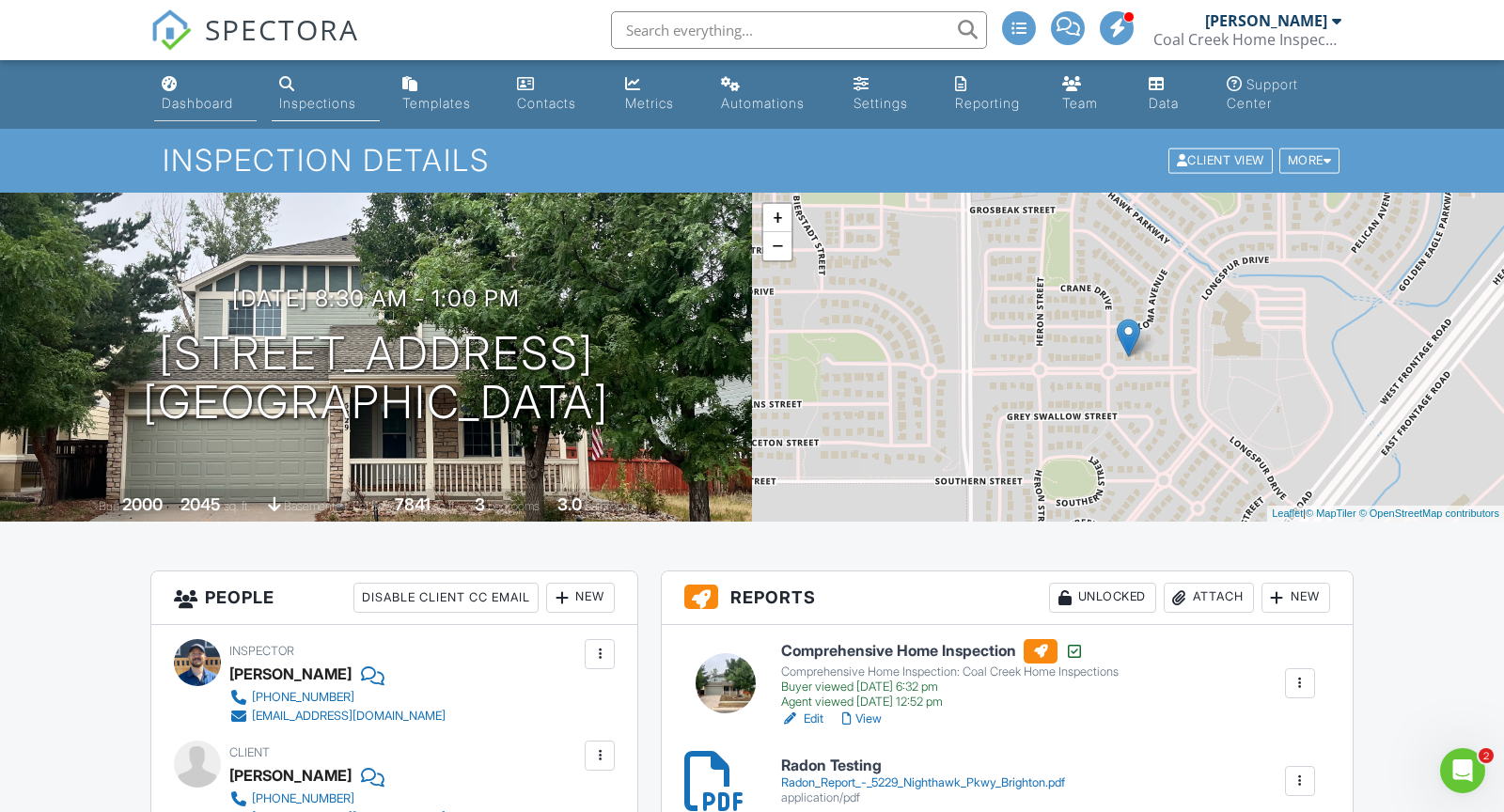 click on "Dashboard" at bounding box center (197, 102) 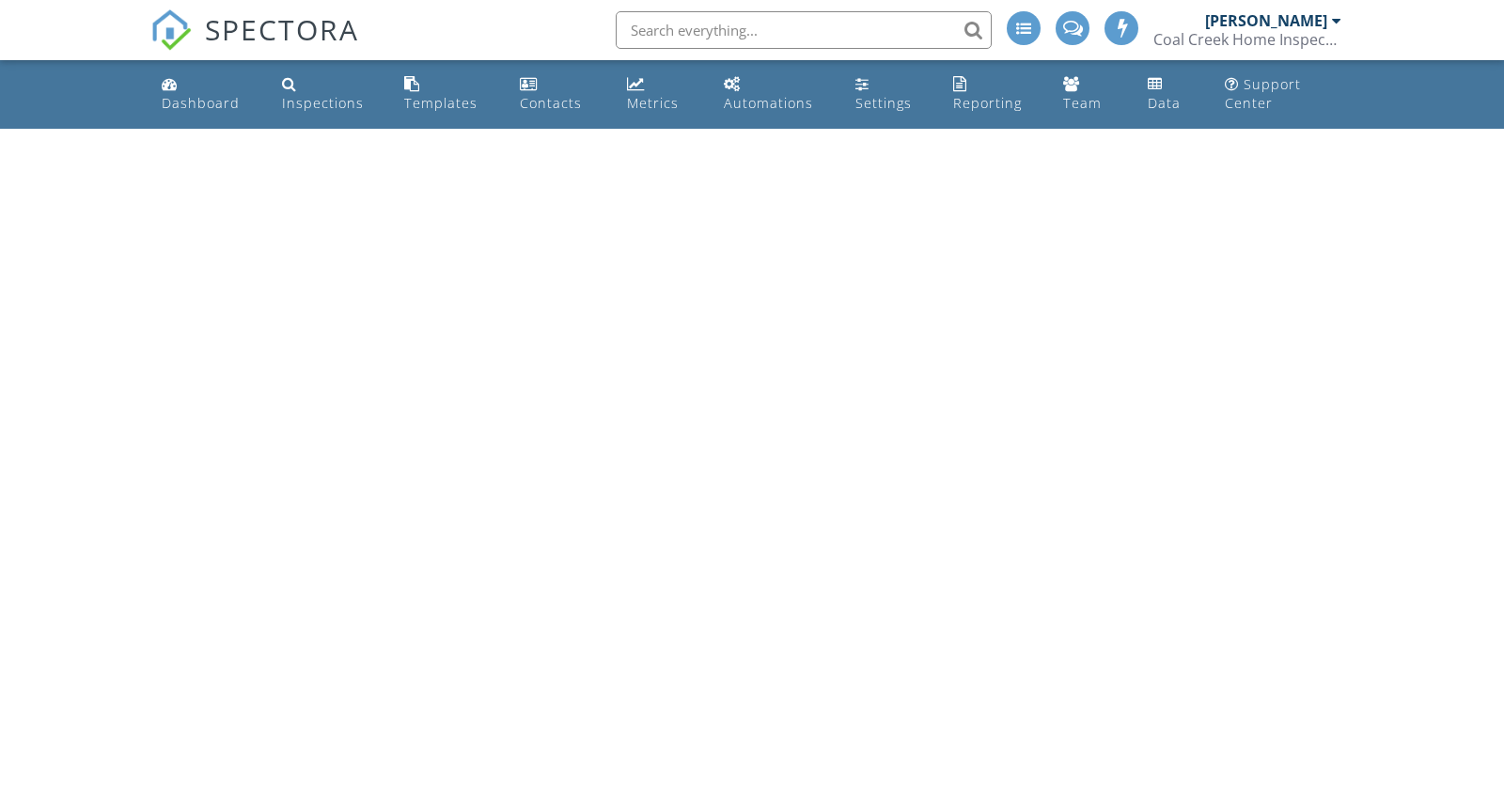 scroll, scrollTop: 0, scrollLeft: 0, axis: both 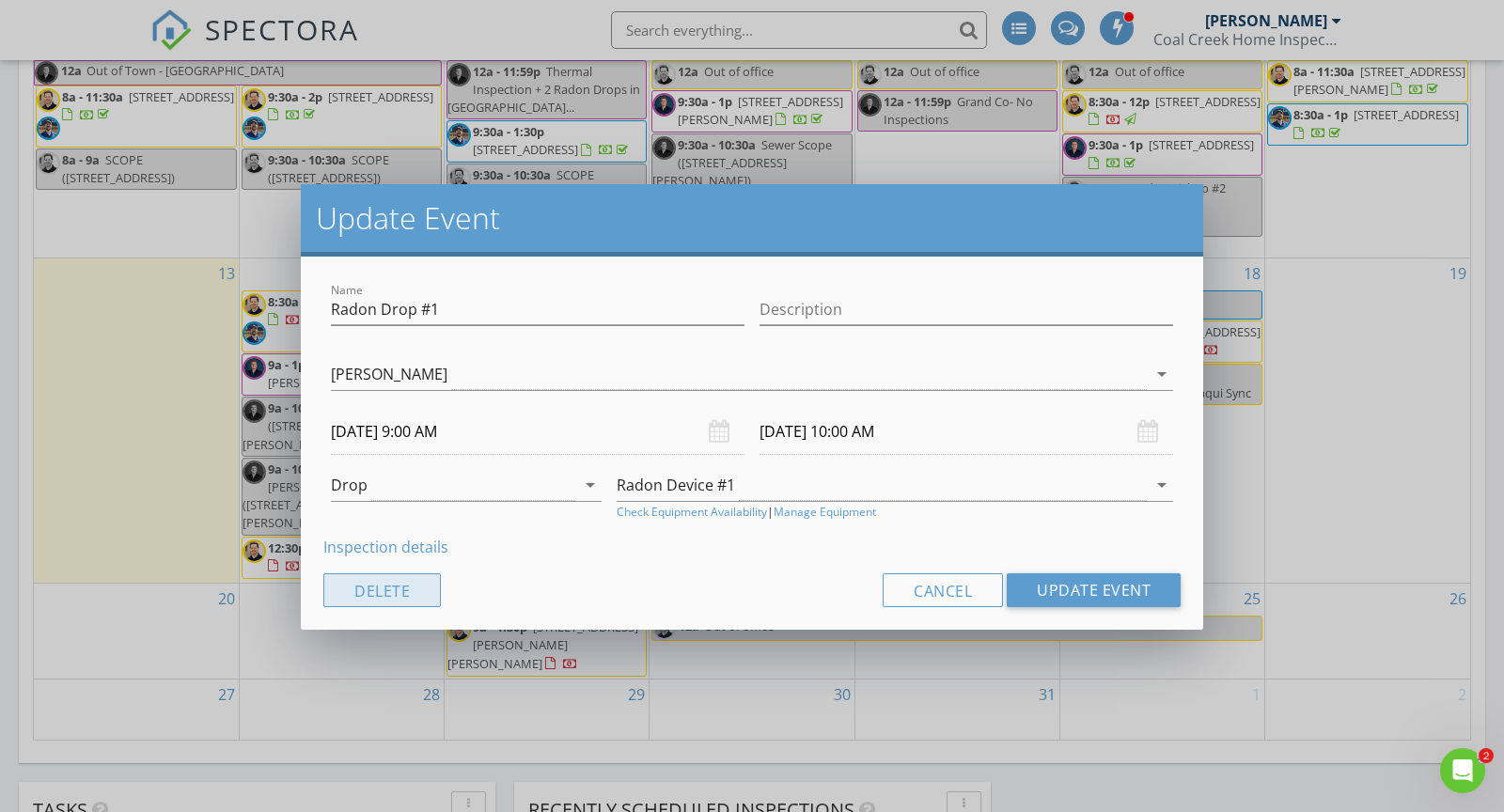 click on "Delete" at bounding box center (382, 590) 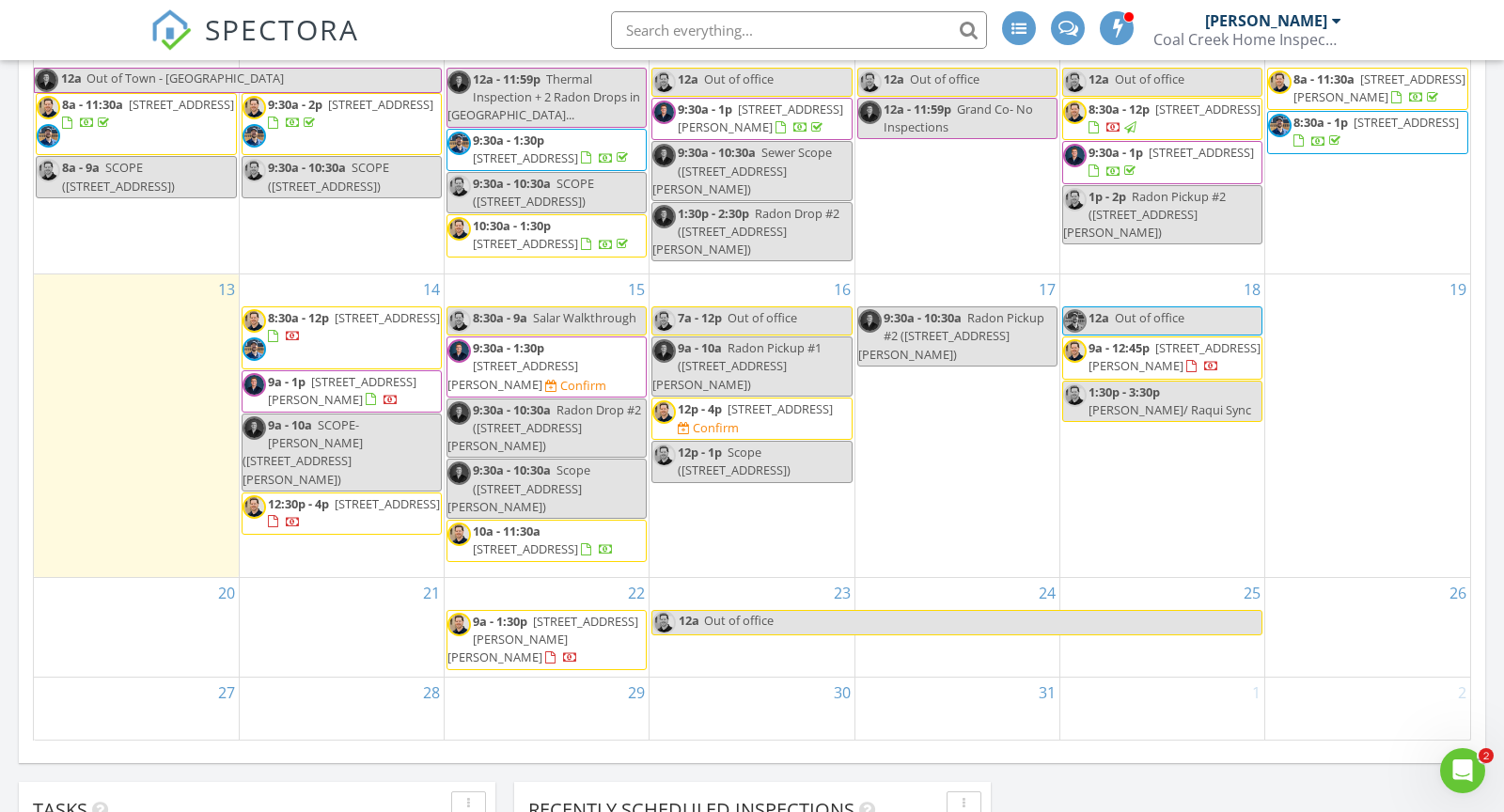 click on "Radon Pickup #1 ([STREET_ADDRESS][PERSON_NAME])" at bounding box center (737, 366) 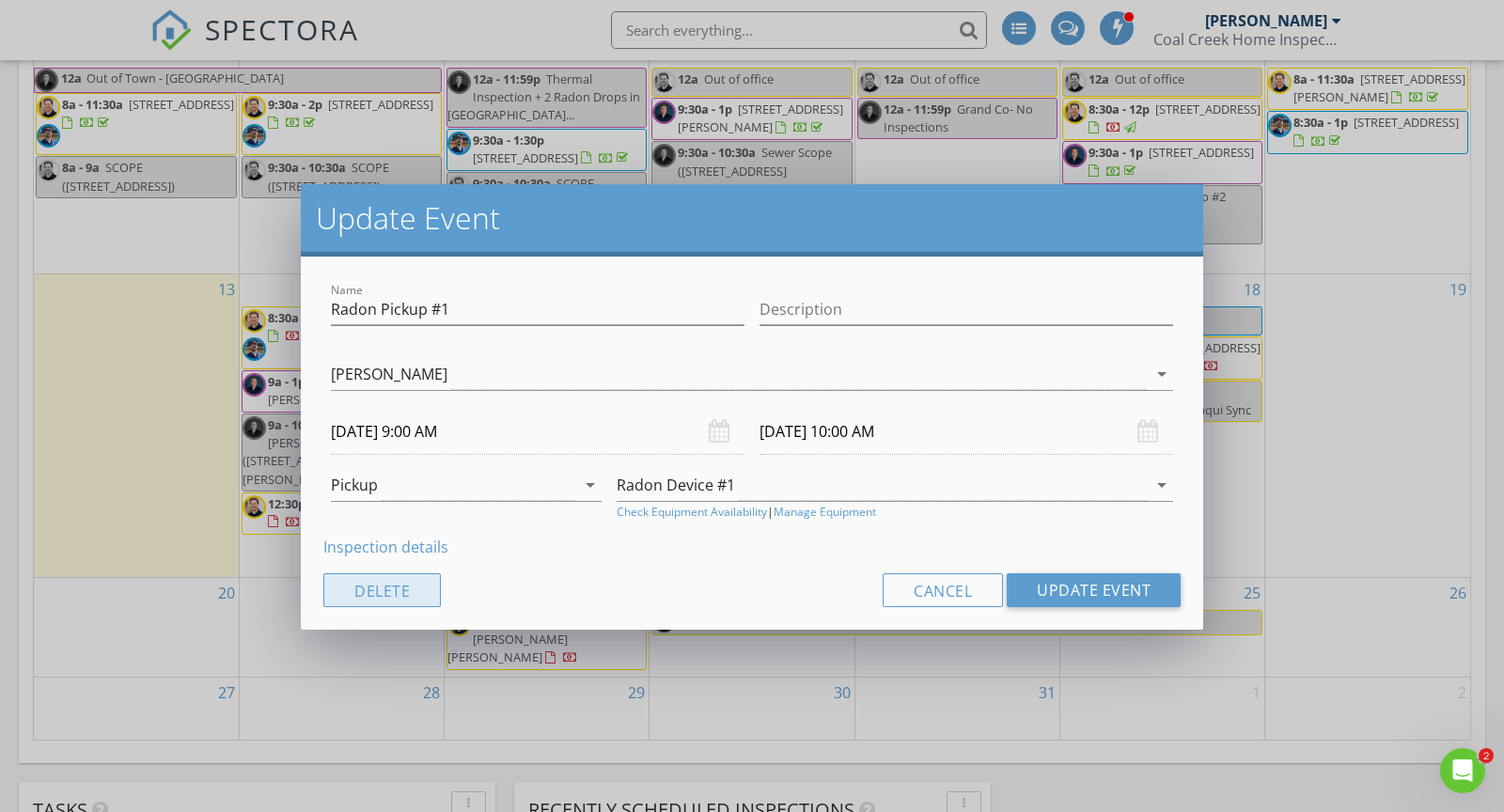 click on "Delete" at bounding box center [382, 590] 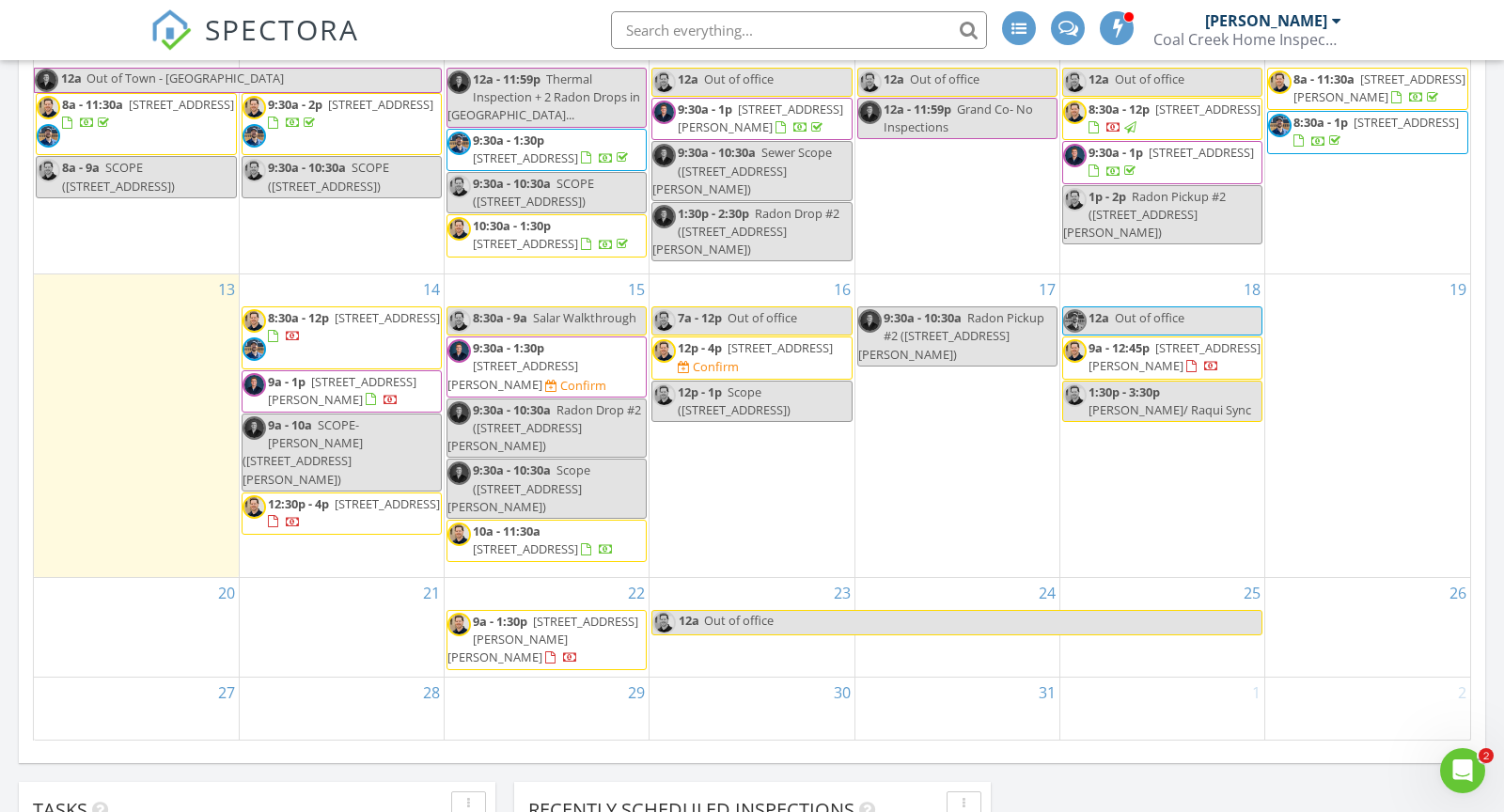 click on "[STREET_ADDRESS][PERSON_NAME]" at bounding box center [512, 374] 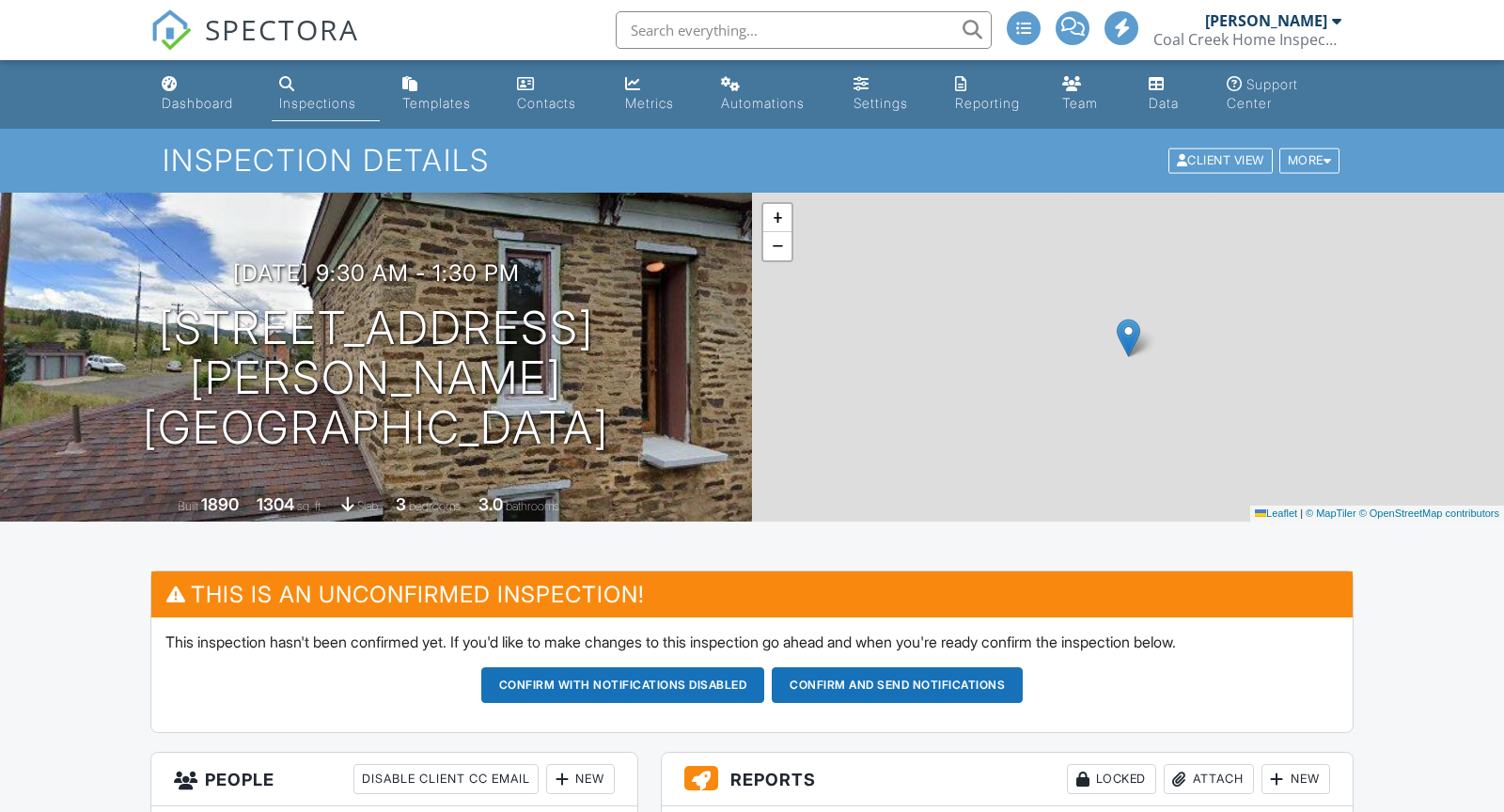 scroll, scrollTop: 0, scrollLeft: 0, axis: both 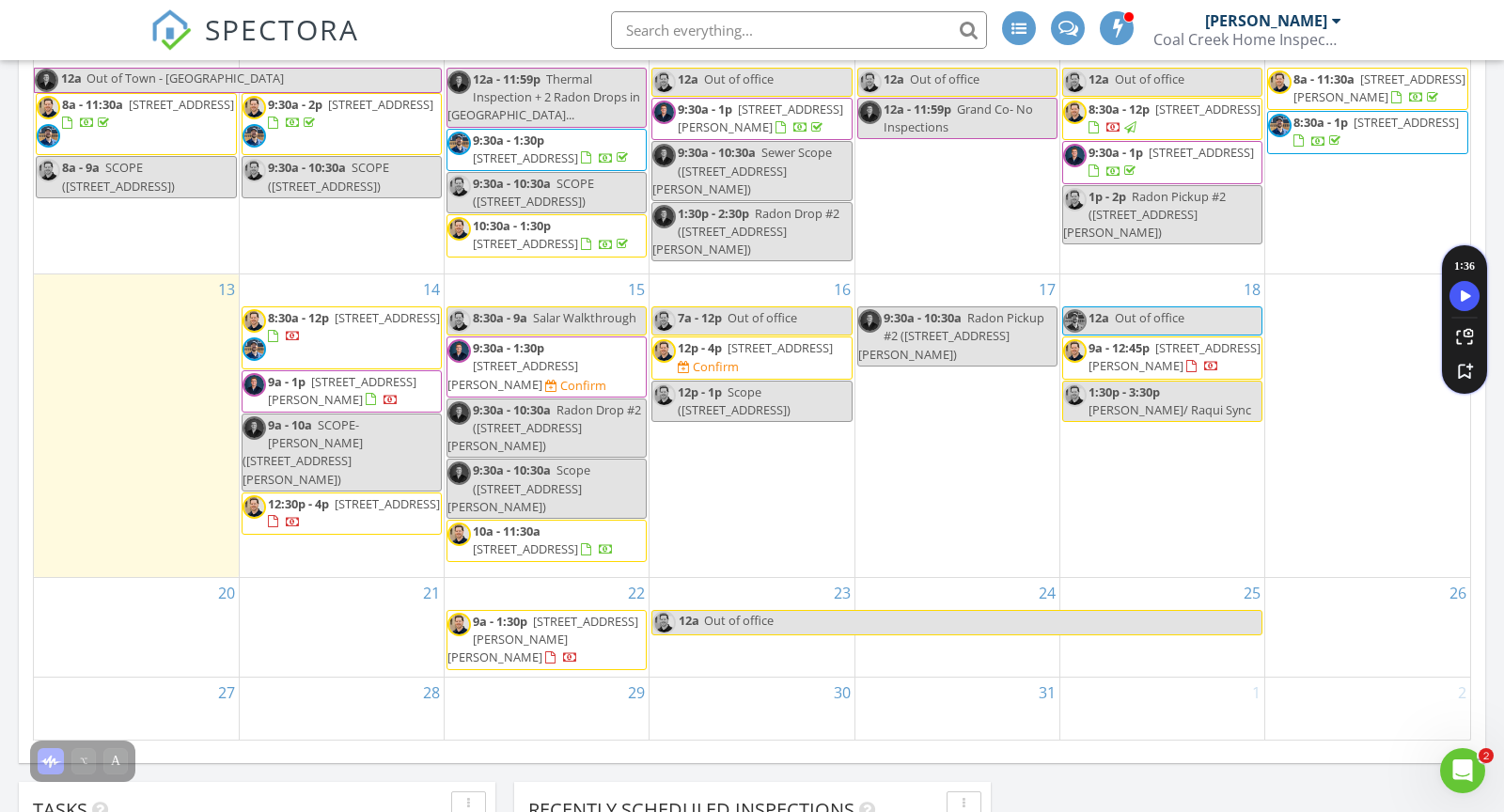 click on "225 Hooper St , Central City 80427" at bounding box center [512, 374] 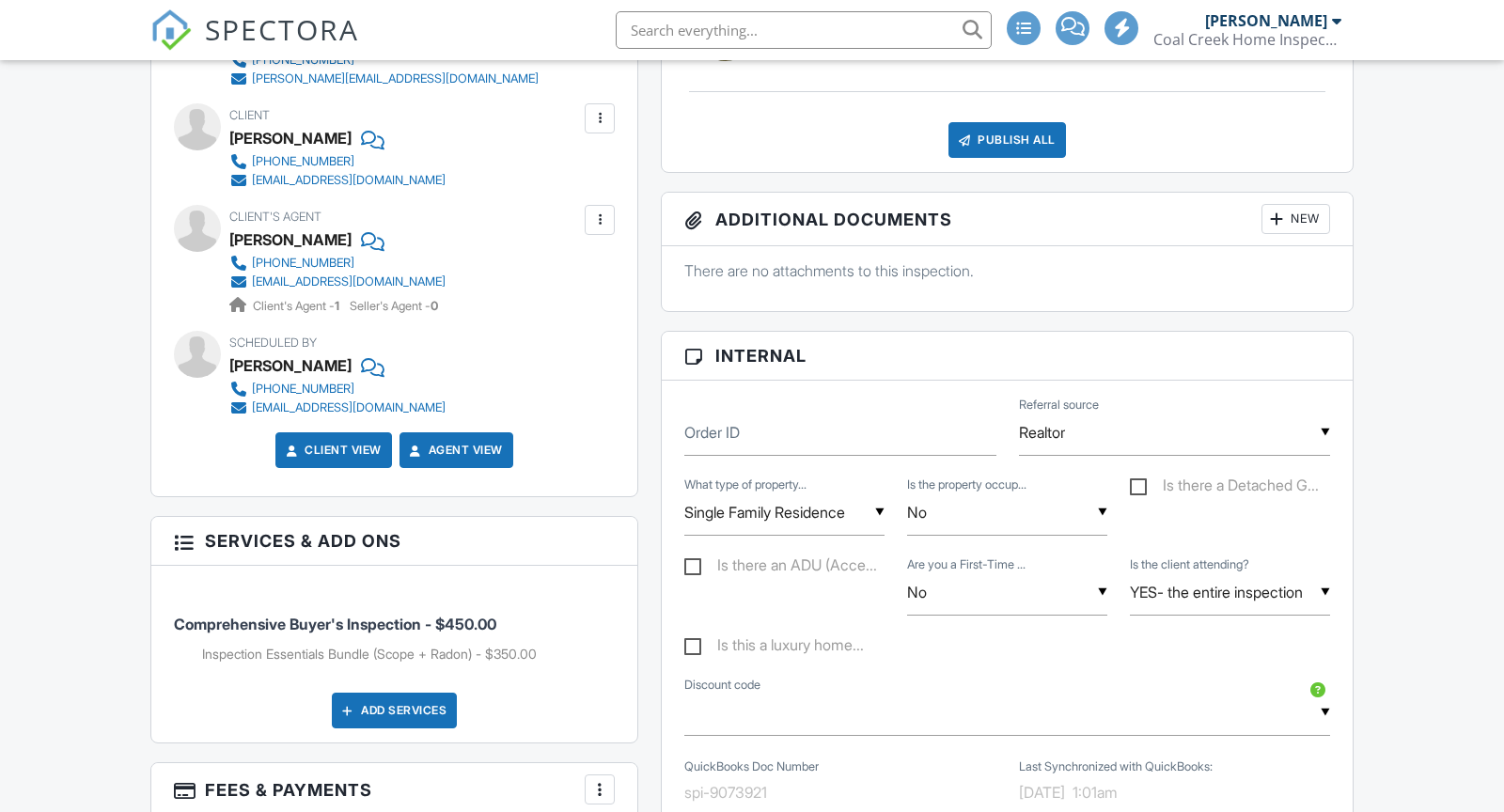 scroll, scrollTop: 693, scrollLeft: 0, axis: vertical 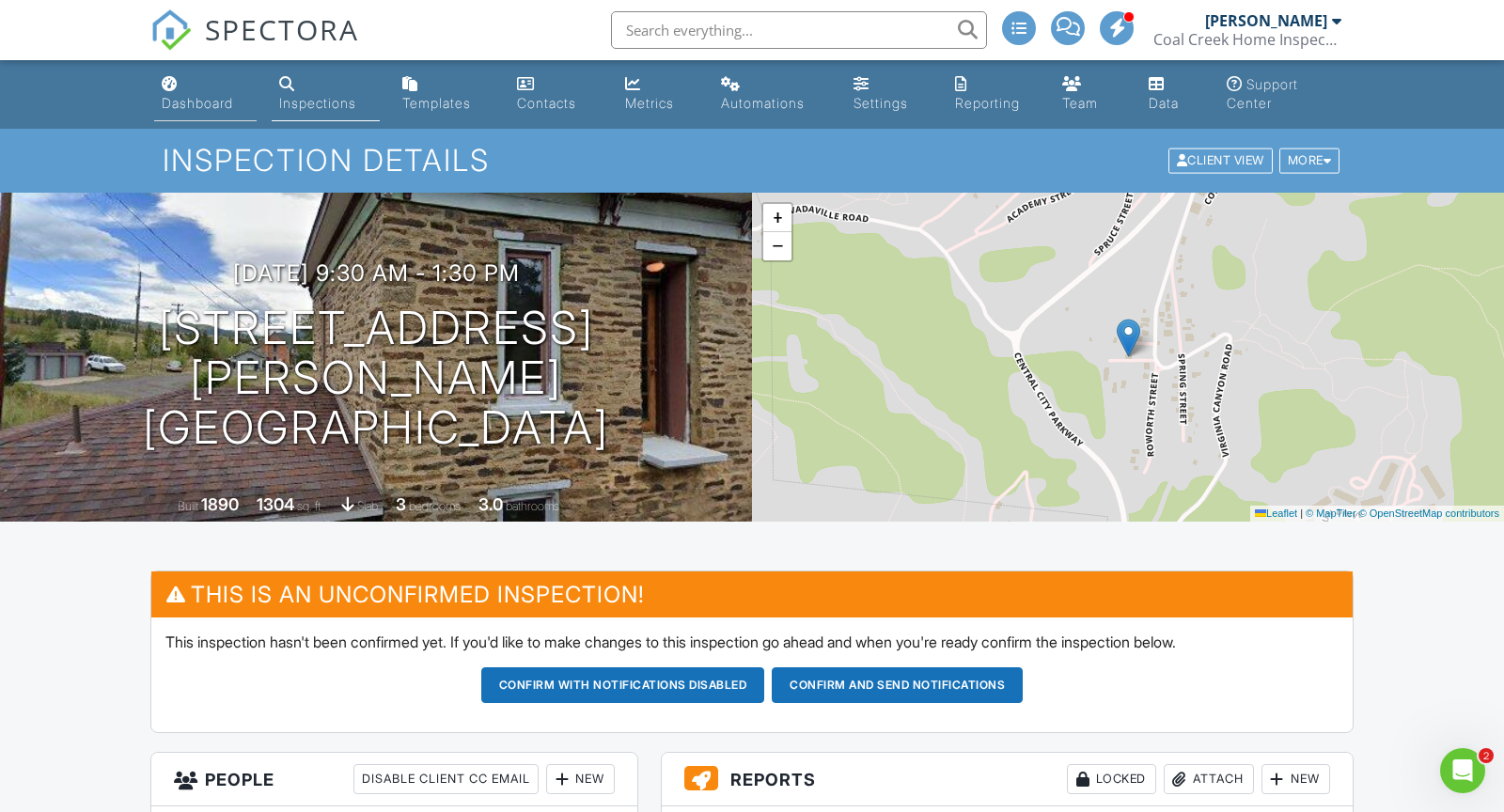 click on "Dashboard" at bounding box center (205, 94) 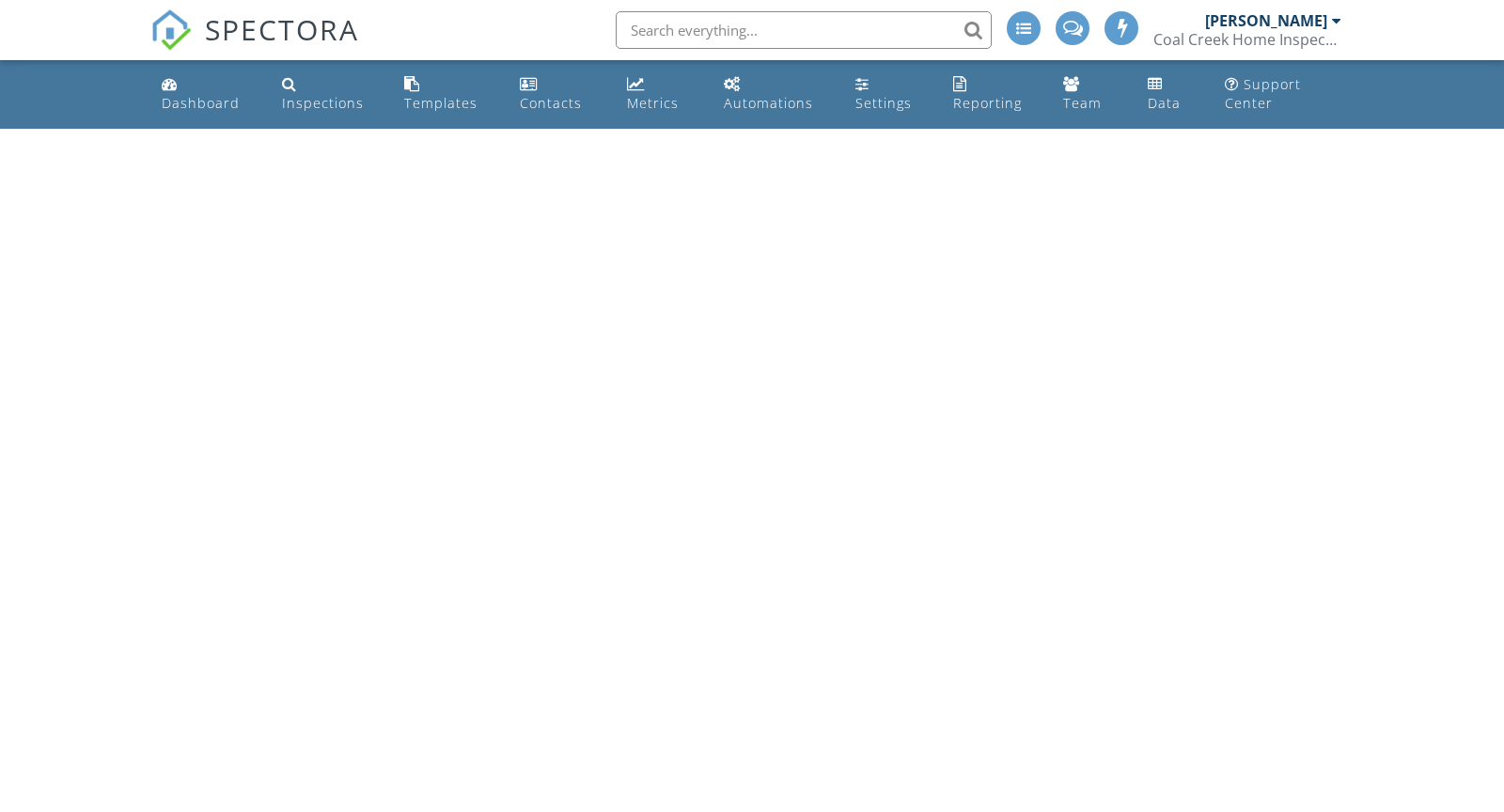 scroll, scrollTop: 0, scrollLeft: 0, axis: both 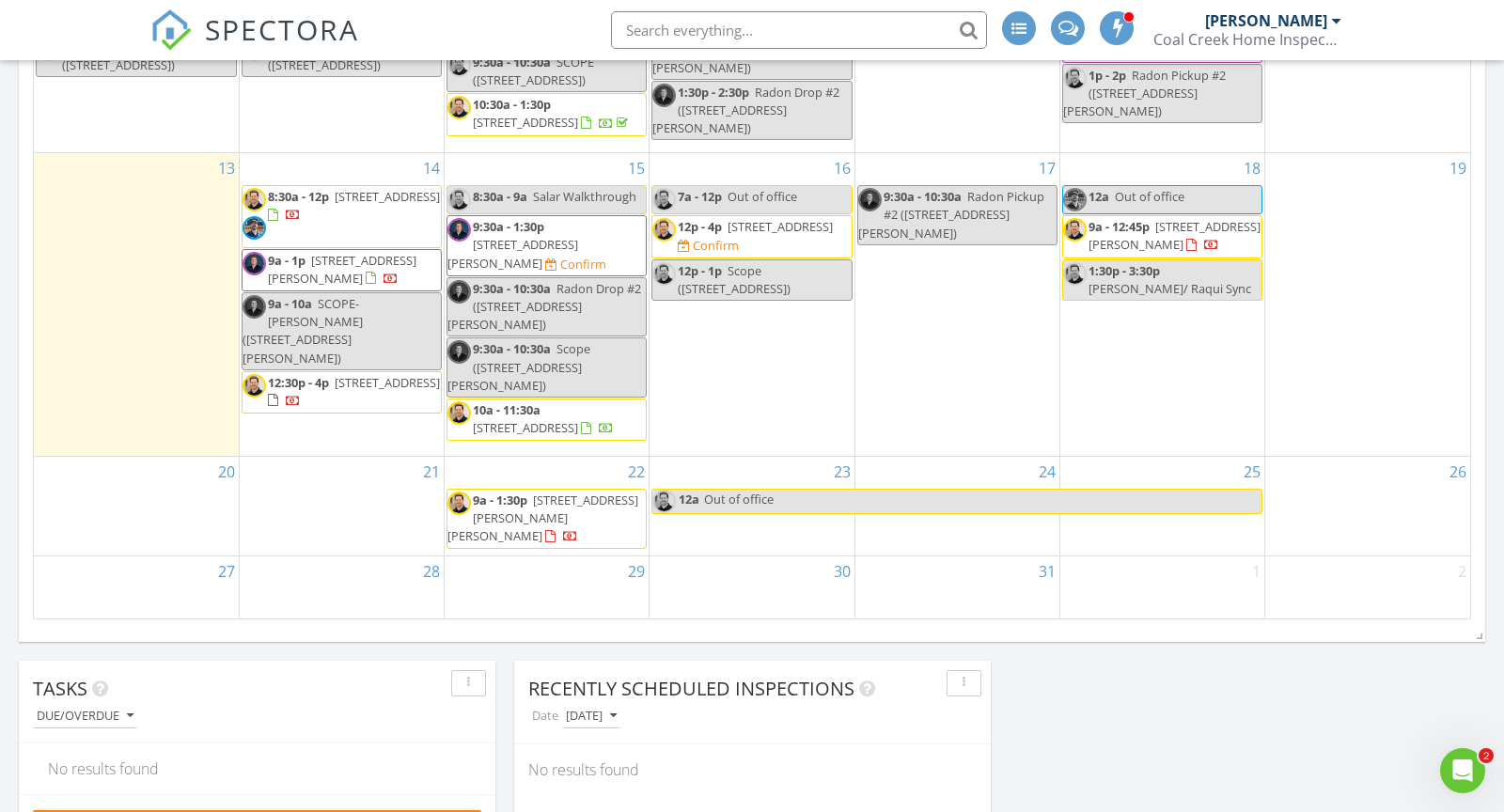 click on "116 Monarch St, Louisville 80027" at bounding box center [780, 226] 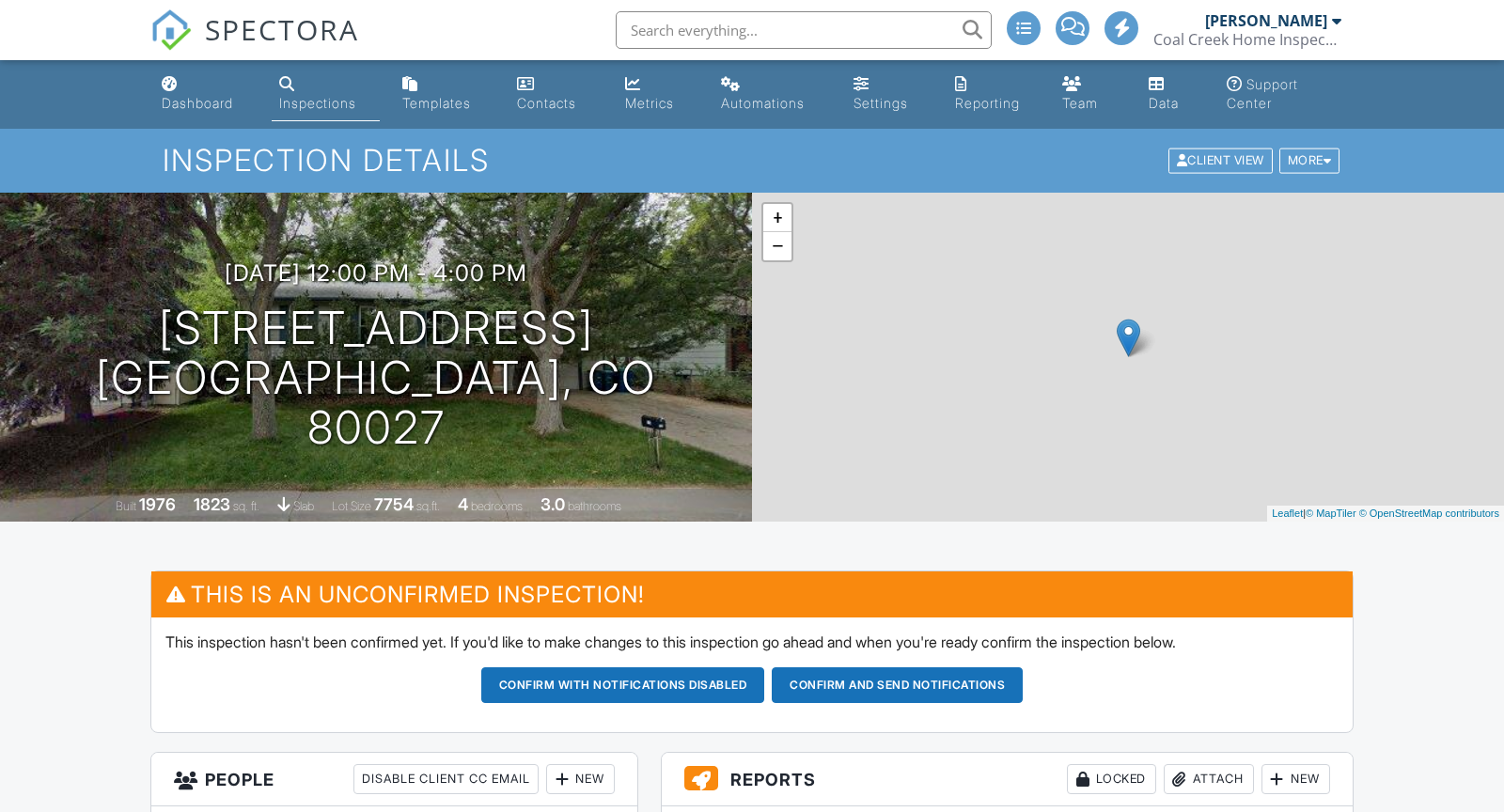 scroll, scrollTop: 0, scrollLeft: 0, axis: both 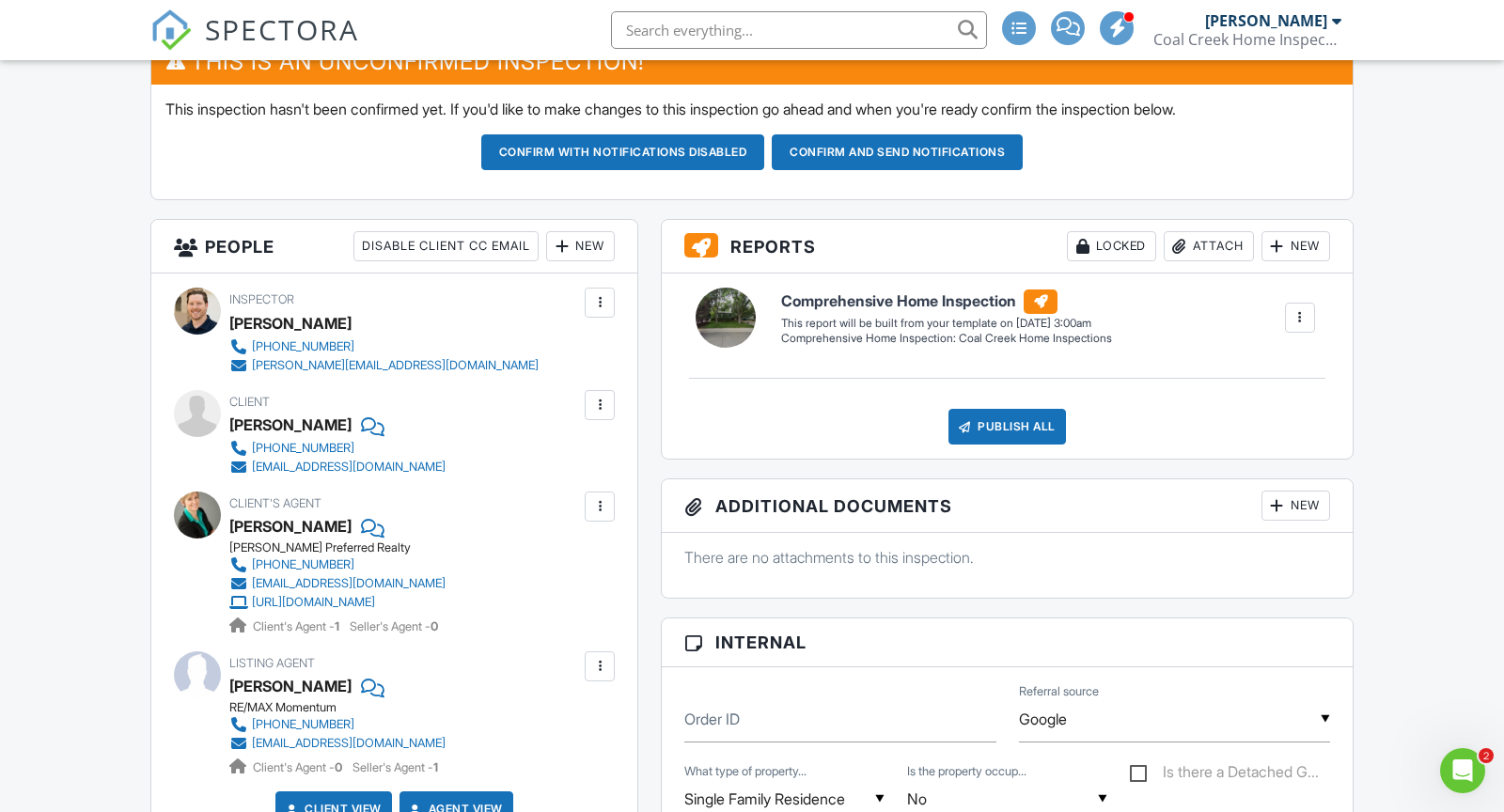 click on "Confirm and send notifications" at bounding box center (623, 152) 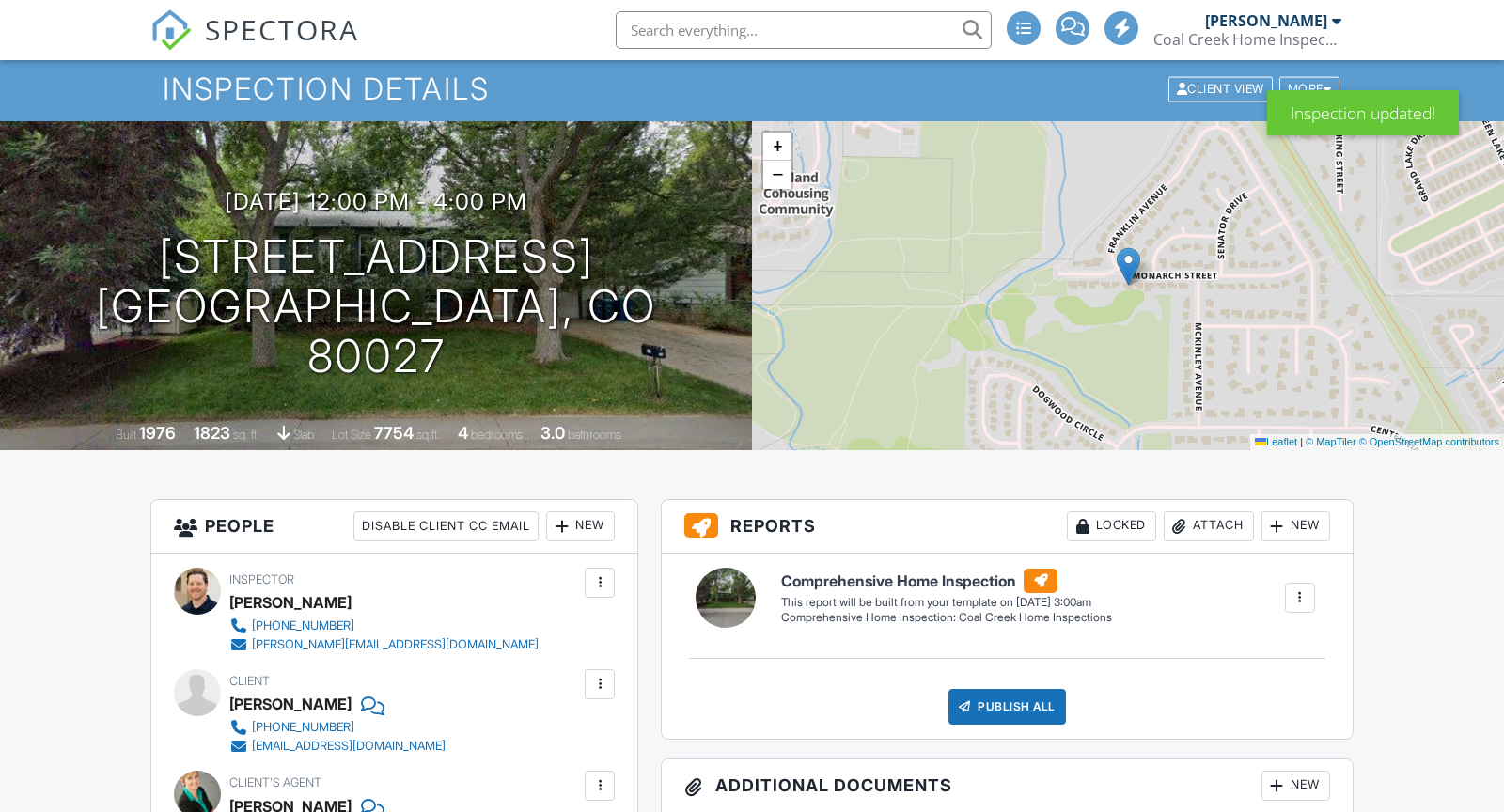 scroll, scrollTop: 73, scrollLeft: 0, axis: vertical 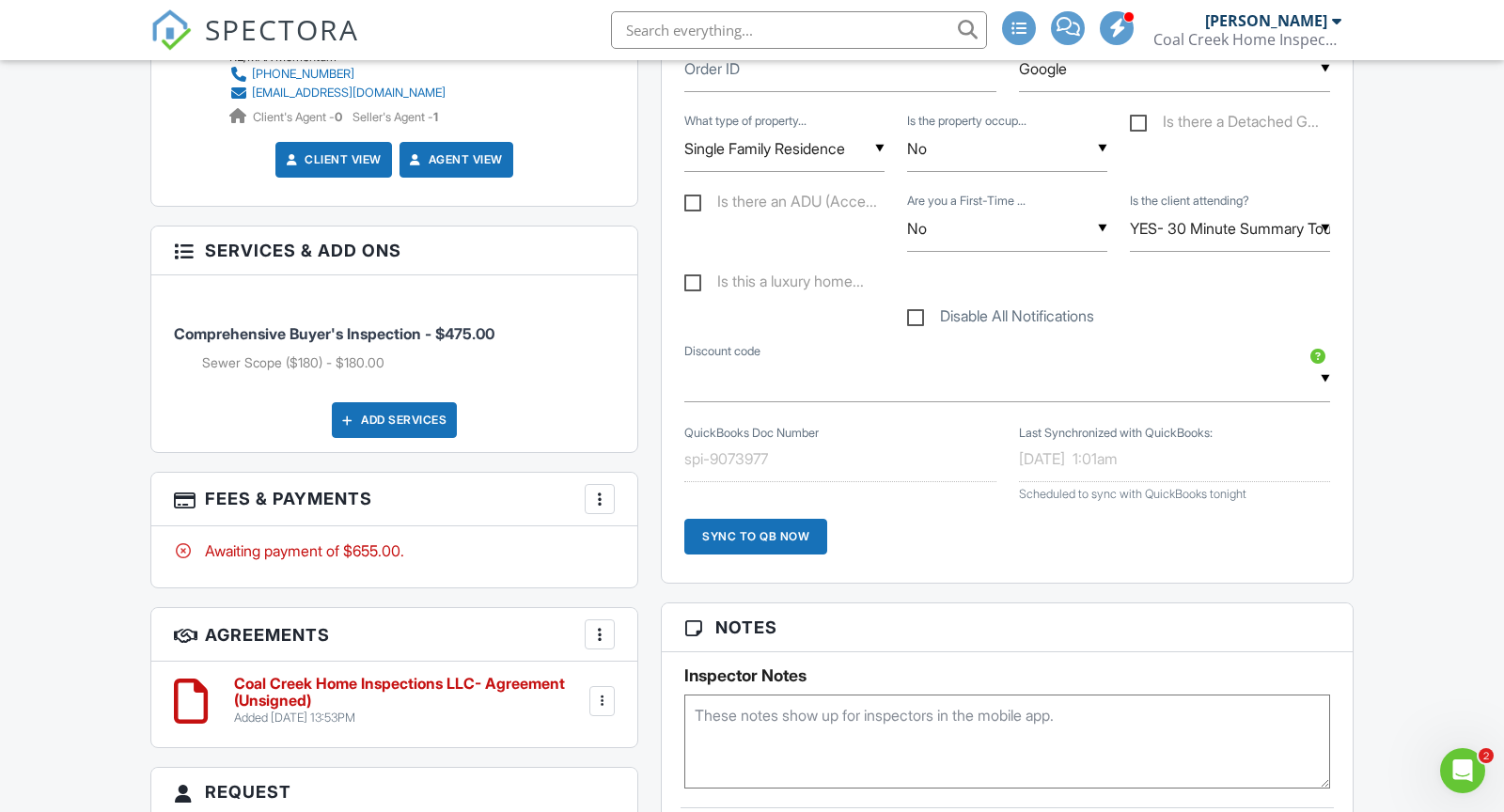 click on "People
Disable Client CC Email
New
Inspector
Client
Client's Agent
Listing Agent
Add Another Person
Inspector
Anthony Kuchem
‪(720) 446-6017‬
anthony@coalcreekhome.com
Make Primary Inspector
Make Invisible
Mark As Requested
Remove
Update Client
First name
Jennifer
Last name
Ho
Email (required)
jennkmho@gmail.com
CC Email
Phone
773-614-1726
Tags
Internal notes visible only to the company
Private notes visible only to company admins
Updating the client email address will resend the confirmation email and update all queued automated emails.
Cancel
Save
Confirm client deletion
Cancel
Remove Client
Client
Jennifer Ho" at bounding box center [394, 340] 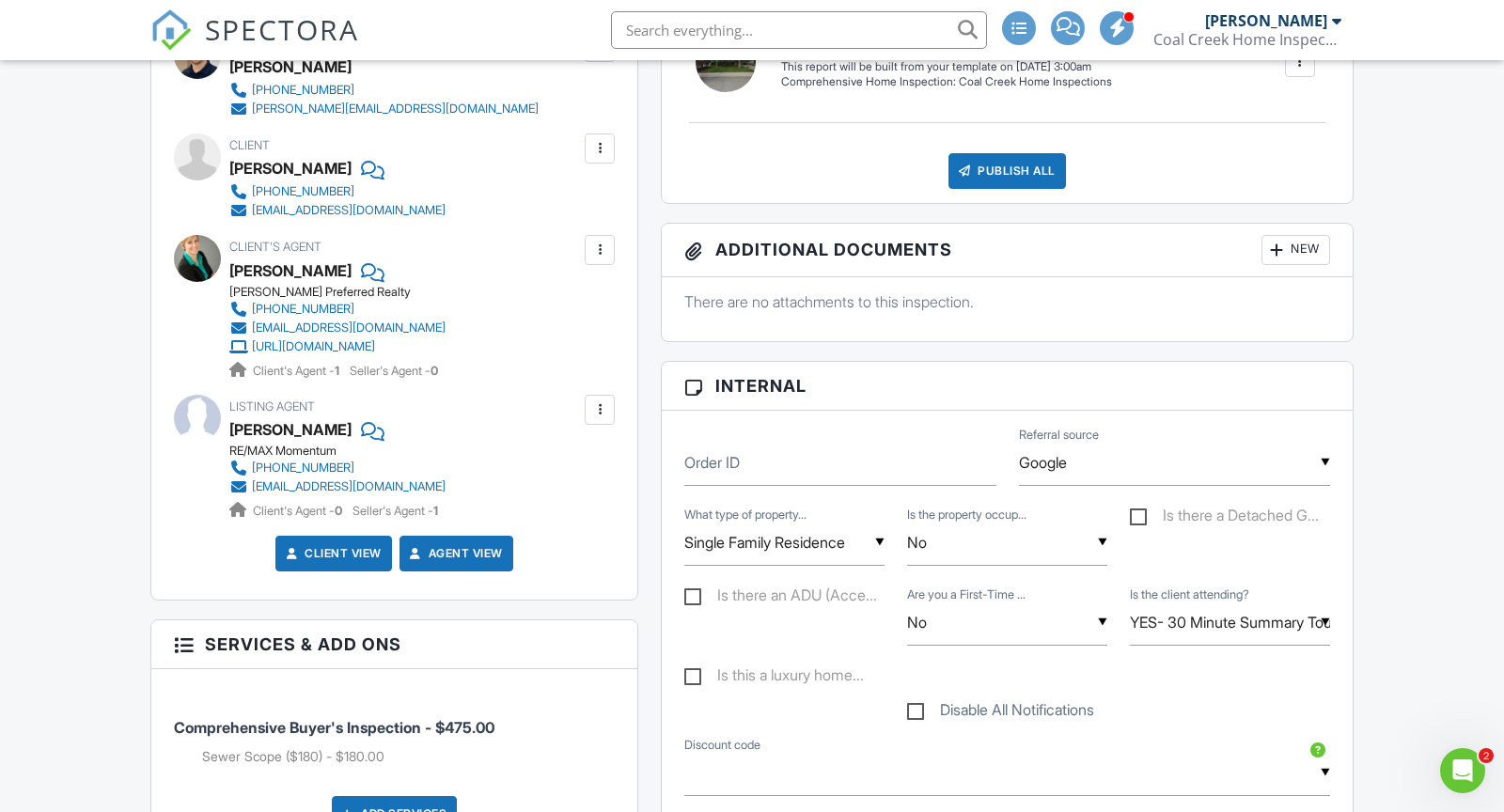 scroll, scrollTop: 0, scrollLeft: 0, axis: both 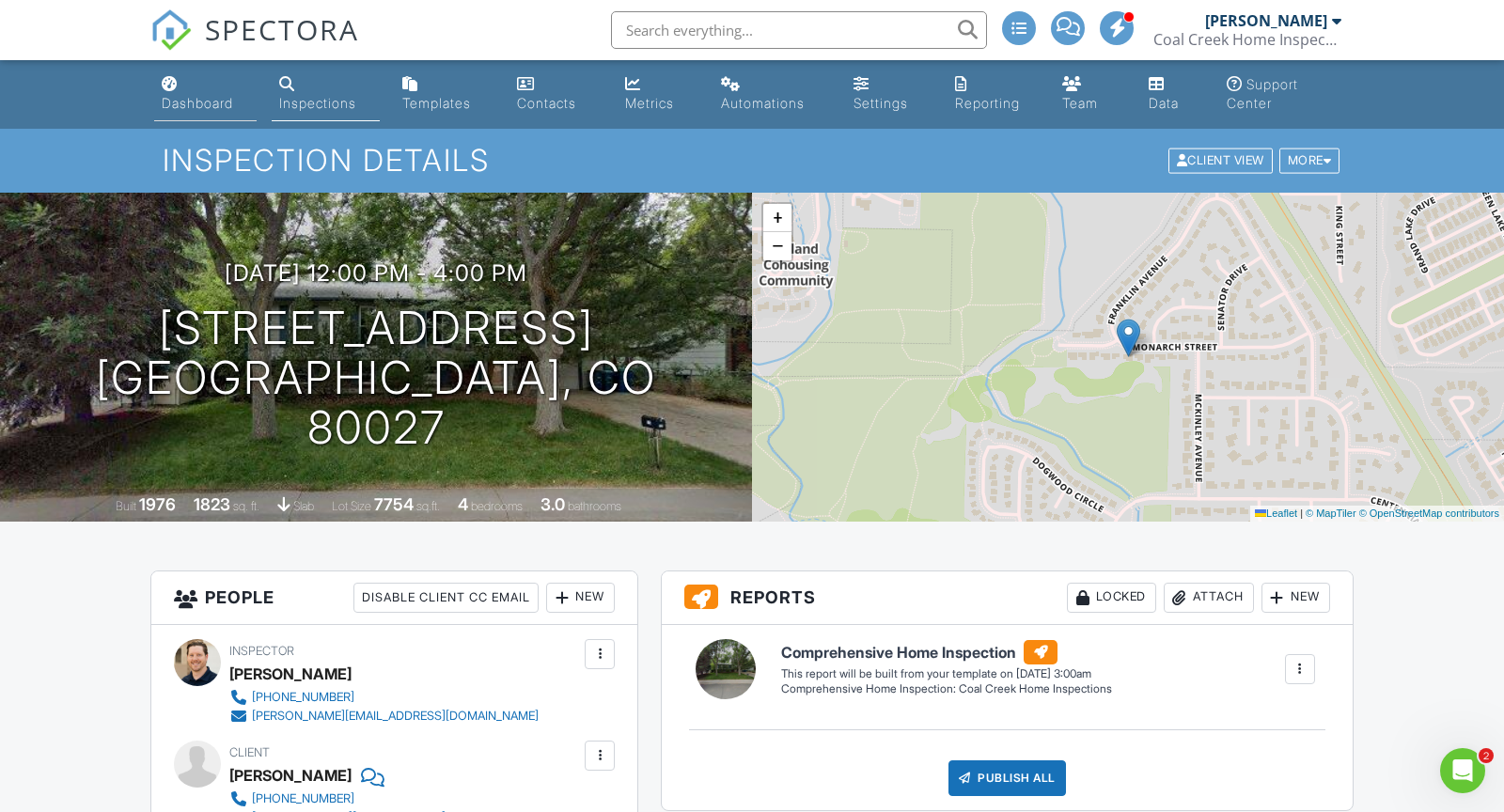 click on "Dashboard" at bounding box center (197, 102) 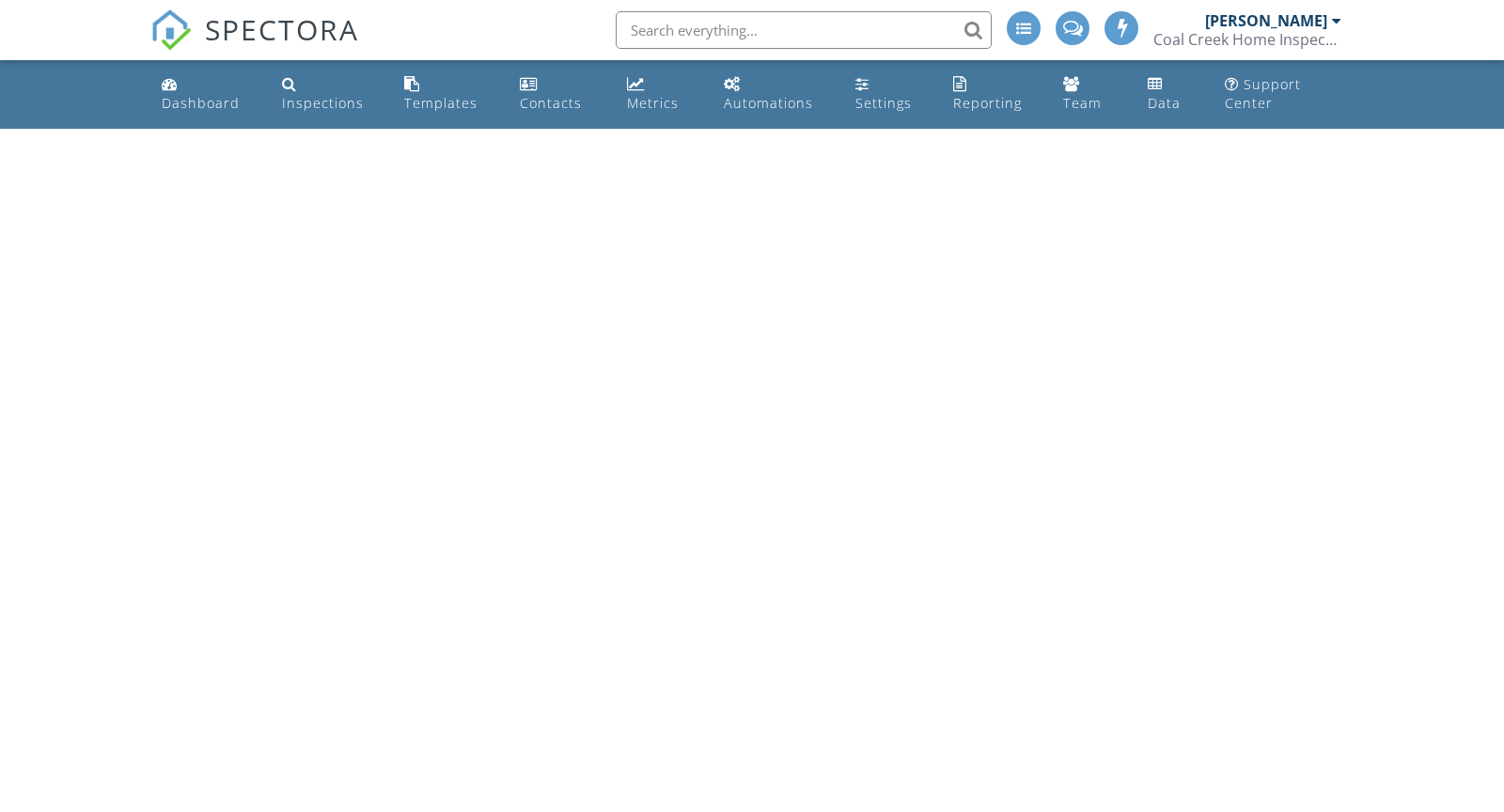 scroll, scrollTop: 0, scrollLeft: 0, axis: both 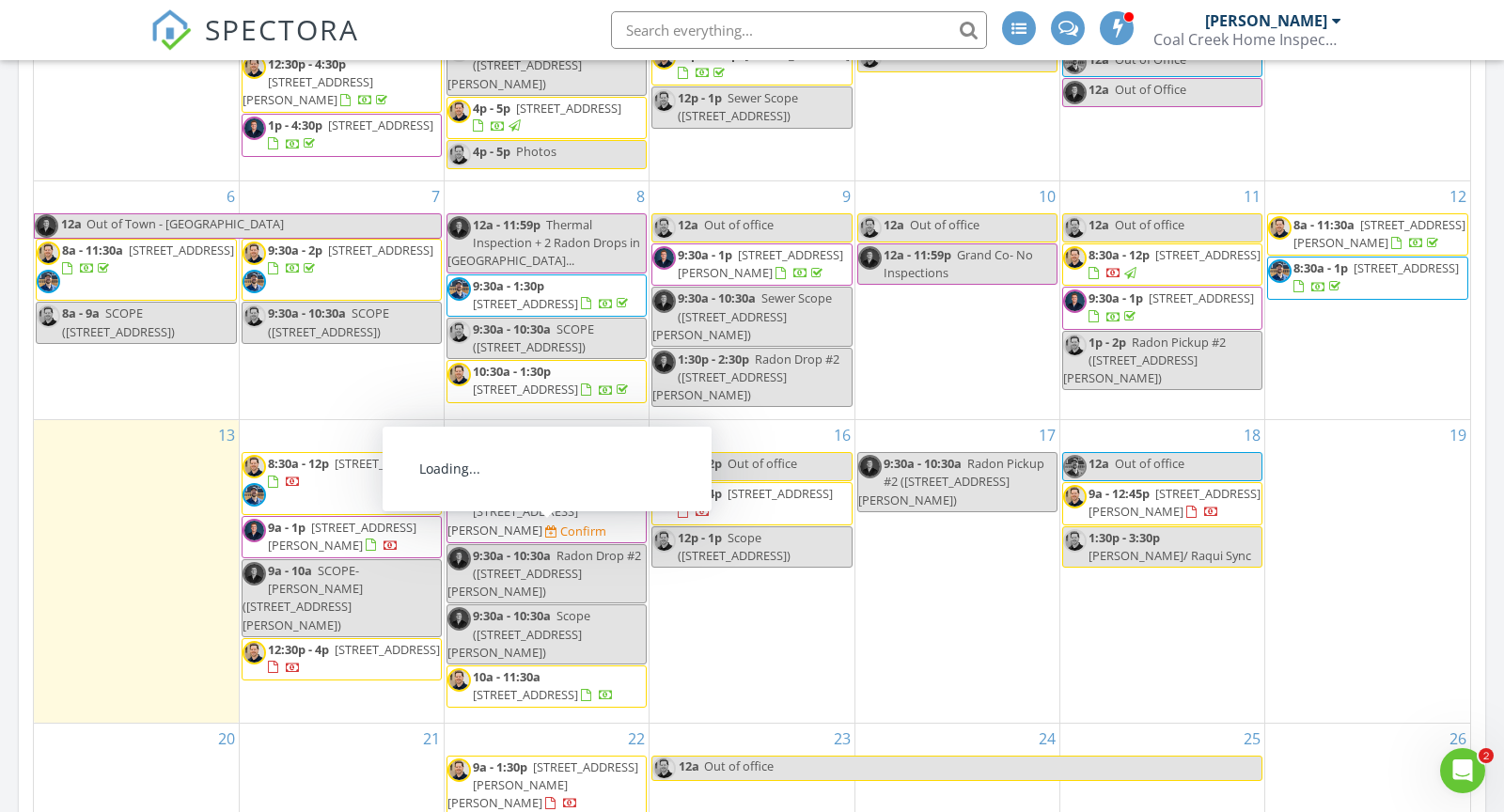click on "225 Hooper St , Central City 80427" at bounding box center [512, 520] 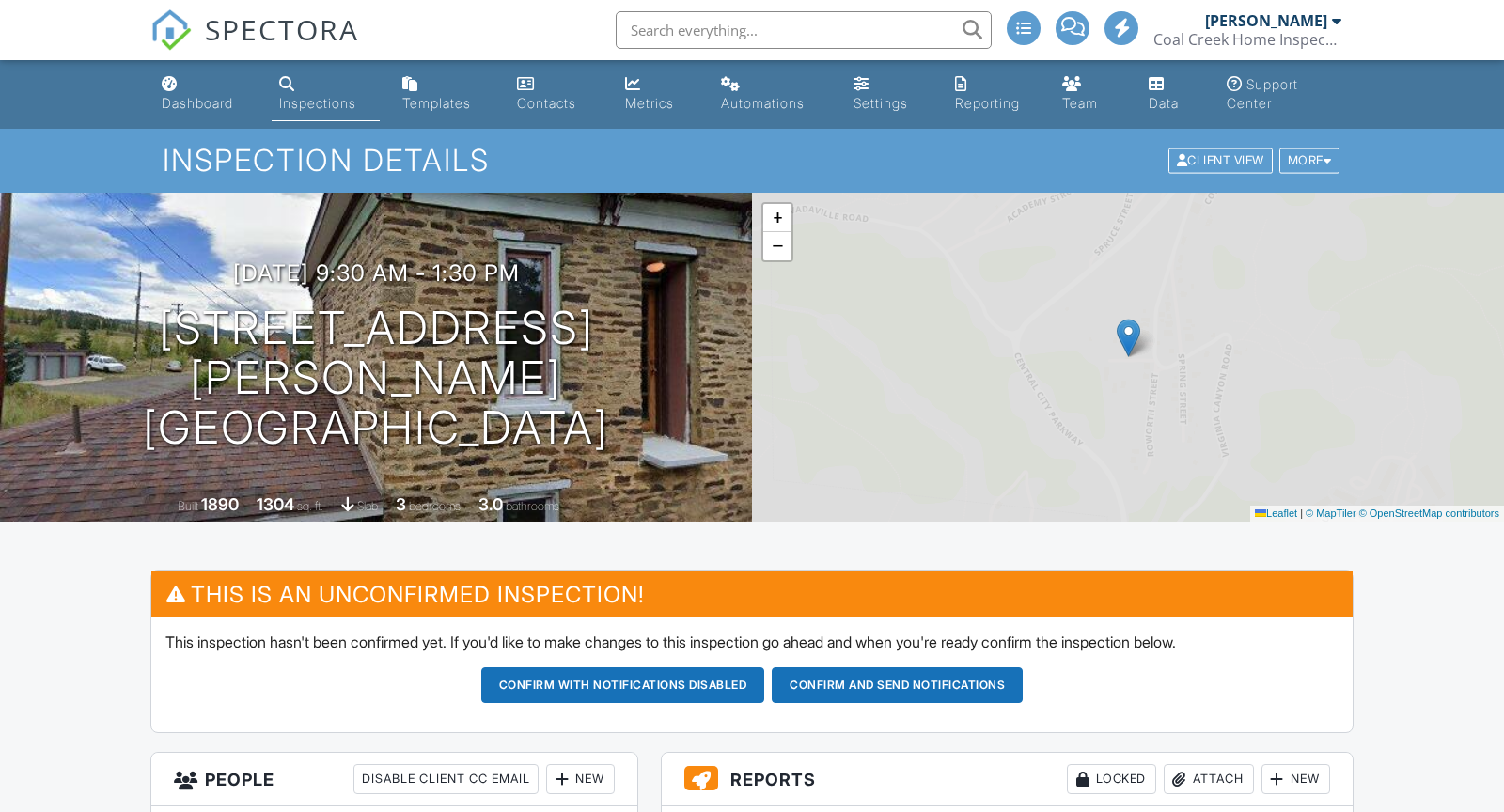 scroll, scrollTop: 0, scrollLeft: 0, axis: both 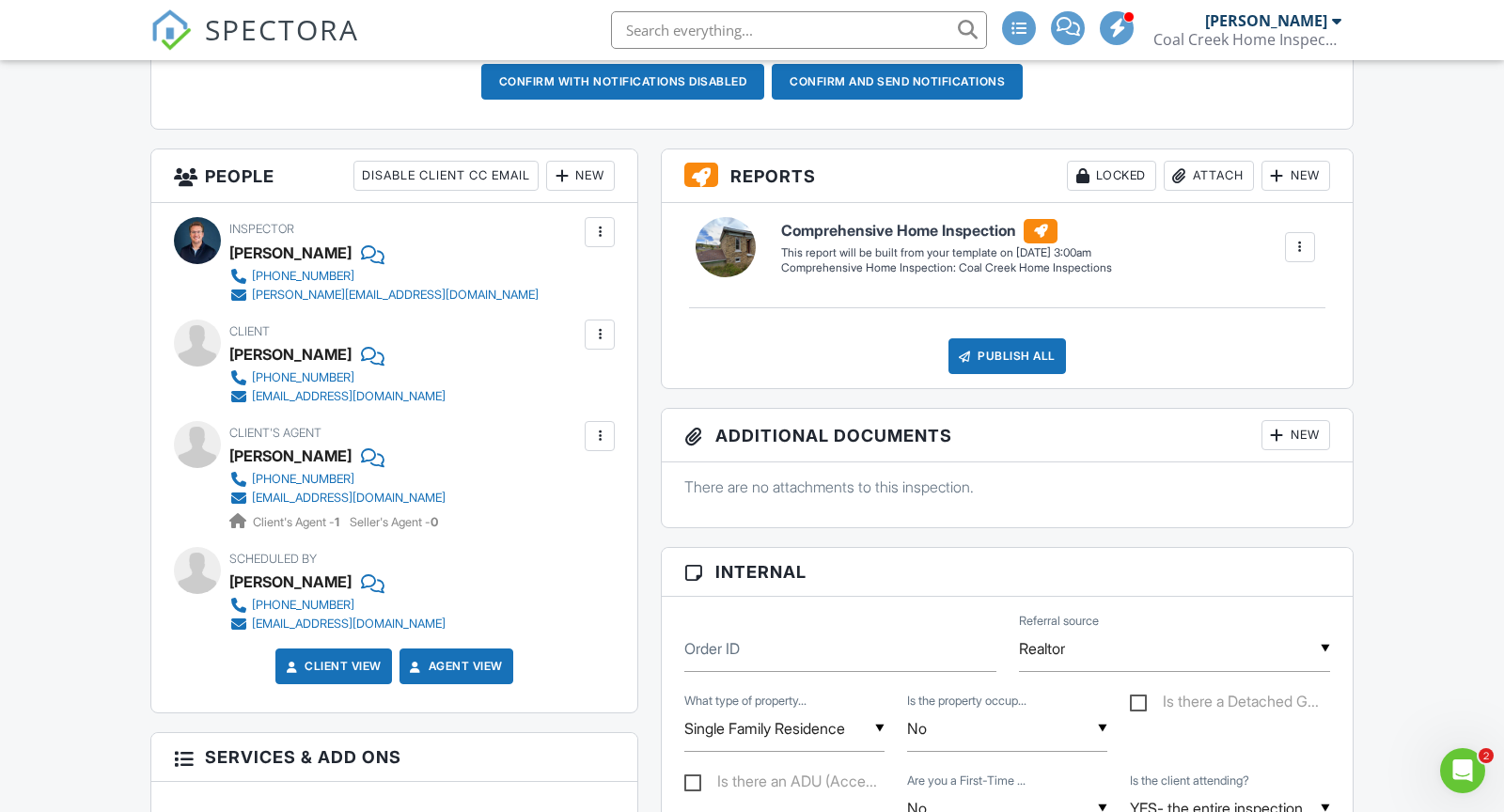 click on "New" at bounding box center (580, 176) 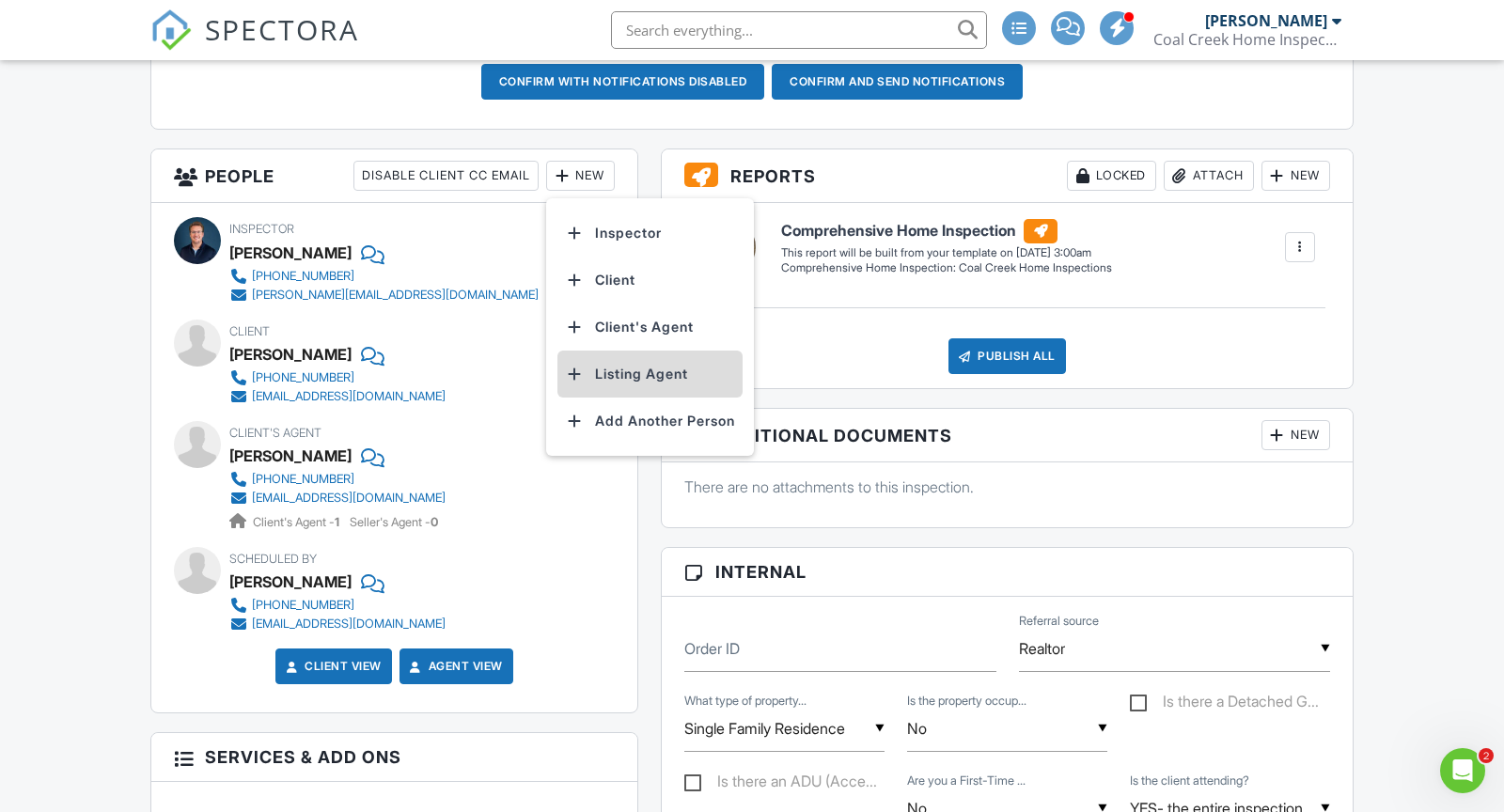 click on "Listing Agent" at bounding box center [650, 374] 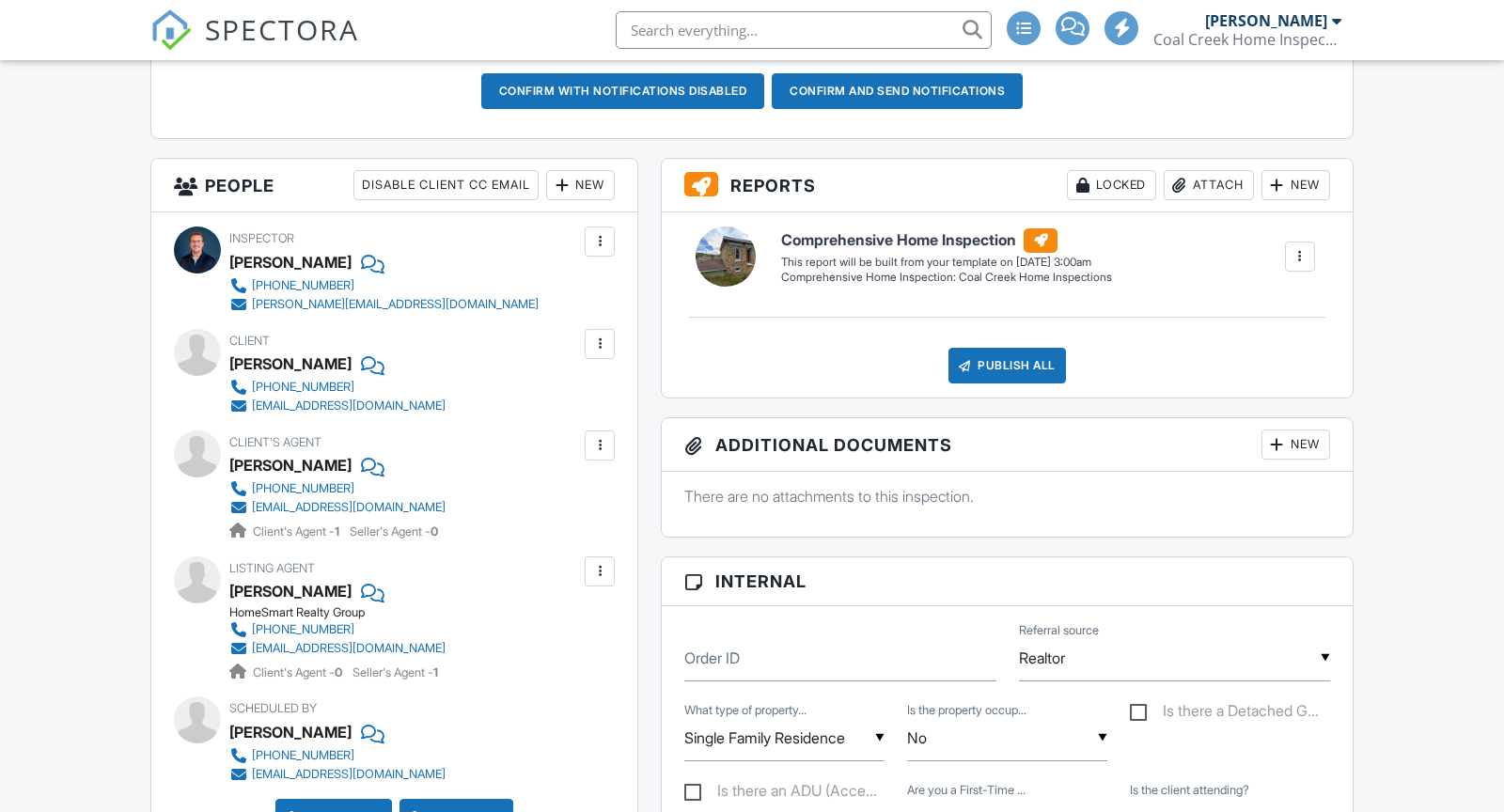 scroll, scrollTop: 594, scrollLeft: 0, axis: vertical 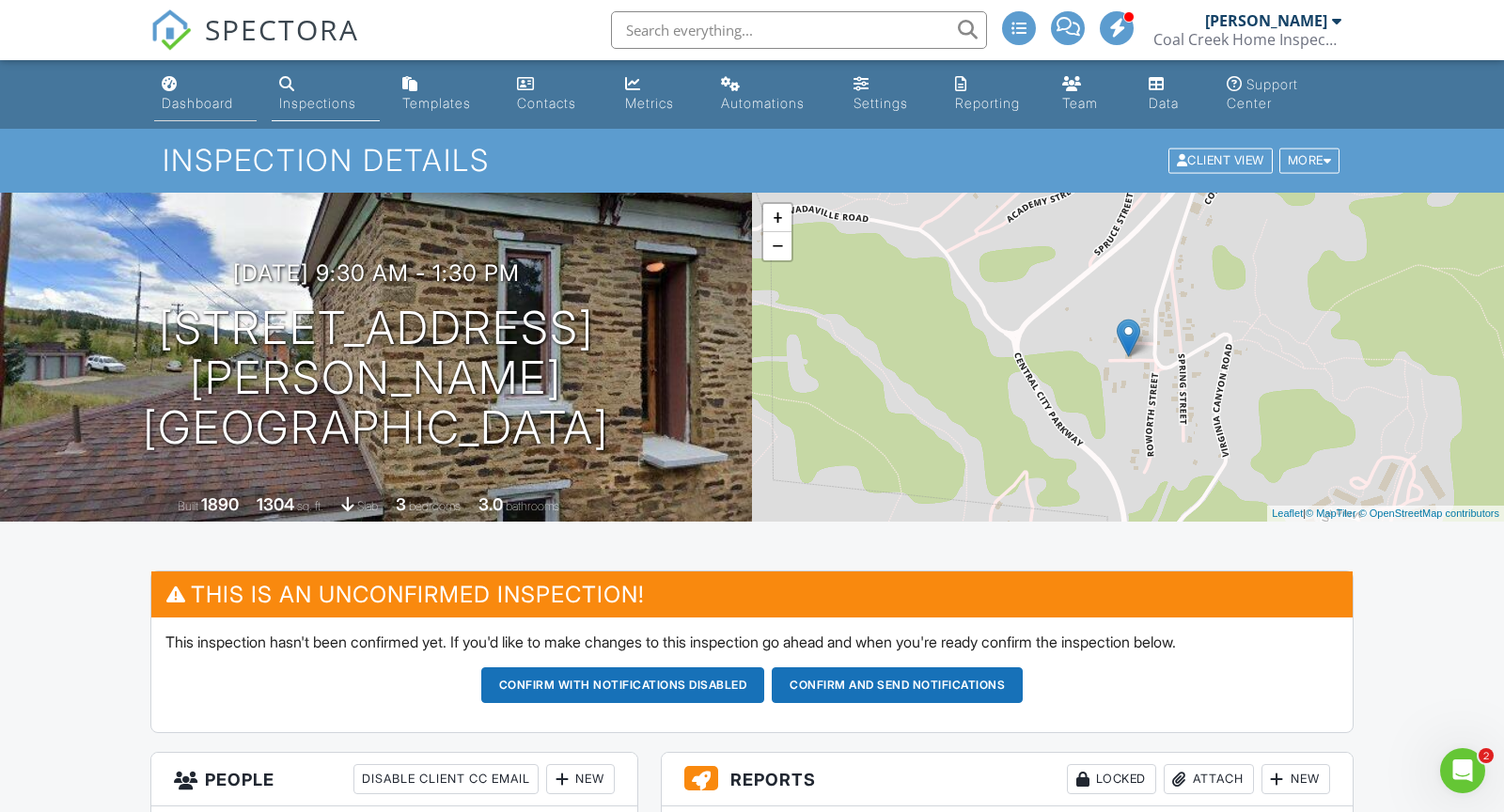 click on "Dashboard" at bounding box center [197, 102] 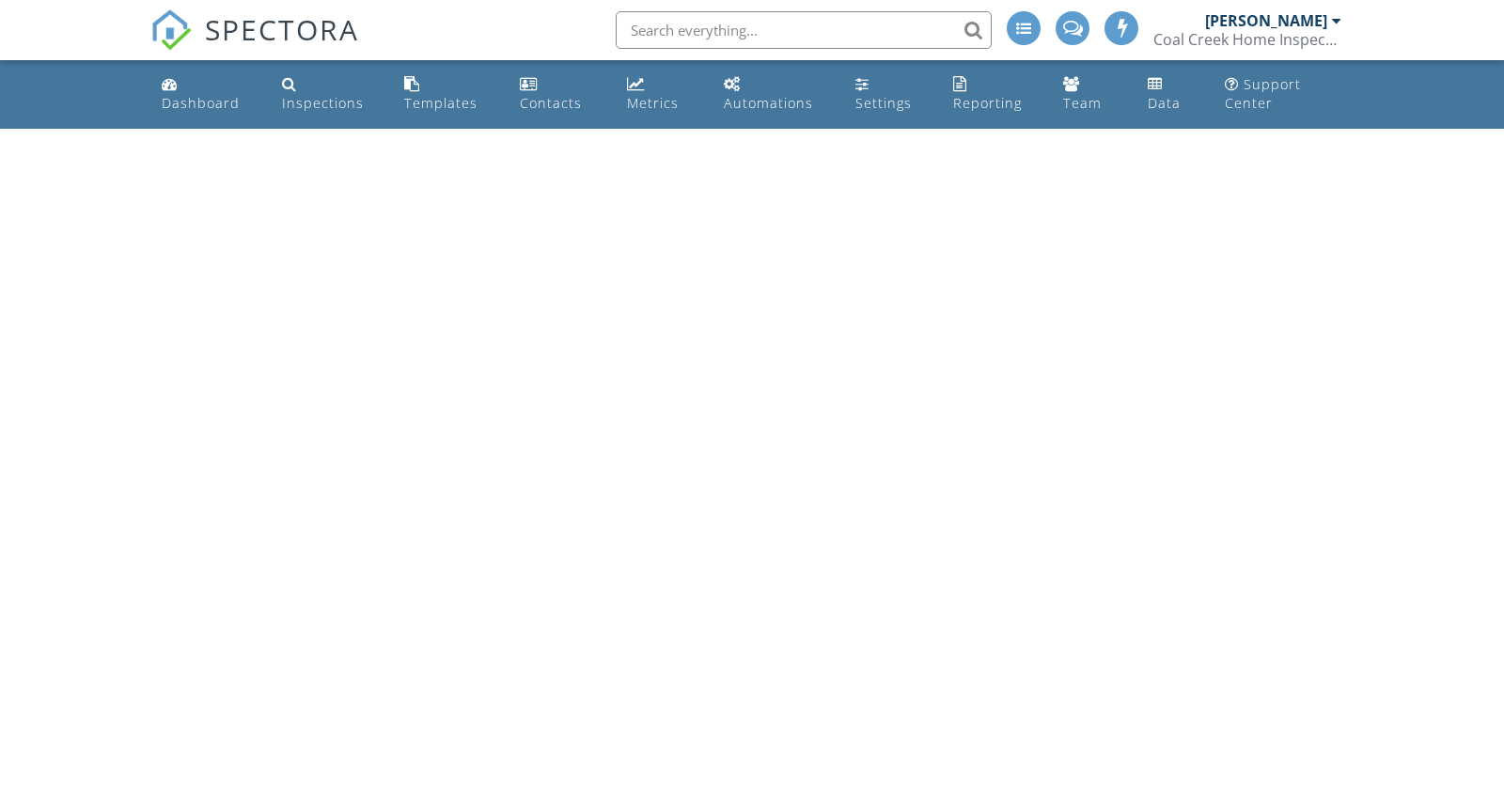 scroll, scrollTop: 0, scrollLeft: 0, axis: both 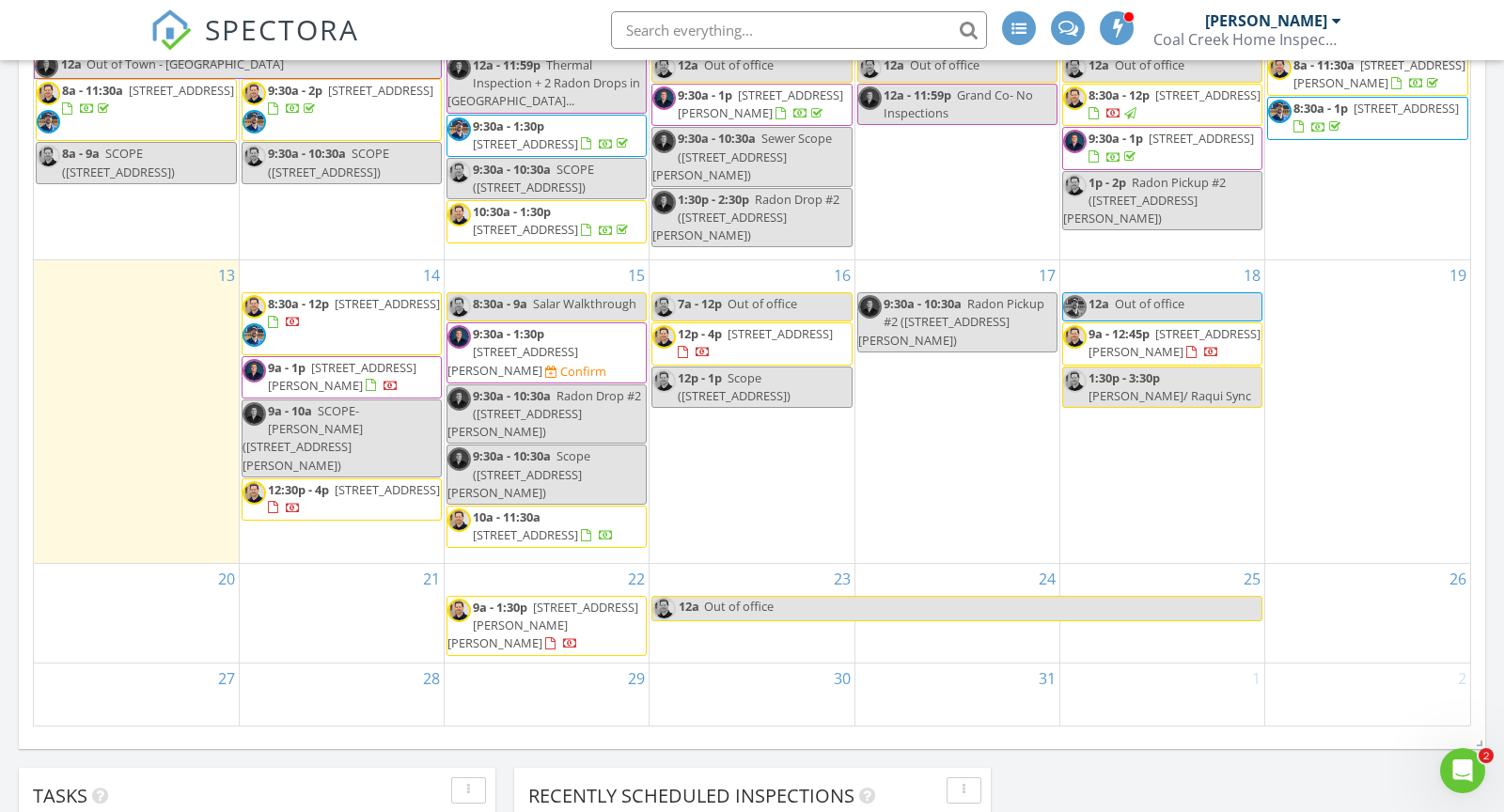 click on "[STREET_ADDRESS][PERSON_NAME]" at bounding box center [342, 376] 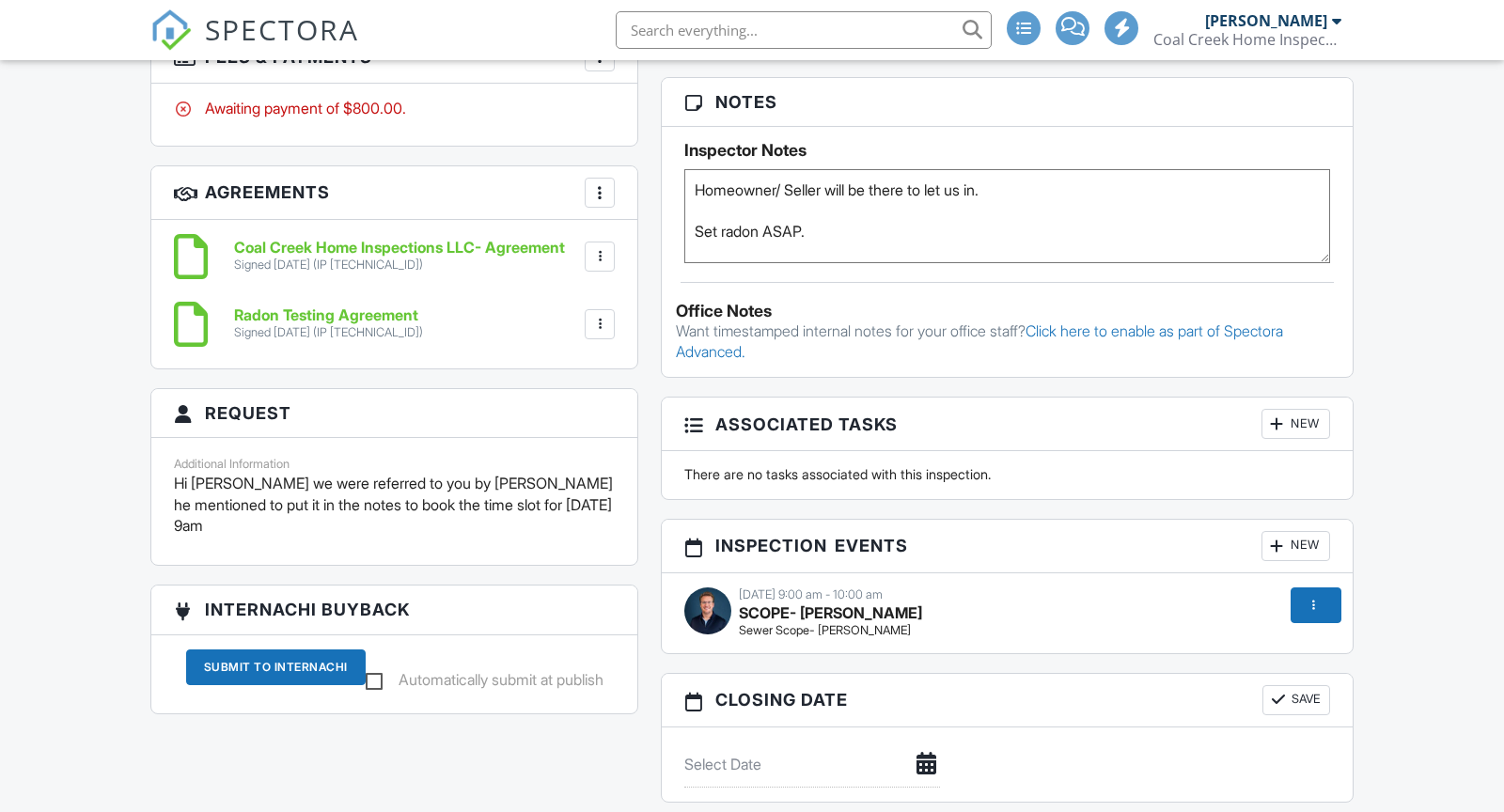 scroll, scrollTop: 1338, scrollLeft: 0, axis: vertical 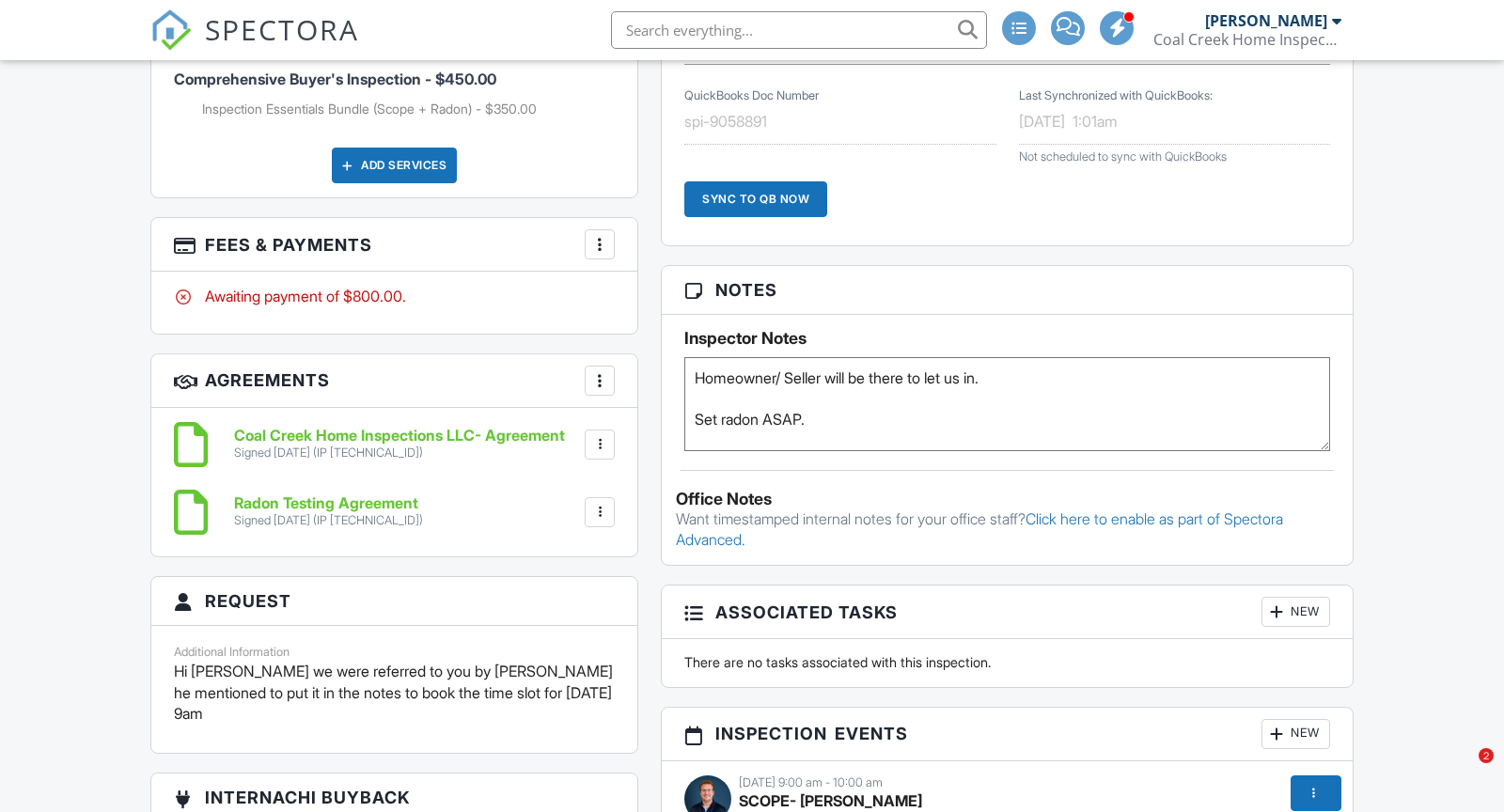 click on "Homeowner/ Seller will be there to let us in.
Set radon ASAP.
Client will be there around 10:15." at bounding box center (1007, 404) 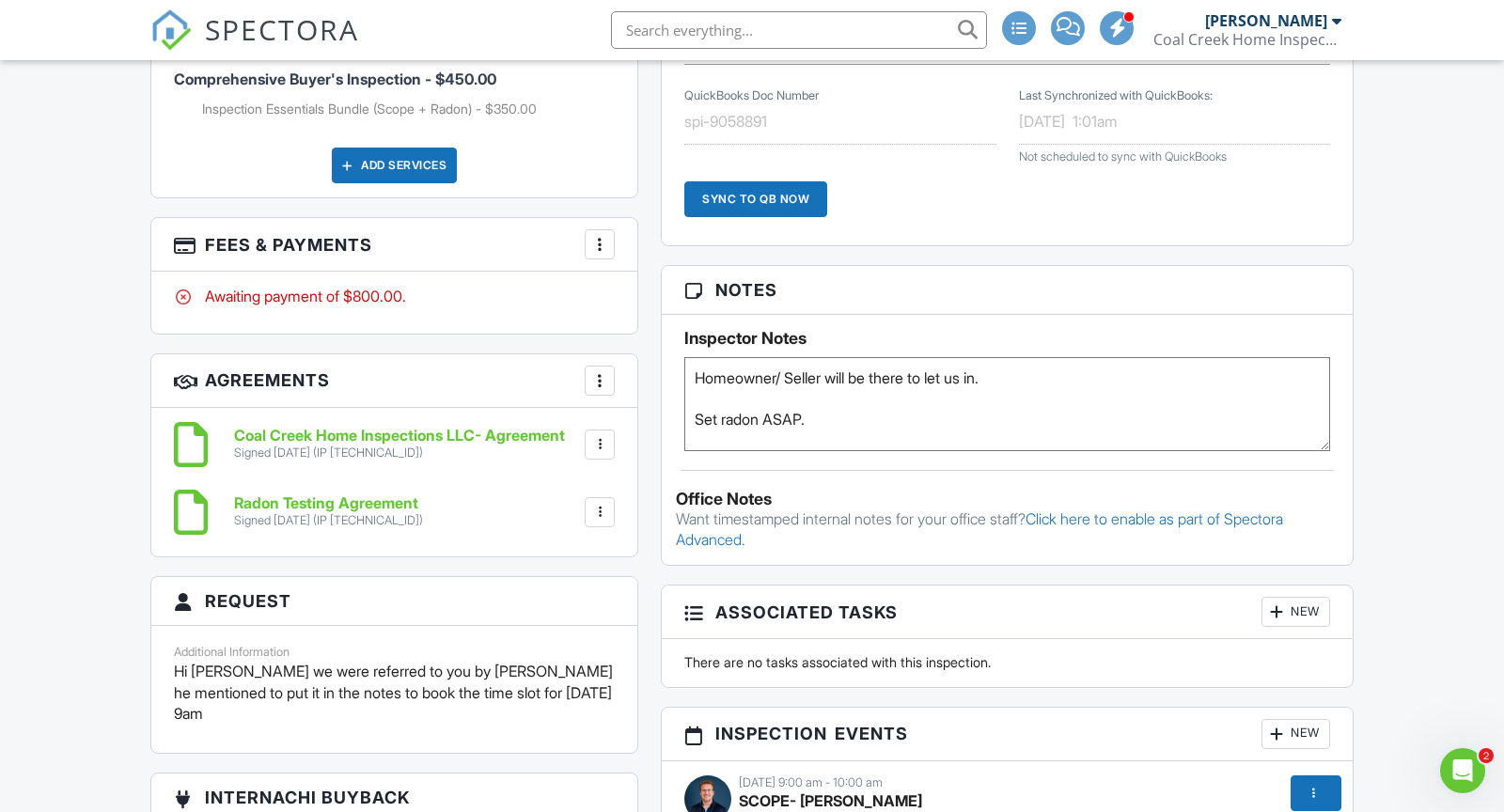 scroll, scrollTop: 0, scrollLeft: 0, axis: both 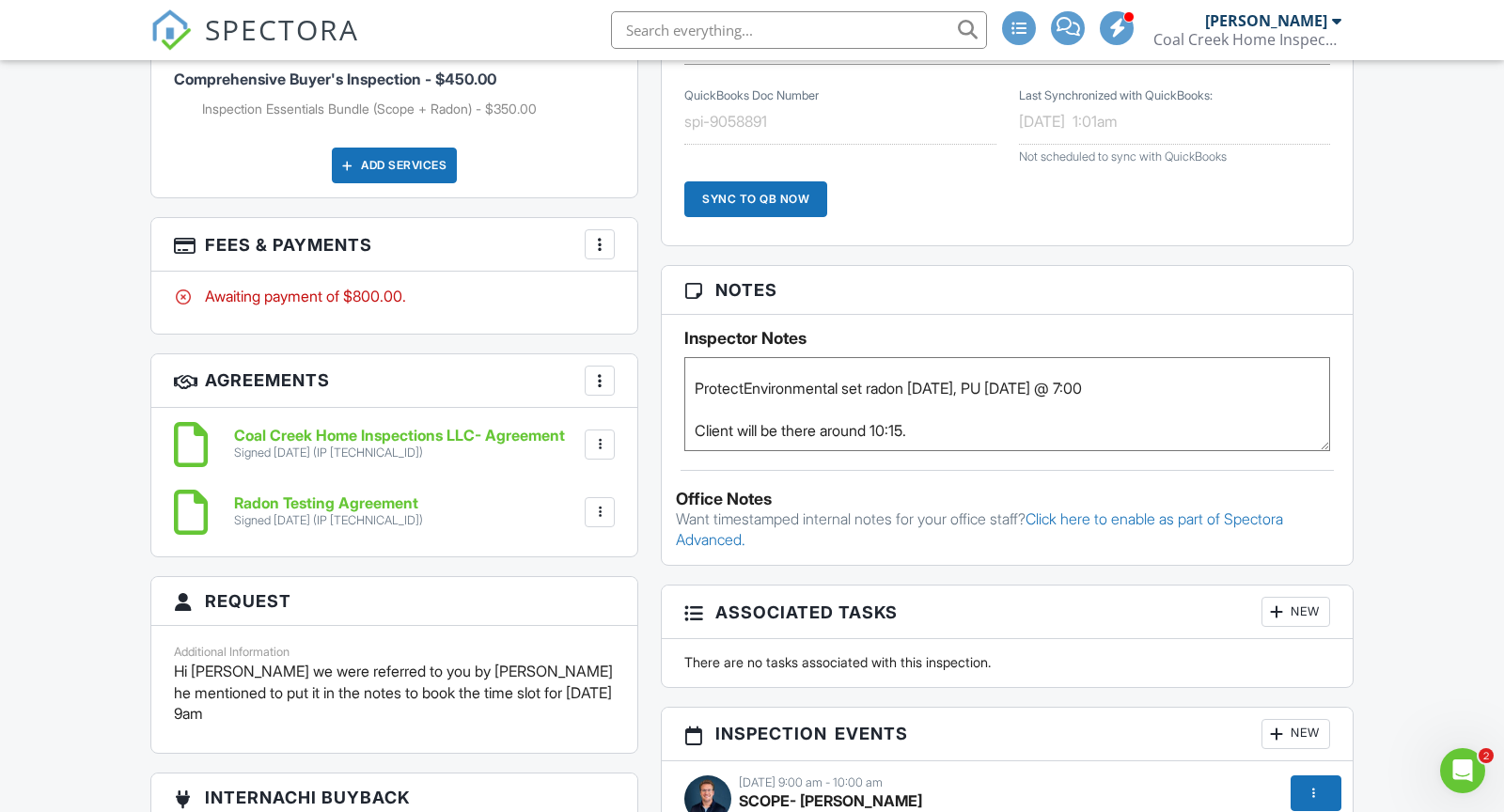 click on "Homeowner/ Seller will be there to let us in.
Set radon ASAP.
Client will be there around 10:15." at bounding box center (1007, 404) 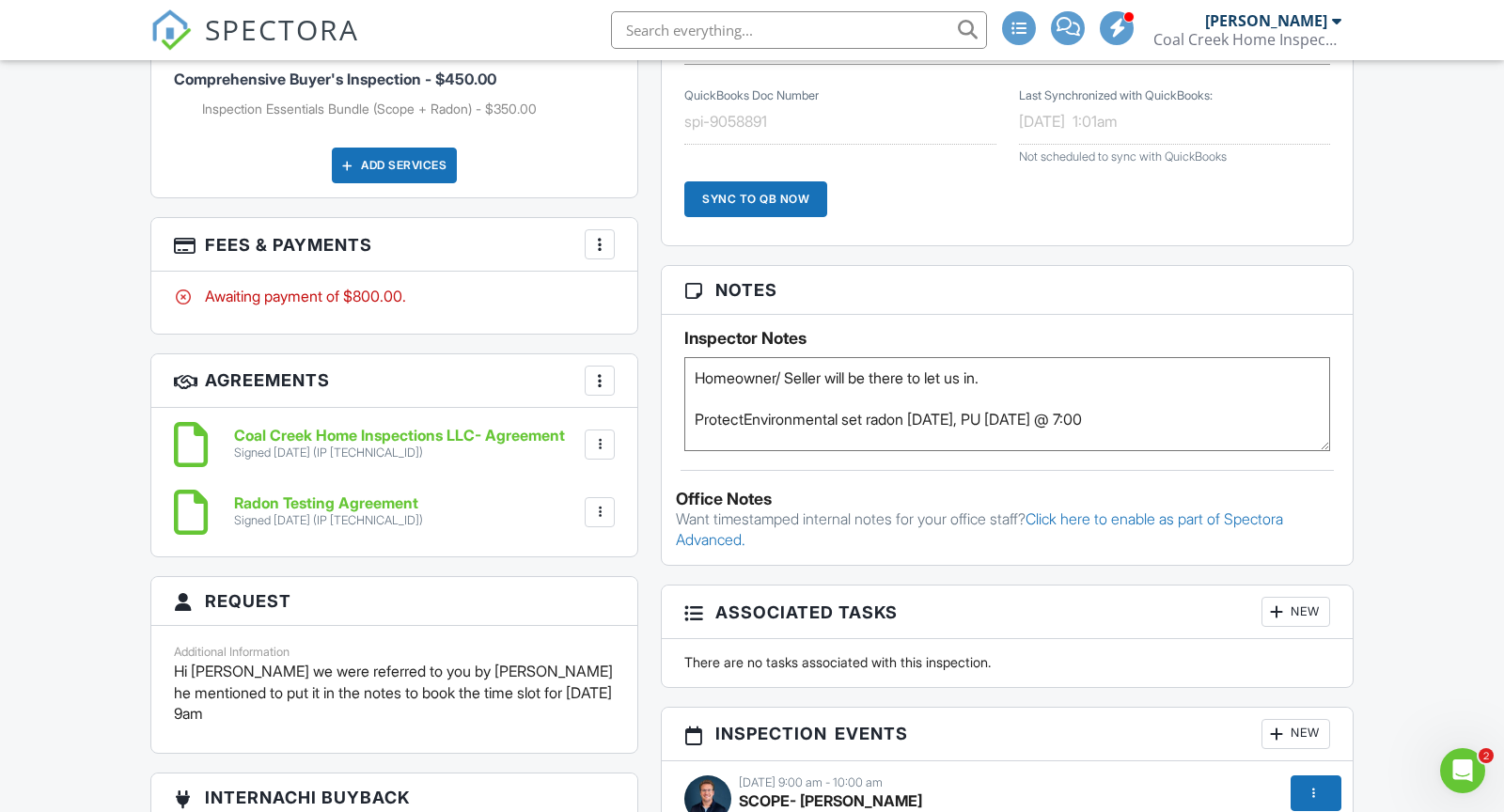 scroll, scrollTop: 31, scrollLeft: 0, axis: vertical 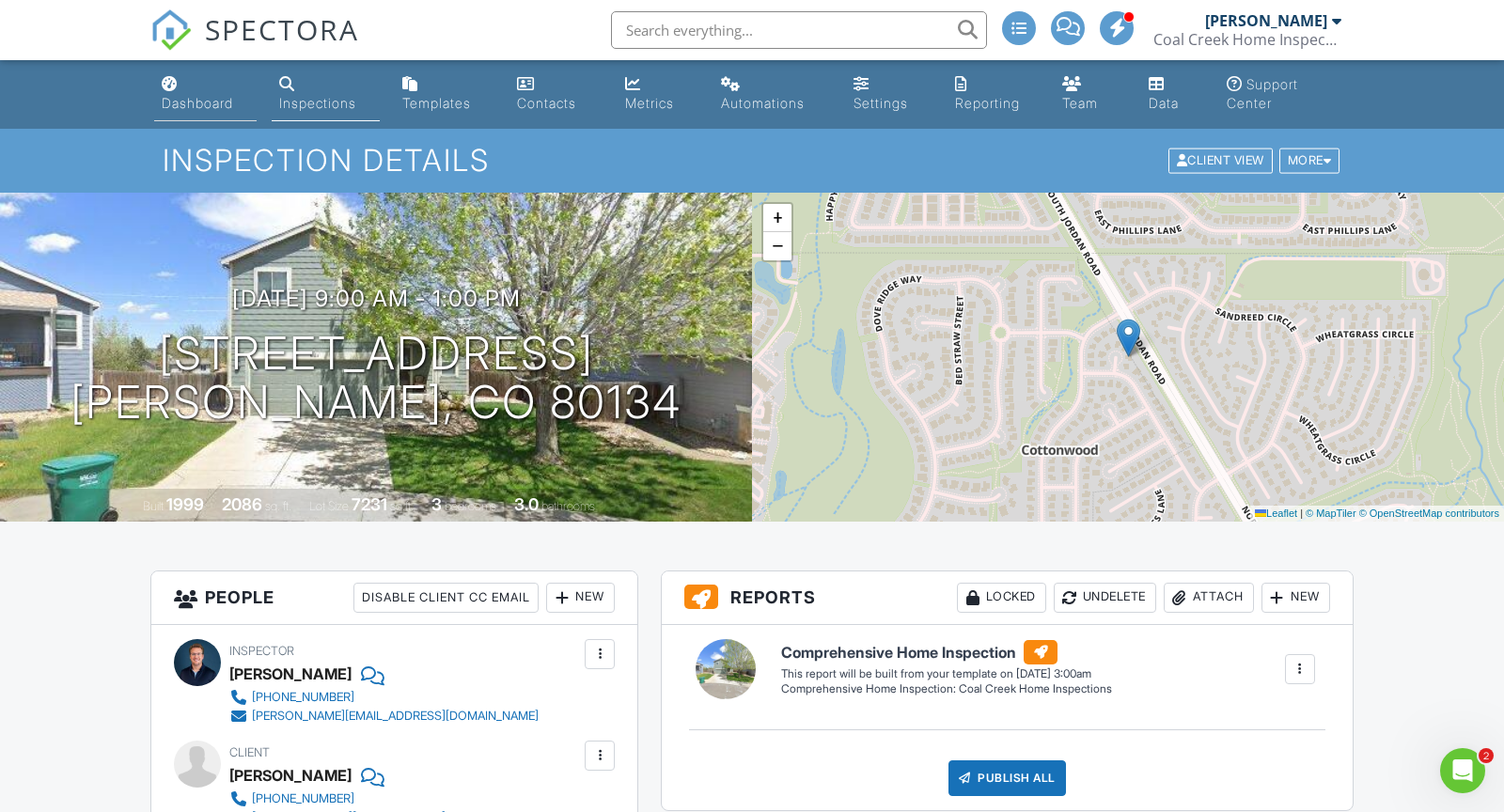 click on "Dashboard" at bounding box center (205, 94) 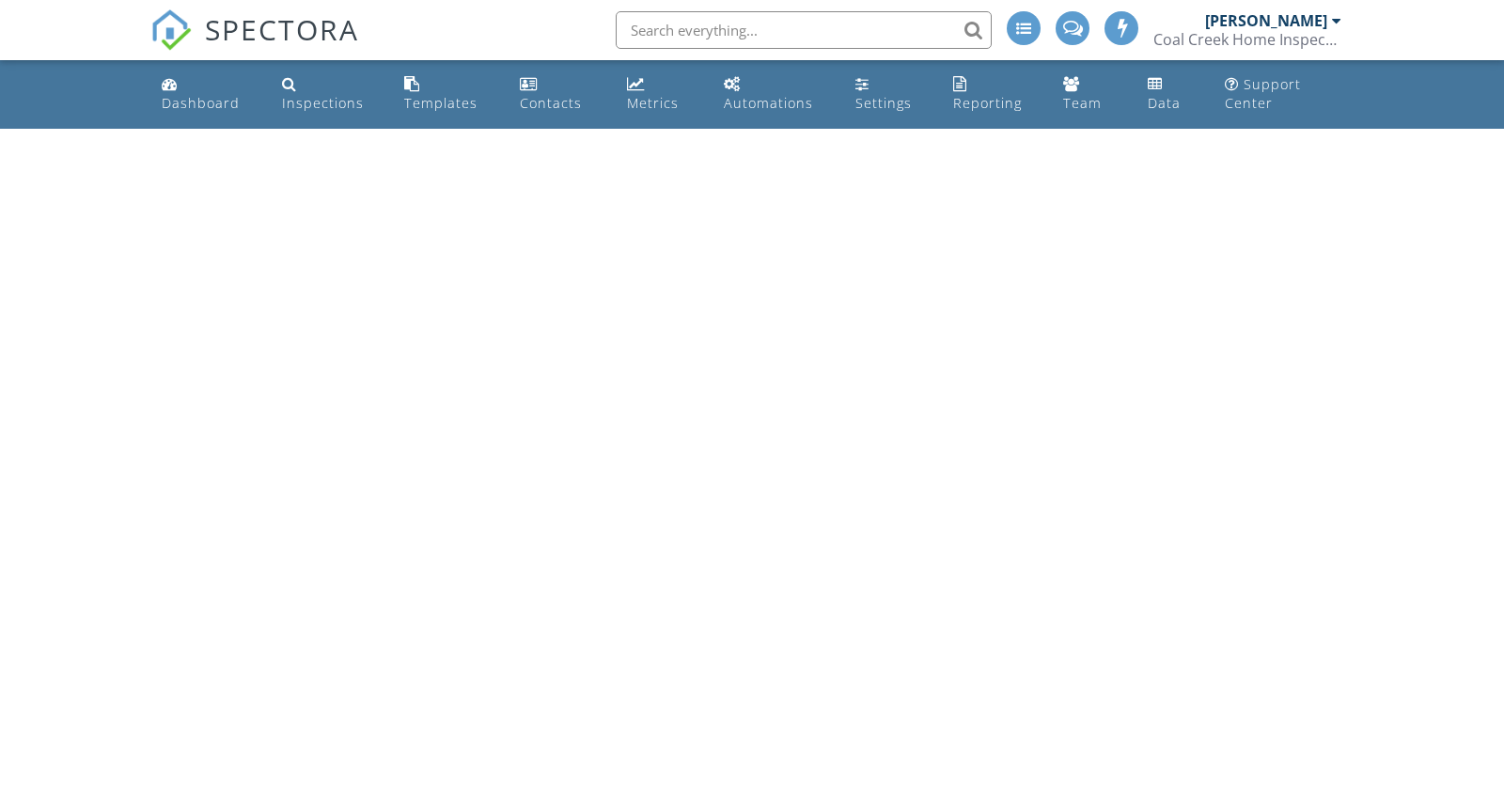 scroll, scrollTop: 0, scrollLeft: 0, axis: both 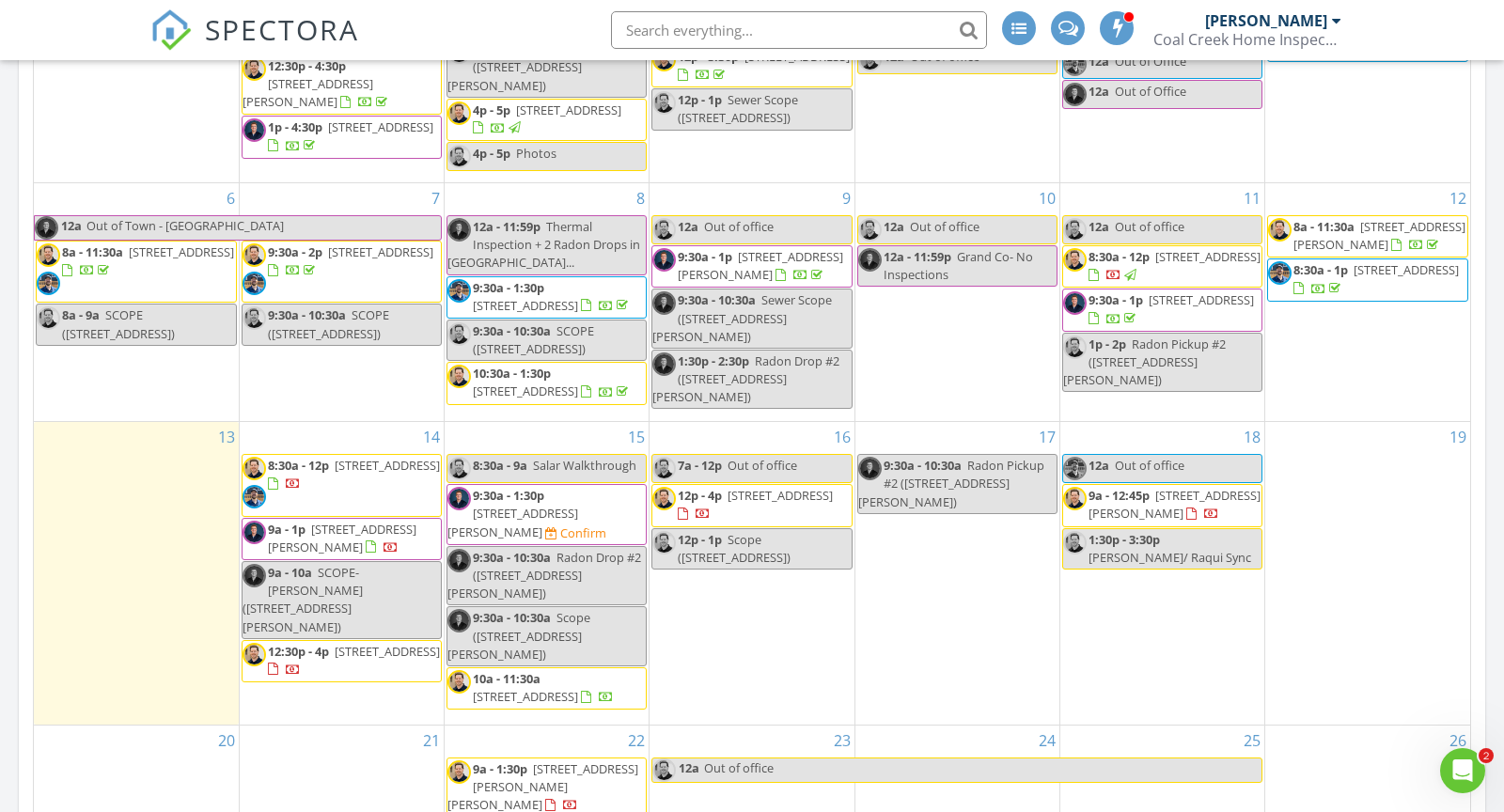 click at bounding box center [703, 516] 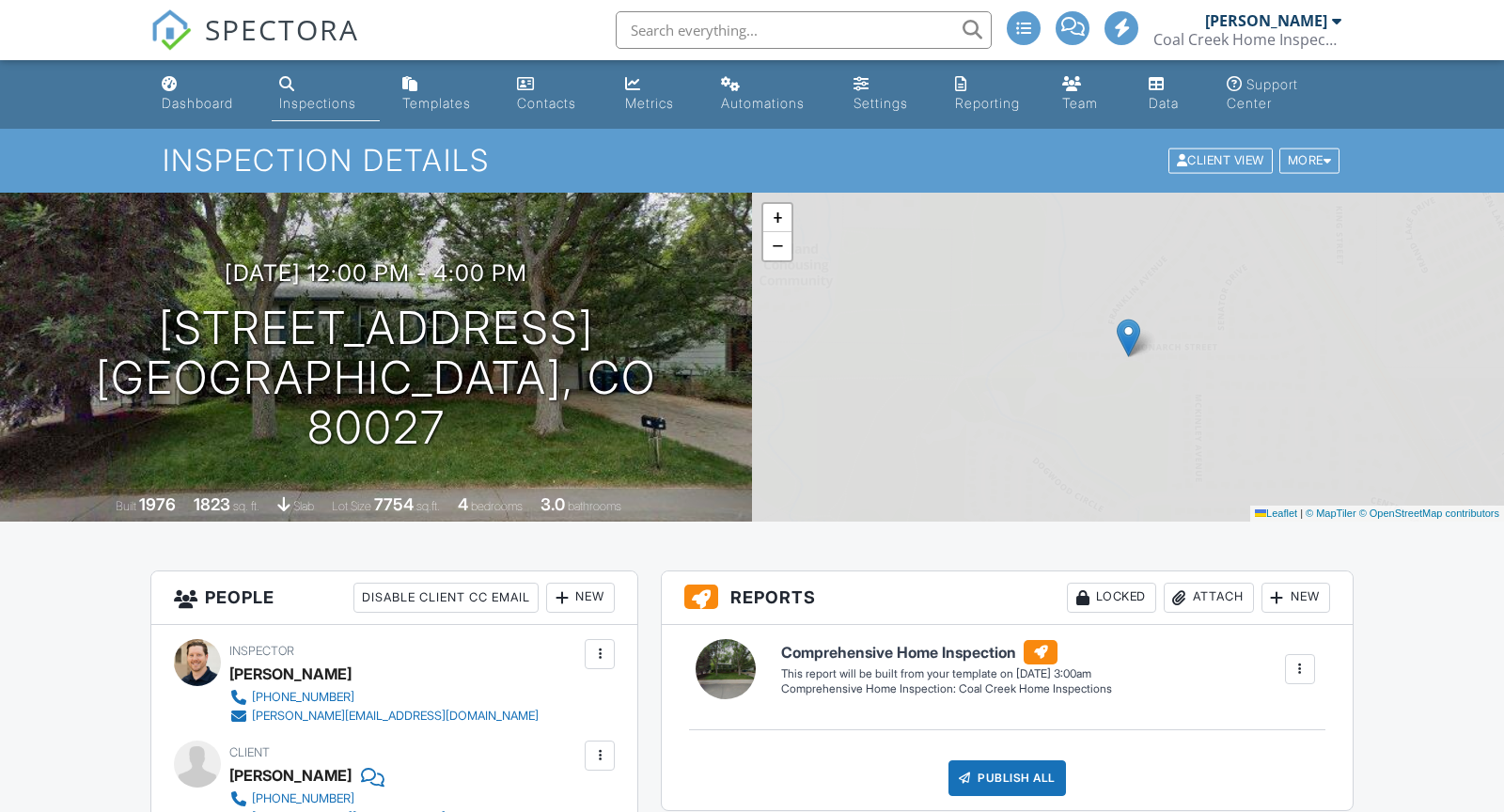 scroll, scrollTop: 0, scrollLeft: 0, axis: both 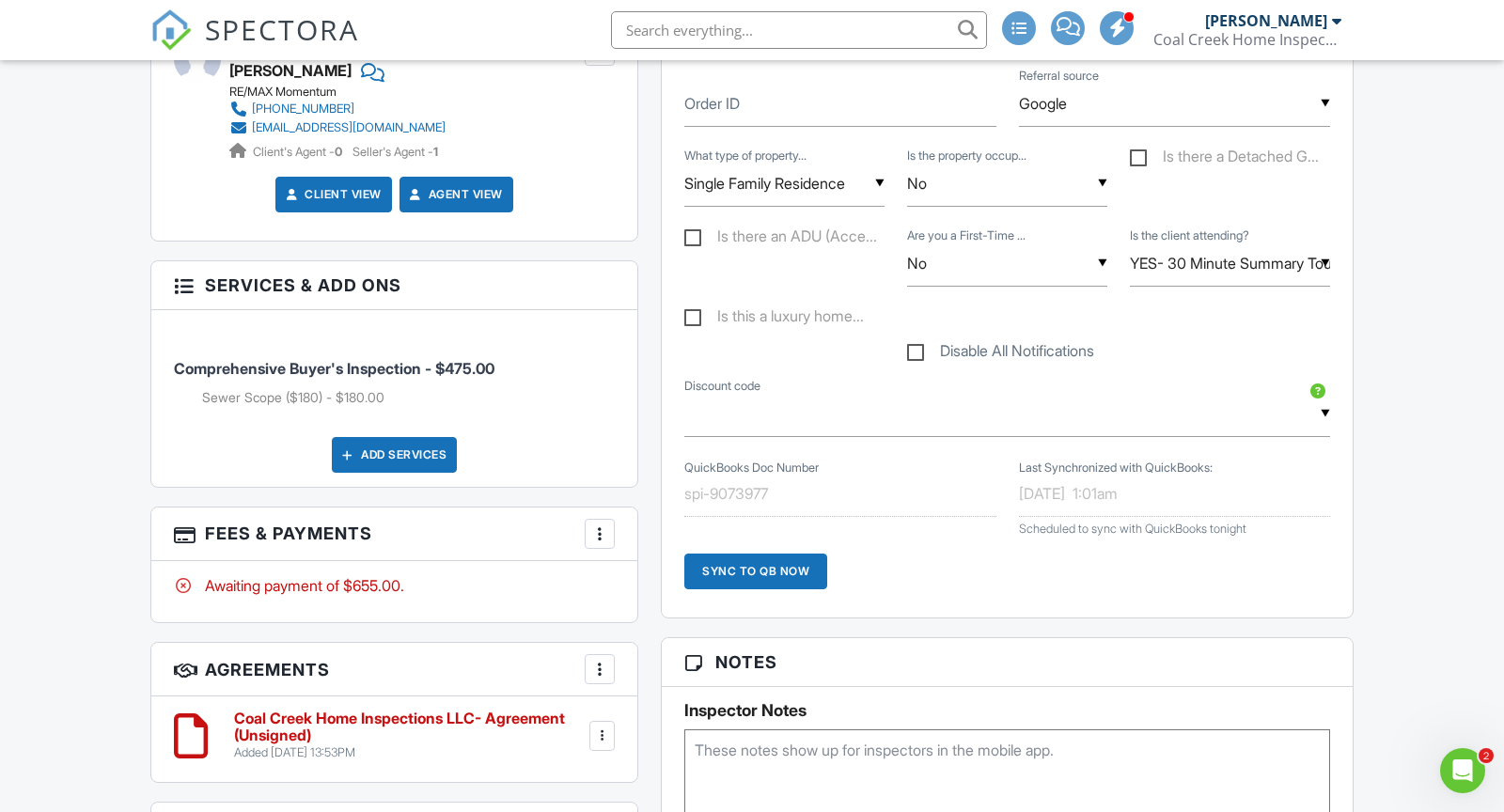 click at bounding box center [1007, 776] 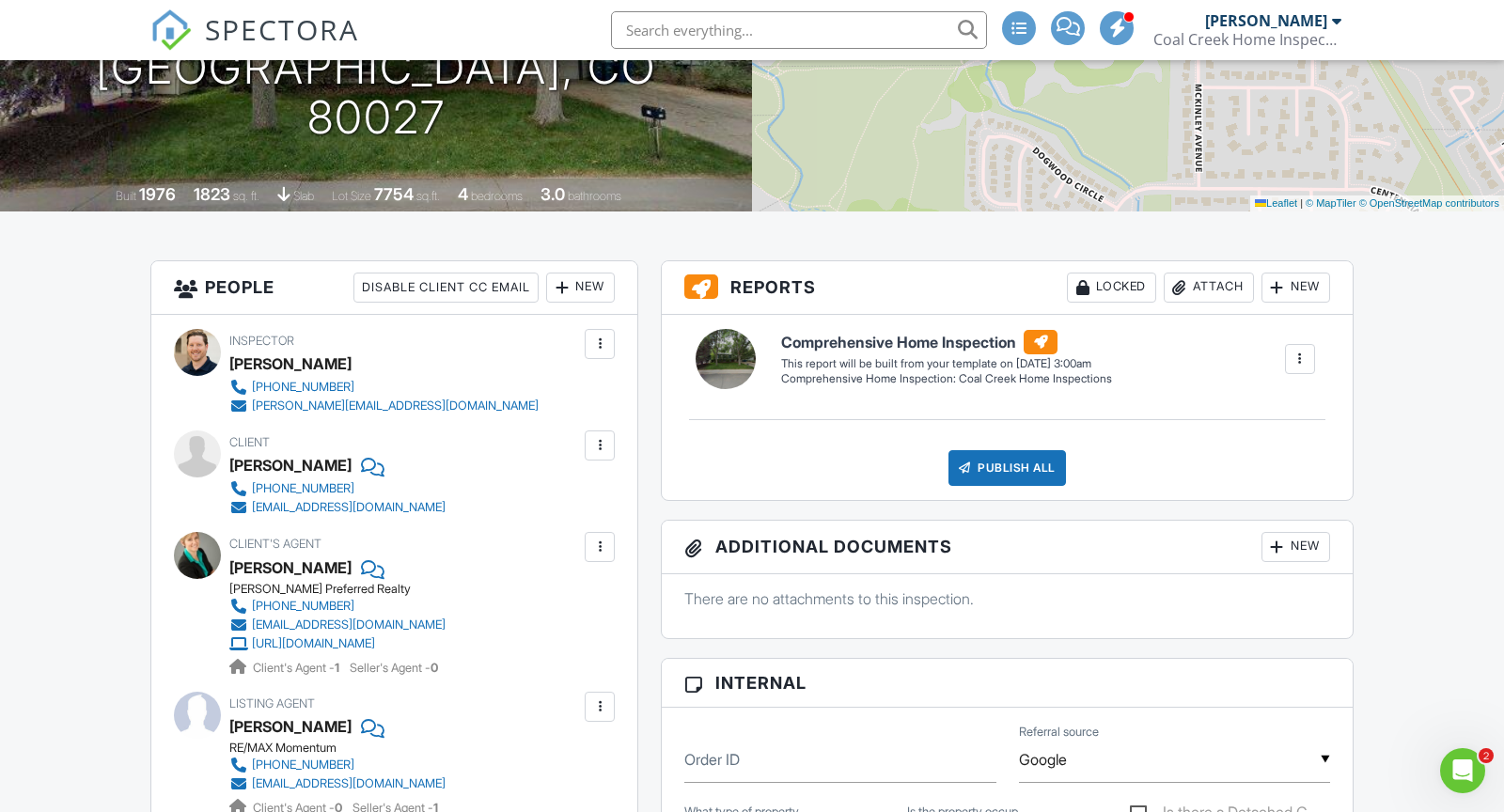 scroll, scrollTop: 0, scrollLeft: 0, axis: both 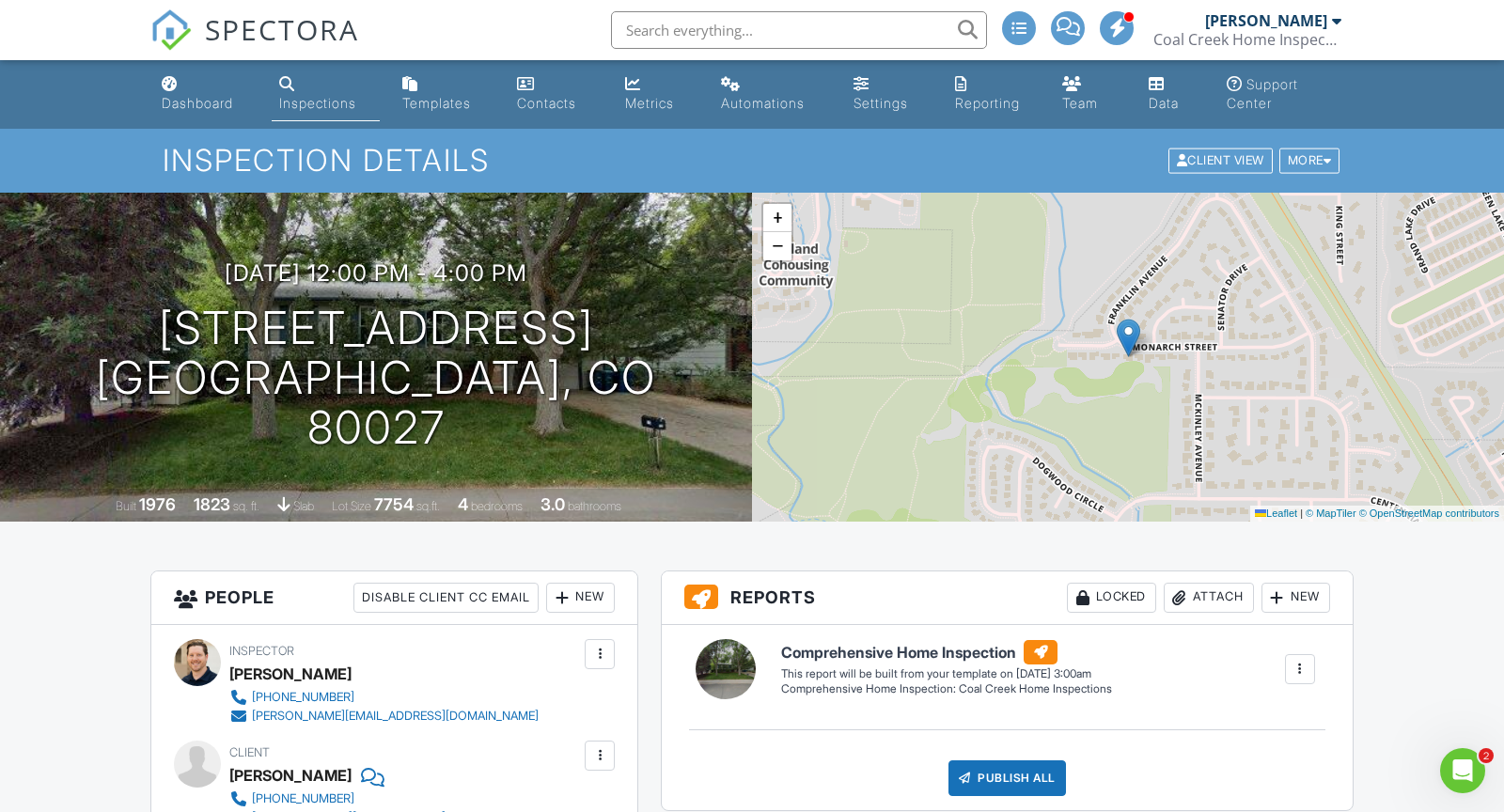 type on "ST Confirmed
Combination: 1544 (gas meter left of front door)" 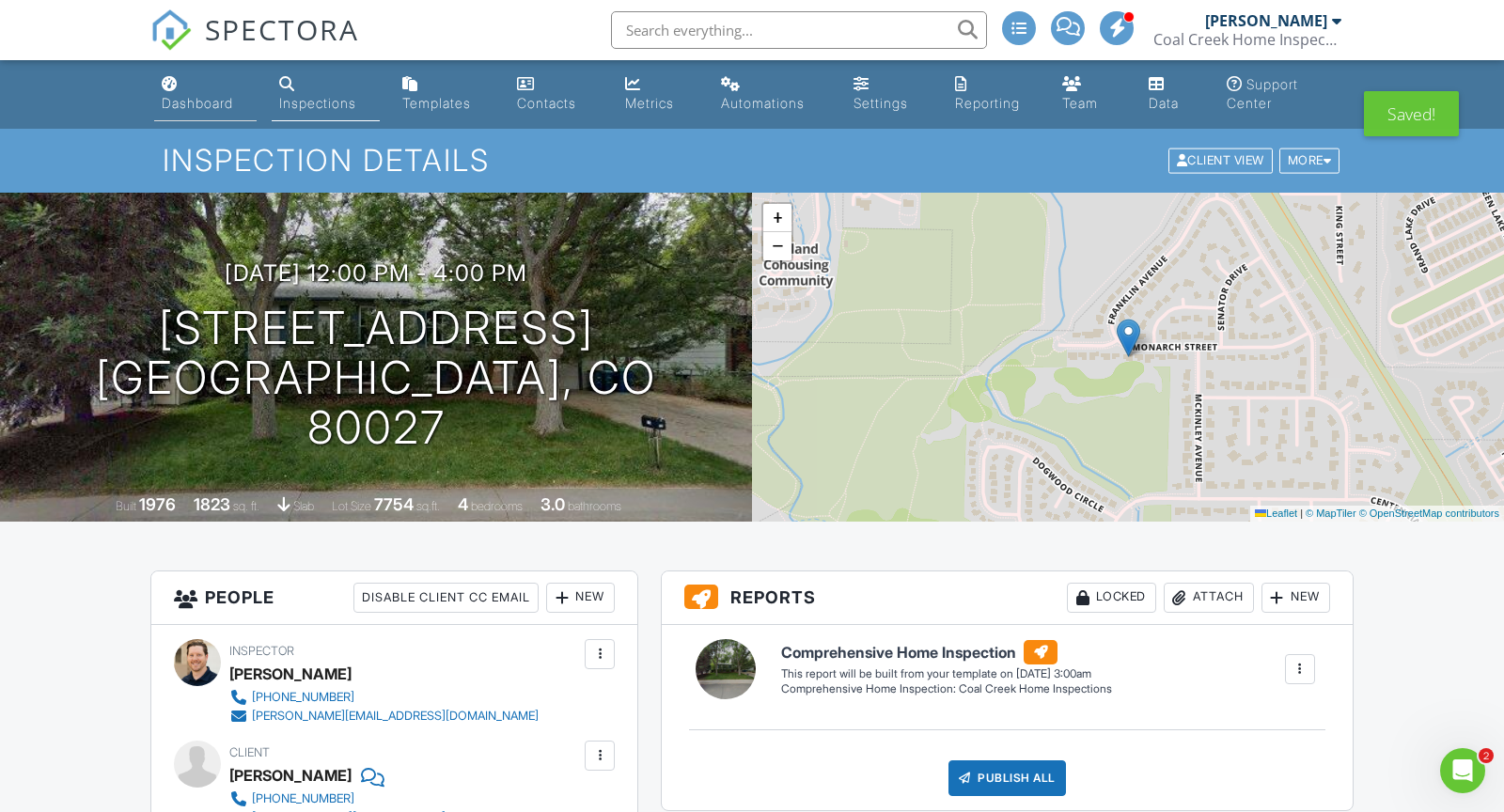 click at bounding box center [169, 84] 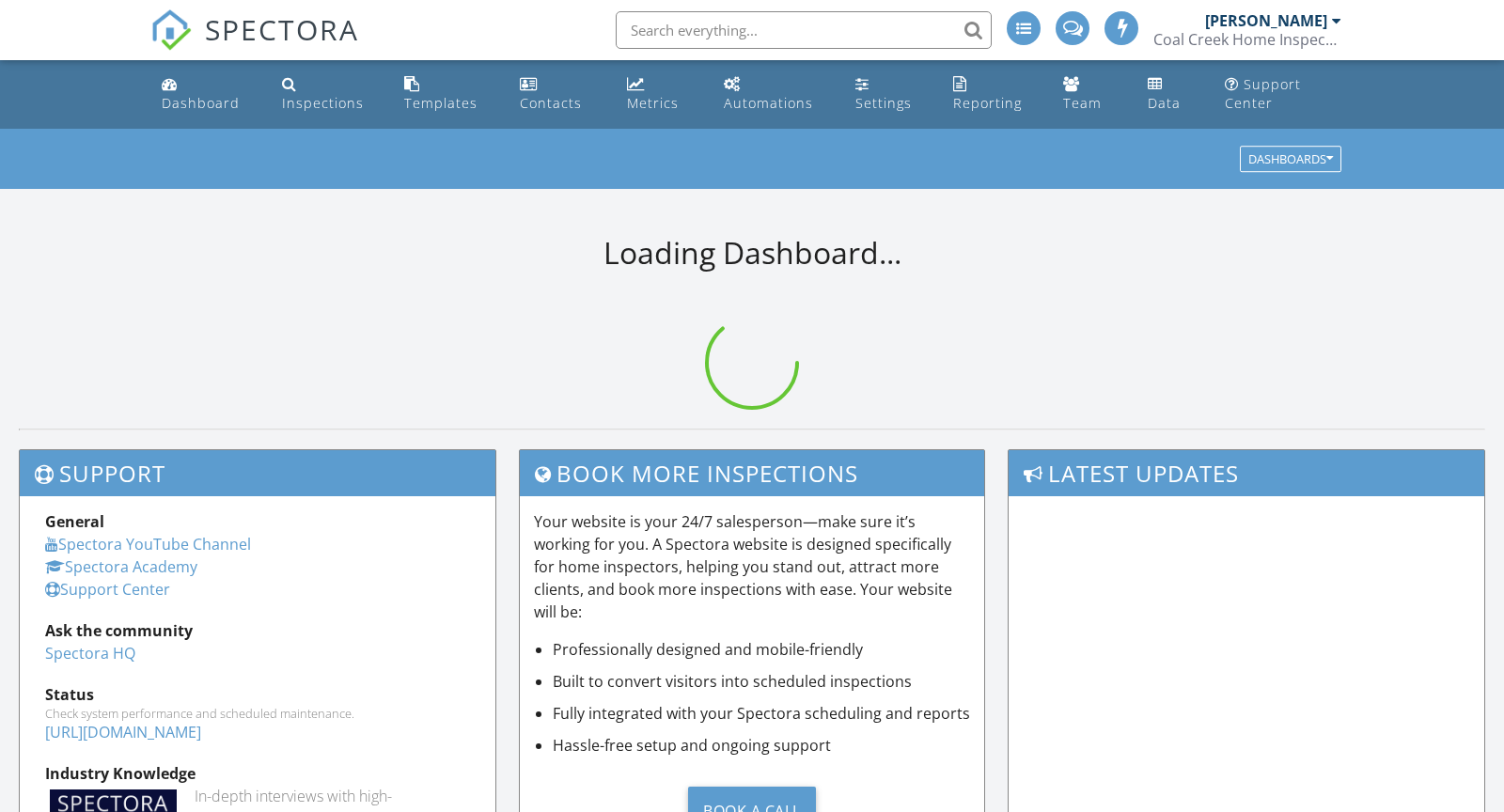 scroll, scrollTop: 0, scrollLeft: 0, axis: both 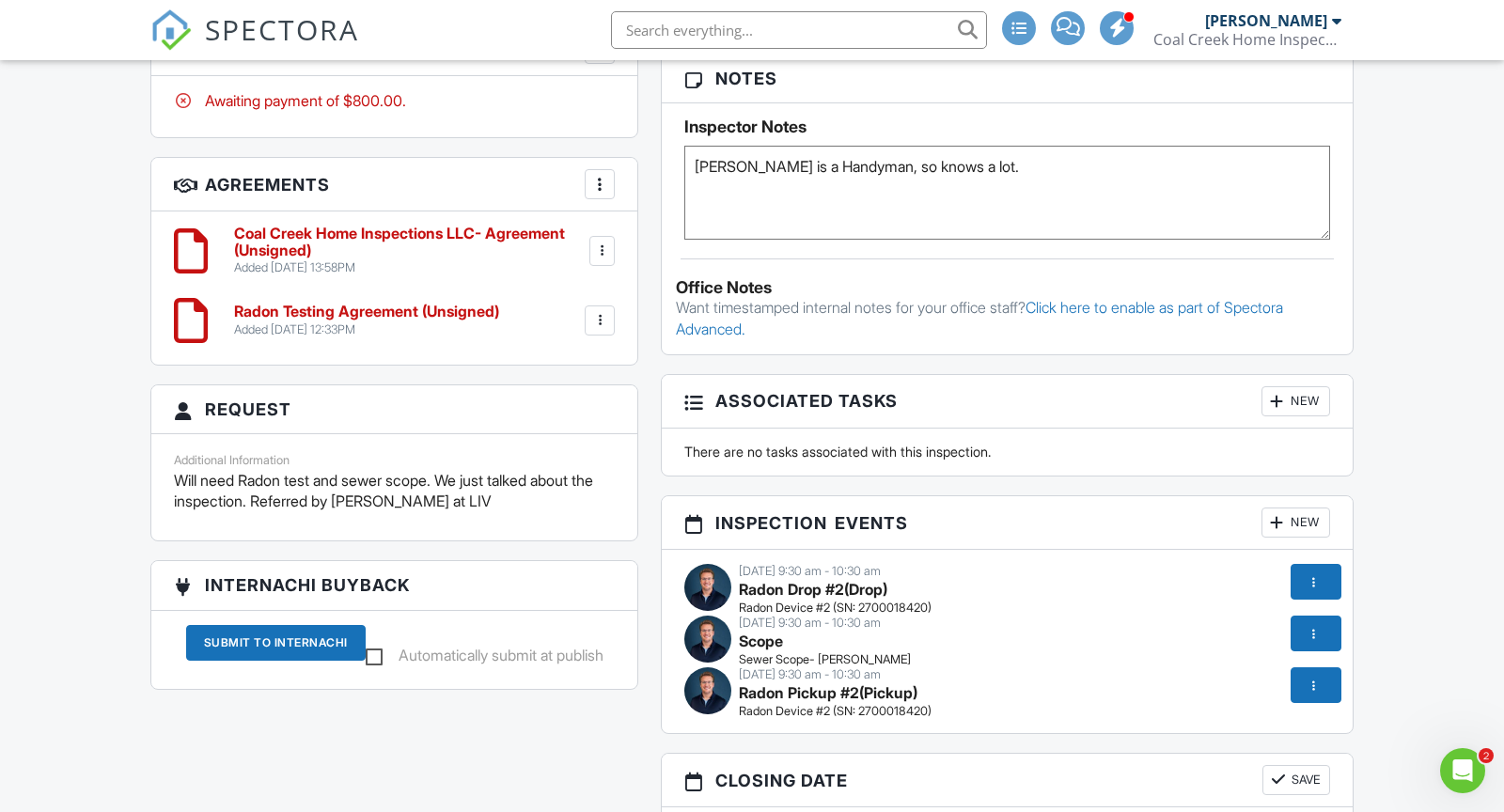 click on "David is a Handyman, so knows a lot." at bounding box center (1007, 193) 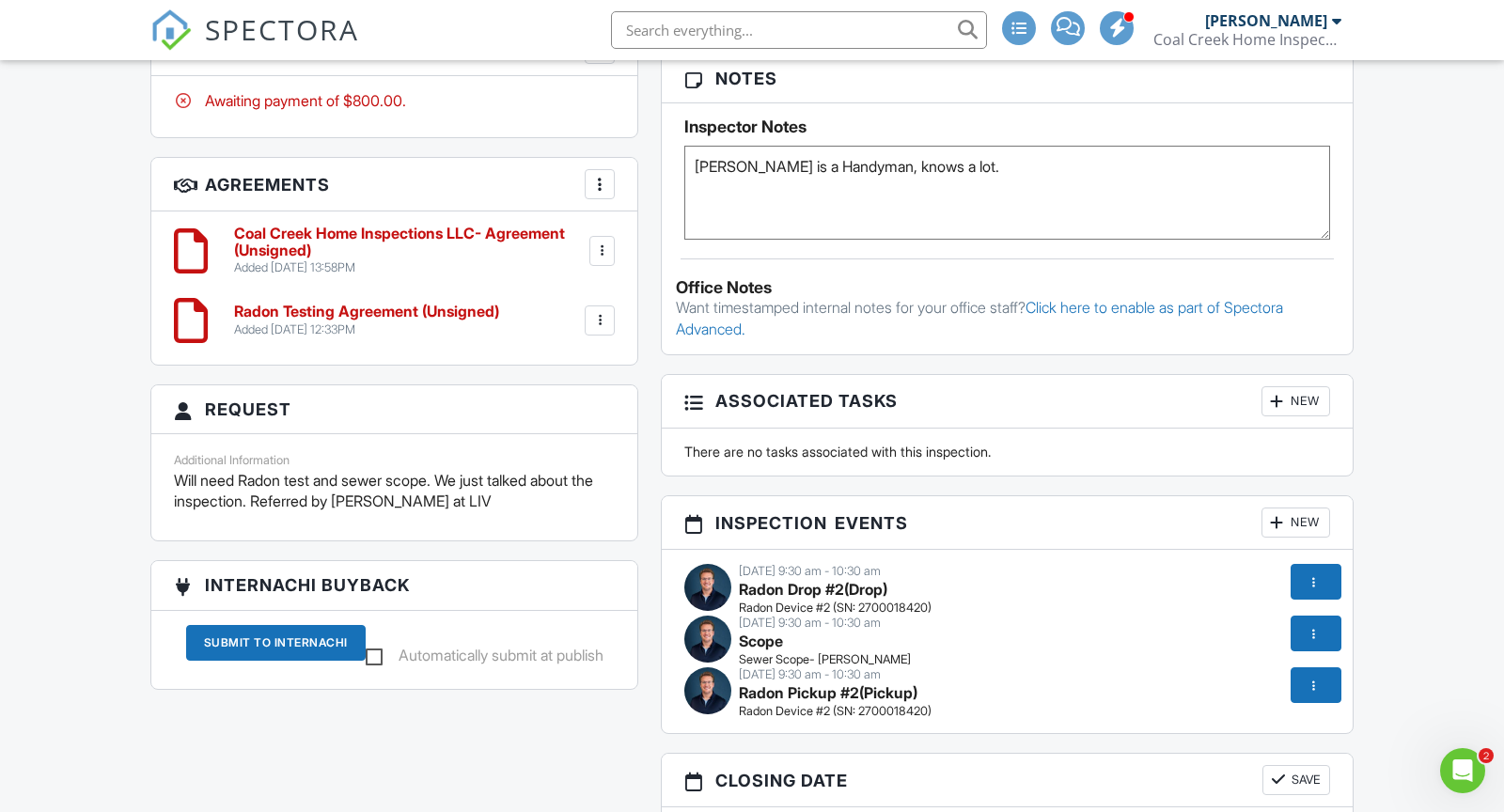 click on "David is a Handyman, so knows a lot." at bounding box center (1007, 193) 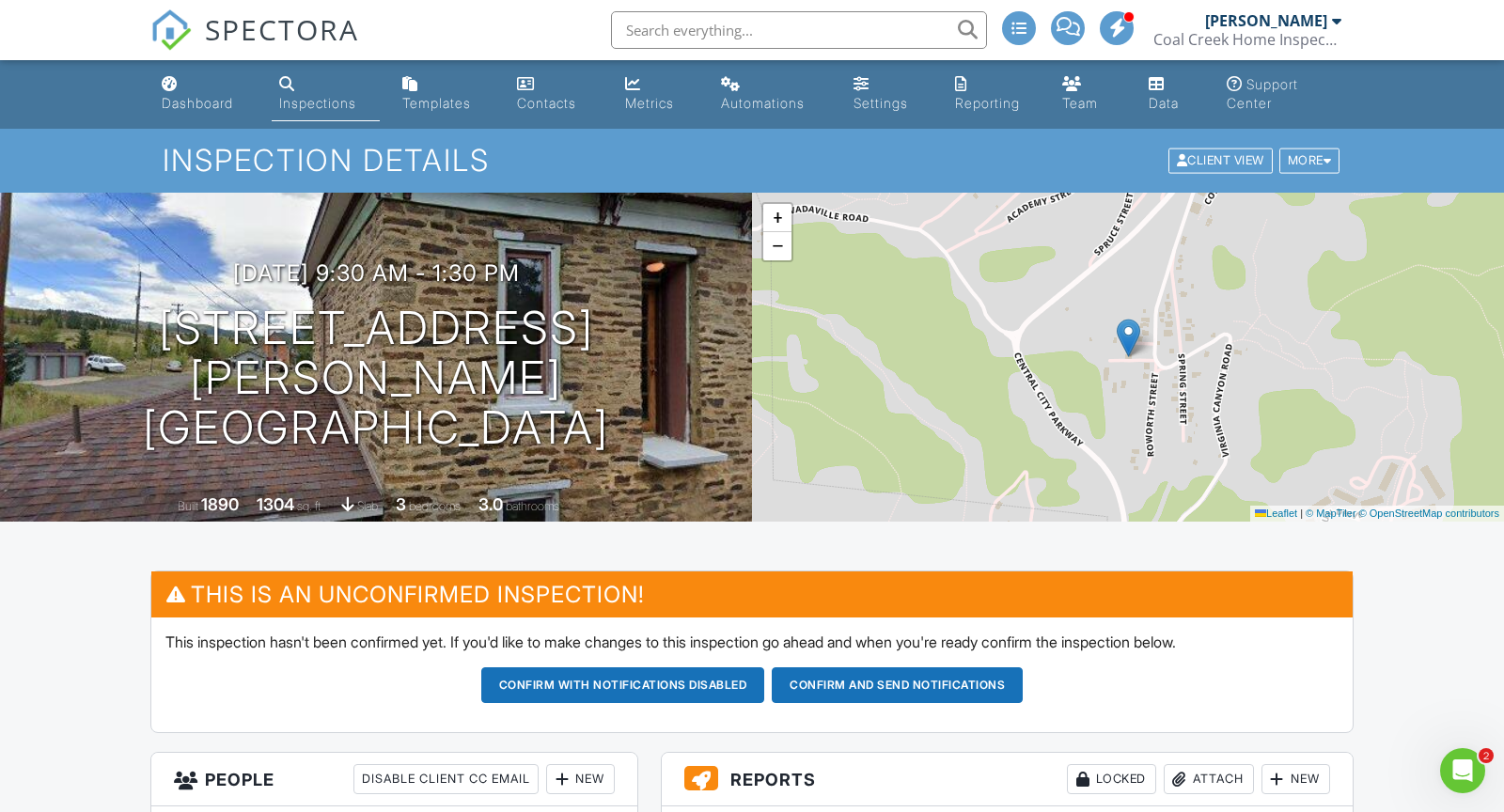 scroll, scrollTop: 457, scrollLeft: 0, axis: vertical 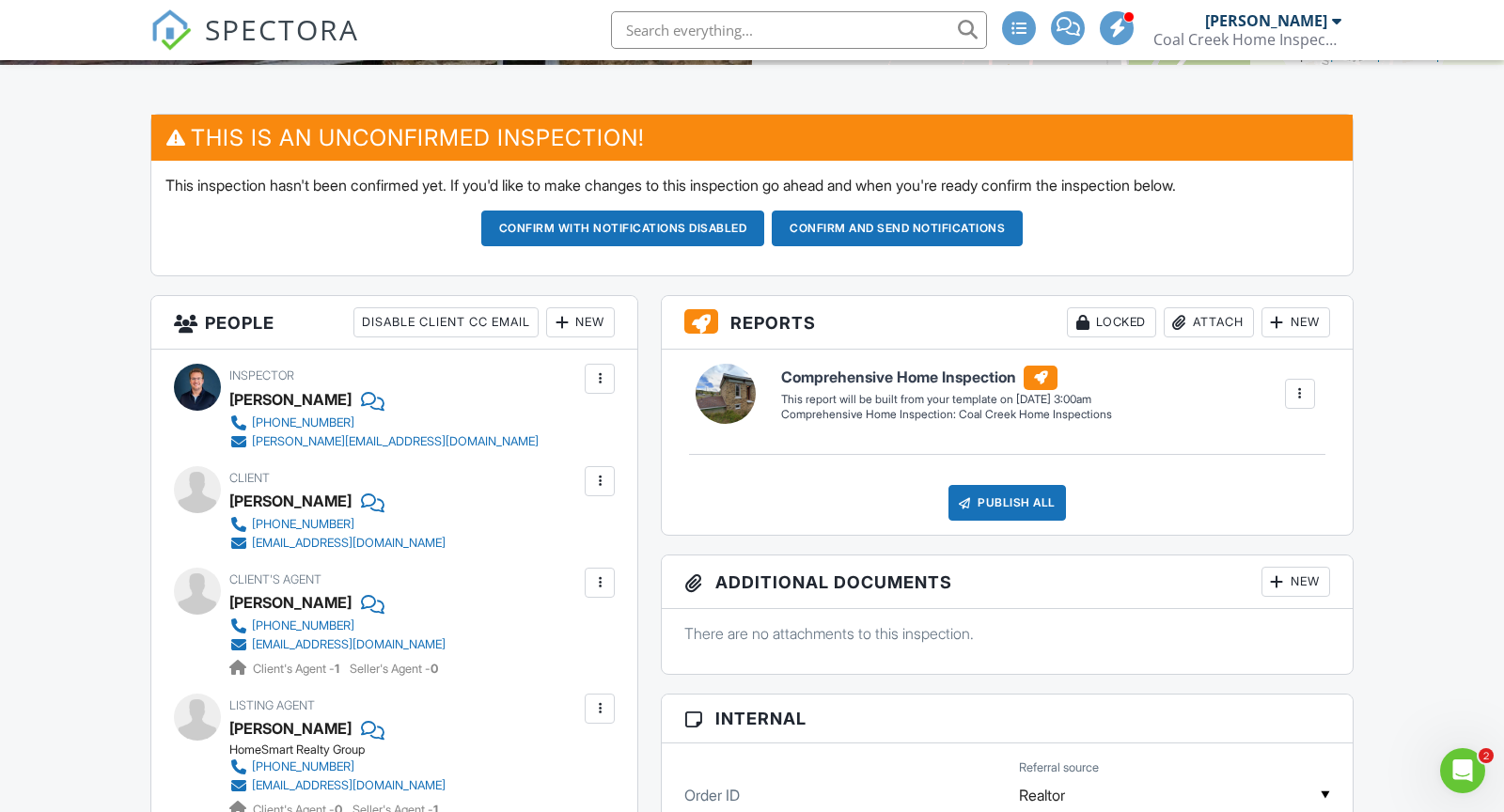 type on "David is a Handyman.
Door Code: 1130" 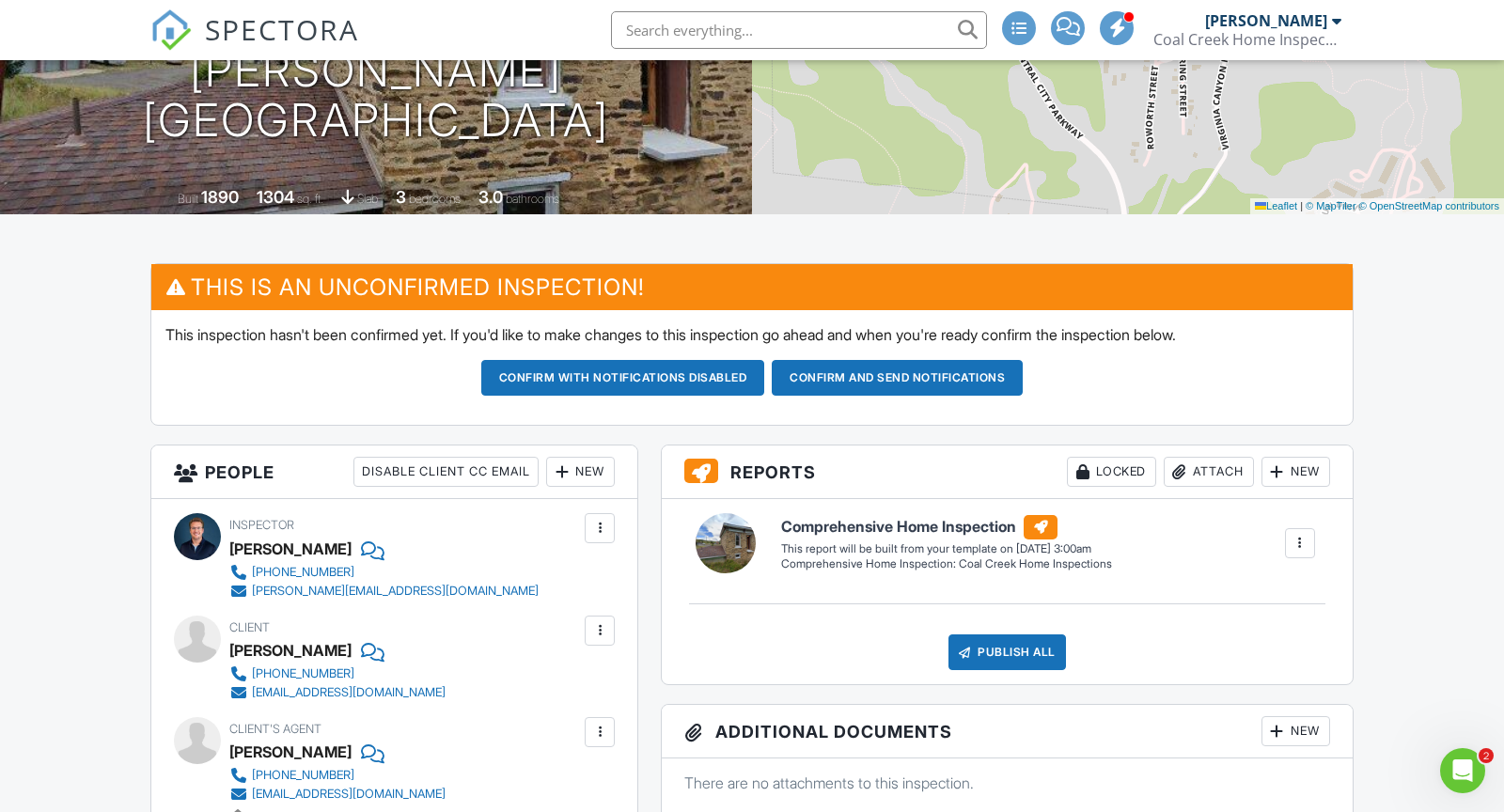 scroll, scrollTop: 410, scrollLeft: 0, axis: vertical 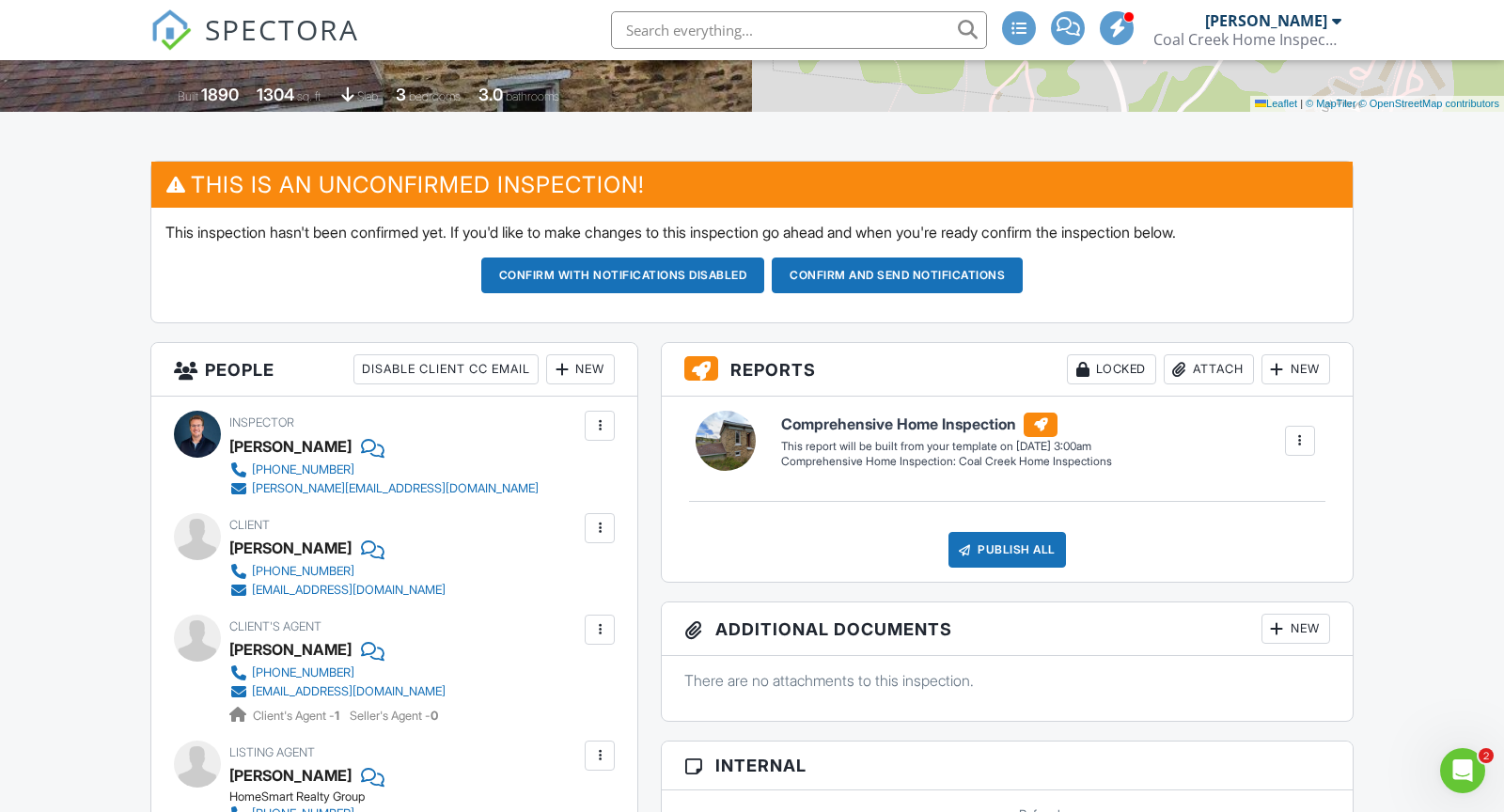 click at bounding box center [600, 630] 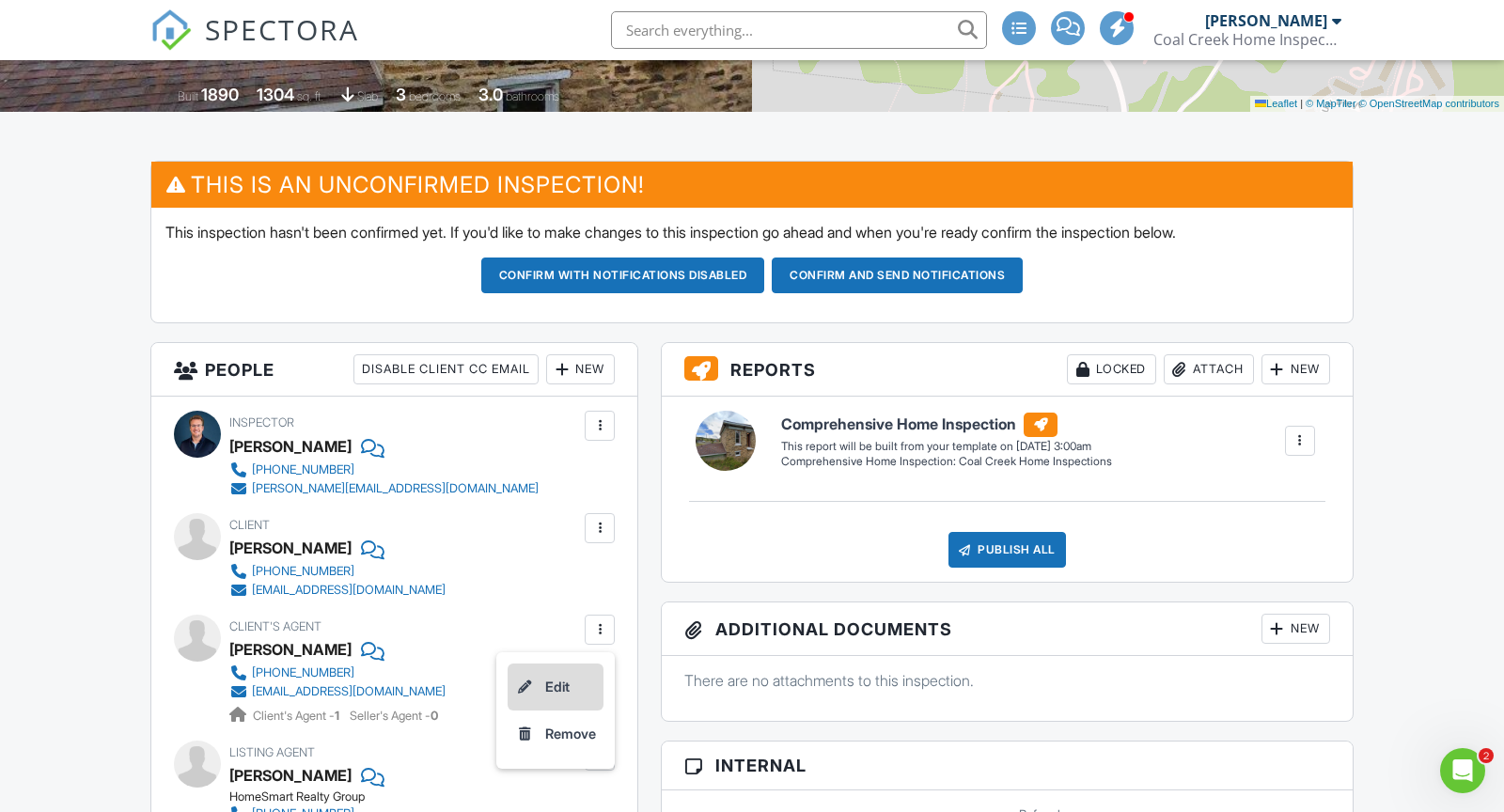 click on "Edit" at bounding box center [556, 687] 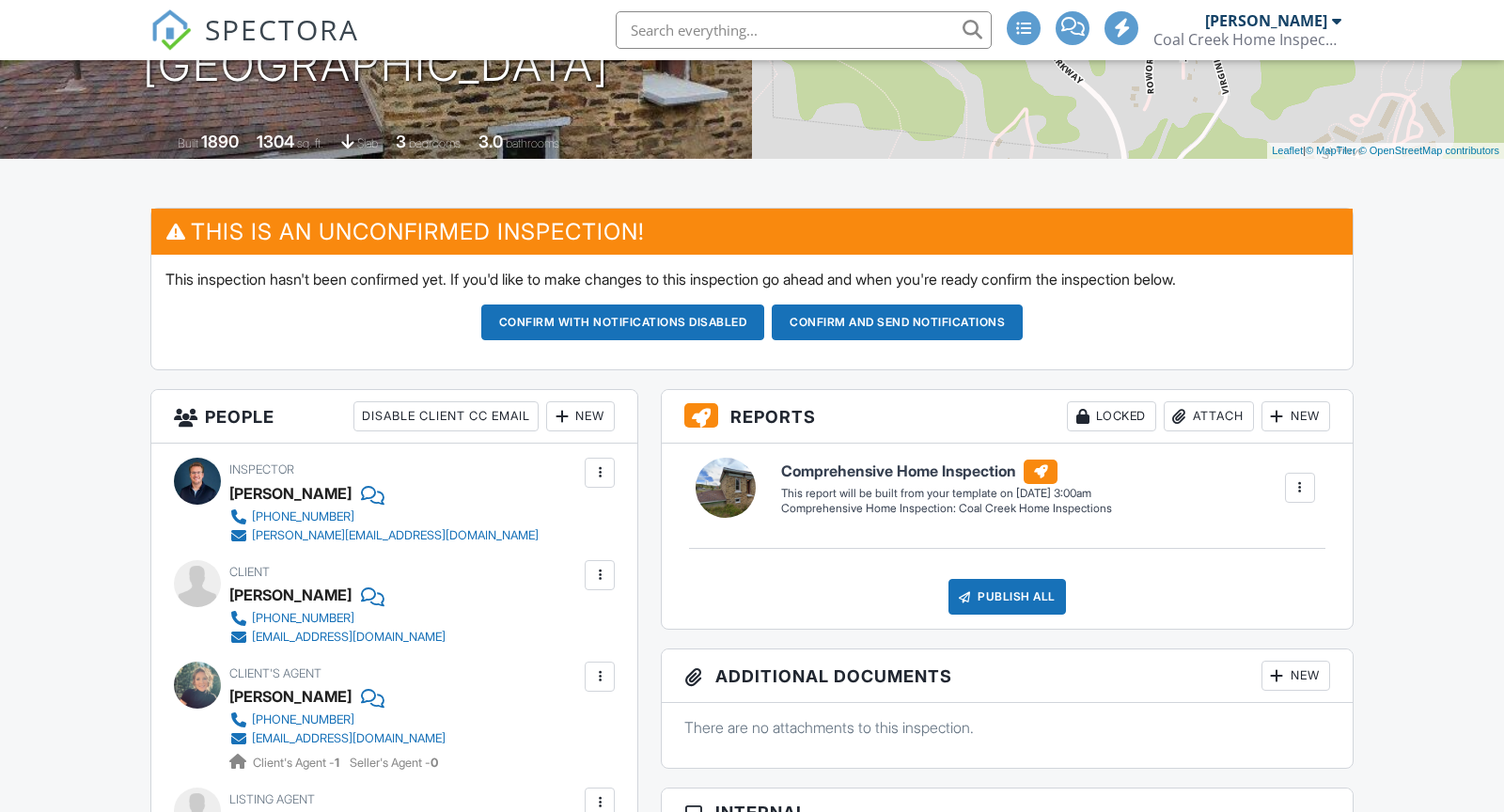 click on "Confirm and send notifications" at bounding box center (623, 322) 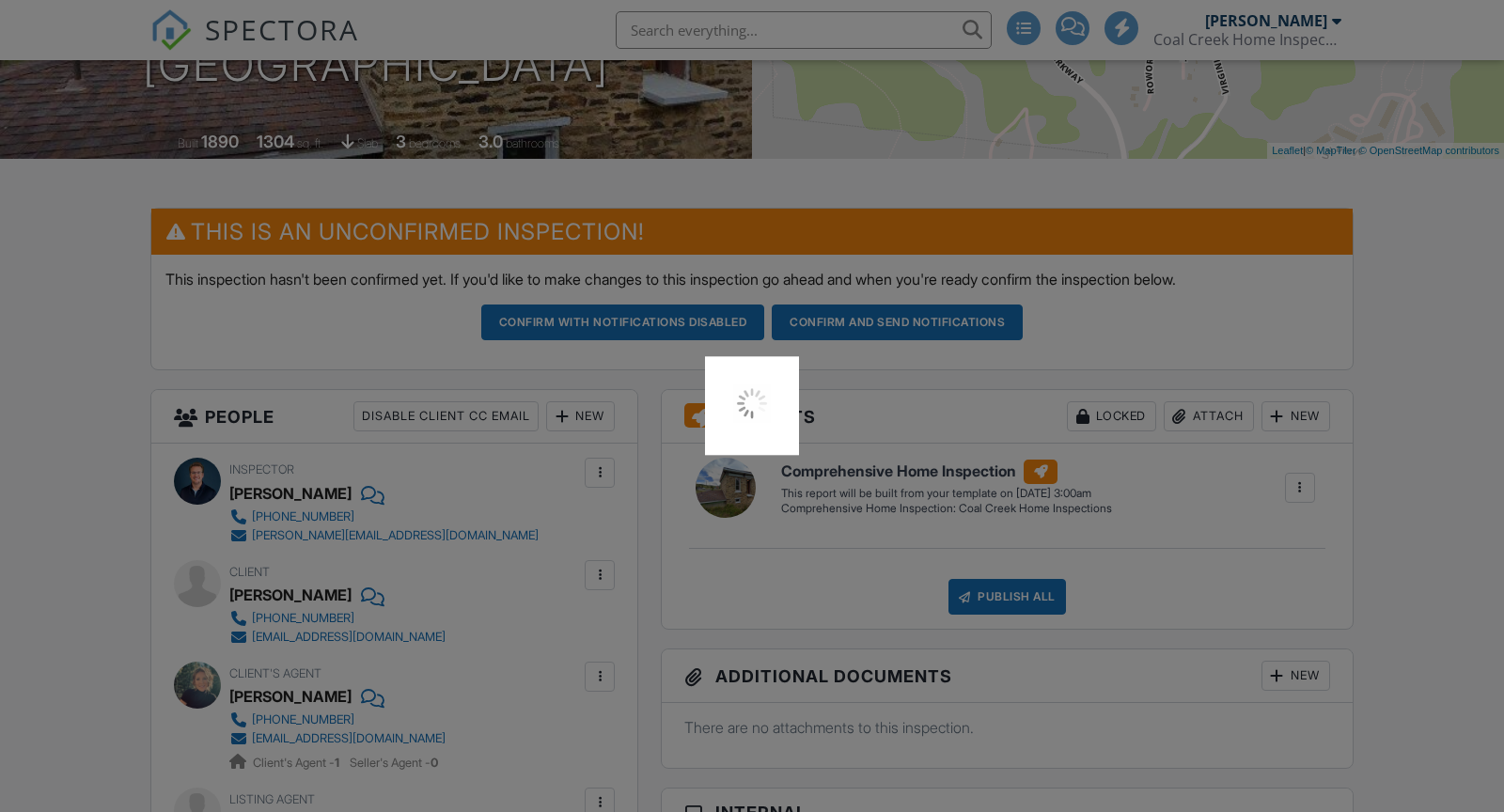 scroll, scrollTop: 0, scrollLeft: 0, axis: both 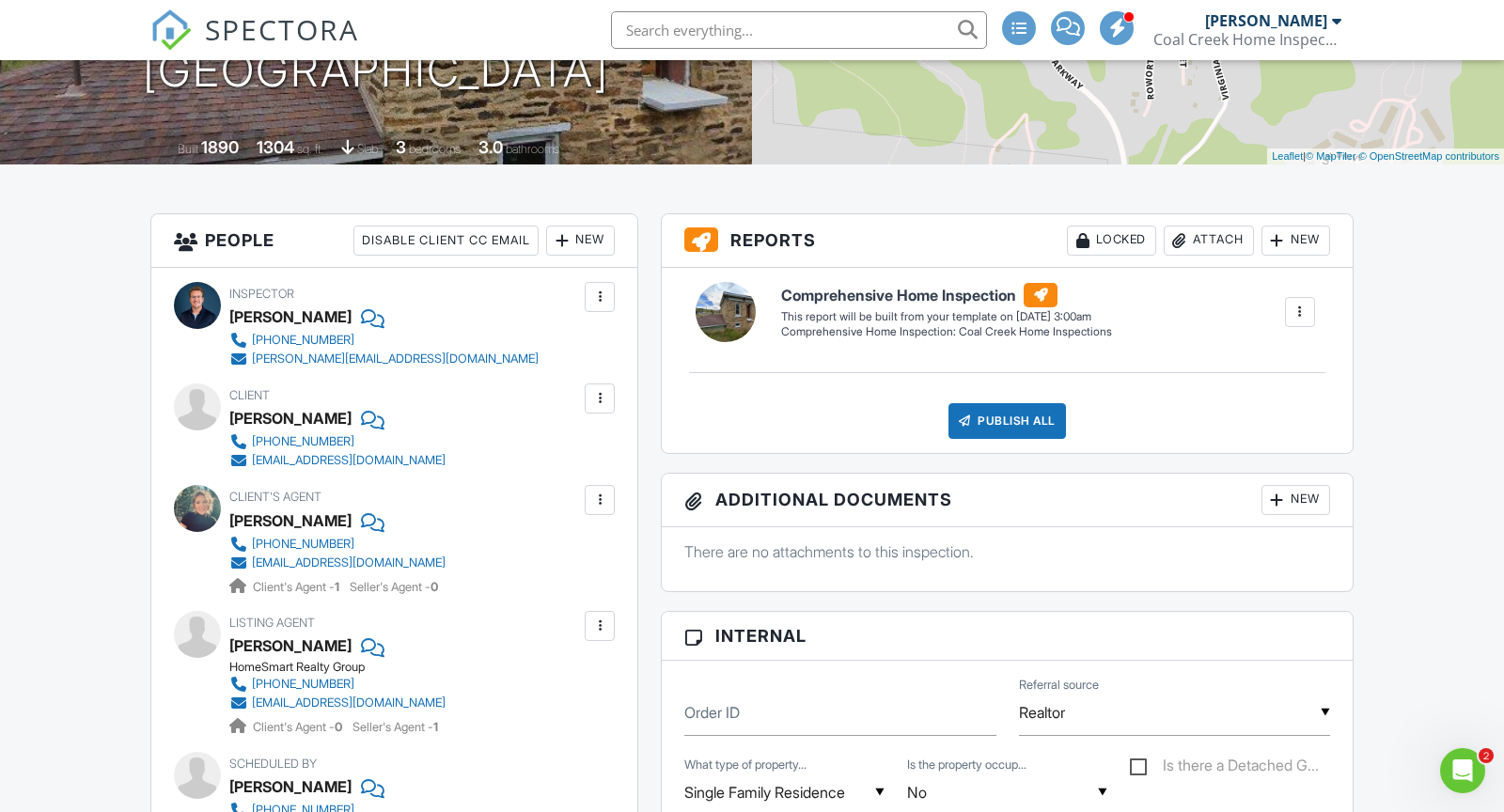 click at bounding box center [600, 500] 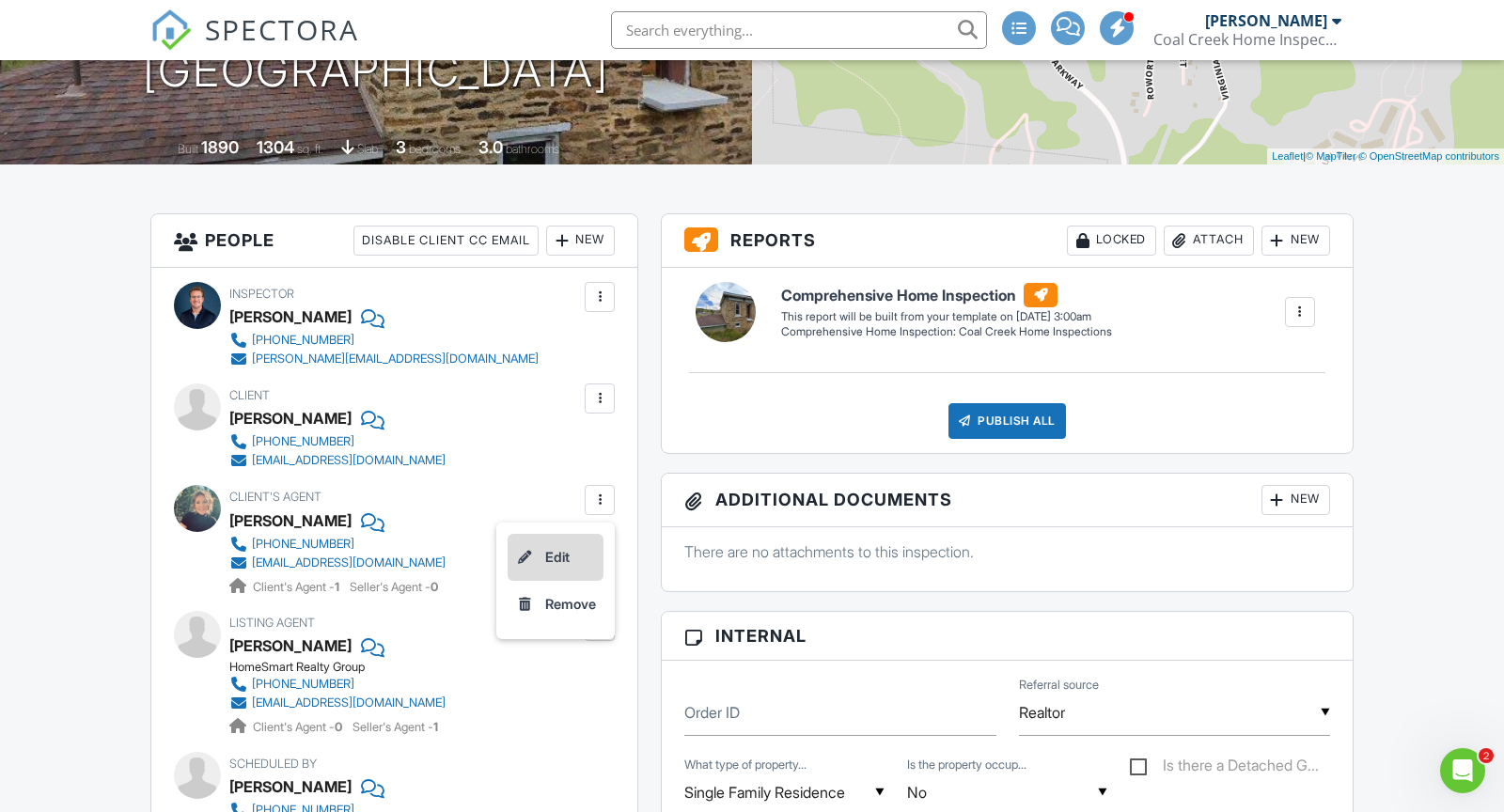 click on "Edit" at bounding box center [556, 557] 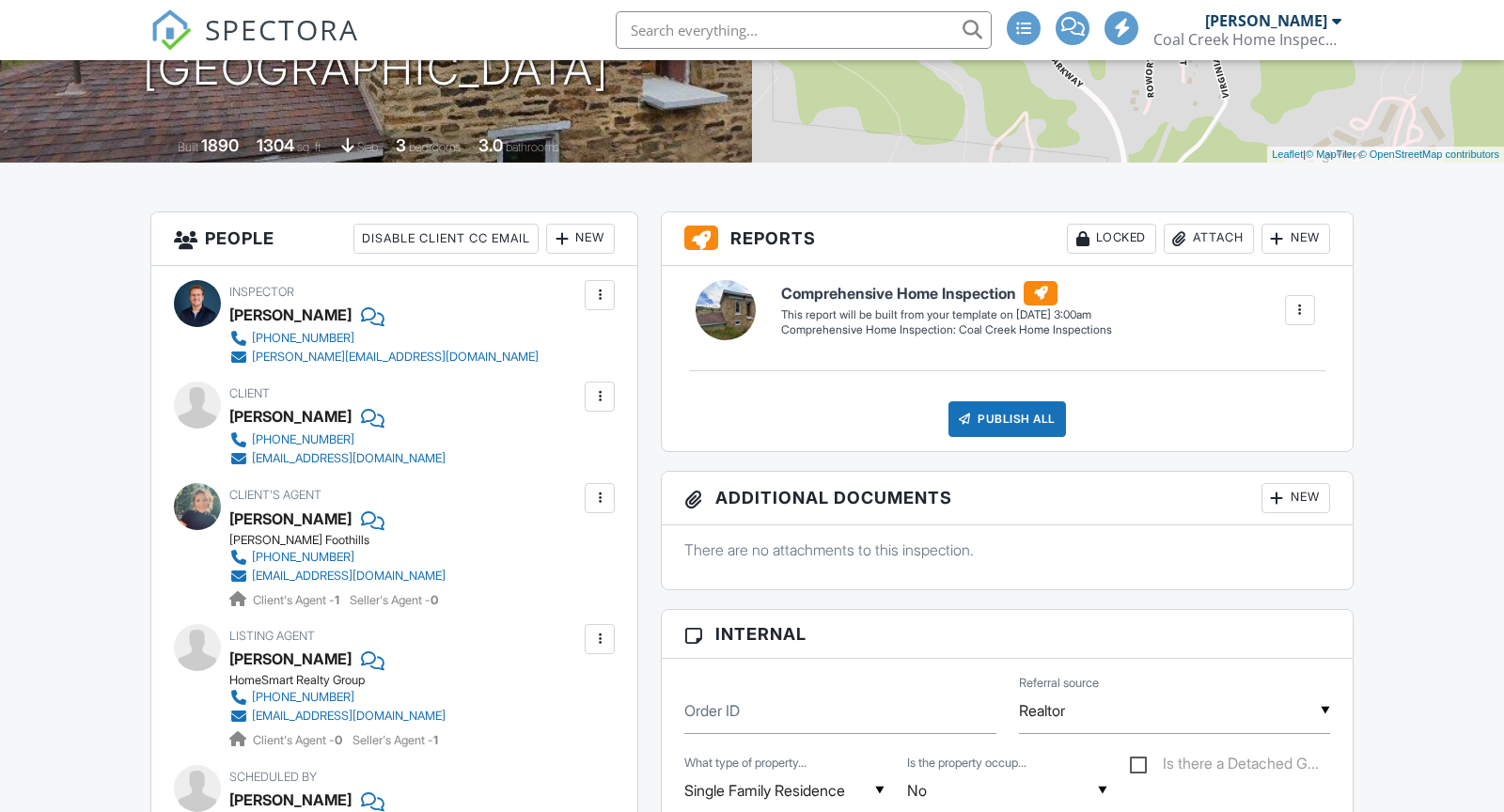scroll, scrollTop: 359, scrollLeft: 0, axis: vertical 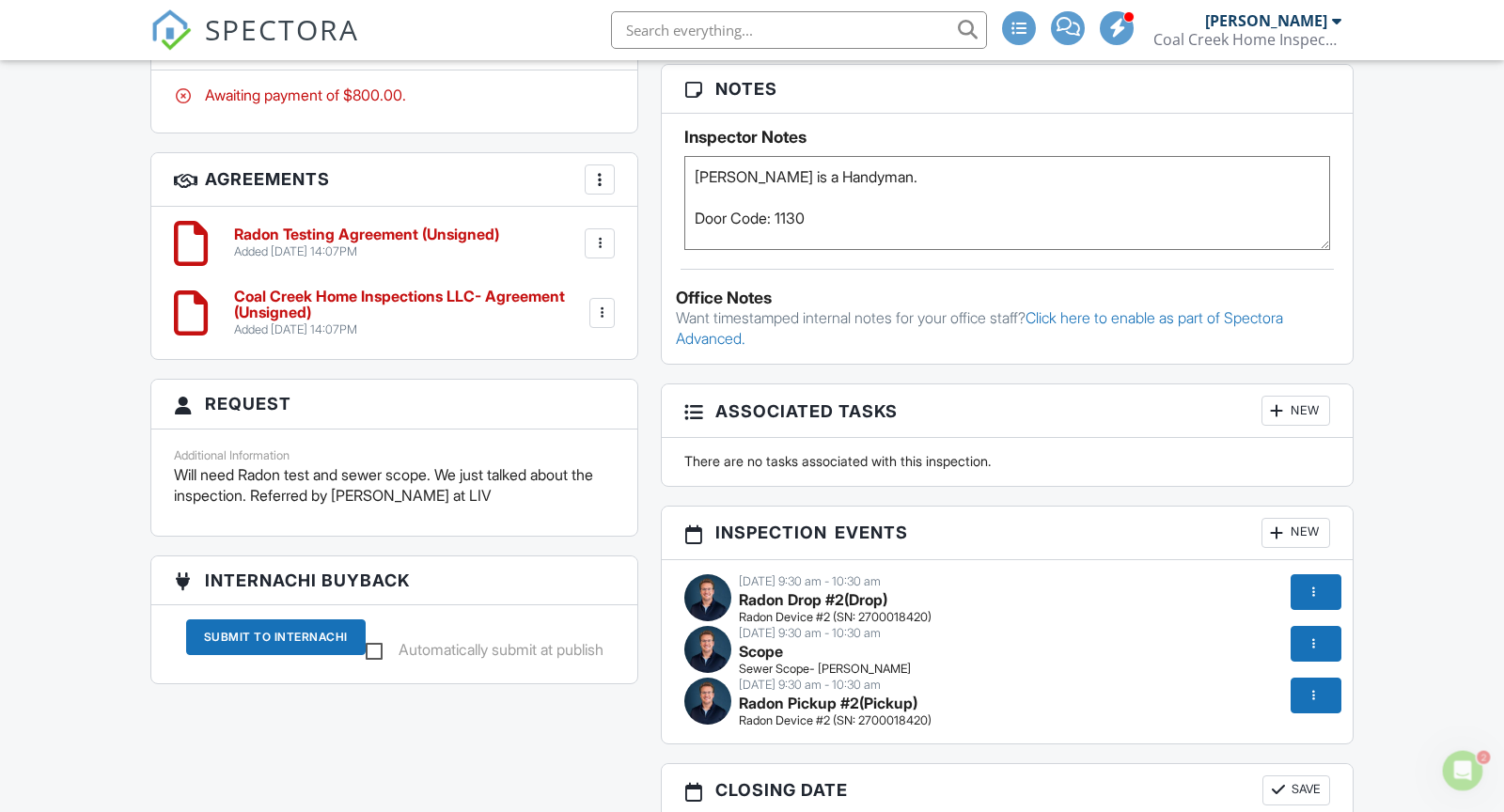 click on "[PERSON_NAME] is a Handyman.
Door Code: 1130" at bounding box center (1007, 203) 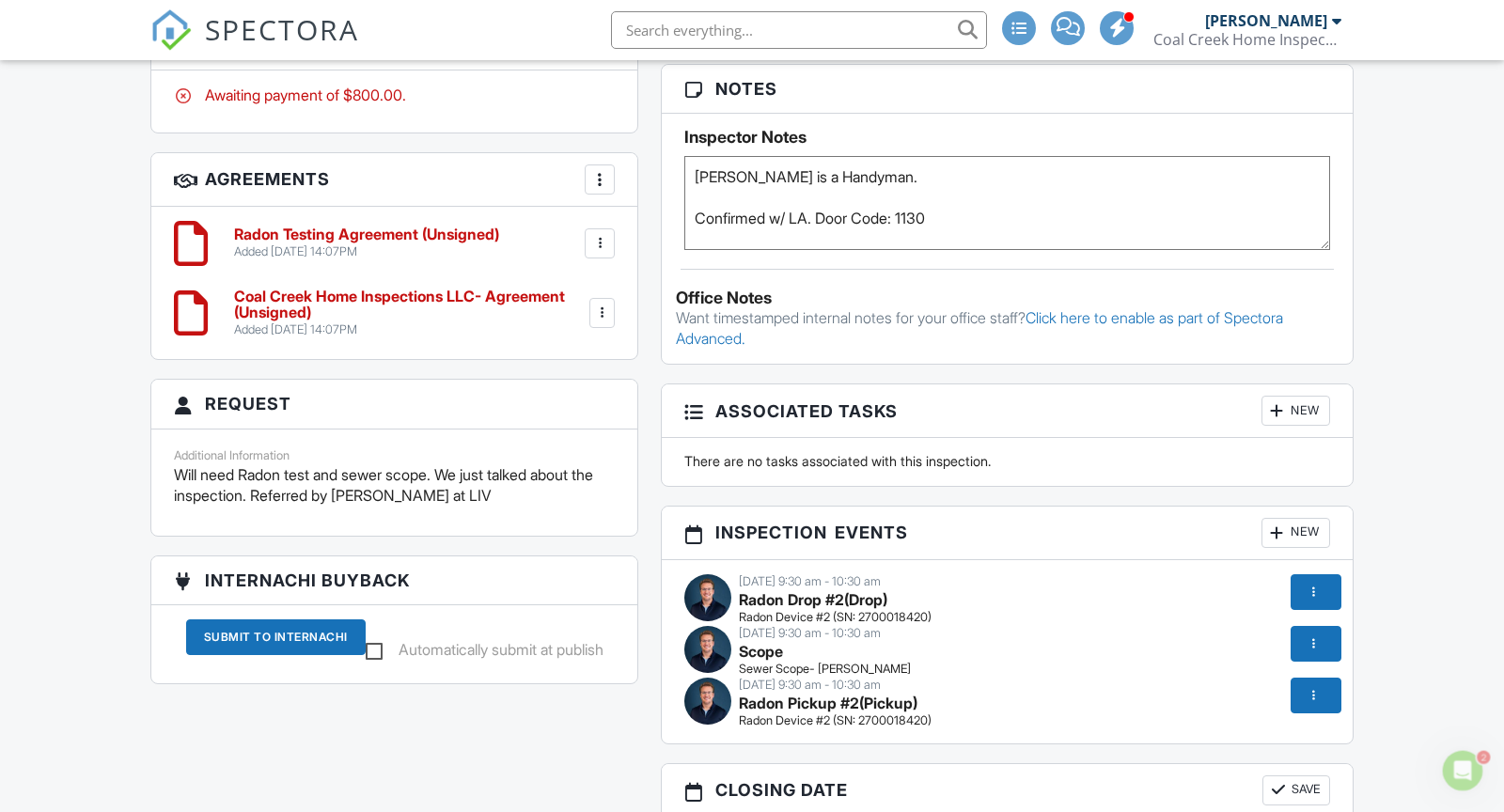 type on "[PERSON_NAME] is a Handyman.
Confirmed w/ LA. Door Code: 1130" 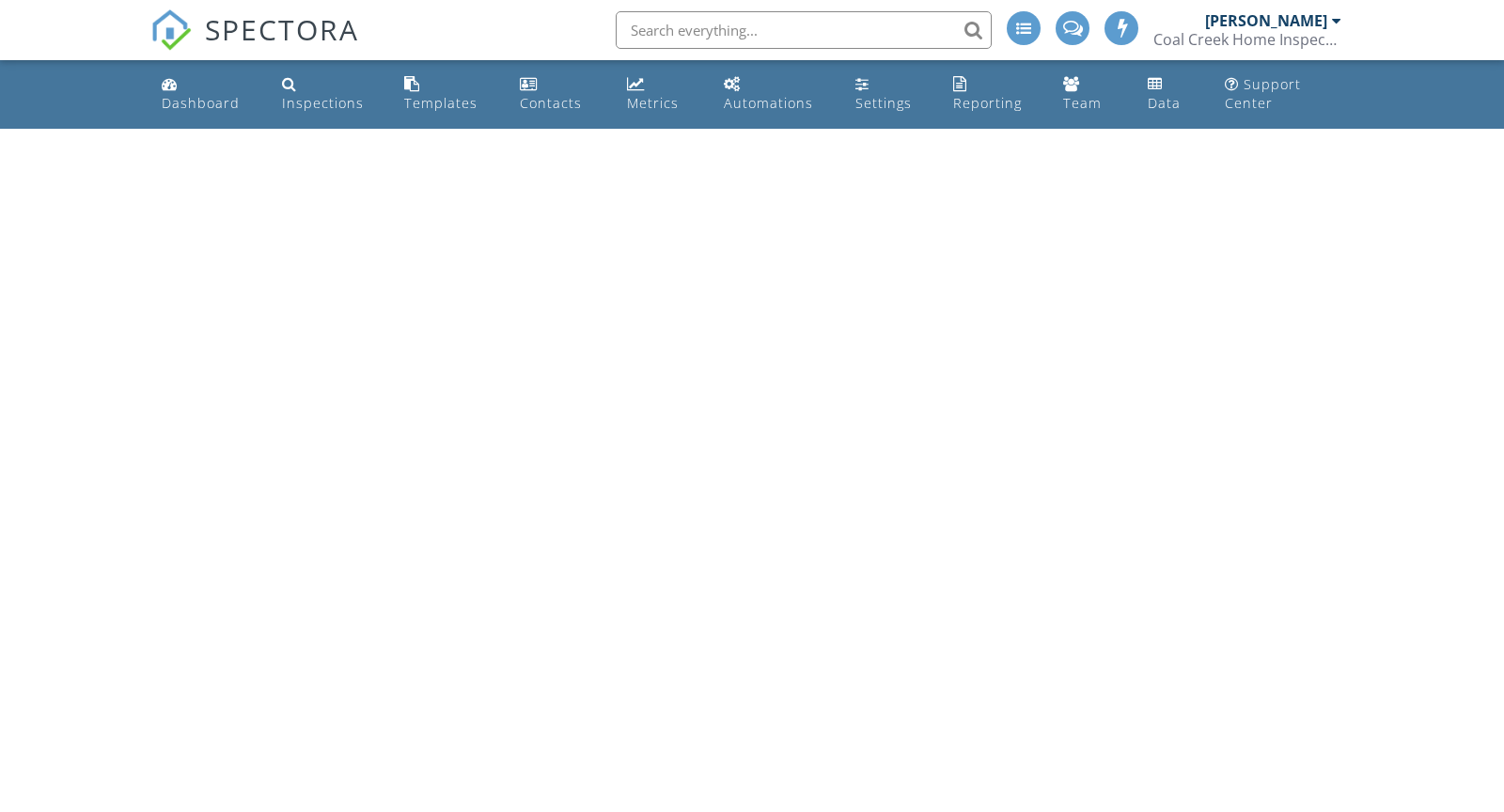 scroll, scrollTop: 0, scrollLeft: 0, axis: both 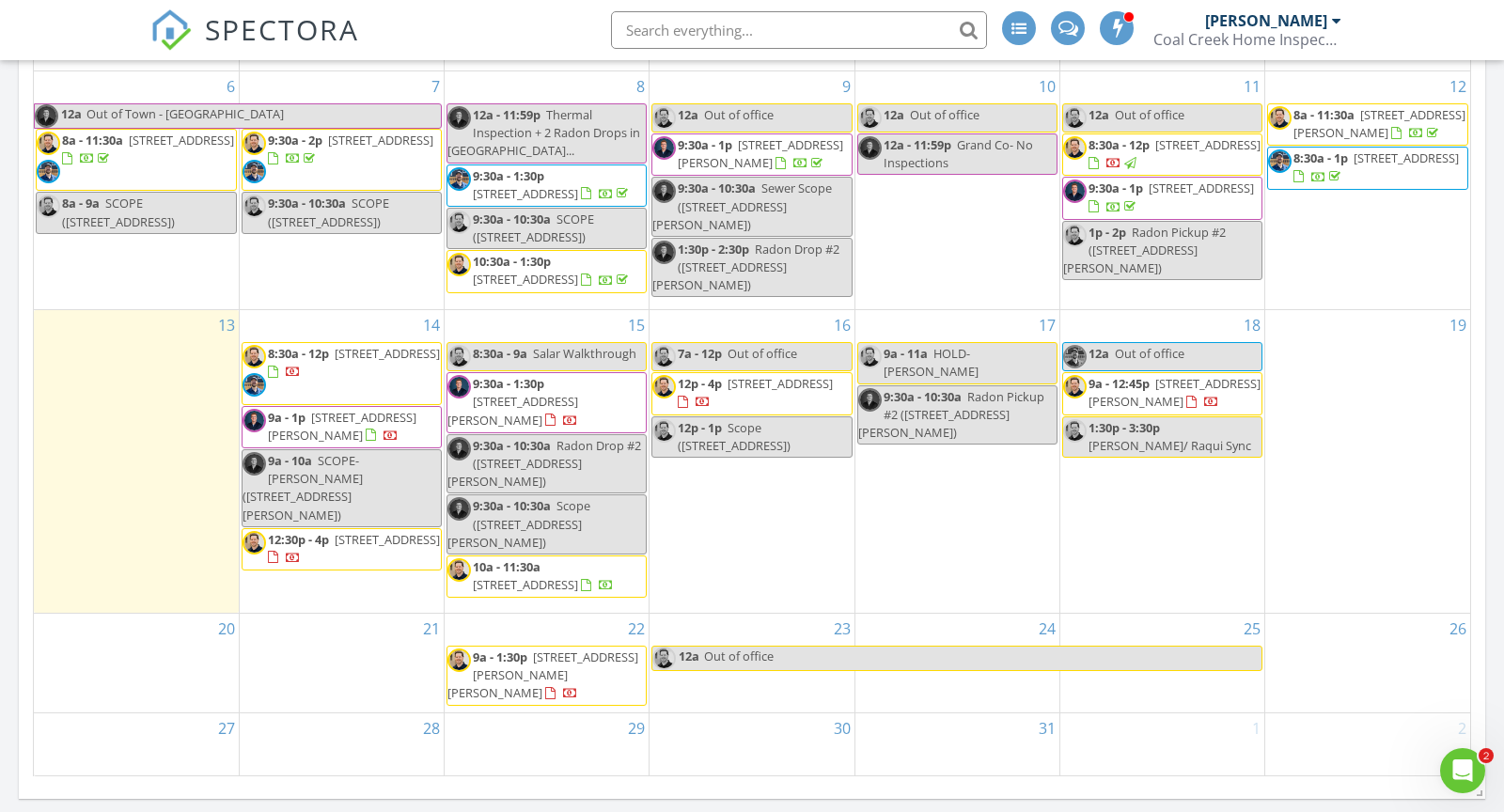 click on "[STREET_ADDRESS]" at bounding box center (780, 383) 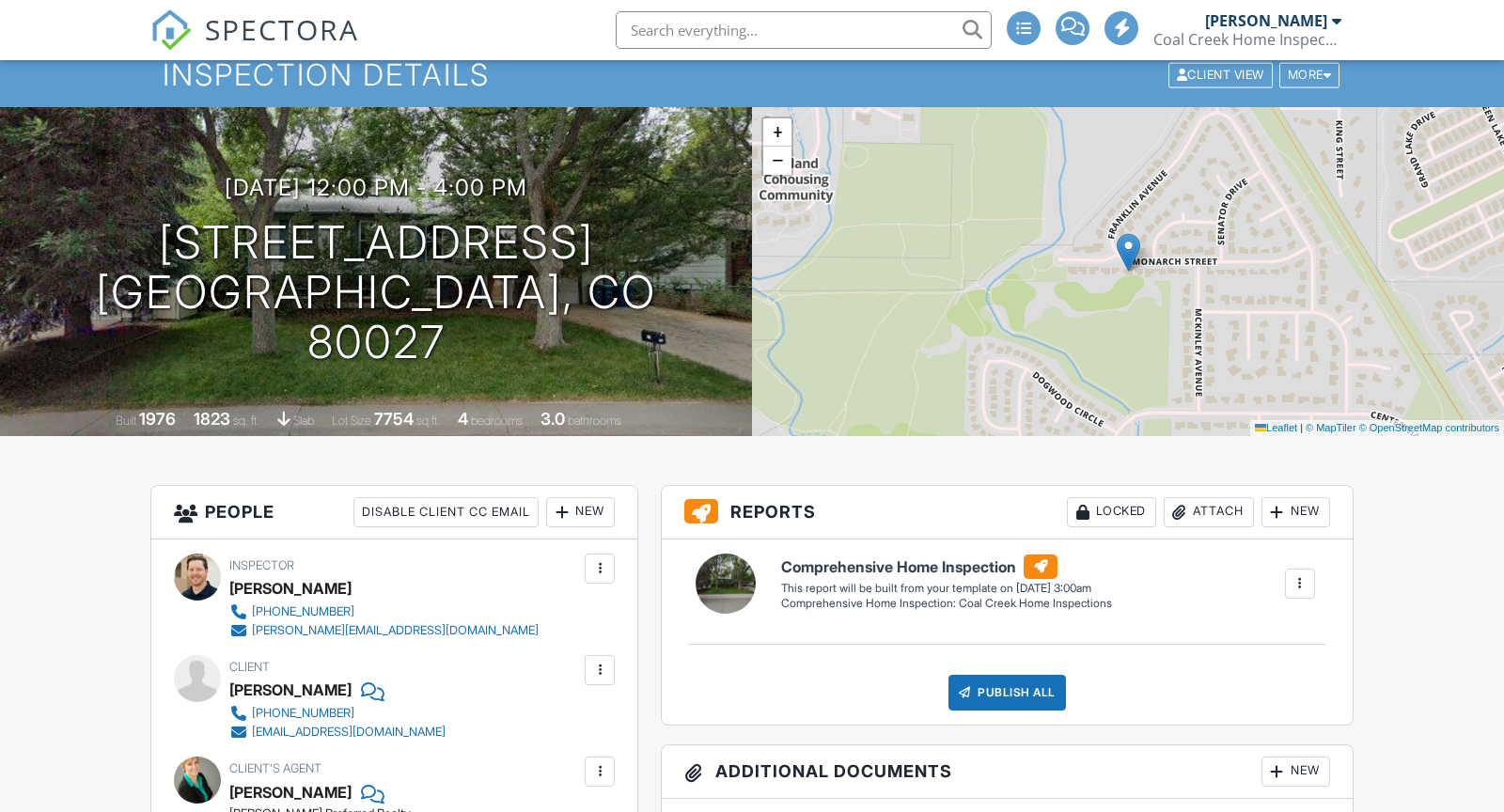 scroll, scrollTop: 922, scrollLeft: 0, axis: vertical 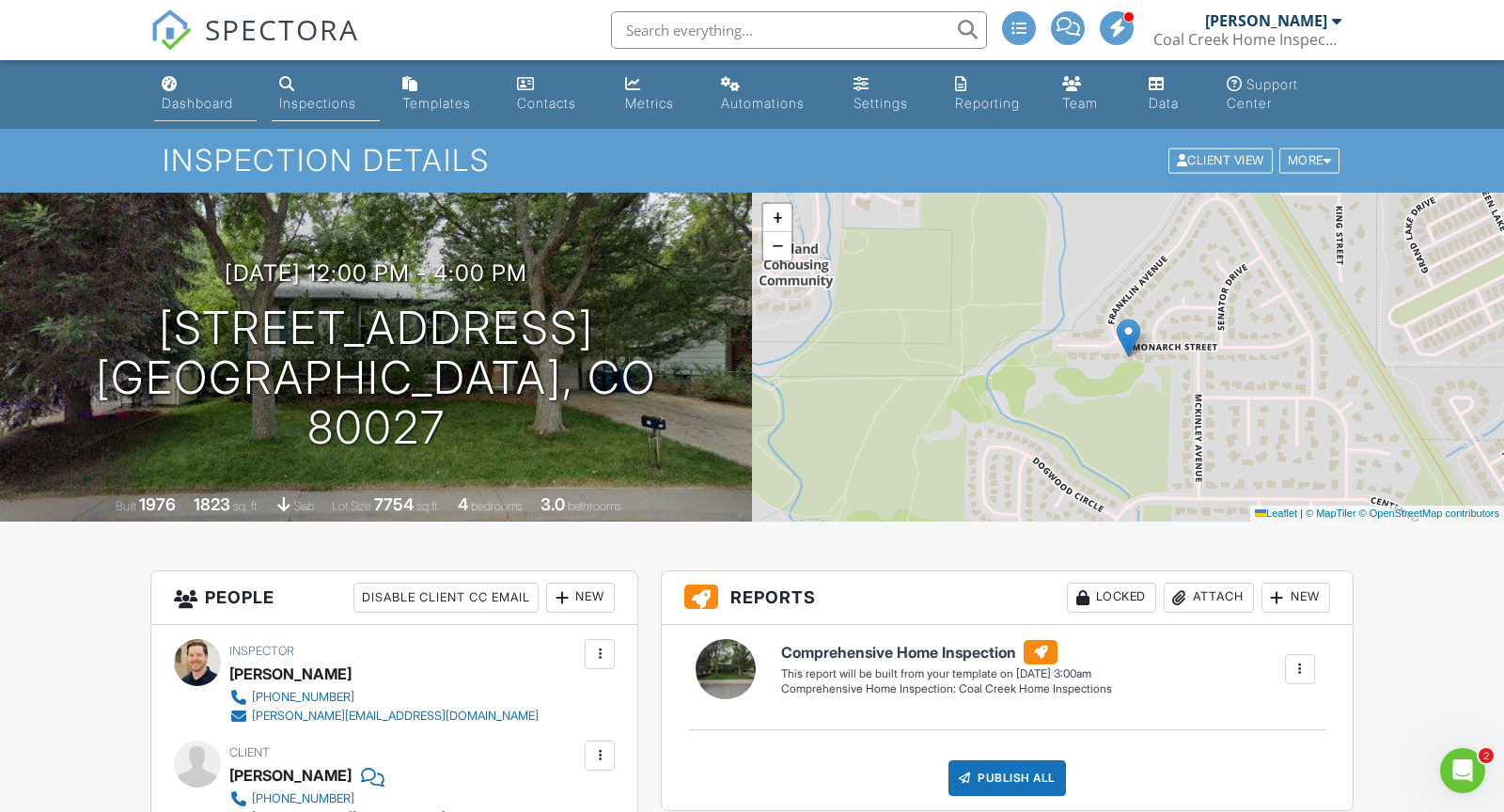 click on "Dashboard" at bounding box center [197, 102] 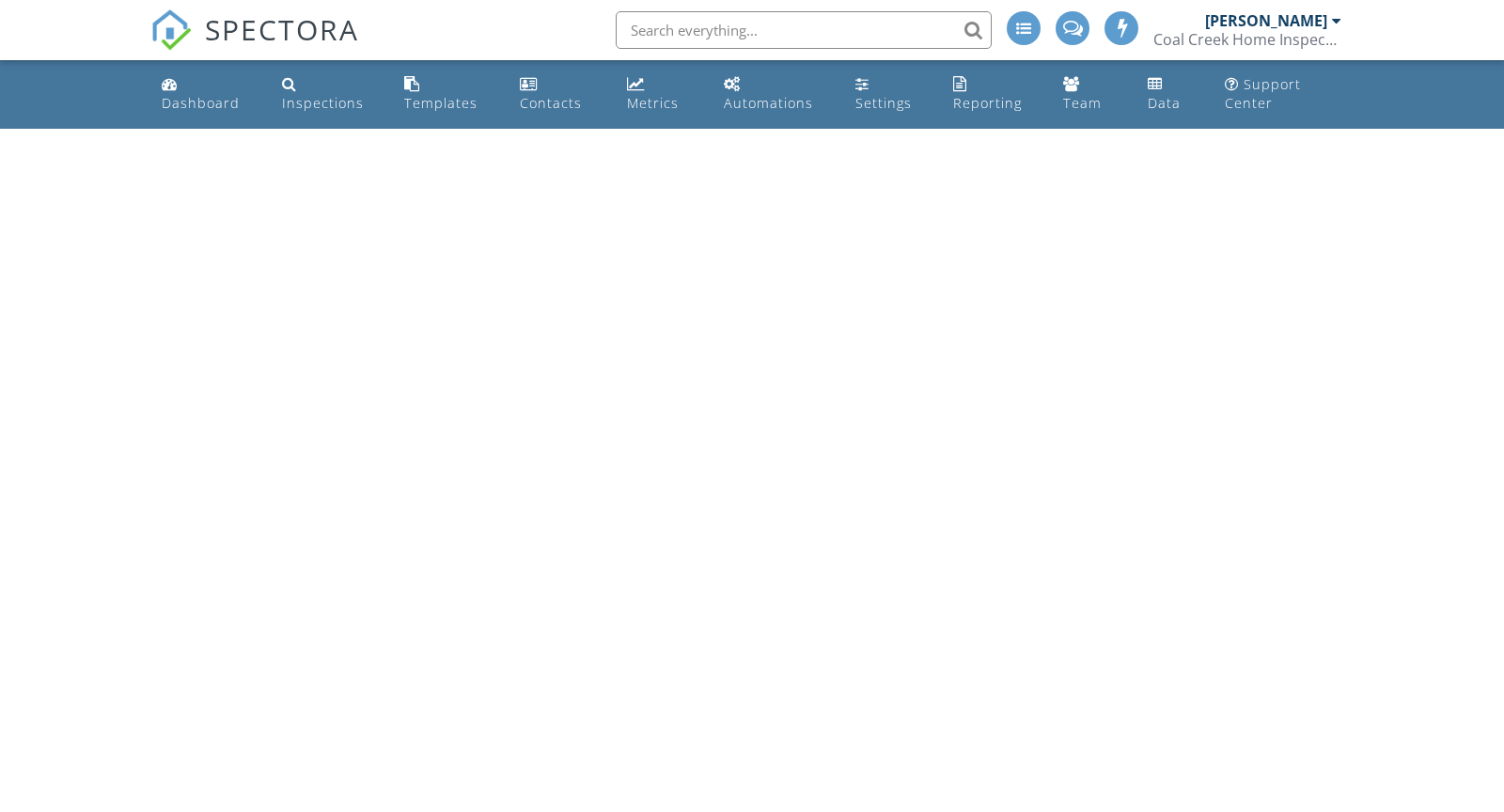 scroll, scrollTop: 0, scrollLeft: 0, axis: both 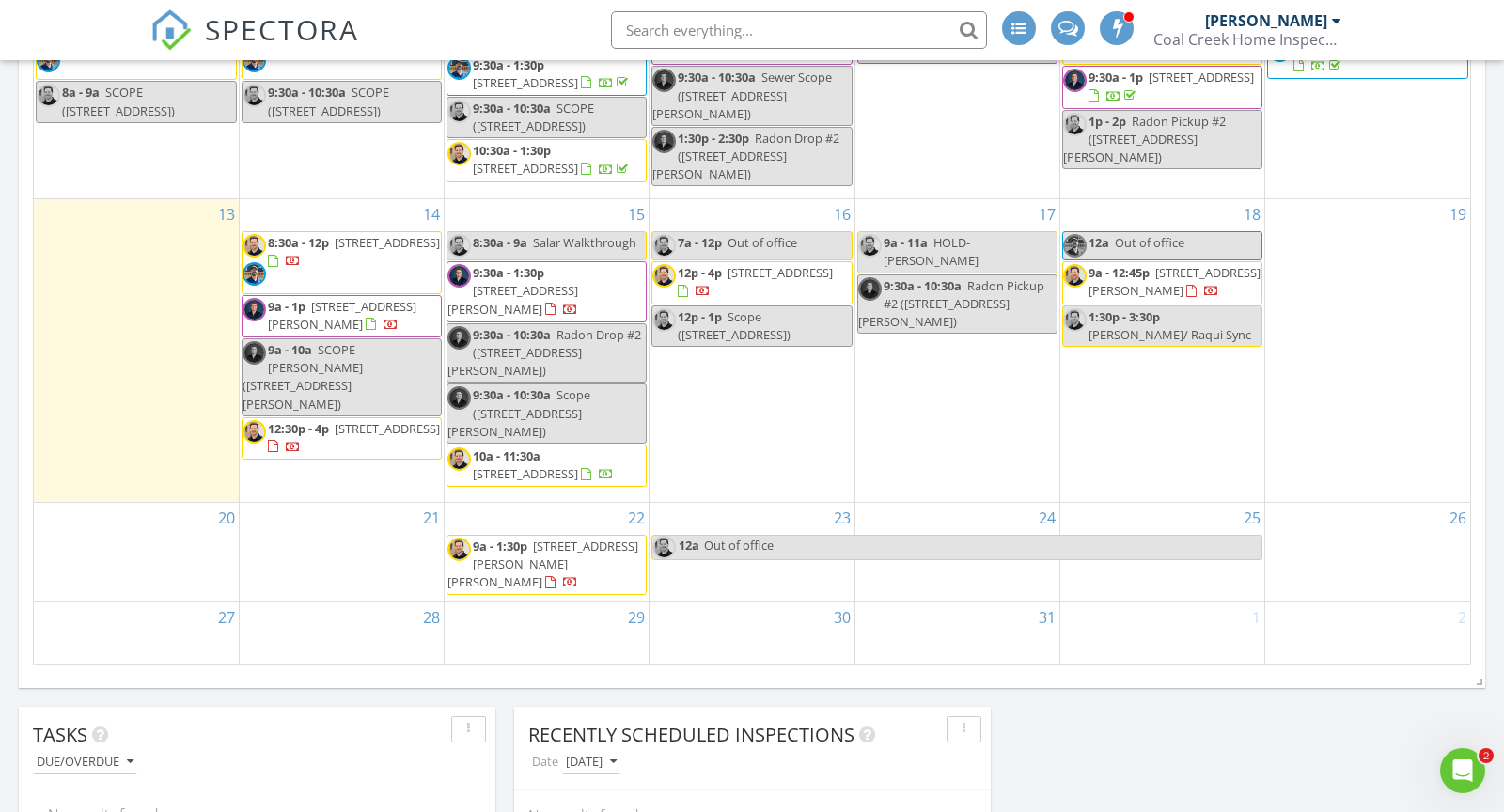 click on "14213 Kearney Loop , Thornton 80602" at bounding box center [542, 564] 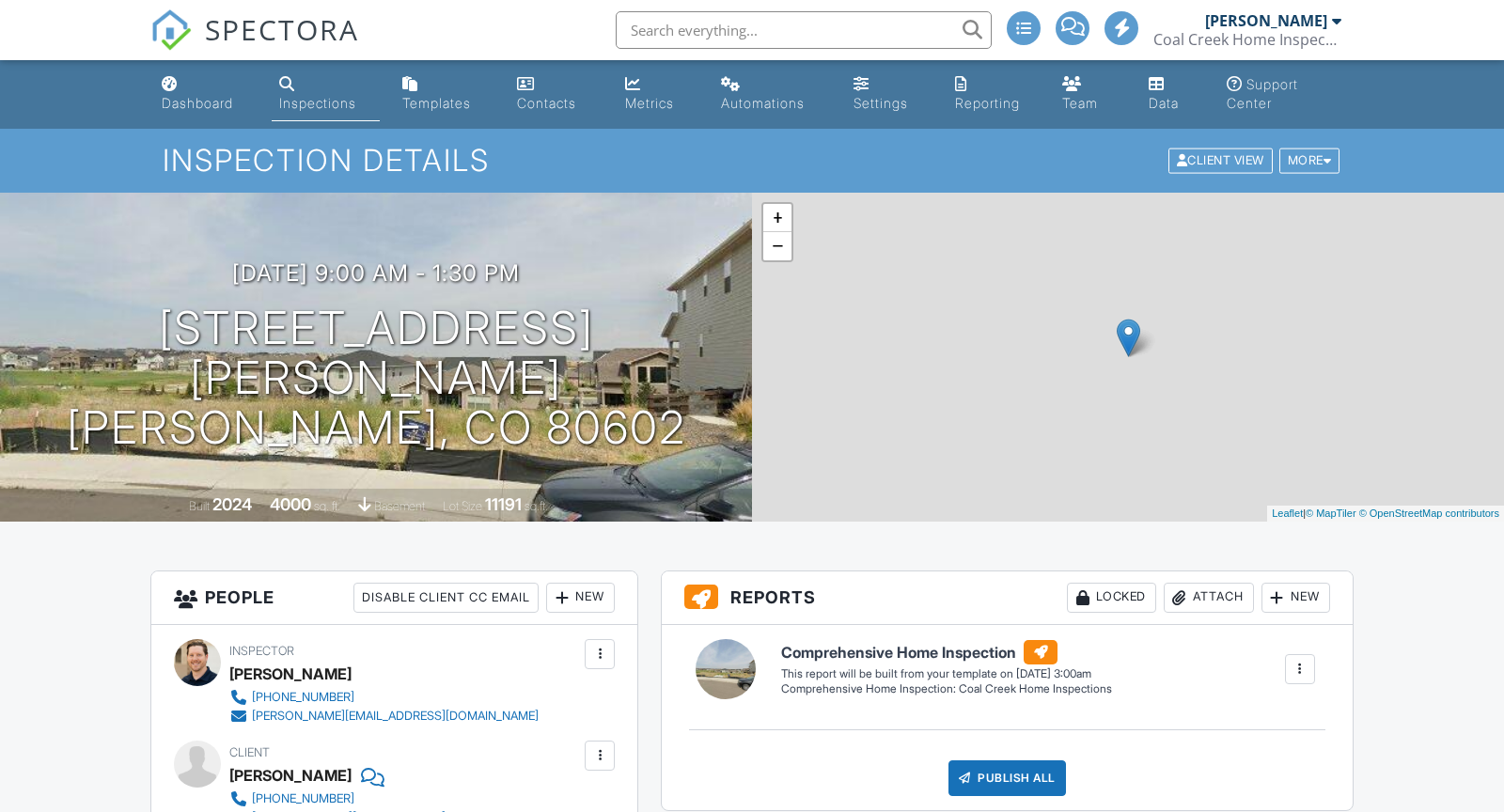 scroll, scrollTop: 0, scrollLeft: 0, axis: both 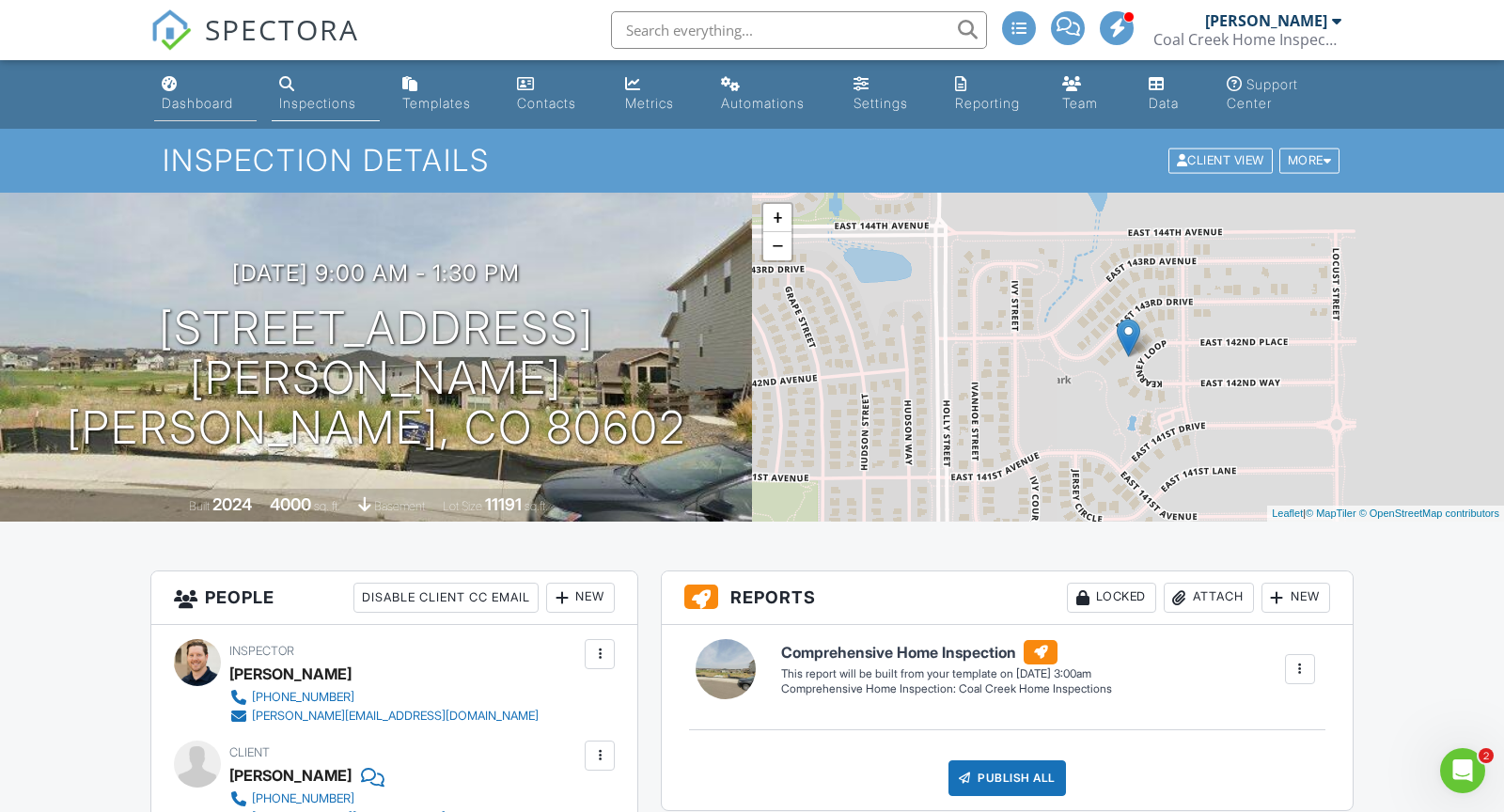 click on "Dashboard" at bounding box center [197, 102] 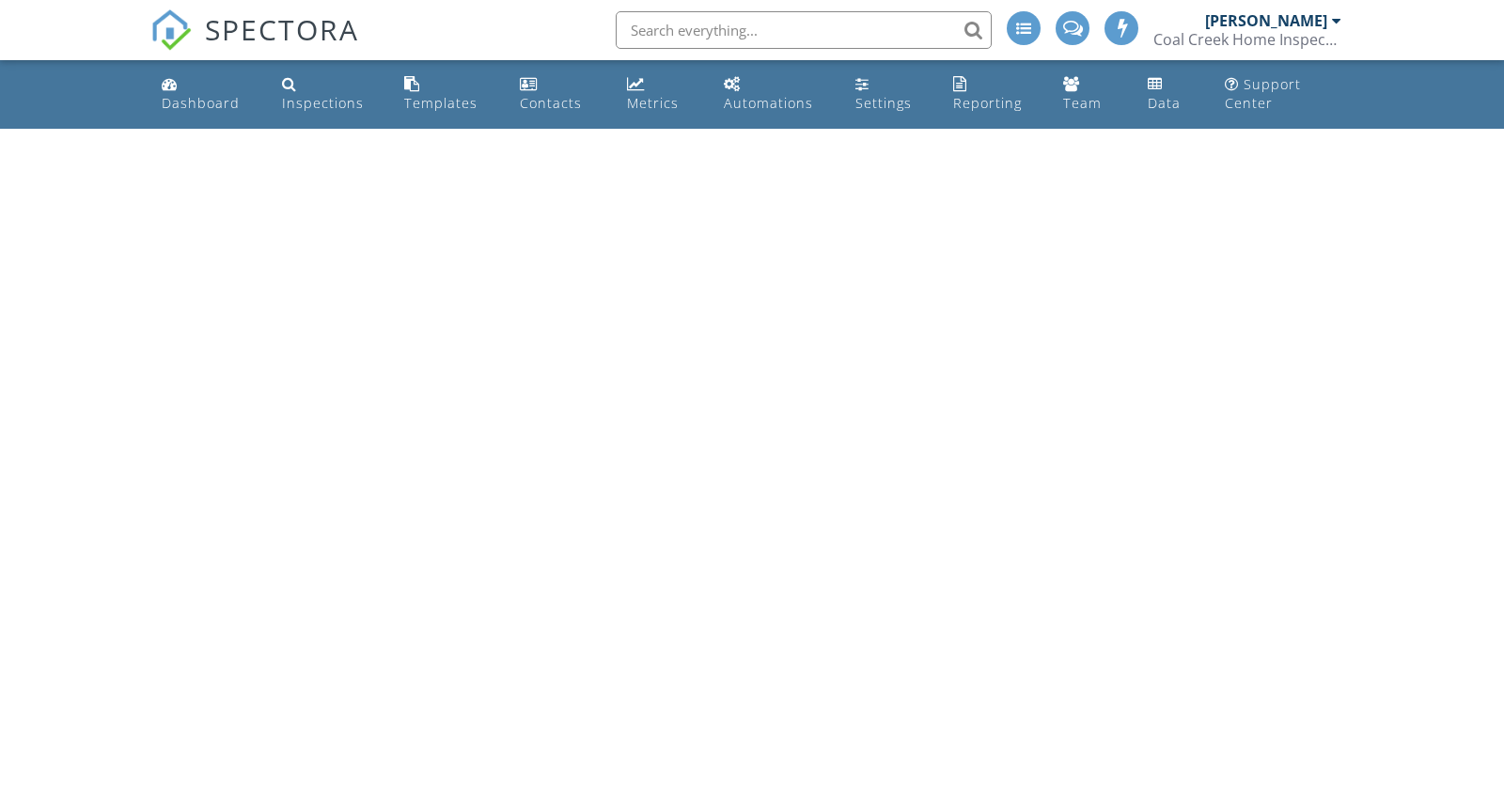 scroll, scrollTop: 0, scrollLeft: 0, axis: both 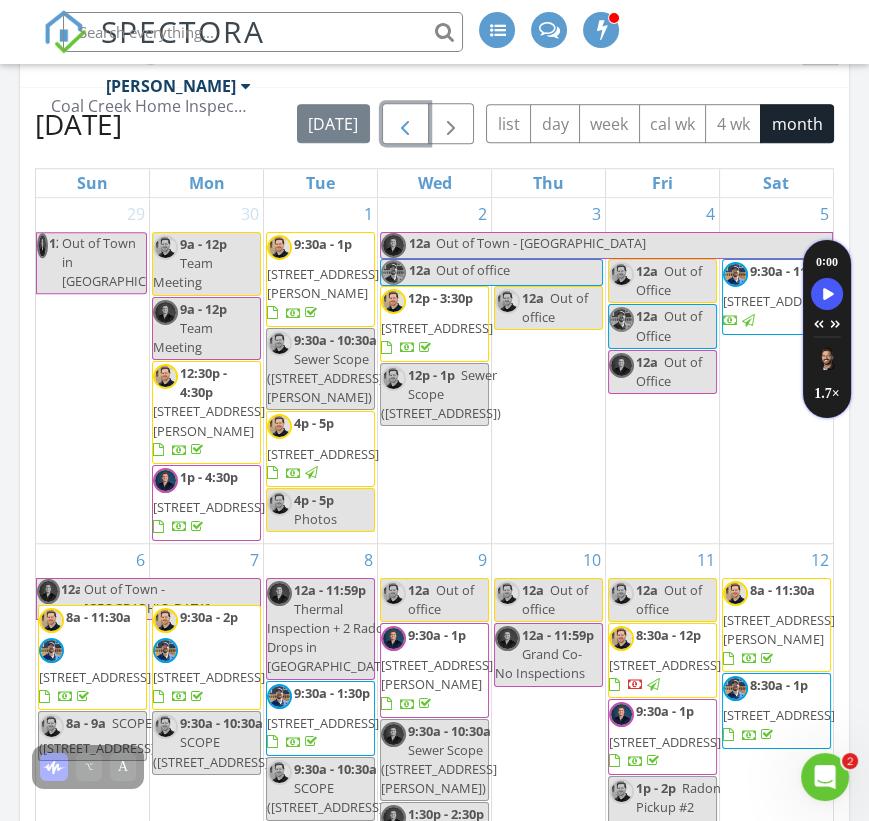 click at bounding box center (405, 125) 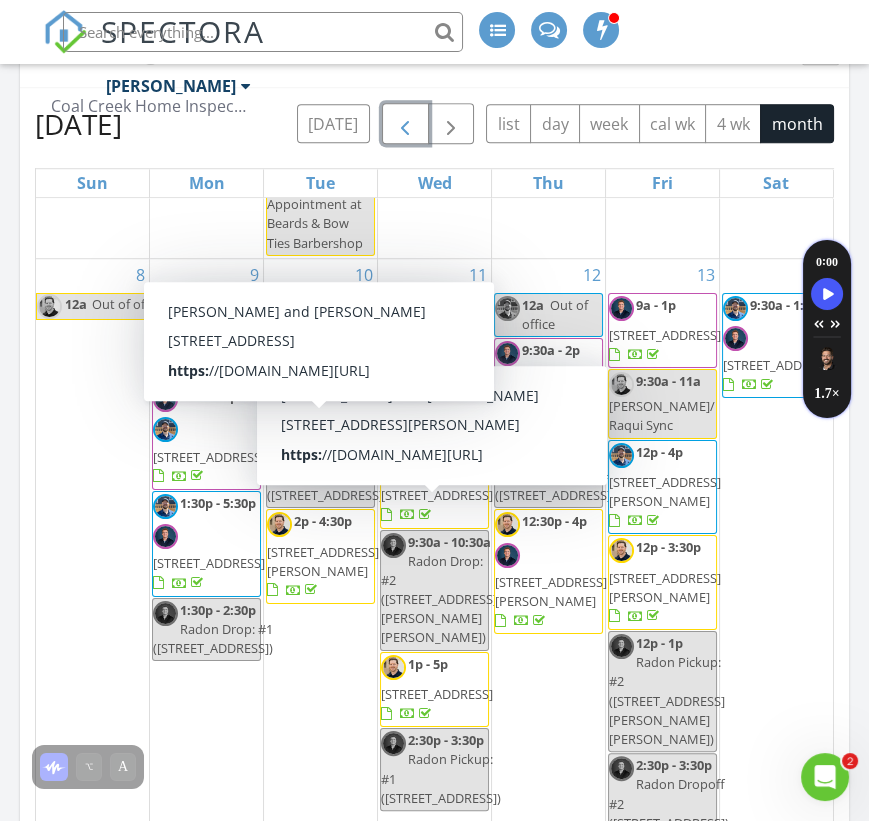 scroll, scrollTop: 427, scrollLeft: 0, axis: vertical 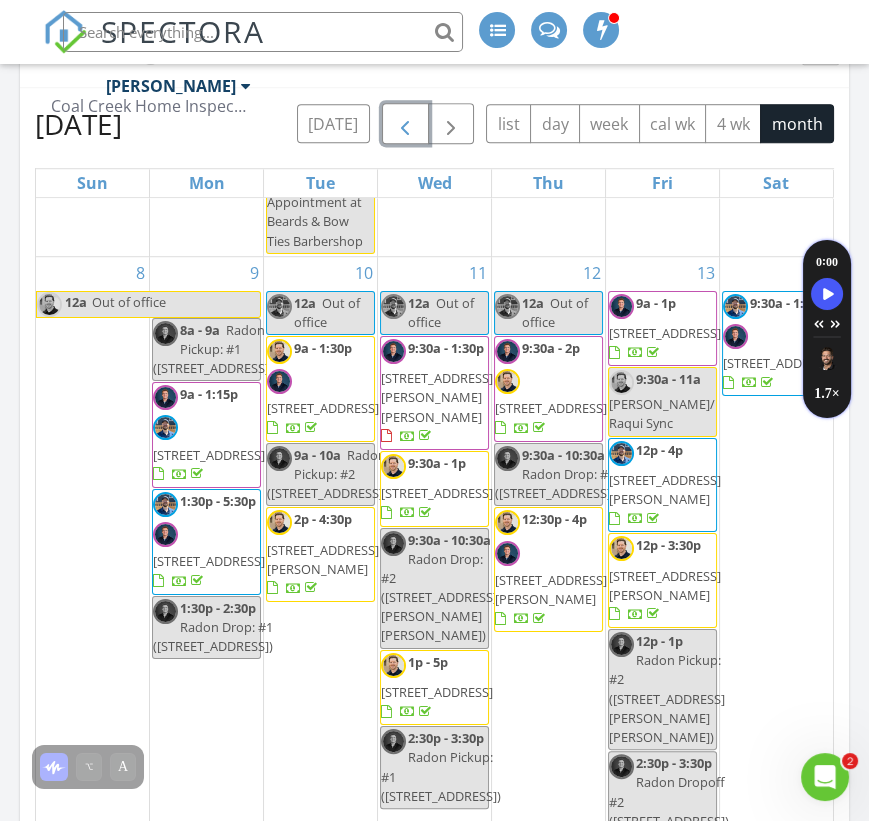 click on "12:30p - 4p
15296 Fillmore St, Thornton 80602" at bounding box center [551, 569] 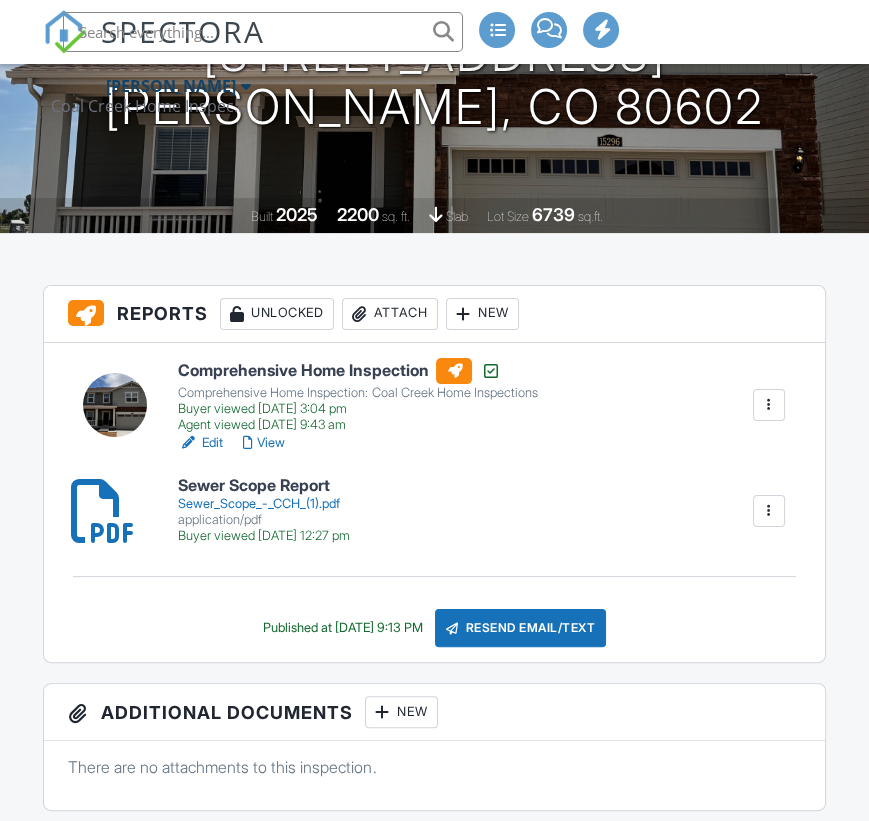 scroll, scrollTop: 0, scrollLeft: 0, axis: both 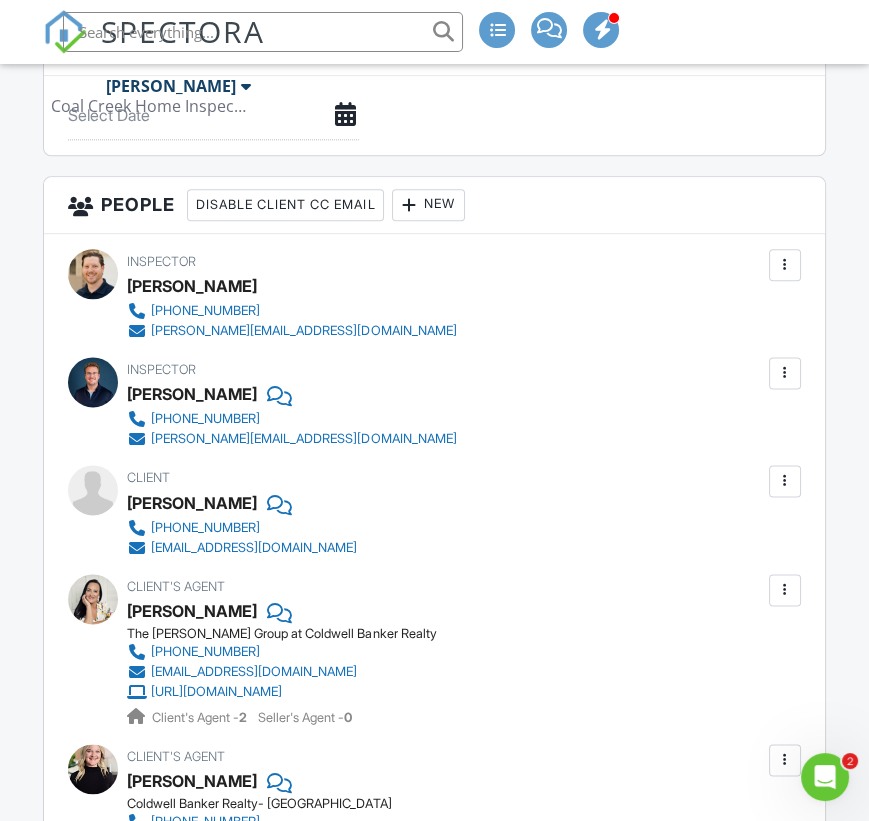 click at bounding box center [785, 373] 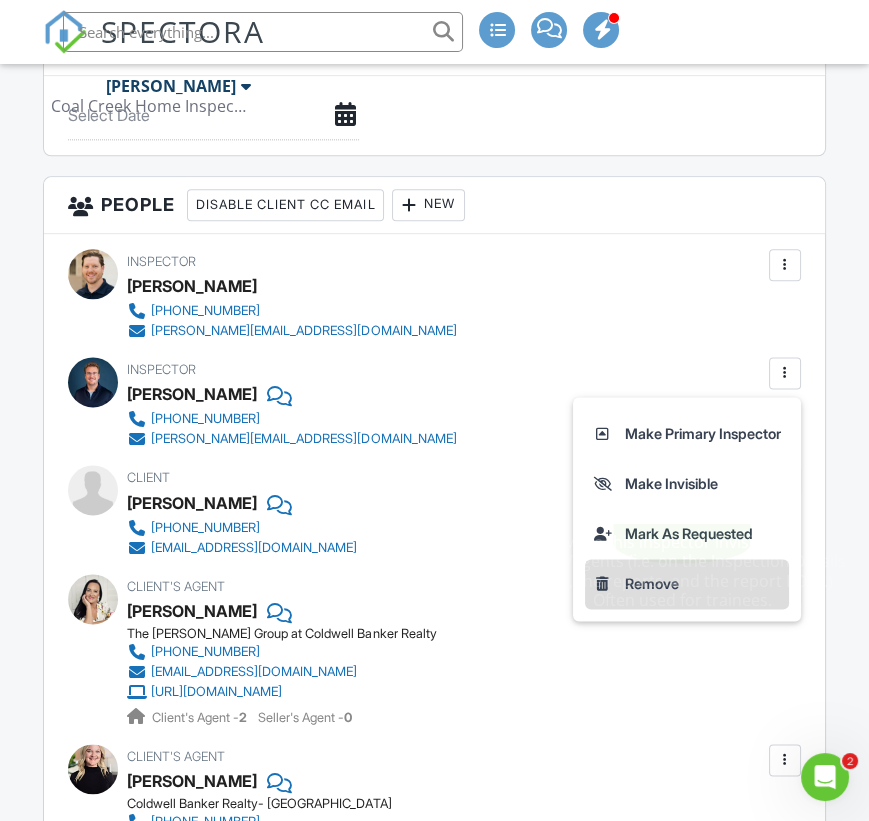 click on "Remove" at bounding box center [687, 584] 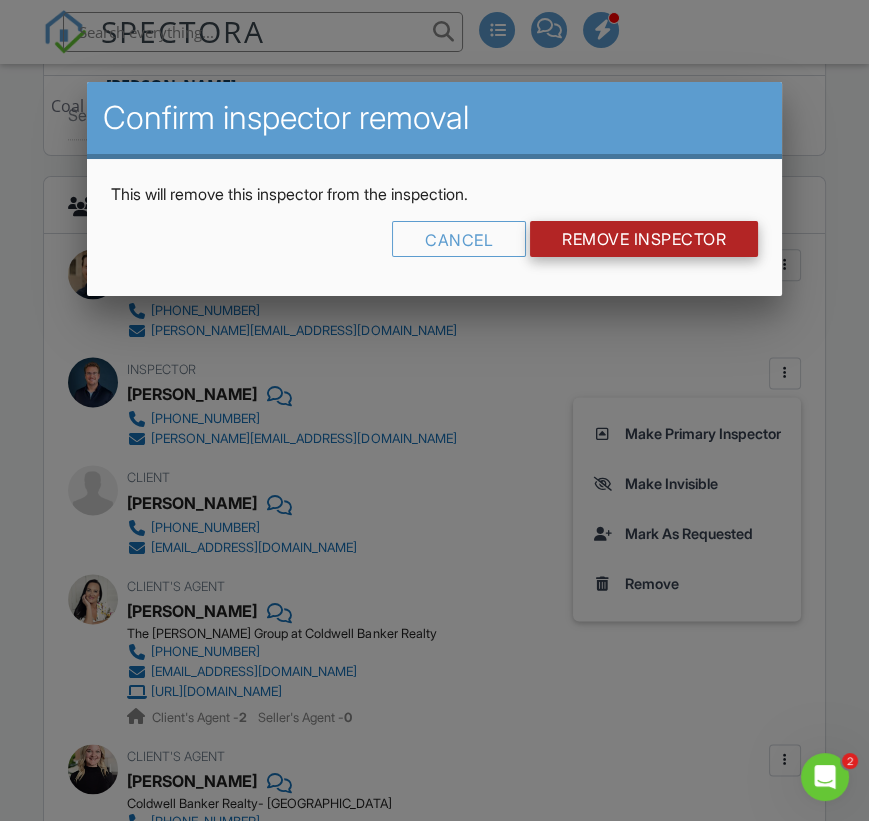 click on "Remove Inspector" at bounding box center [644, 239] 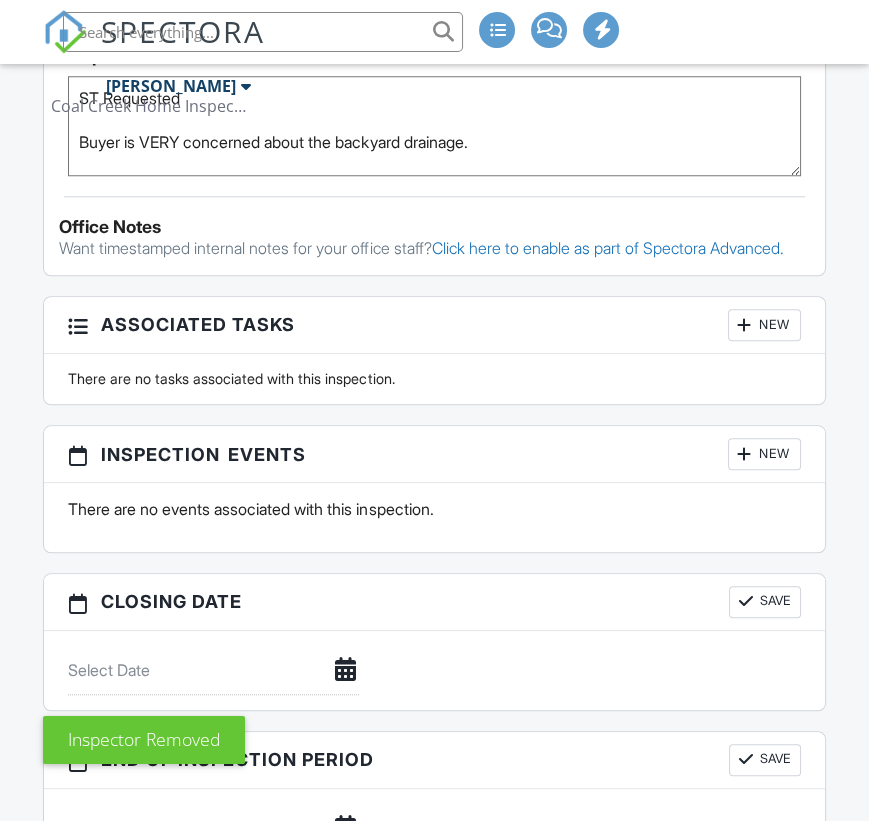 scroll, scrollTop: 0, scrollLeft: 0, axis: both 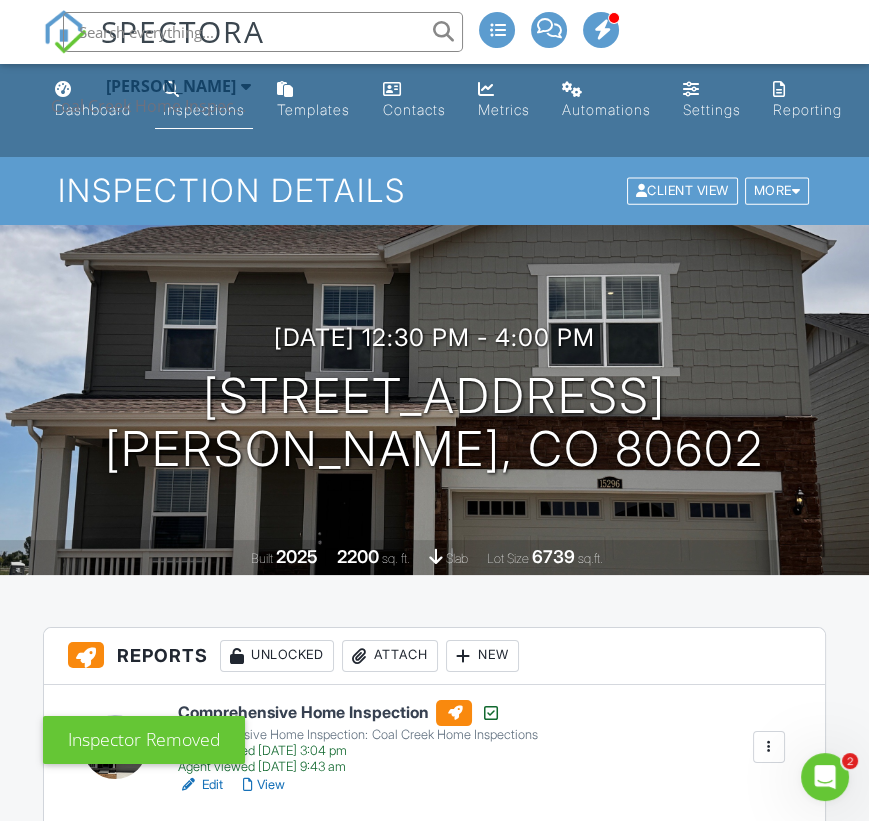 click on "Anthony Kuchem
Coal Creek Home Inspections" at bounding box center [151, 96] 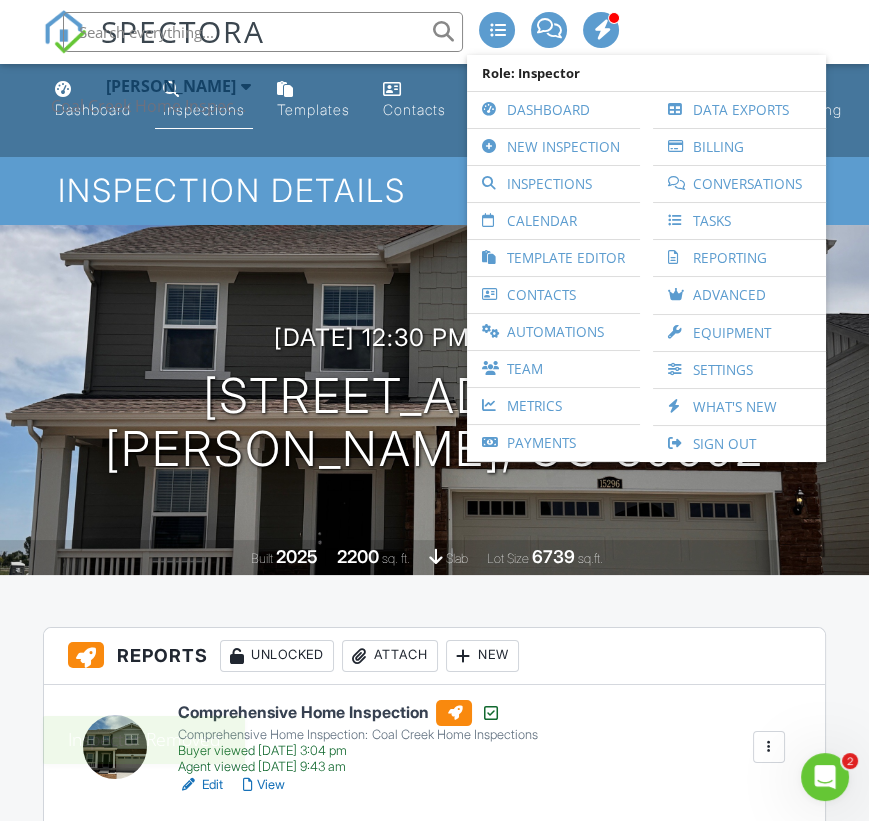 click on "Dashboard
Inspections
Templates
Contacts
Metrics
Automations
Settings
Reporting
Team
Data
Support Center" at bounding box center (434, 110) 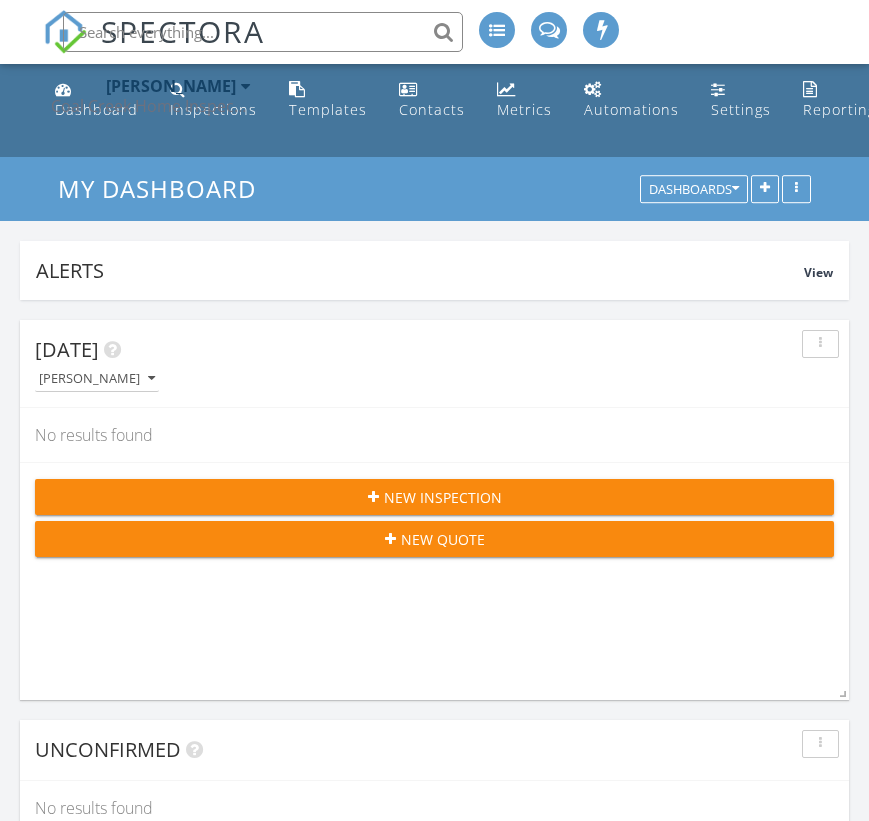 scroll, scrollTop: 1493, scrollLeft: 0, axis: vertical 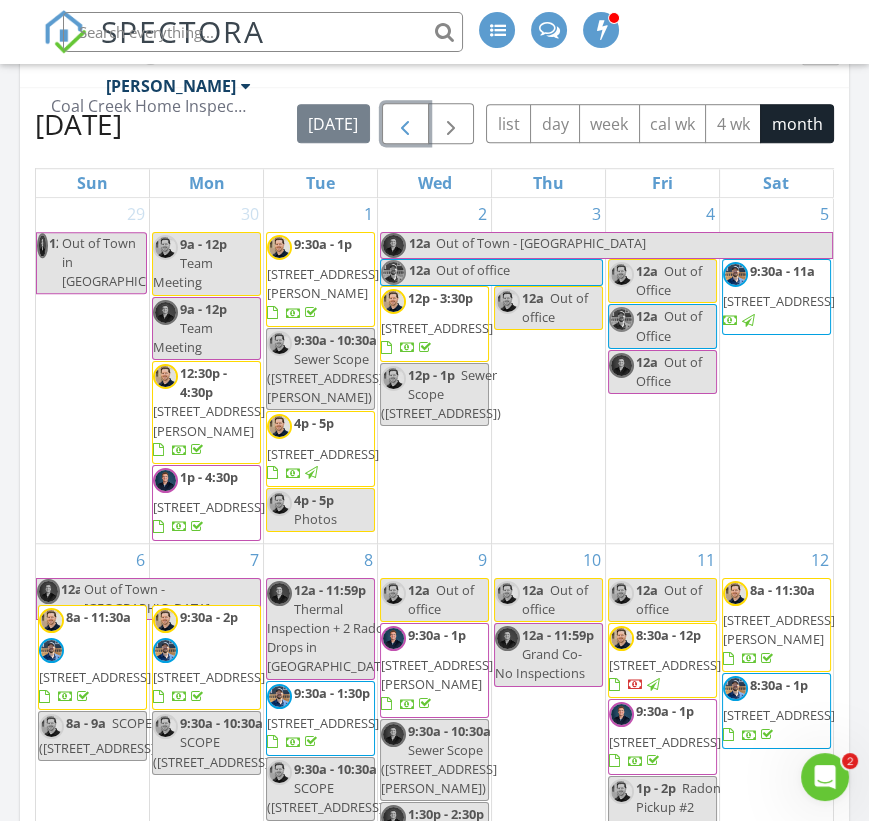 click at bounding box center (405, 125) 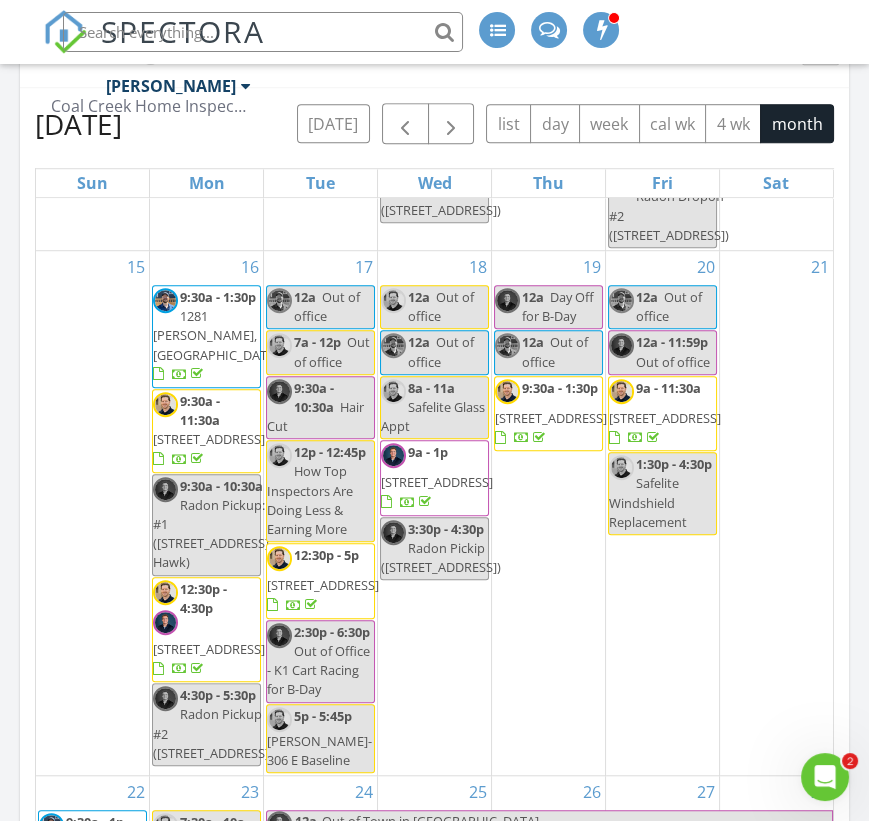 scroll, scrollTop: 1325, scrollLeft: 0, axis: vertical 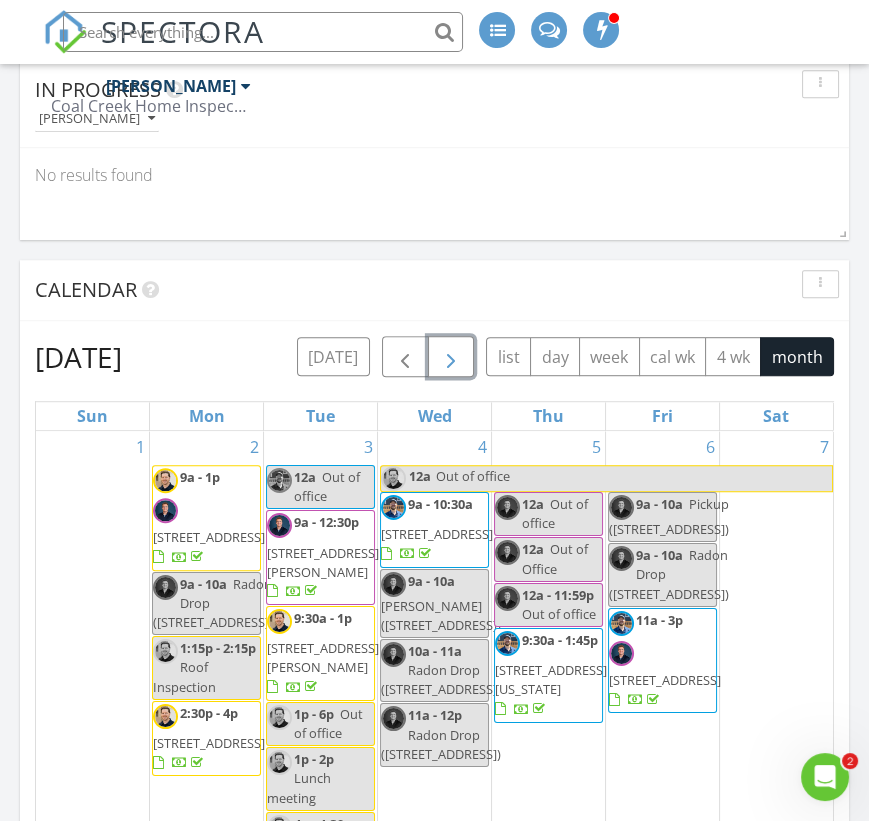 click at bounding box center [451, 358] 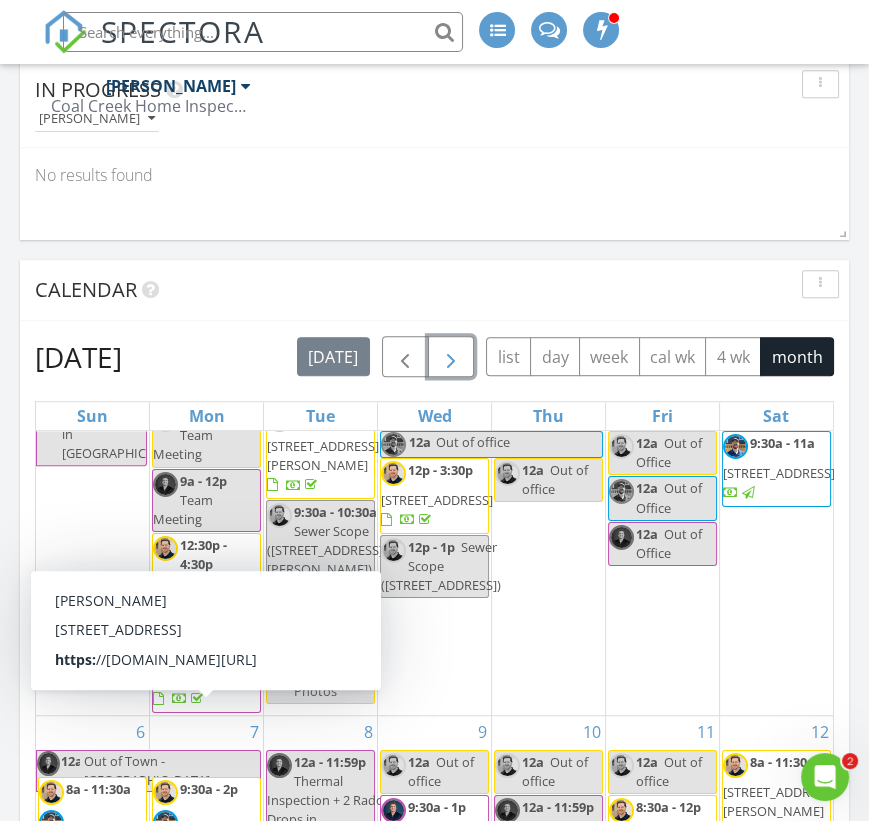 scroll, scrollTop: 0, scrollLeft: 0, axis: both 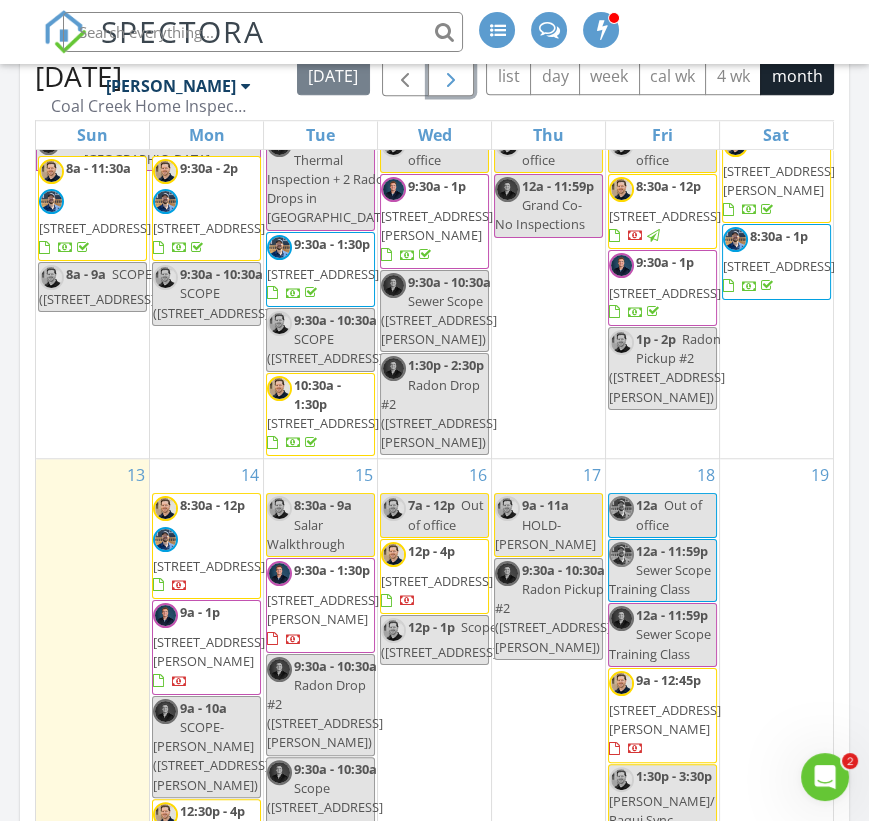 click on "8414 Coralberry Ct , Parker 80134" at bounding box center [209, 651] 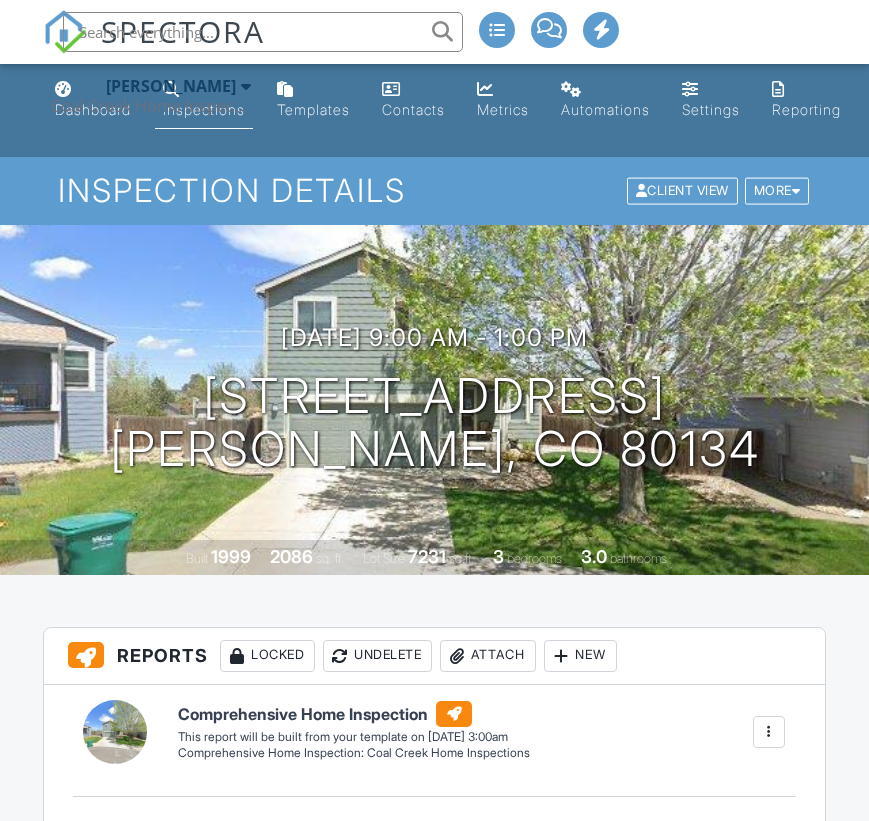 scroll, scrollTop: 1104, scrollLeft: 0, axis: vertical 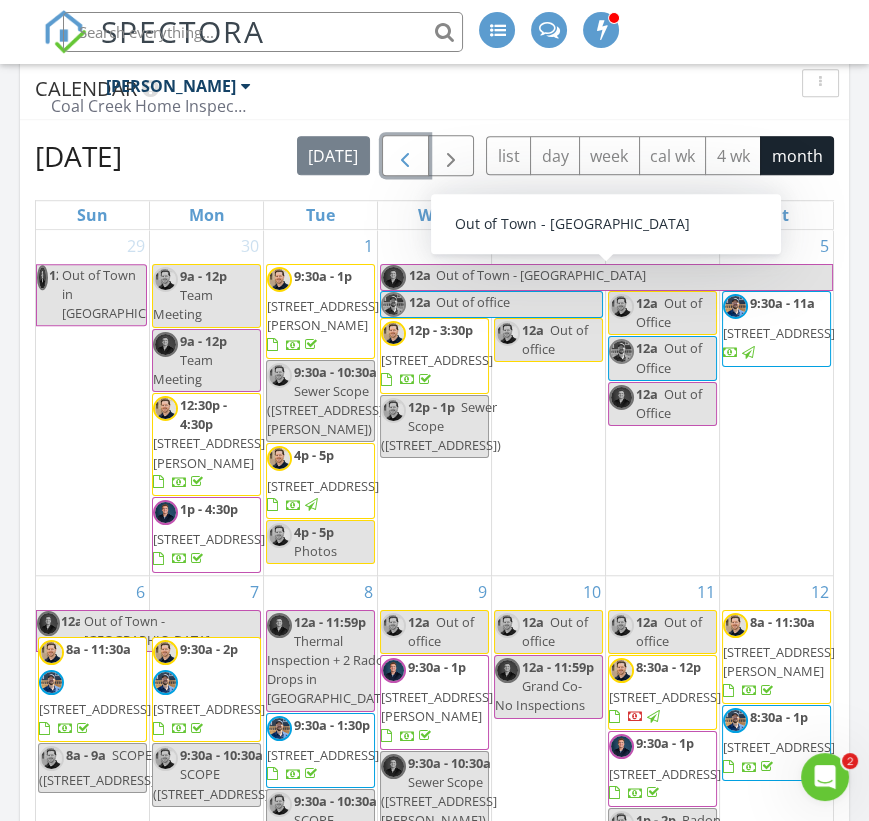 click at bounding box center (405, 157) 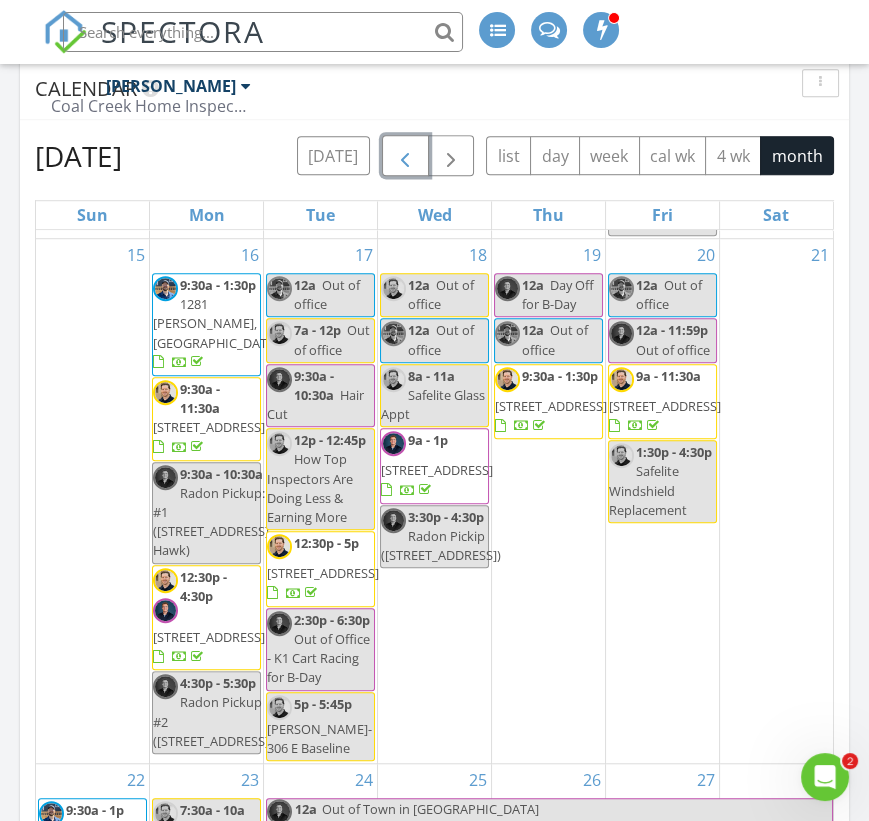 scroll, scrollTop: 1325, scrollLeft: 0, axis: vertical 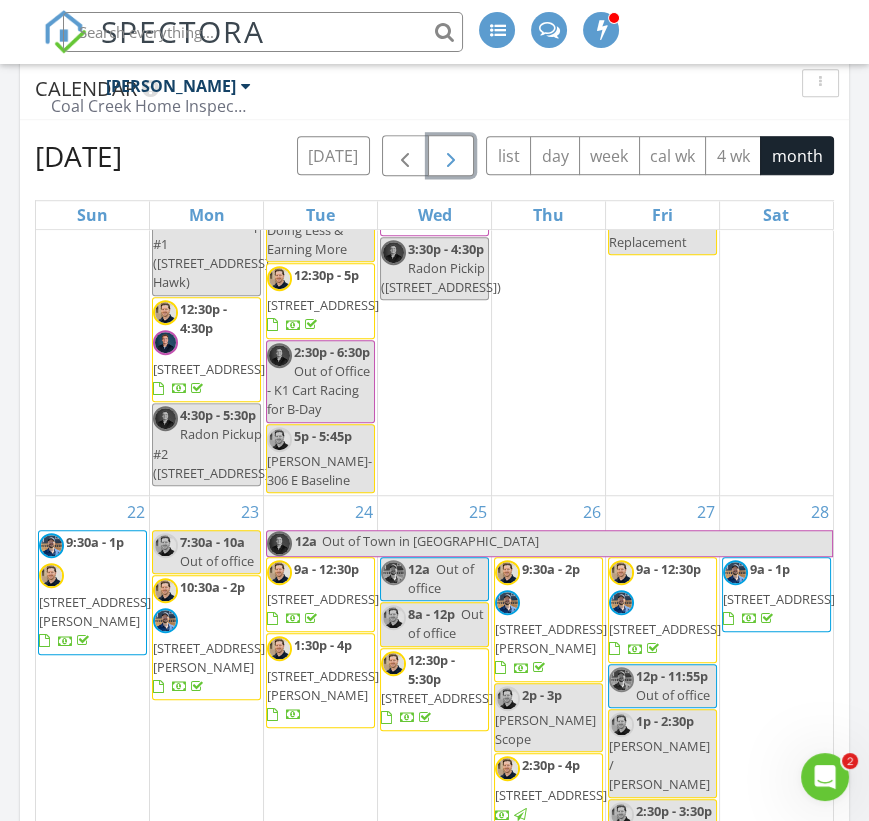 click at bounding box center (451, 157) 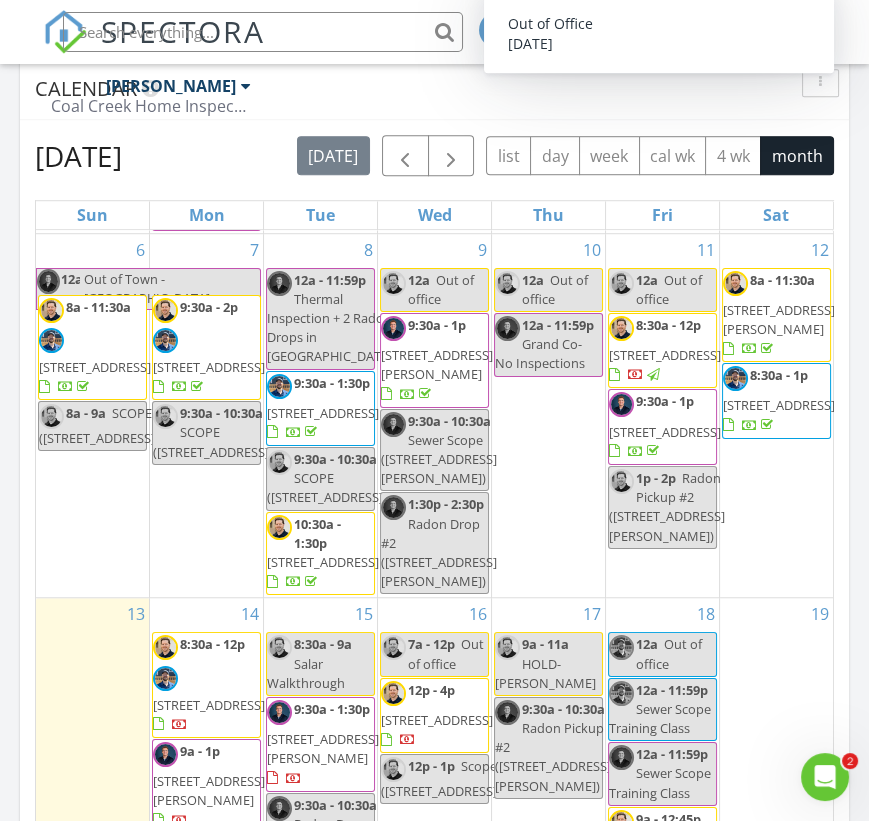 scroll, scrollTop: 347, scrollLeft: 0, axis: vertical 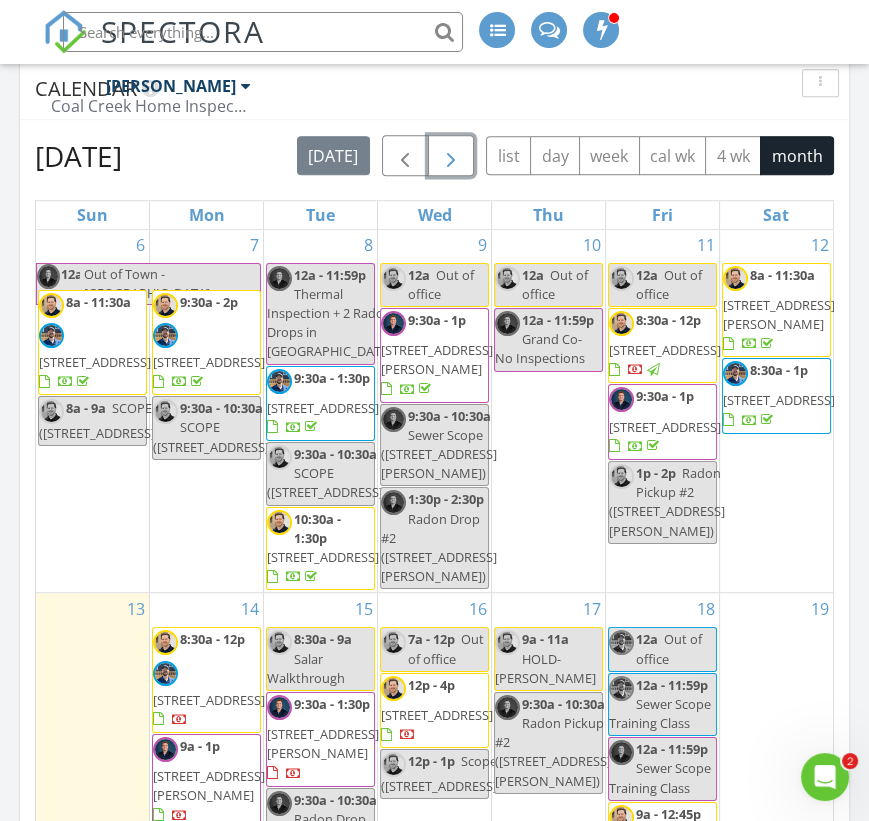 click on "5229 Nighthawk Pkwy, Brighton 80601" at bounding box center [779, 400] 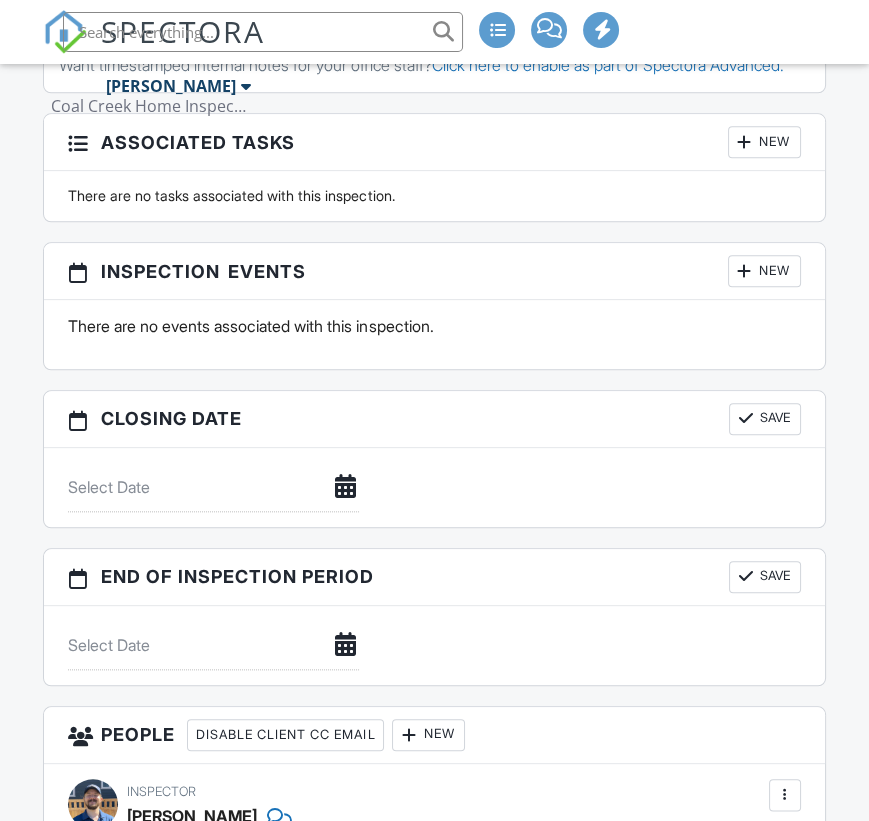 scroll, scrollTop: 2697, scrollLeft: 0, axis: vertical 